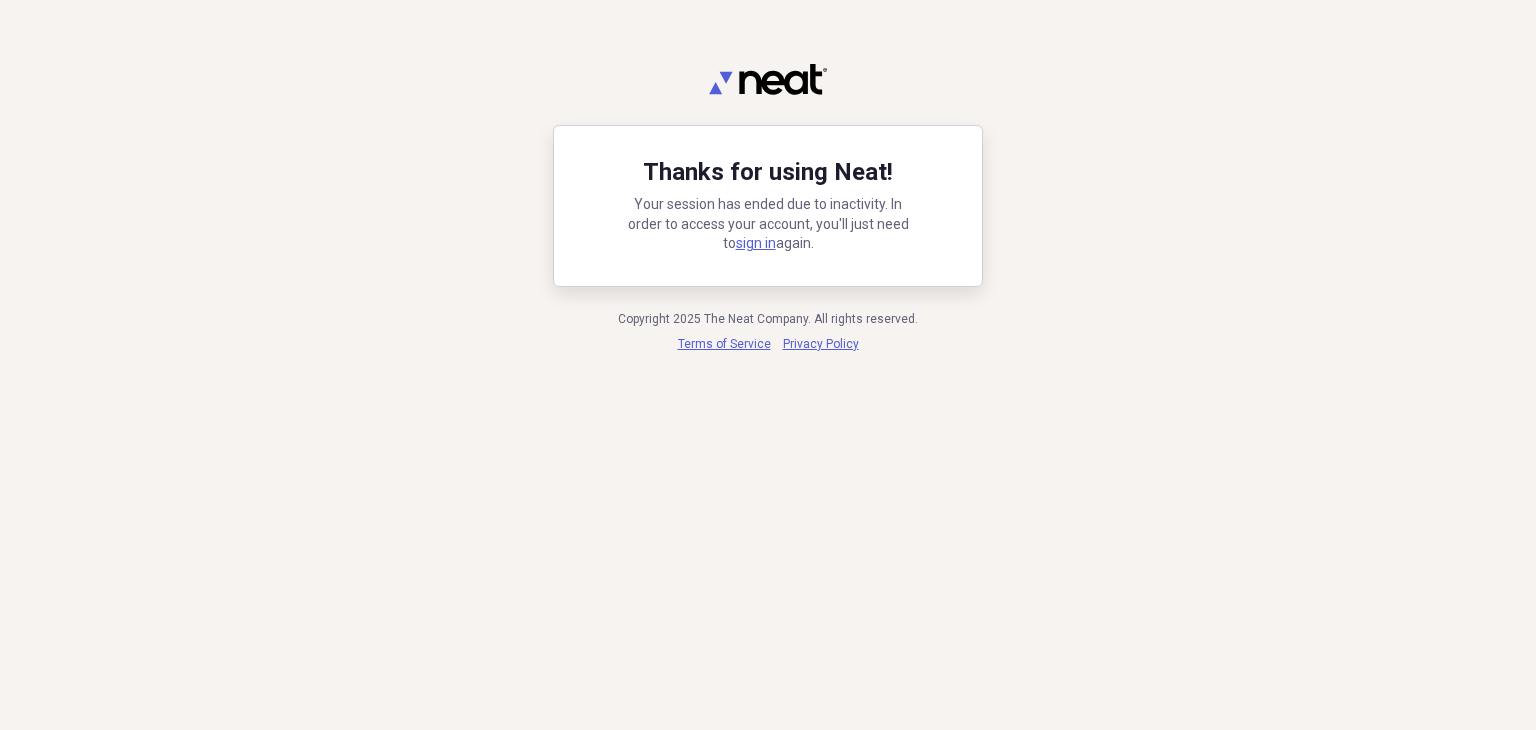 scroll, scrollTop: 0, scrollLeft: 0, axis: both 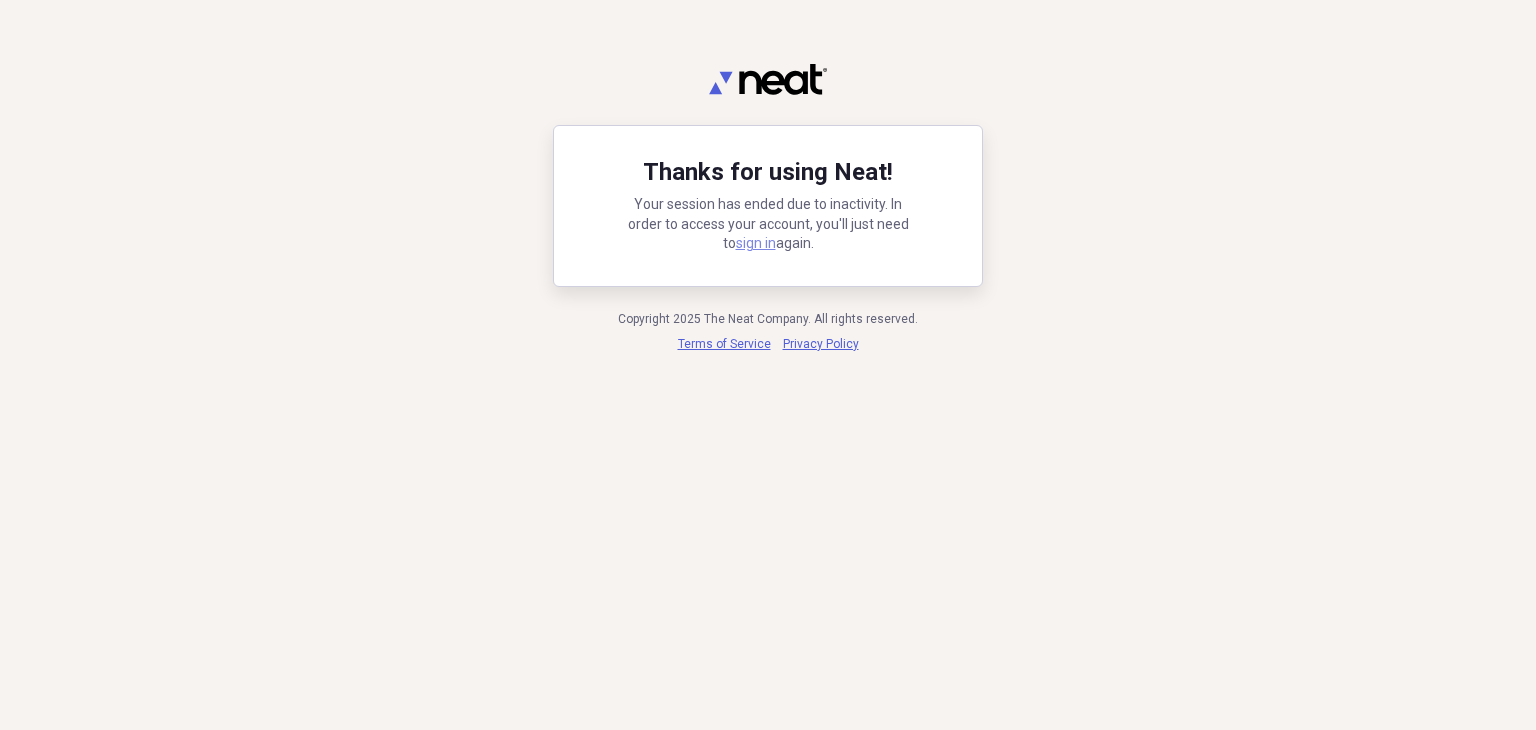 click on "sign in" at bounding box center [756, 243] 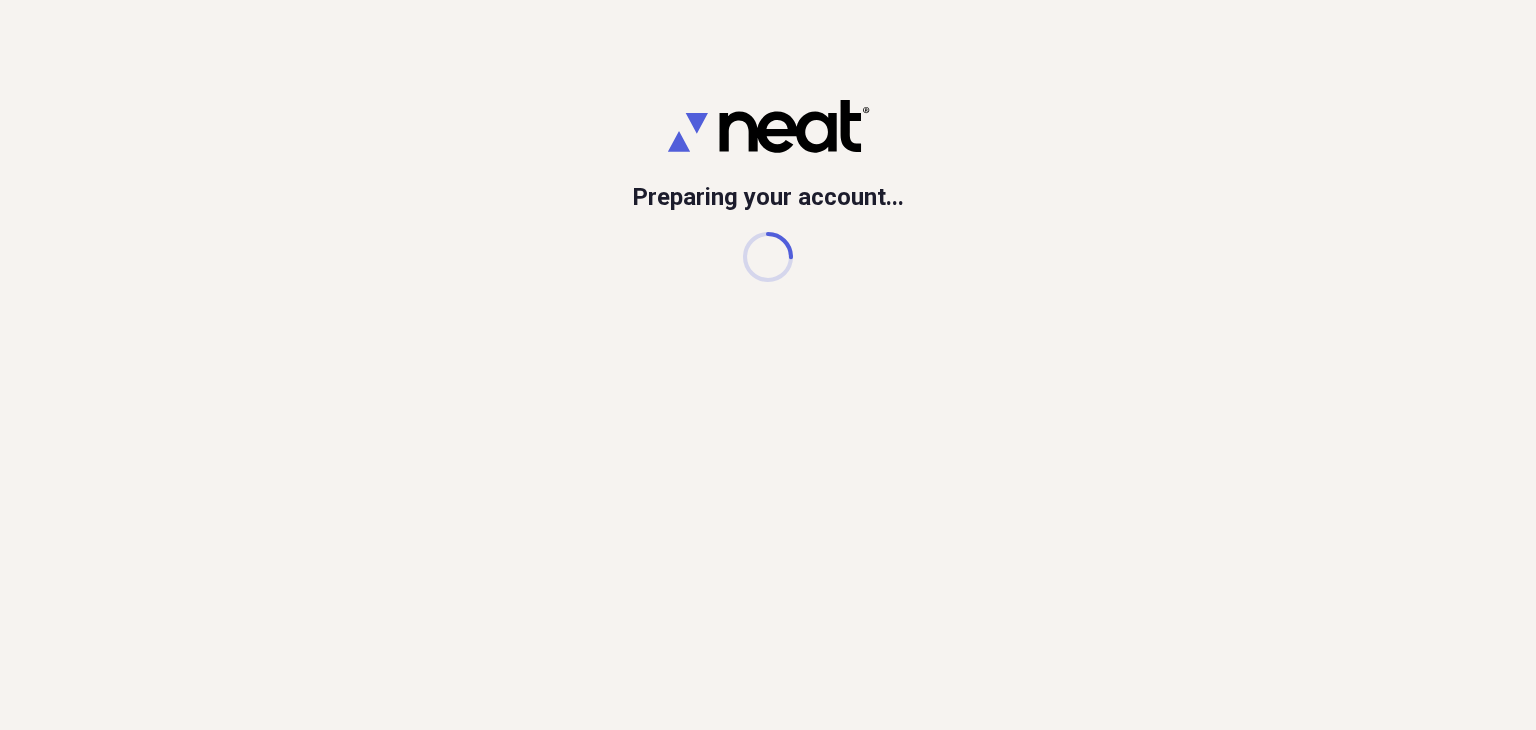 scroll, scrollTop: 0, scrollLeft: 0, axis: both 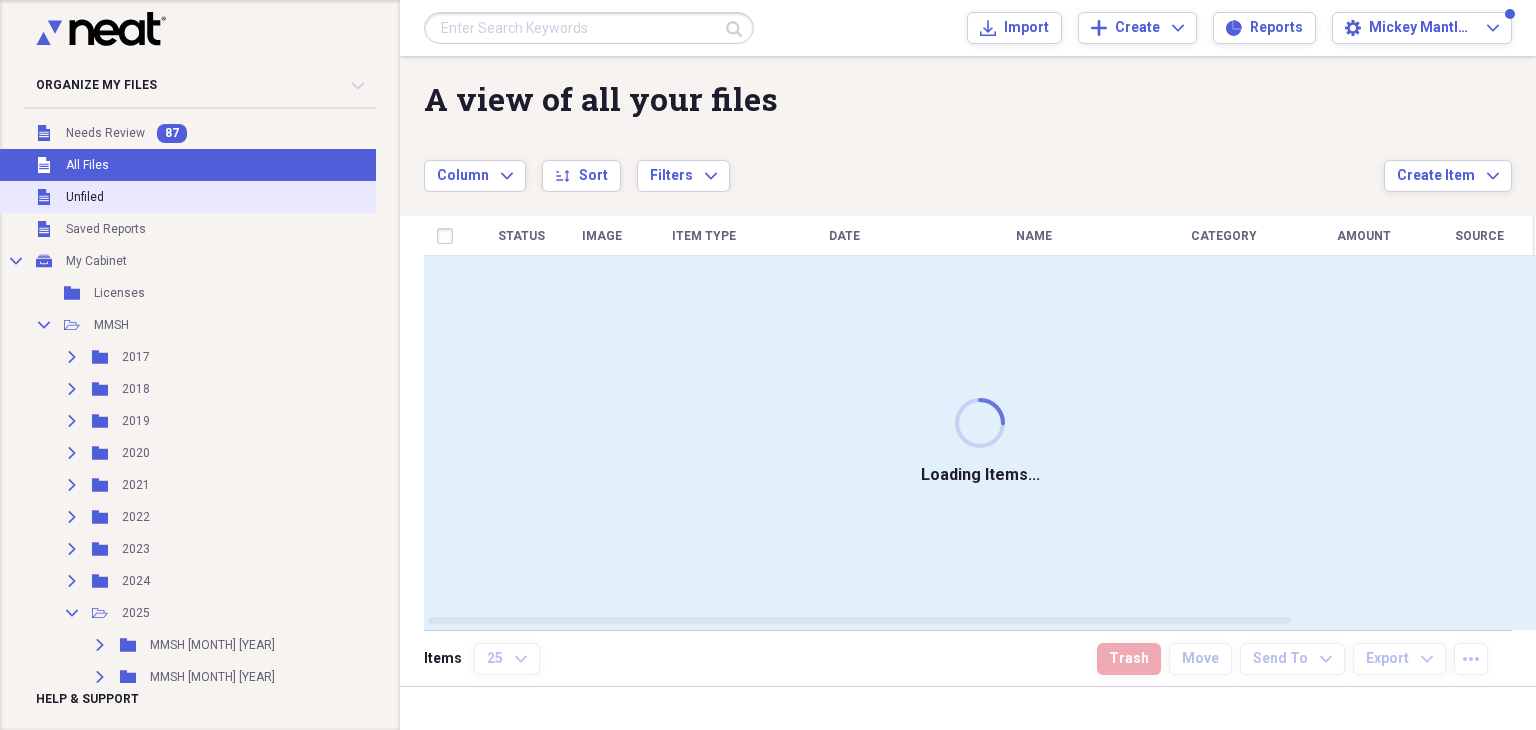 click on "Unfiled Unfiled" at bounding box center (221, 197) 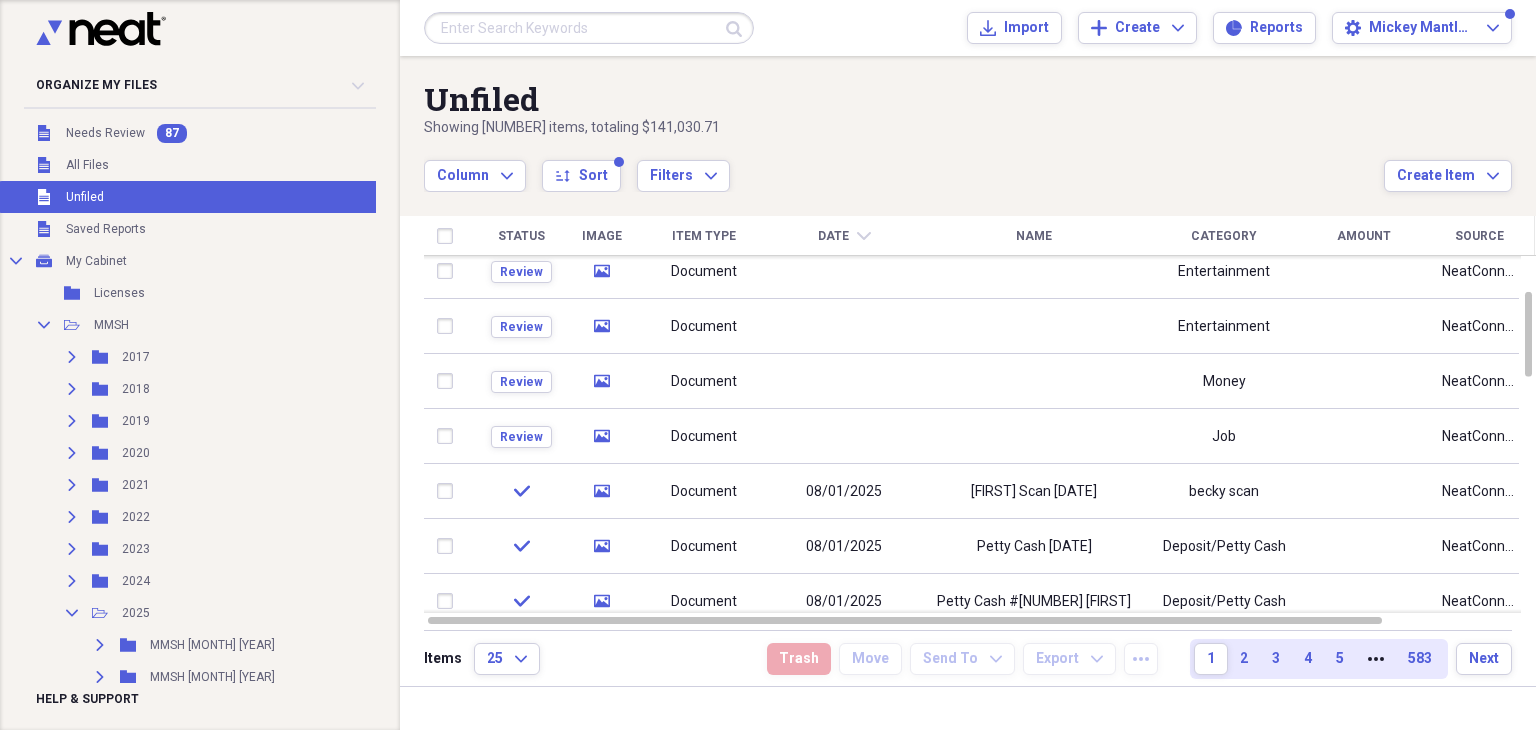 click on "Unfiled" at bounding box center [85, 197] 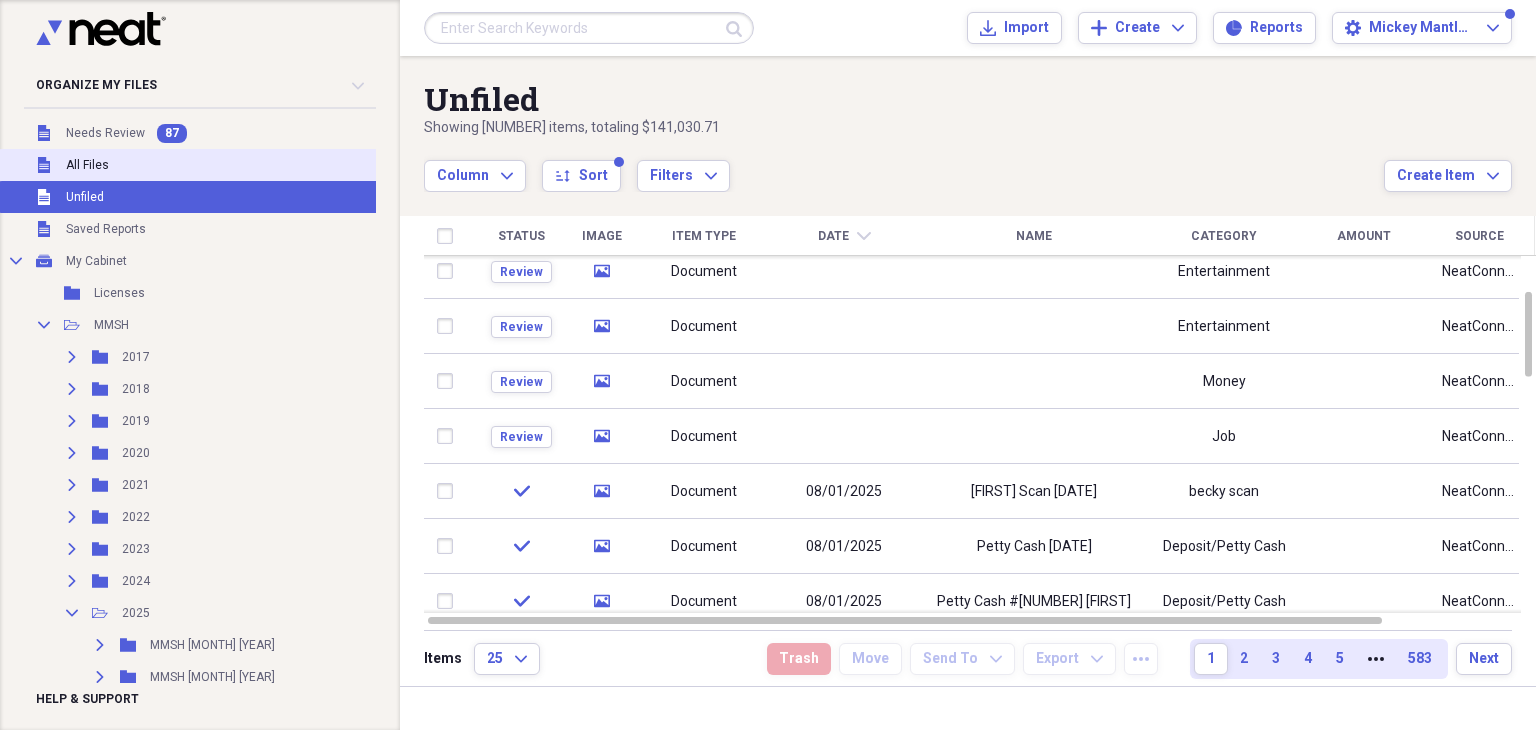 click on "All Files" at bounding box center (87, 165) 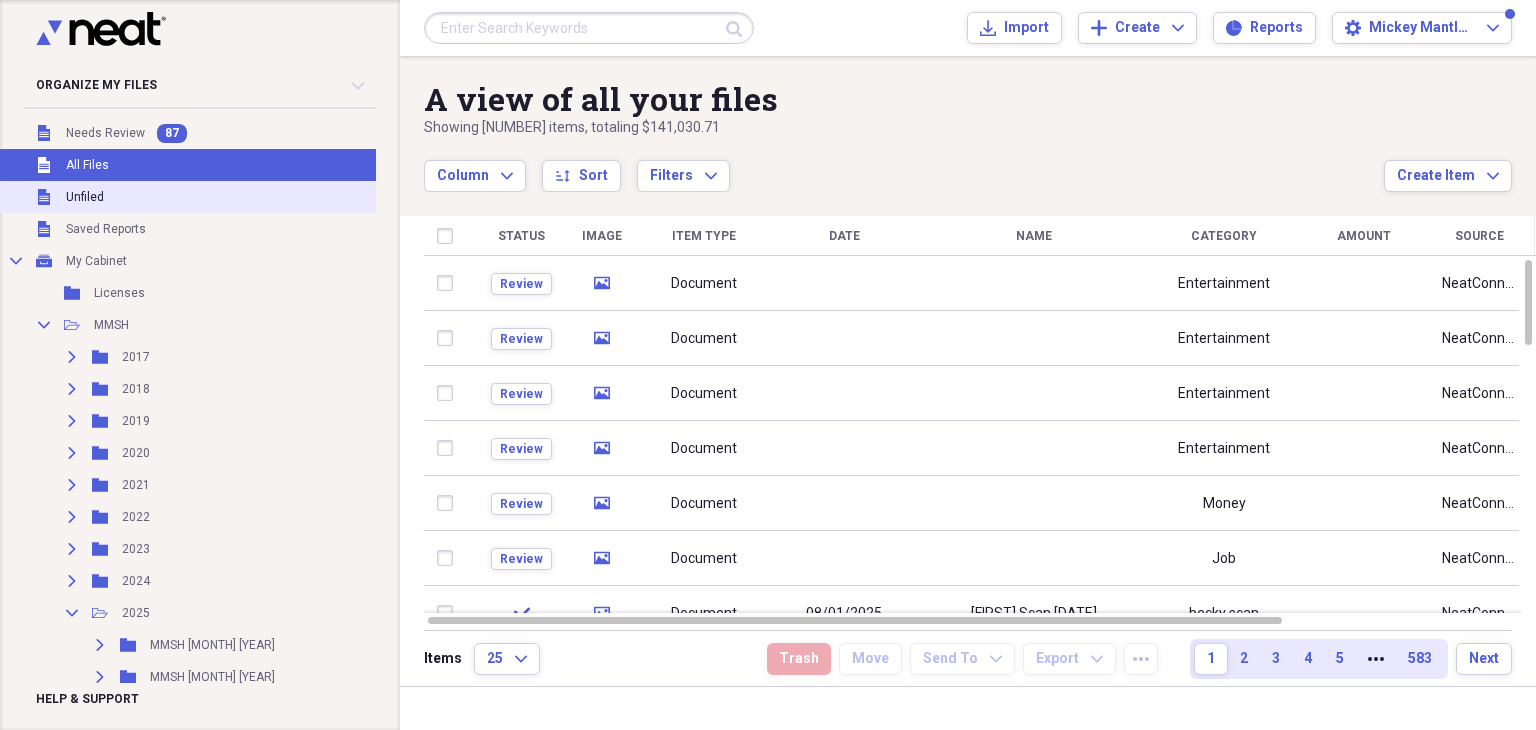 click on "Unfiled" at bounding box center (85, 197) 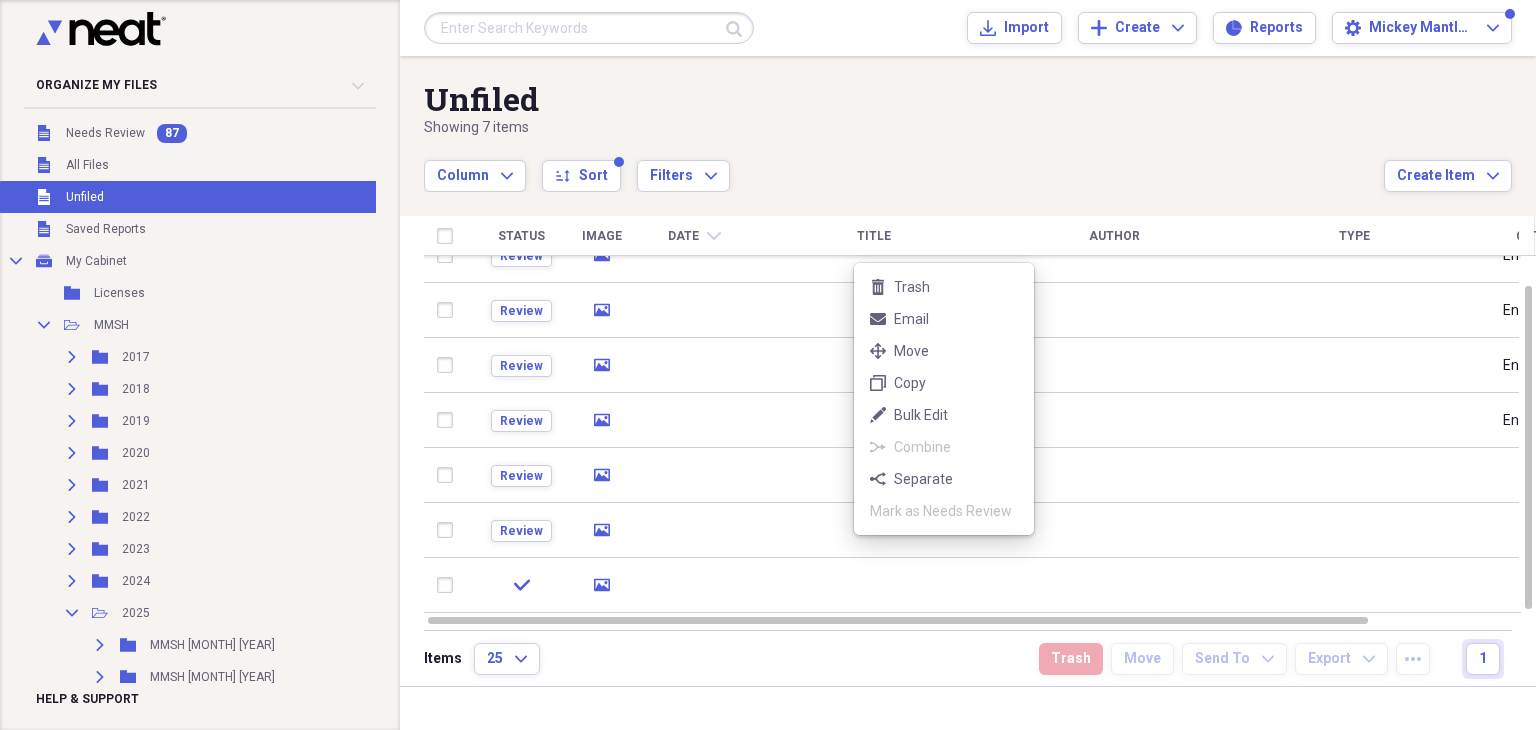 click on "Organize My Files 87 Collapse Unfiled Needs Review 87 Unfiled All Files Unfiled Unfiled Unfiled Saved Reports Collapse My Cabinet My Cabinet Add Folder Folder Licenses Add Folder Collapse Open Folder MMSH Add Folder Expand Folder 2017 Add Folder Expand Folder 2018 Add Folder Expand Folder 2019 Add Folder Expand Folder 2020 Add Folder Expand Folder 2021 Add Folder Expand Folder 2022 Add Folder Expand Folder 2023 Add Folder Expand Folder 2024 Add Folder Collapse Open Folder 2025 Add Folder Expand Folder MMSH April 2025 Add Folder Expand Folder MMSH August 2025 Add Folder Expand Folder MMSH Dec 2025 Add Folder Expand Folder MMSH Feb 2025 Add Folder Expand Folder MMSH Jan 2025 Add Folder Collapse Open Folder MMSH July 2025 Add Folder Folder MMSH July 2025 Becky Scan Add Folder Folder MMSH July 2025 Cash/Deposit Add Folder Folder MMSH July 2025 Food Add Folder Folder MMSH July 2025 LBW Add Folder Folder MMSH July 2025 Misc Add Folder Expand Folder MMSH June 2025 Add Folder Expand Folder MMSH March 2025 Add Folder" at bounding box center (768, 365) 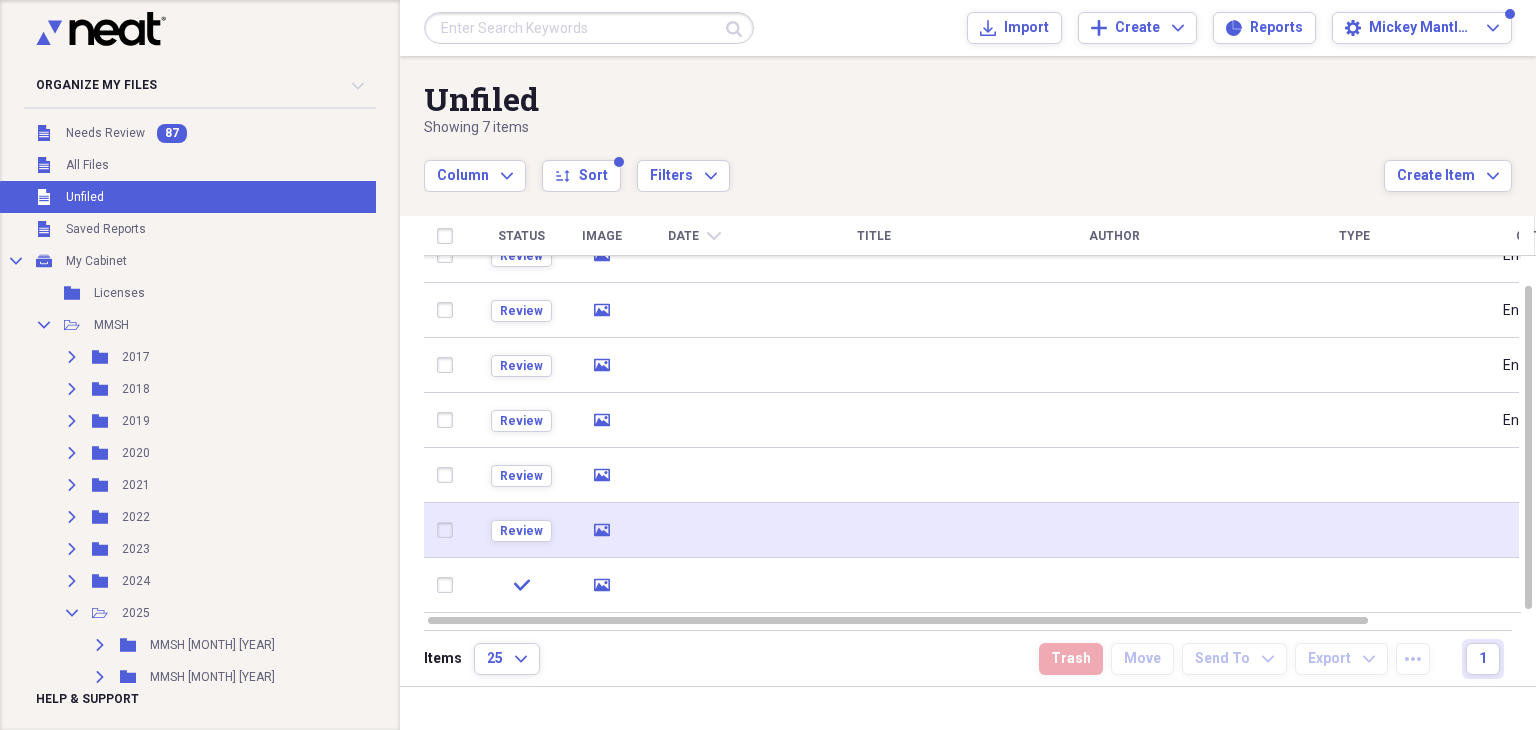 click at bounding box center (694, 530) 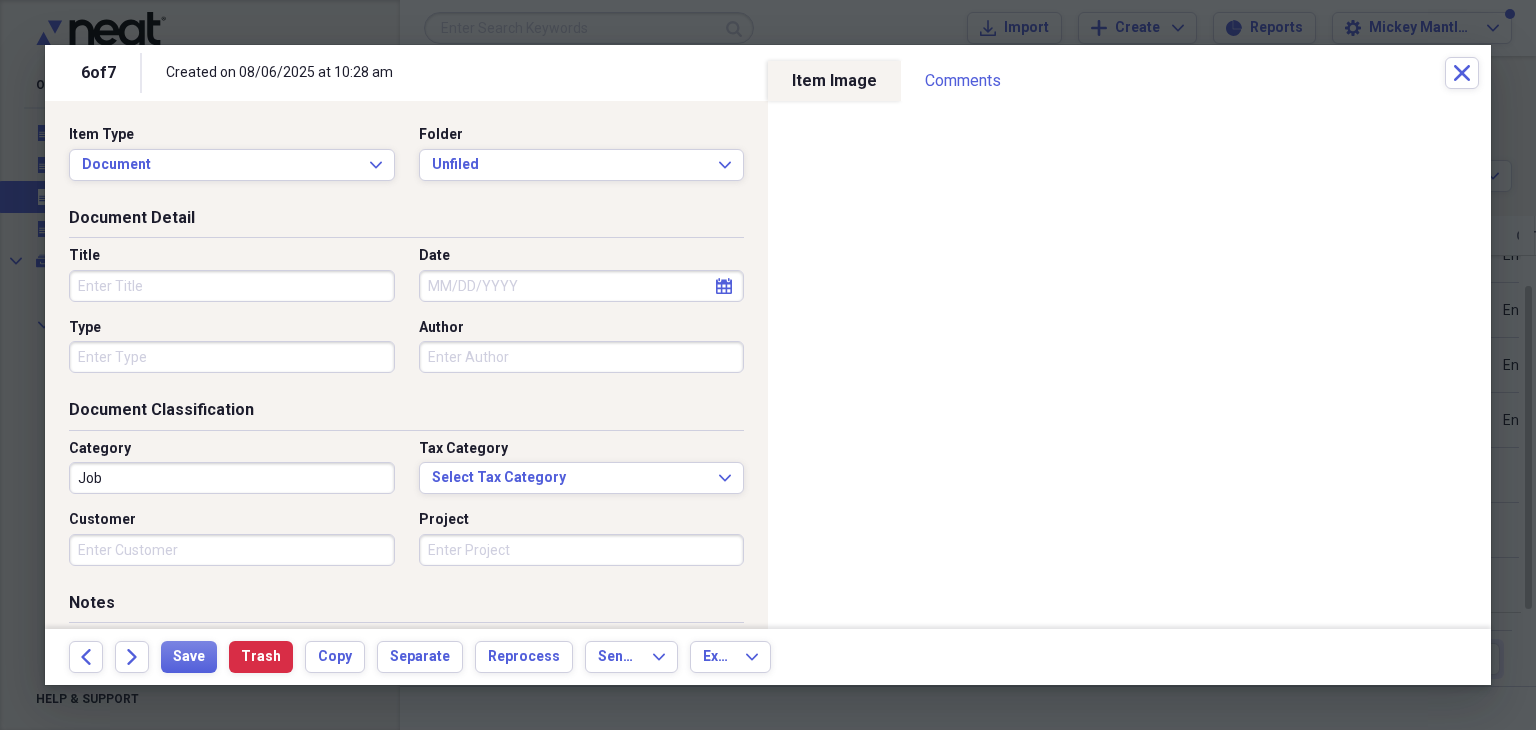 click on "Title" at bounding box center [232, 286] 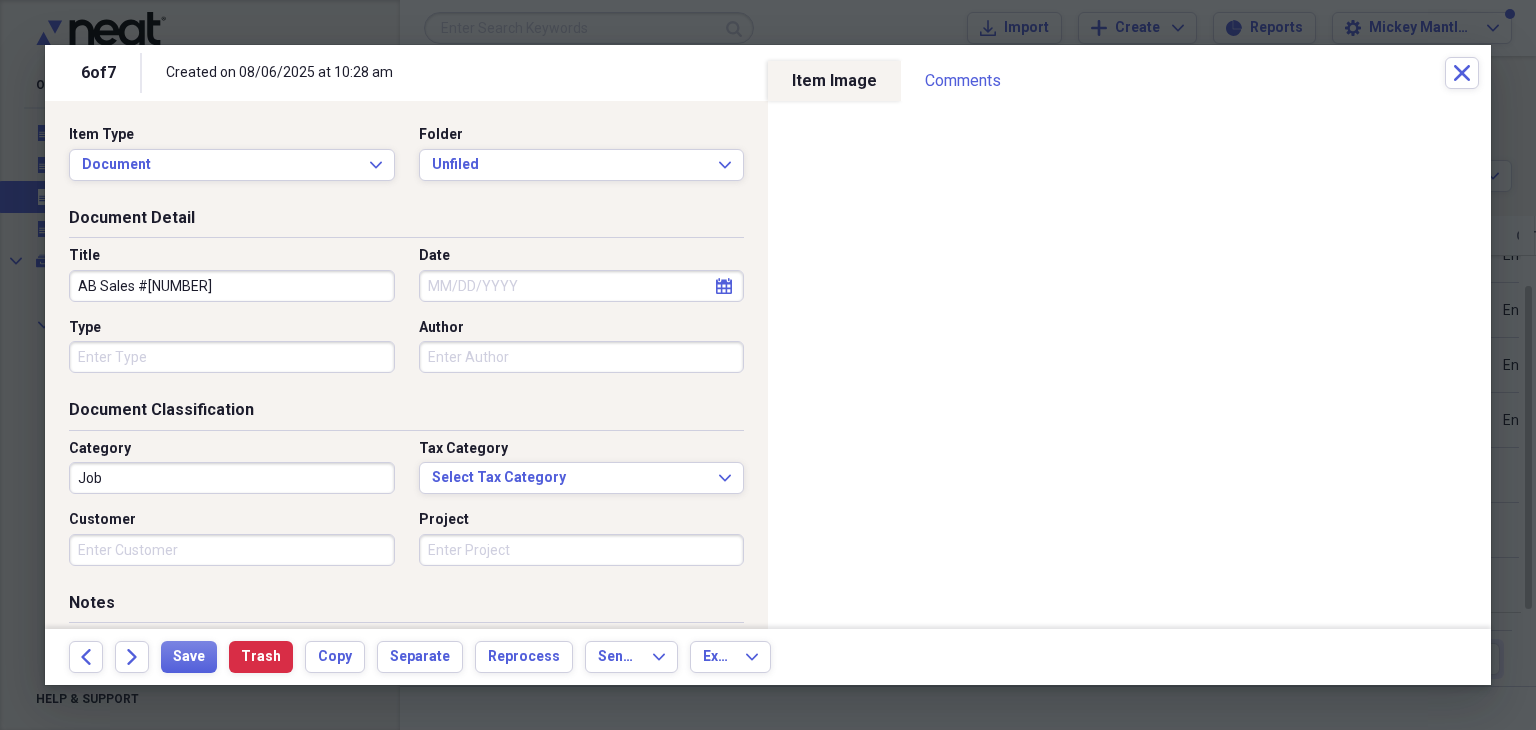 type on "AB Sales #3836" 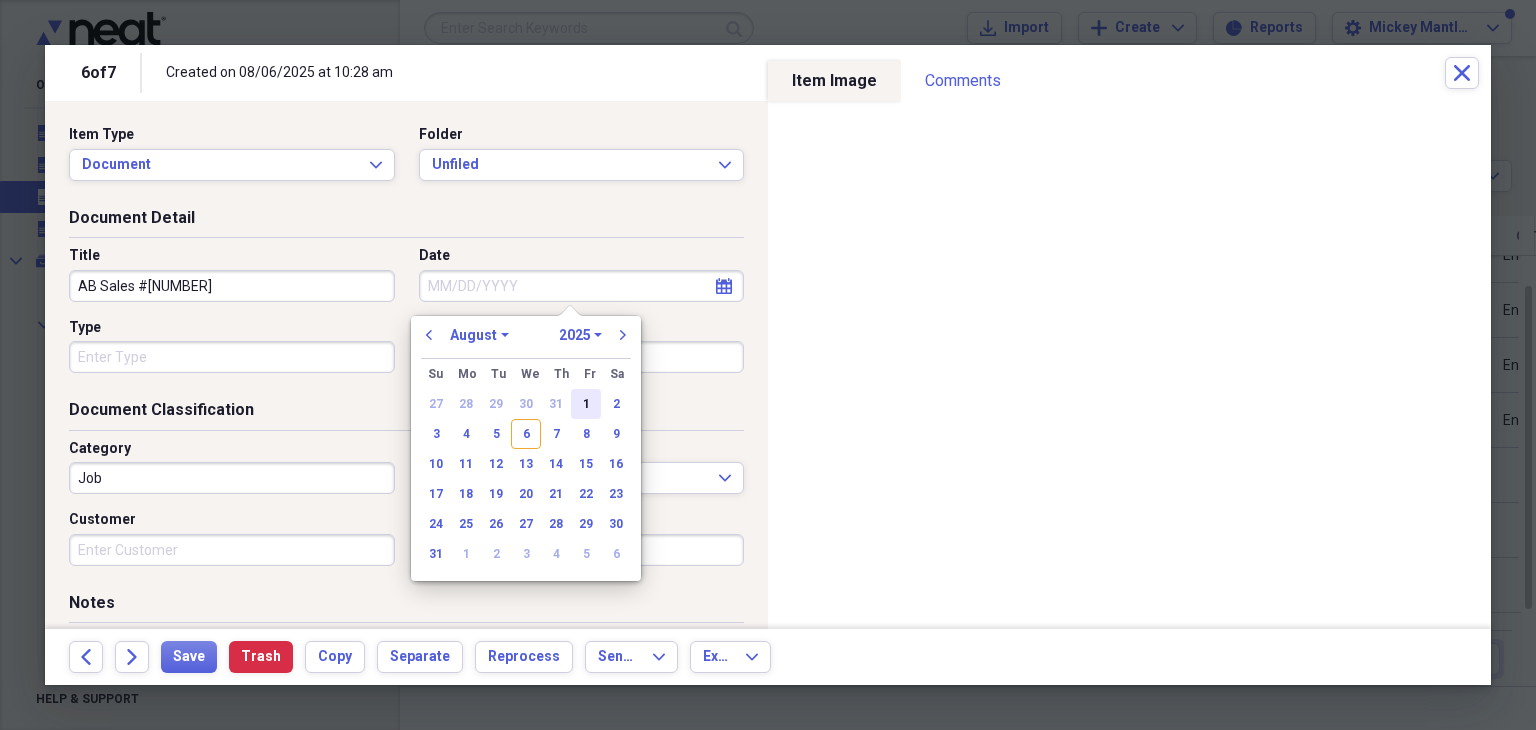click on "1" at bounding box center [586, 404] 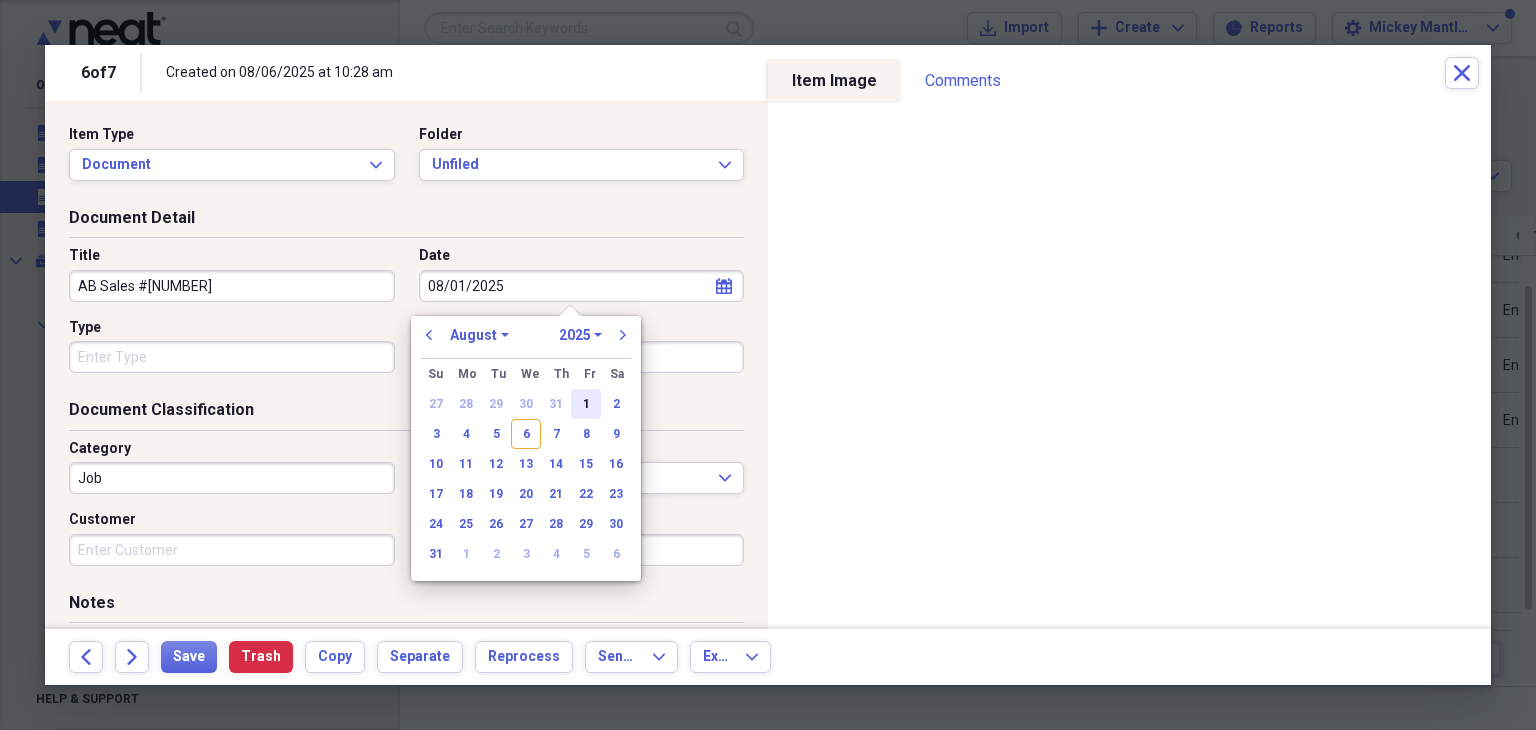 type on "08/01/2025" 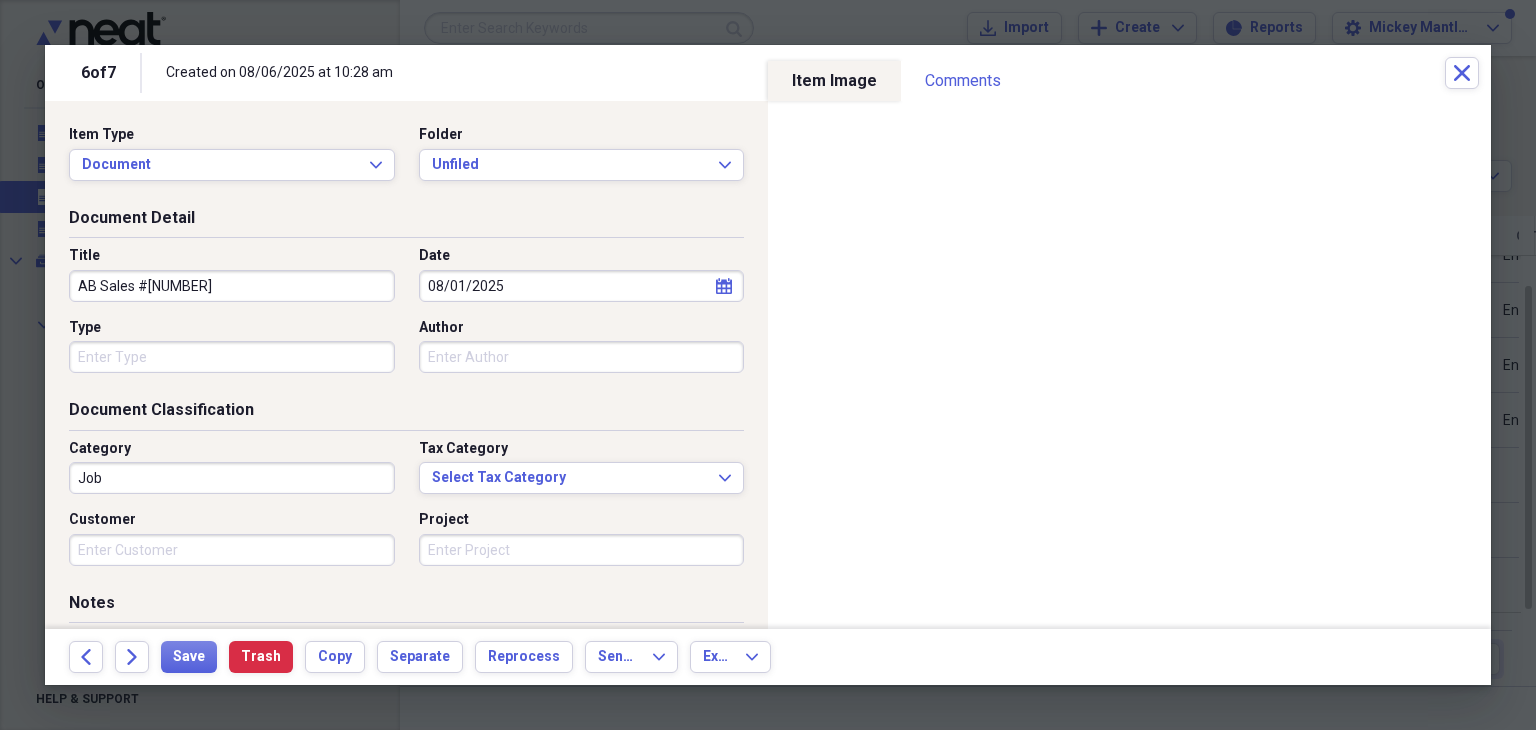 click on "Job" at bounding box center (232, 478) 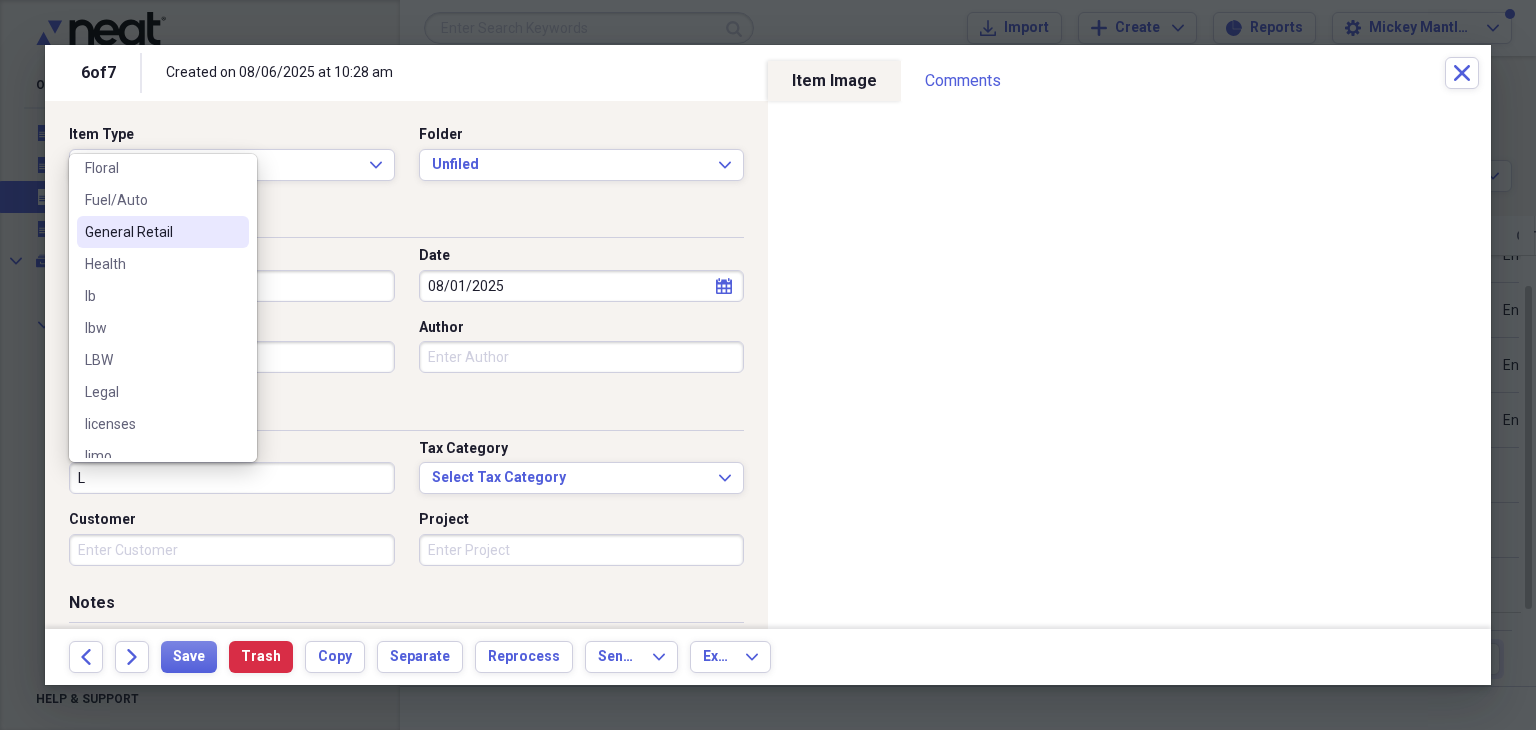 scroll, scrollTop: 139, scrollLeft: 0, axis: vertical 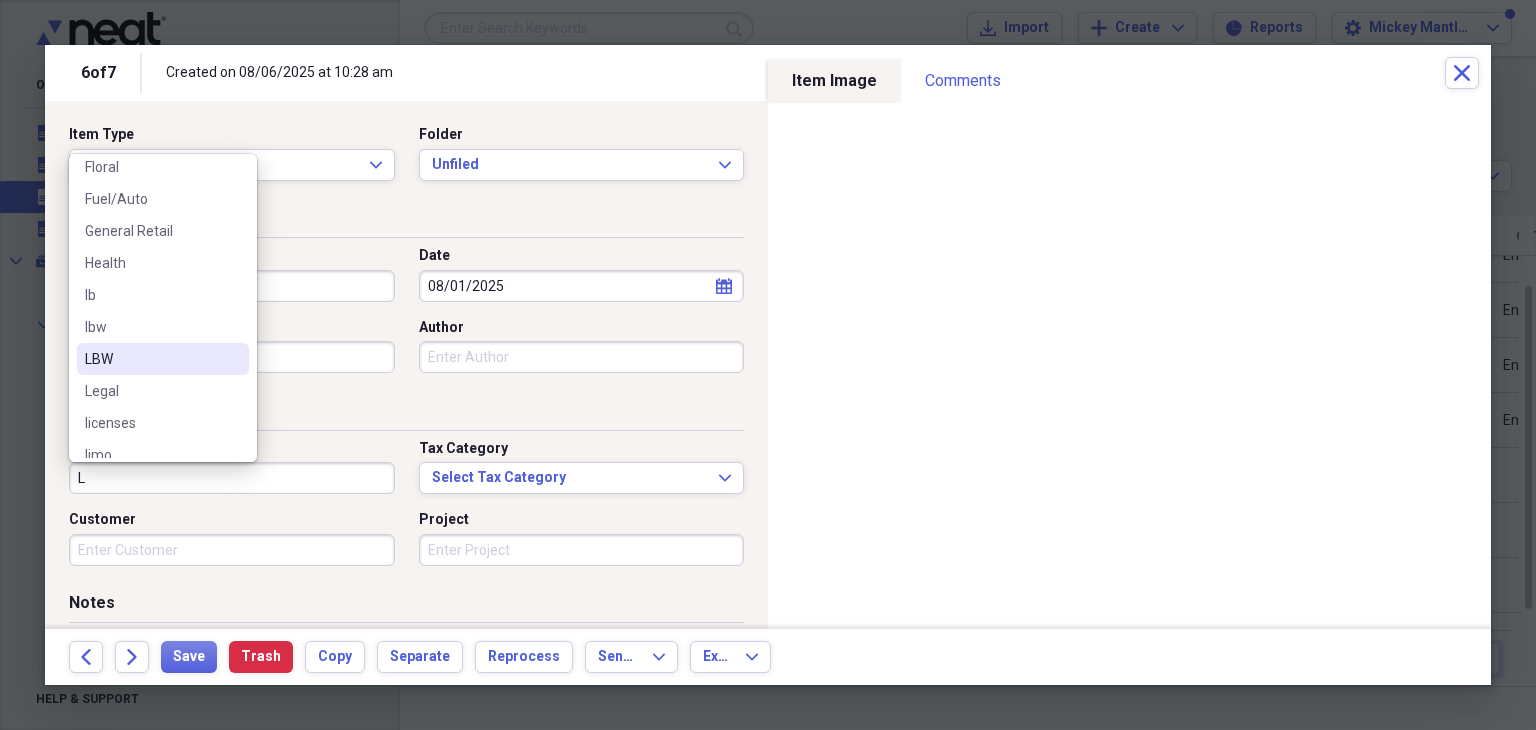click on "LBW" at bounding box center [151, 359] 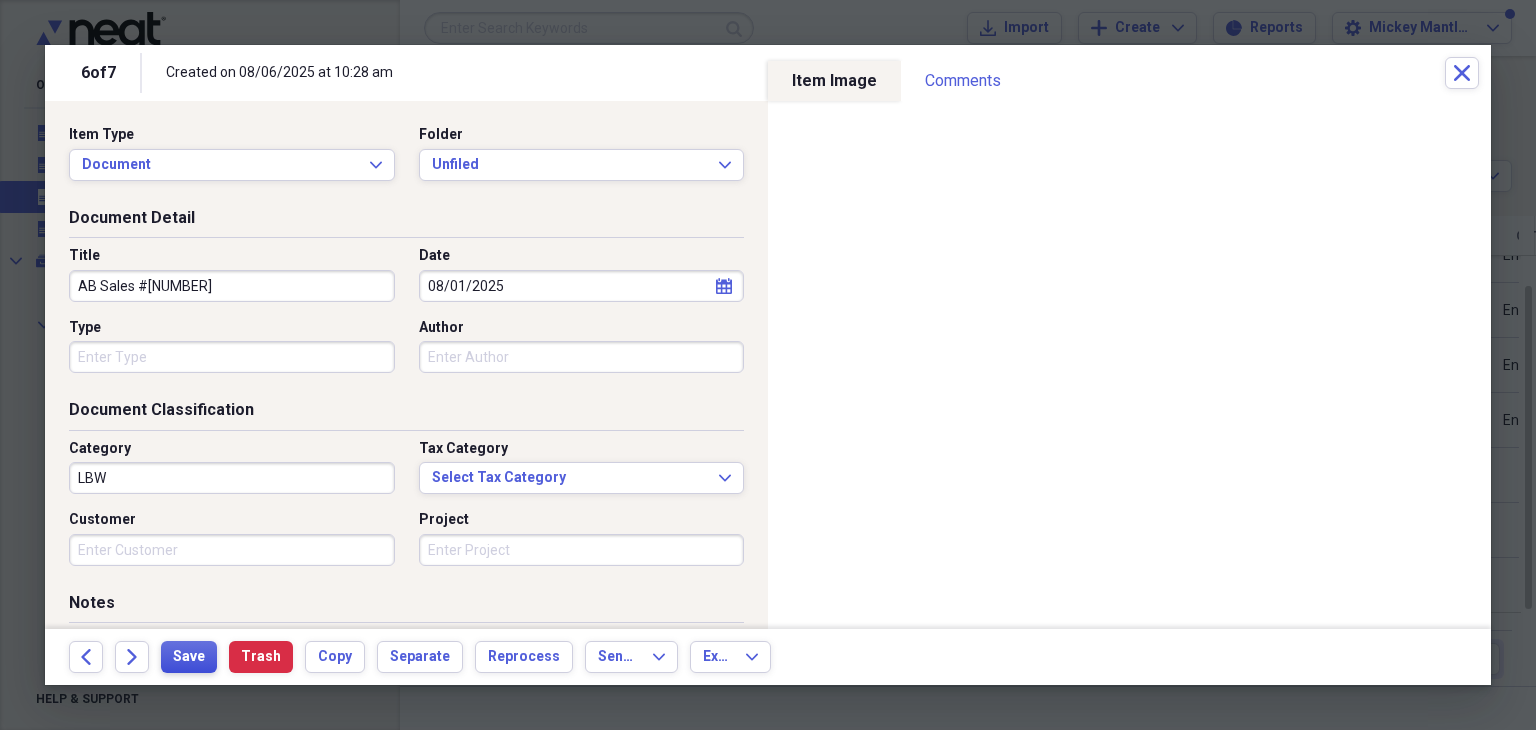 click on "Save" at bounding box center (189, 657) 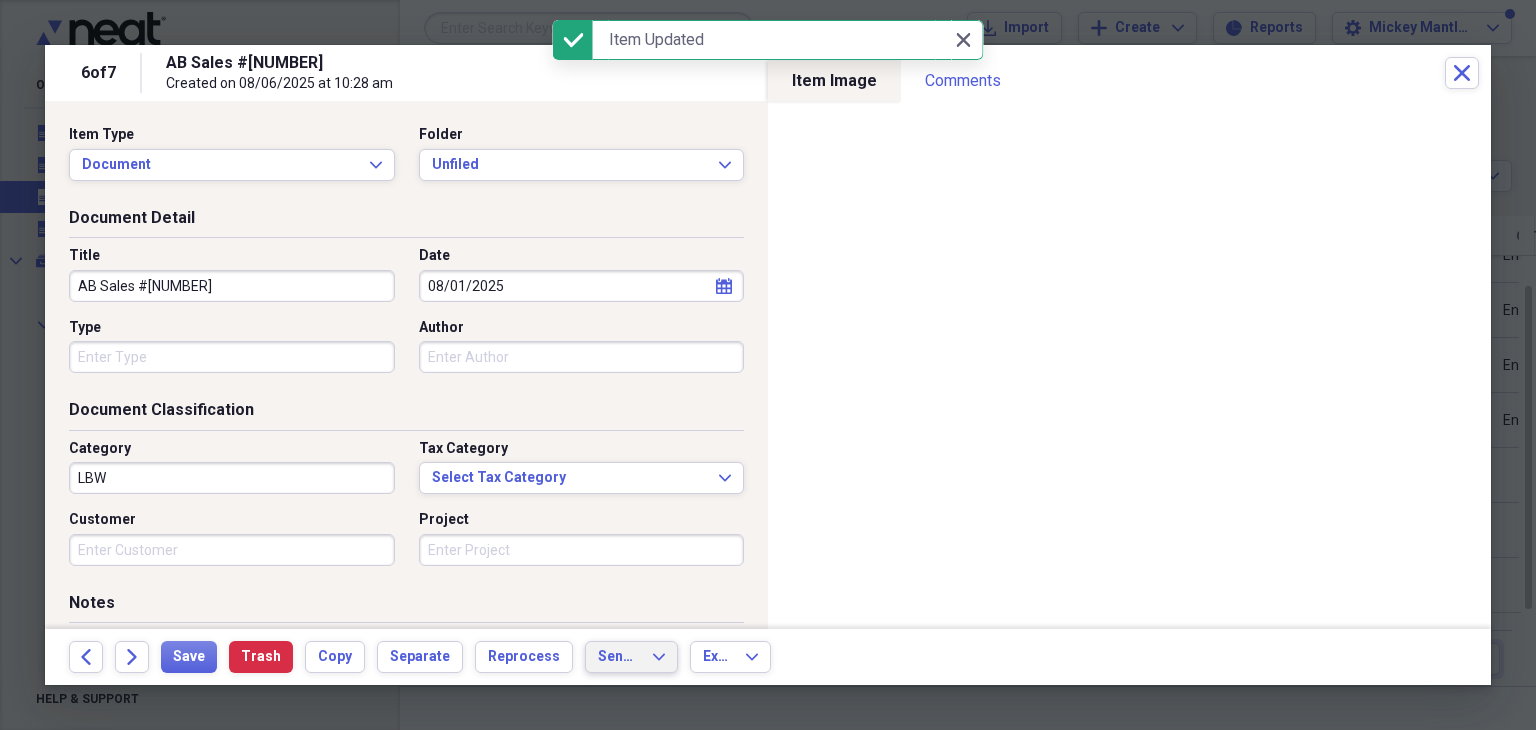 click on "Send To" at bounding box center (619, 657) 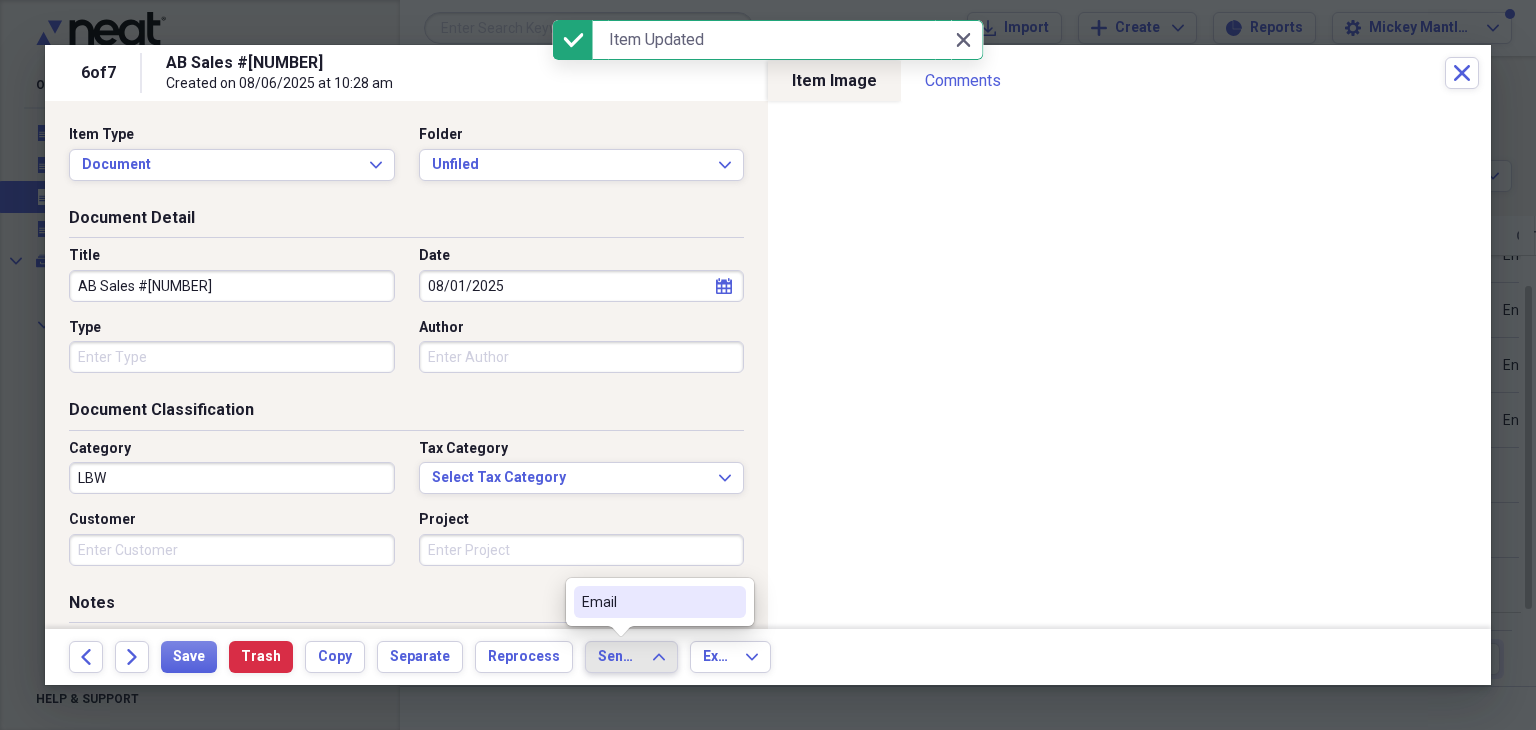 click on "Email" at bounding box center [648, 602] 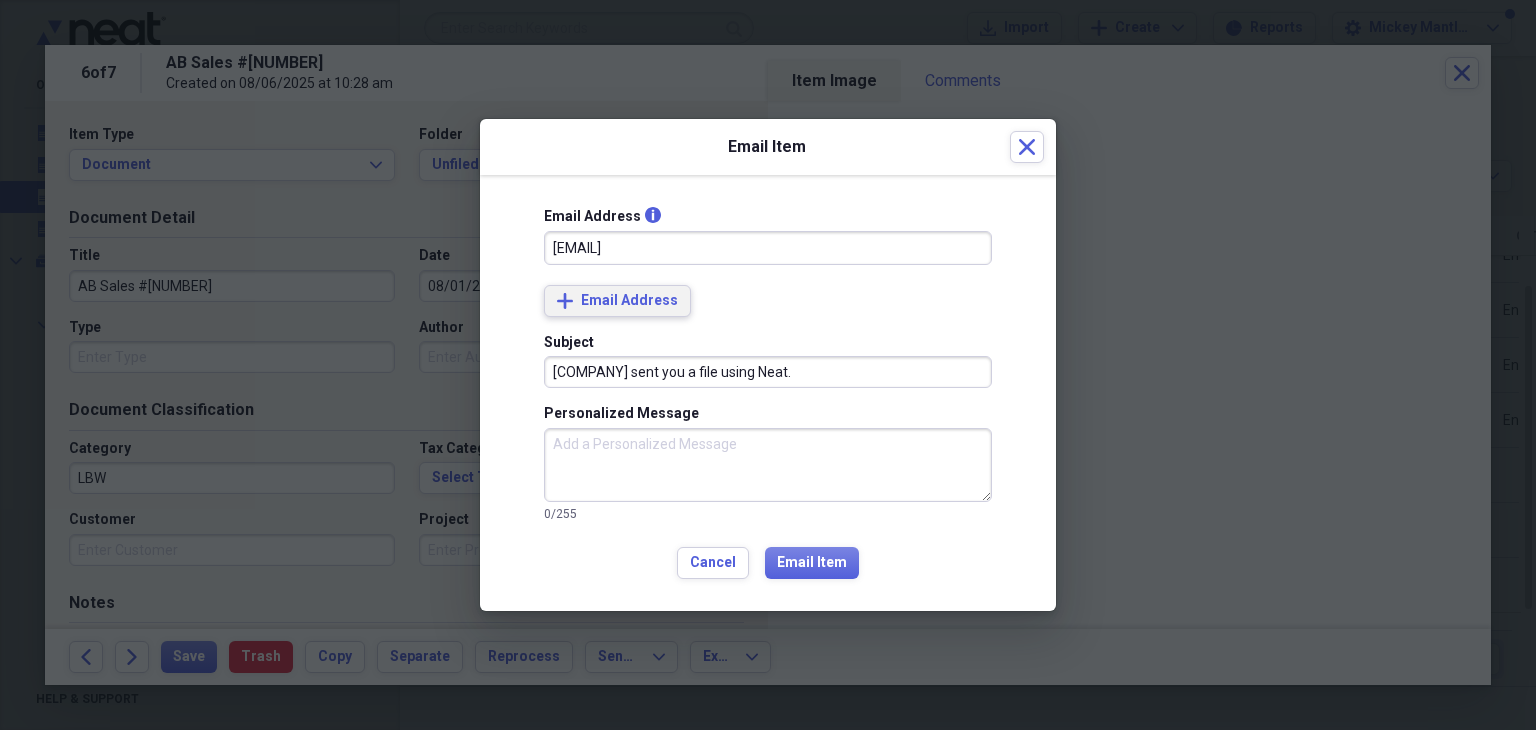 type on "k.abbott@mickeymantlesteakhouse.com" 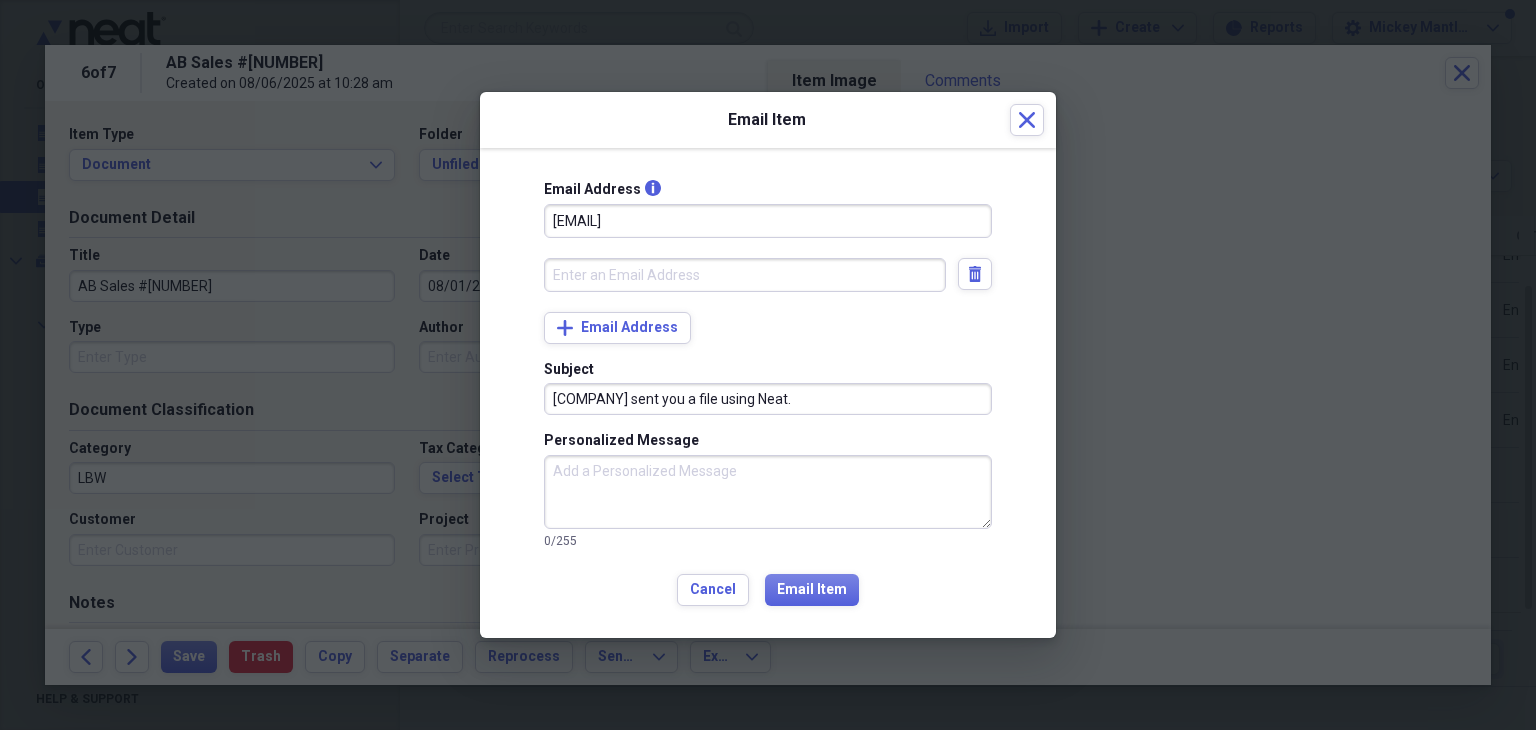click at bounding box center [745, 275] 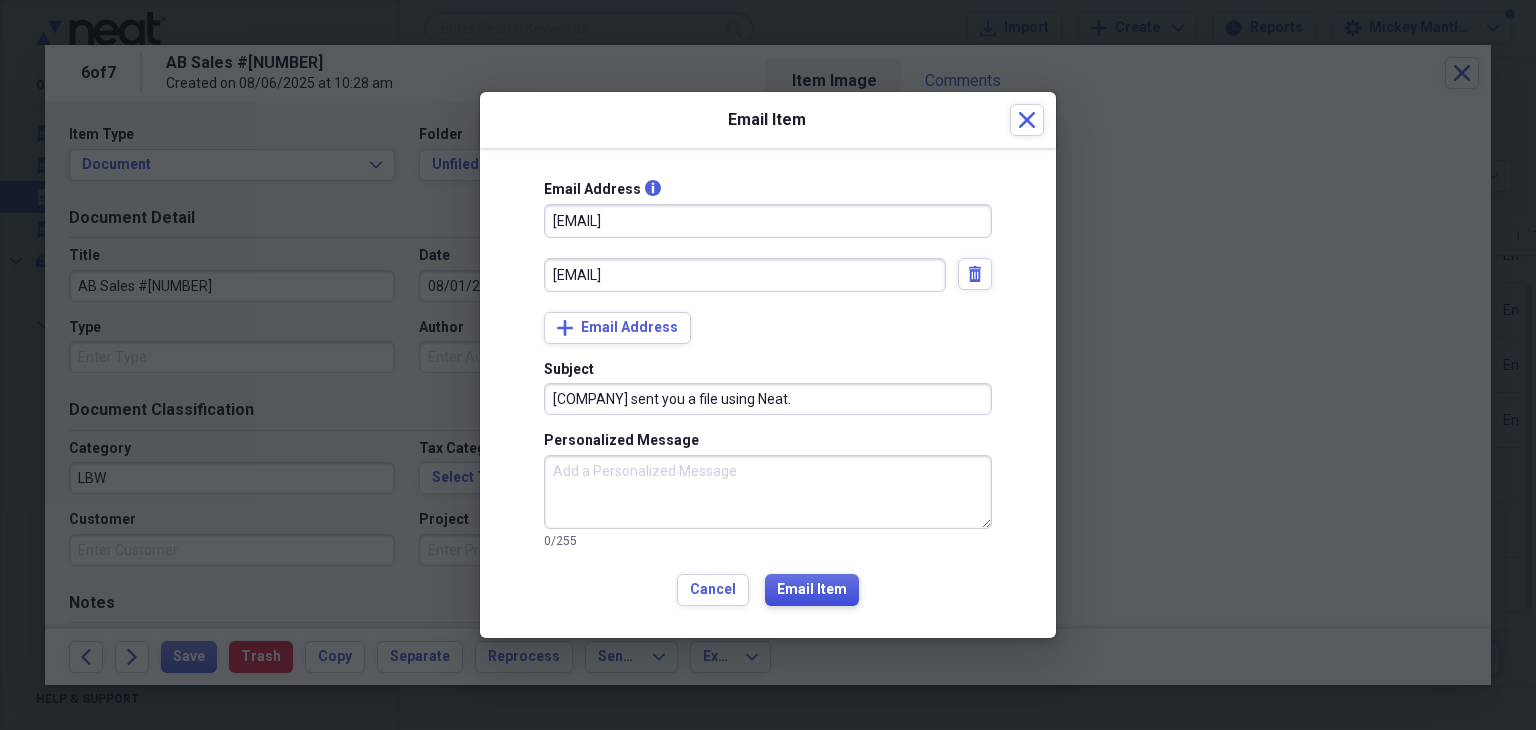 type on "beckyengle@icloud.com" 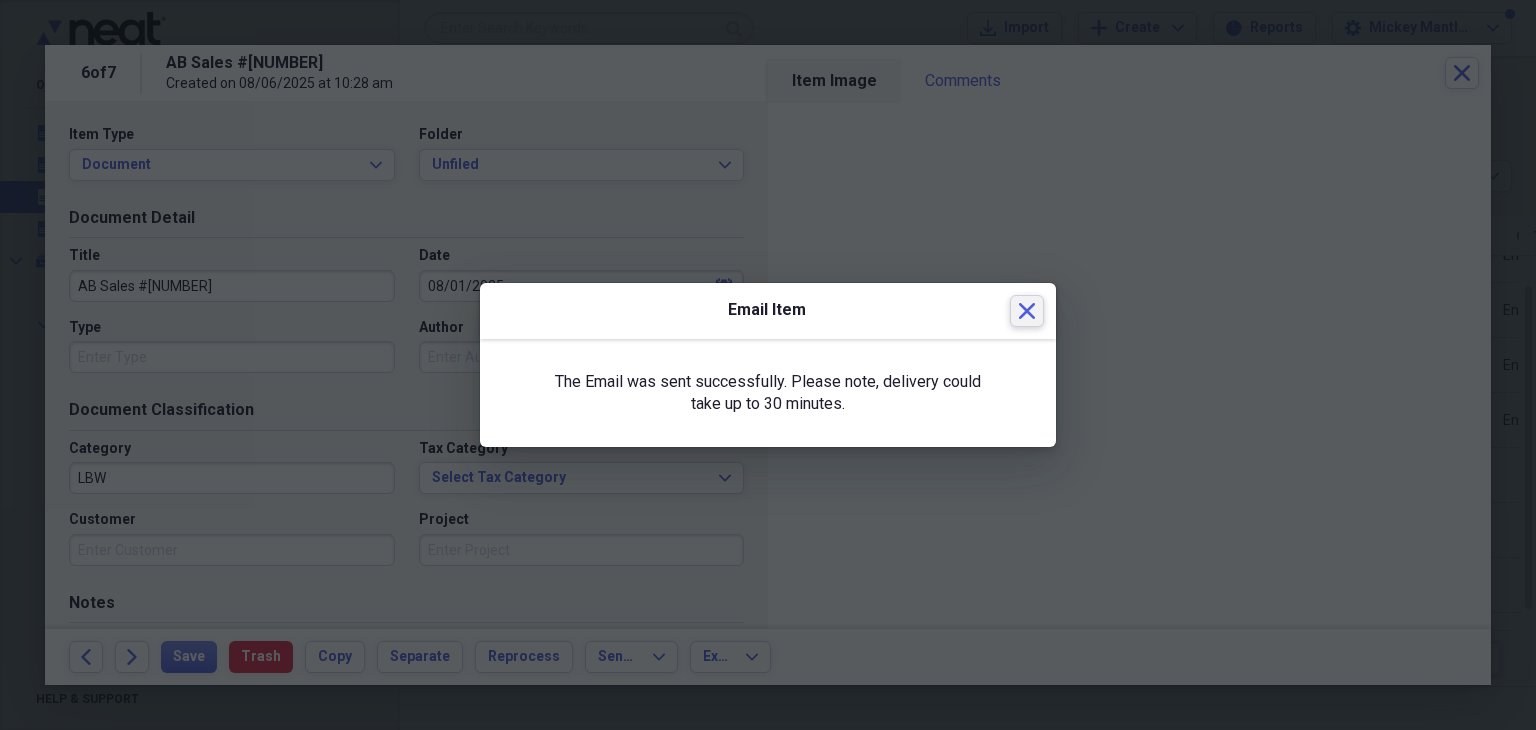 click on "Close" 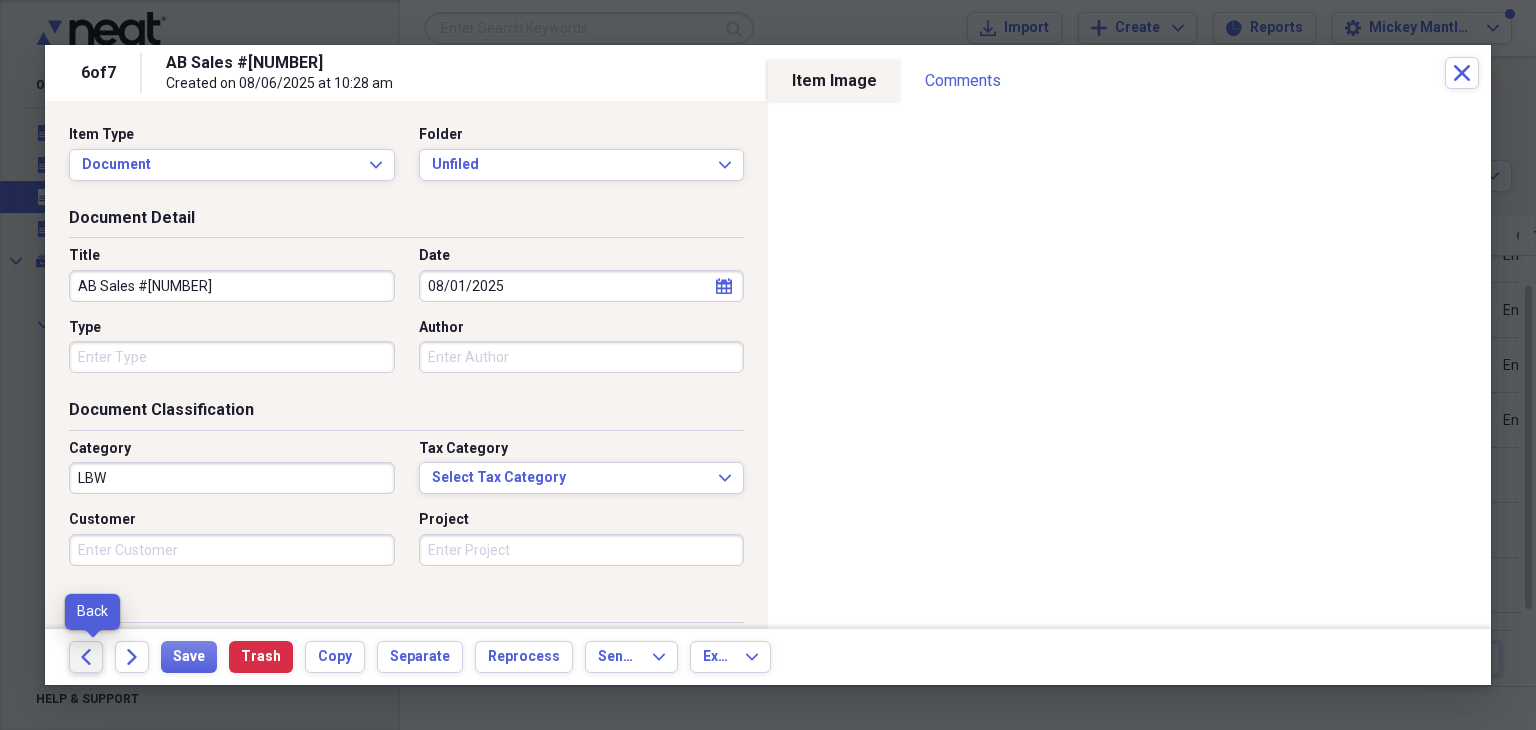 click on "Back" 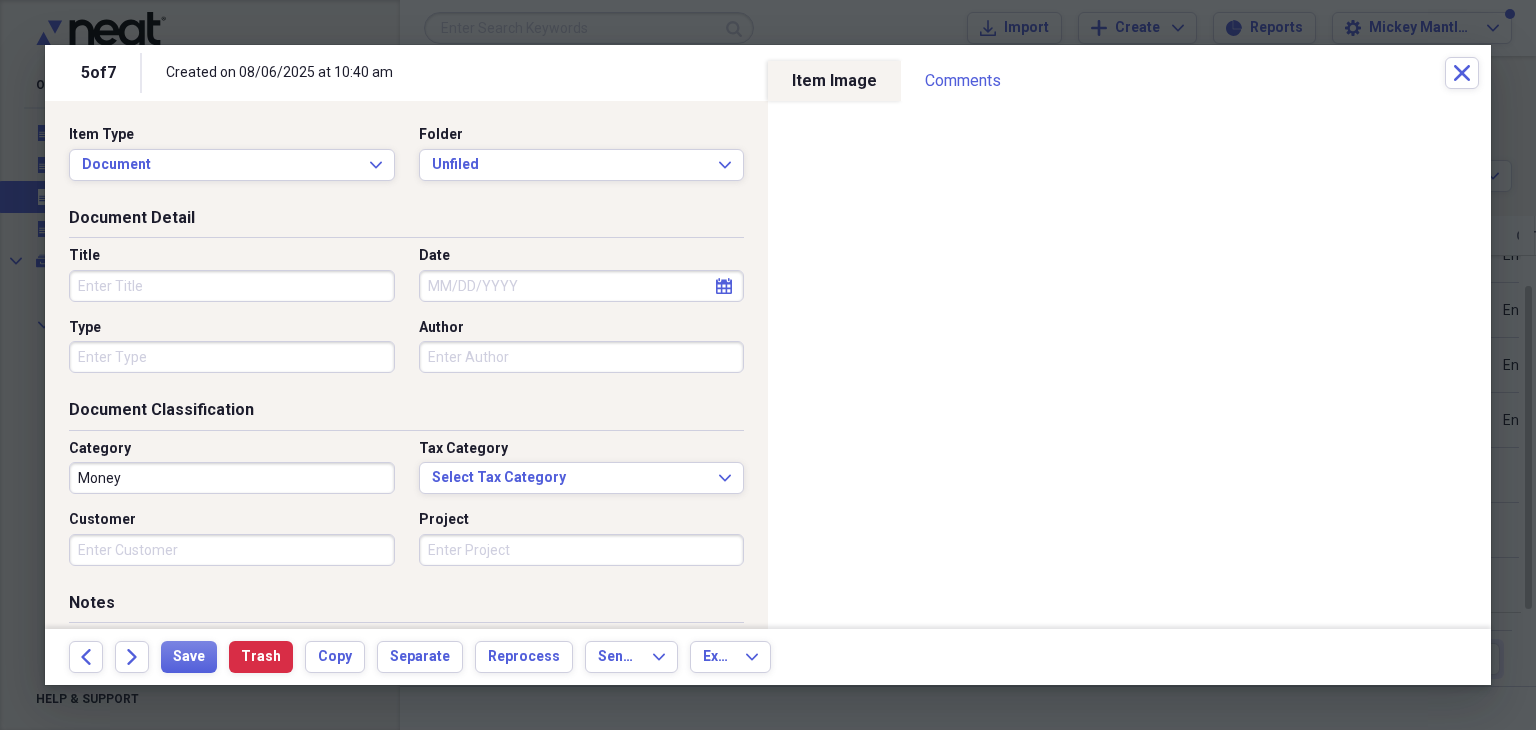 click on "Title" at bounding box center (232, 286) 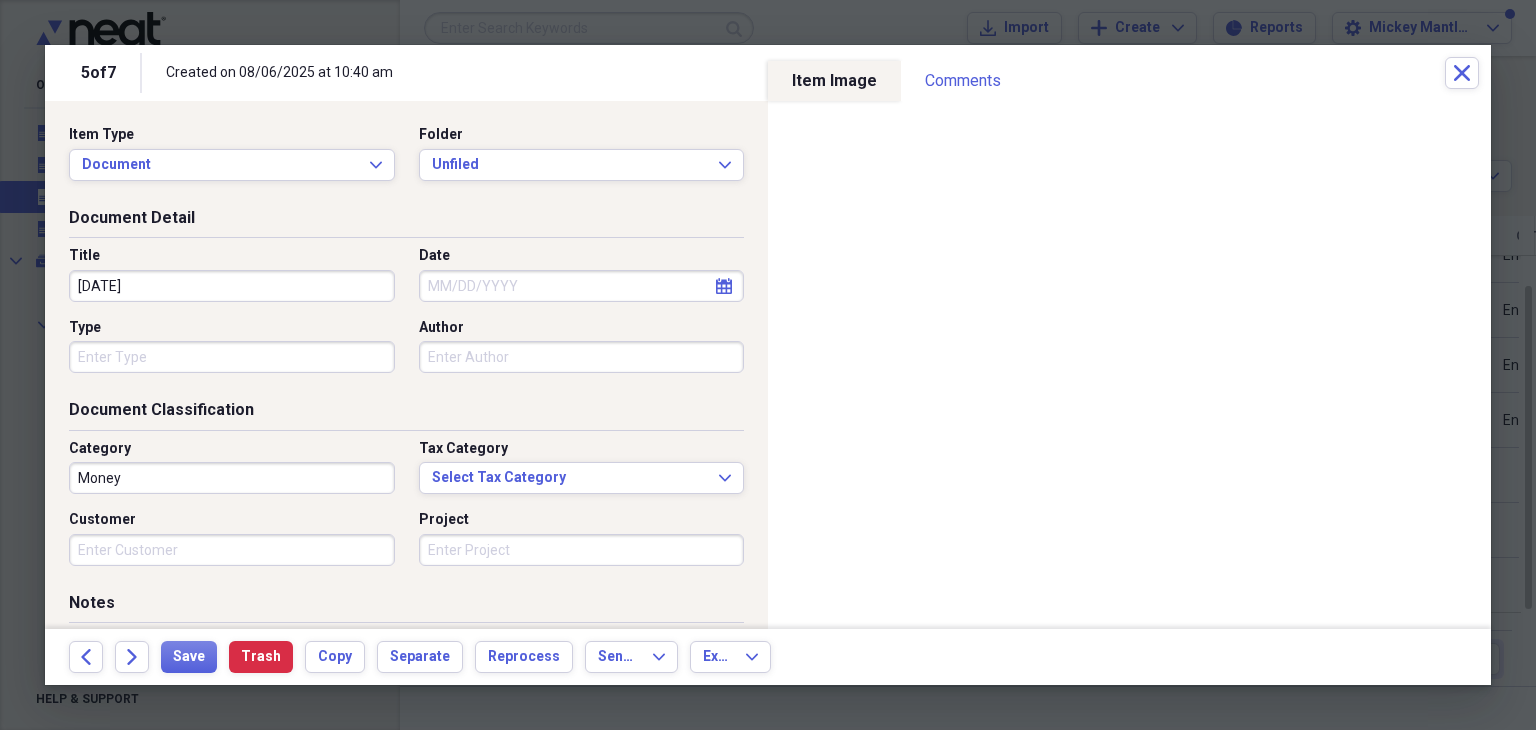 type on "[D].[M].[YEAR]" 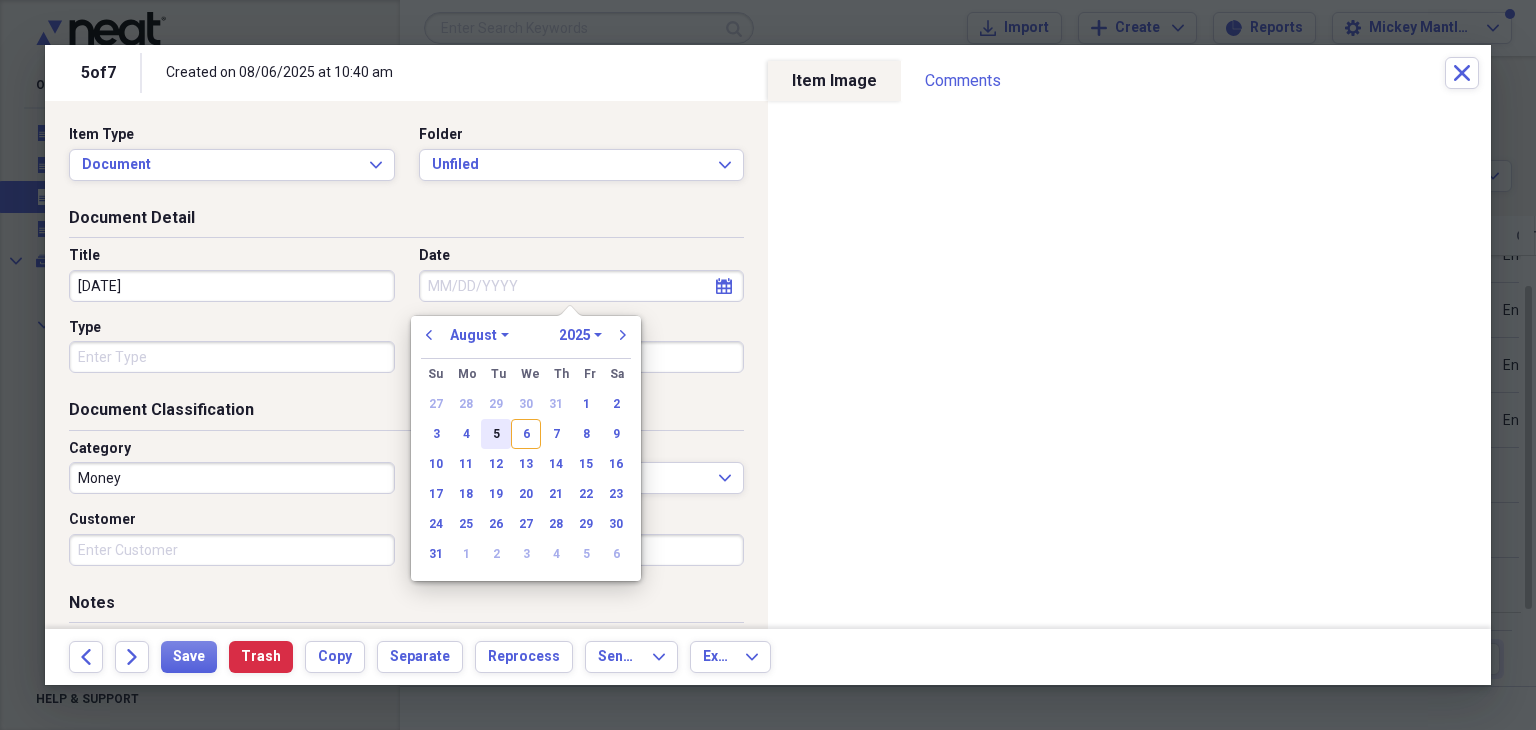 click on "5" at bounding box center [496, 434] 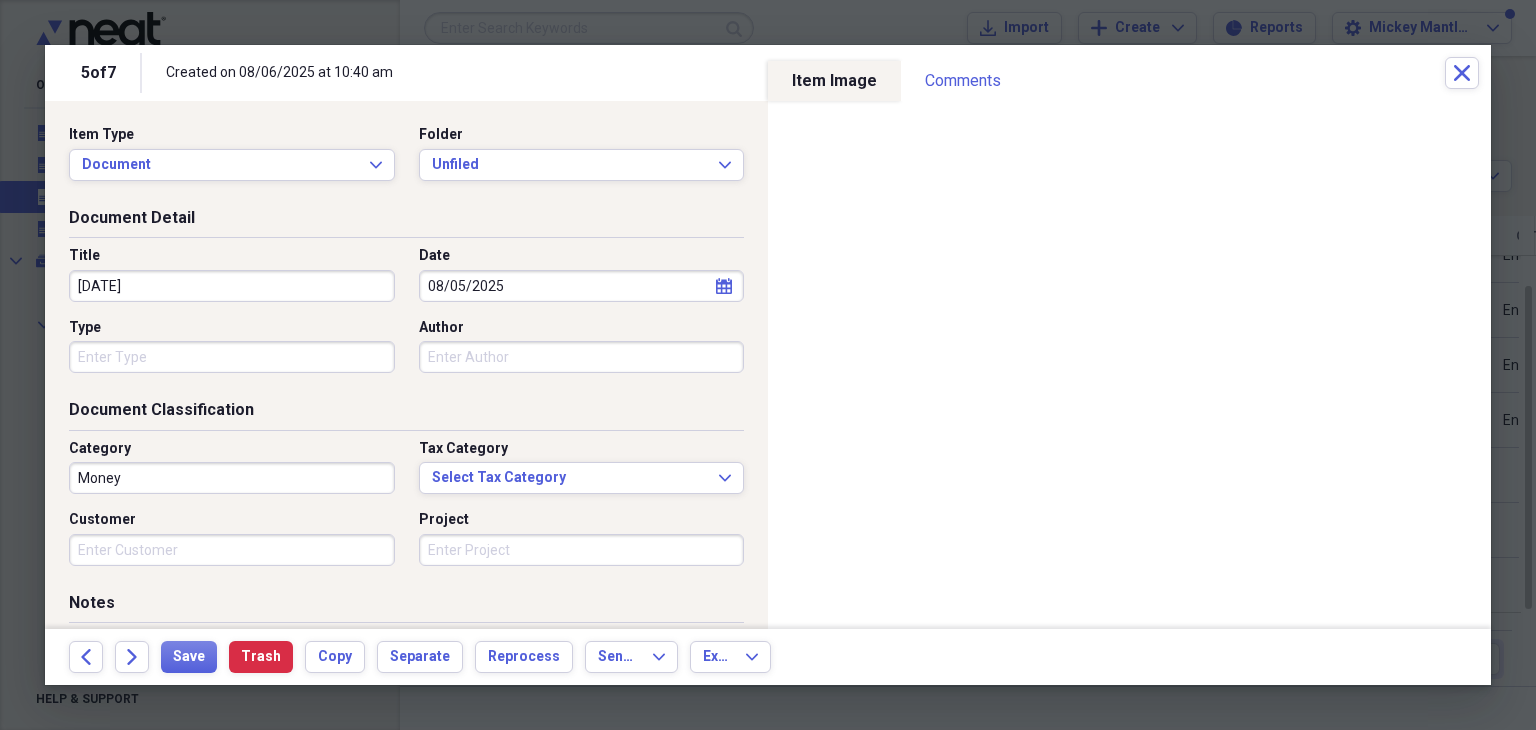 click on "Money" at bounding box center (232, 478) 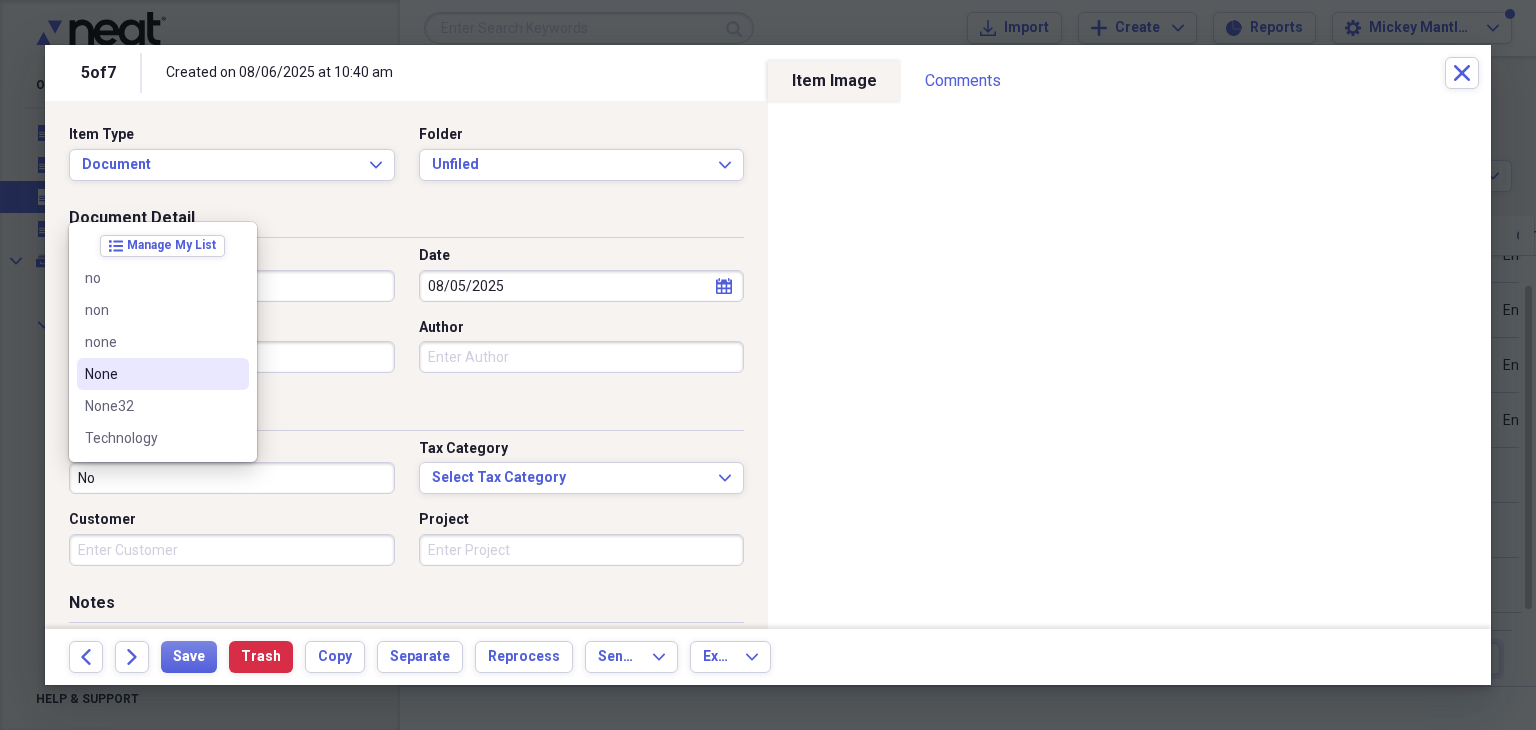 click on "None" at bounding box center [163, 374] 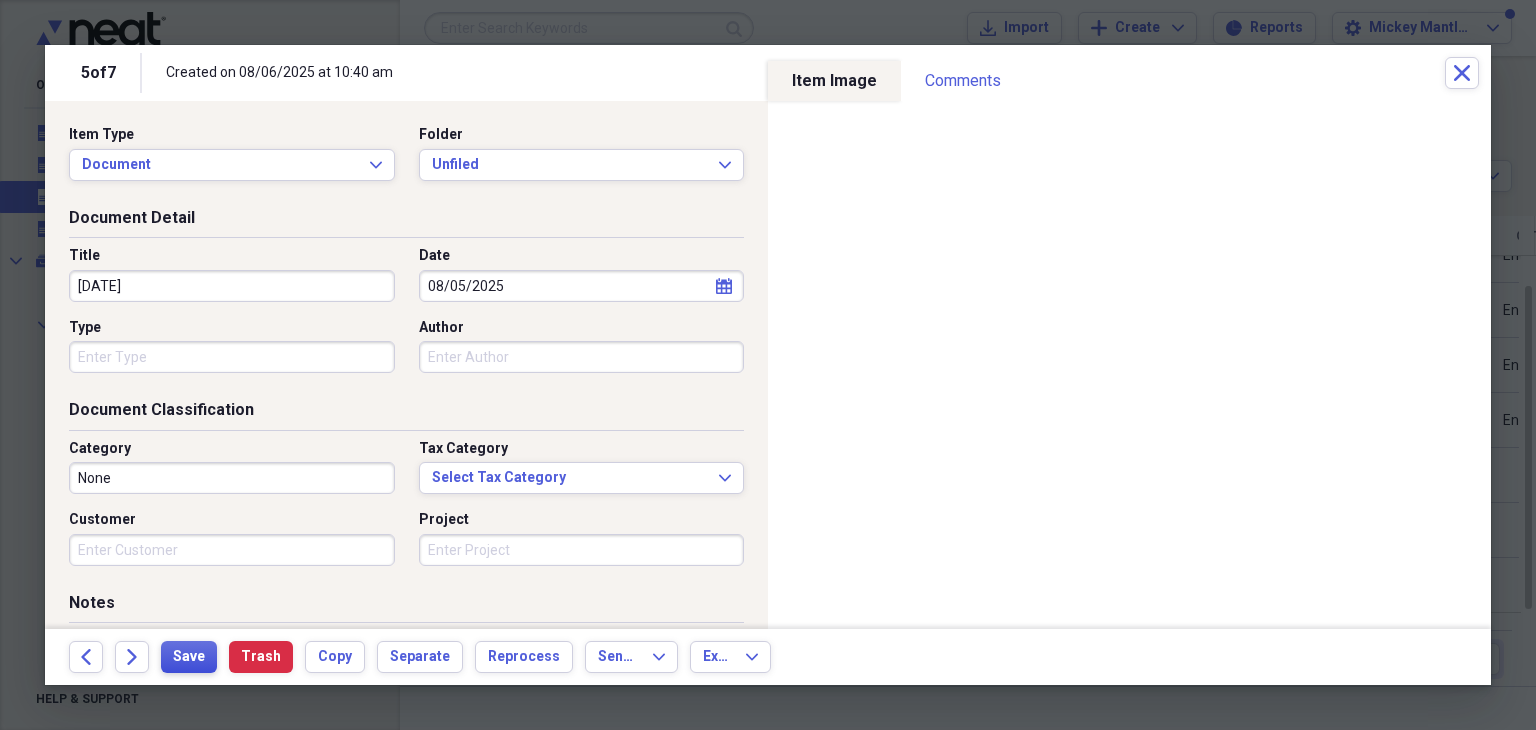 click on "Save" at bounding box center [189, 657] 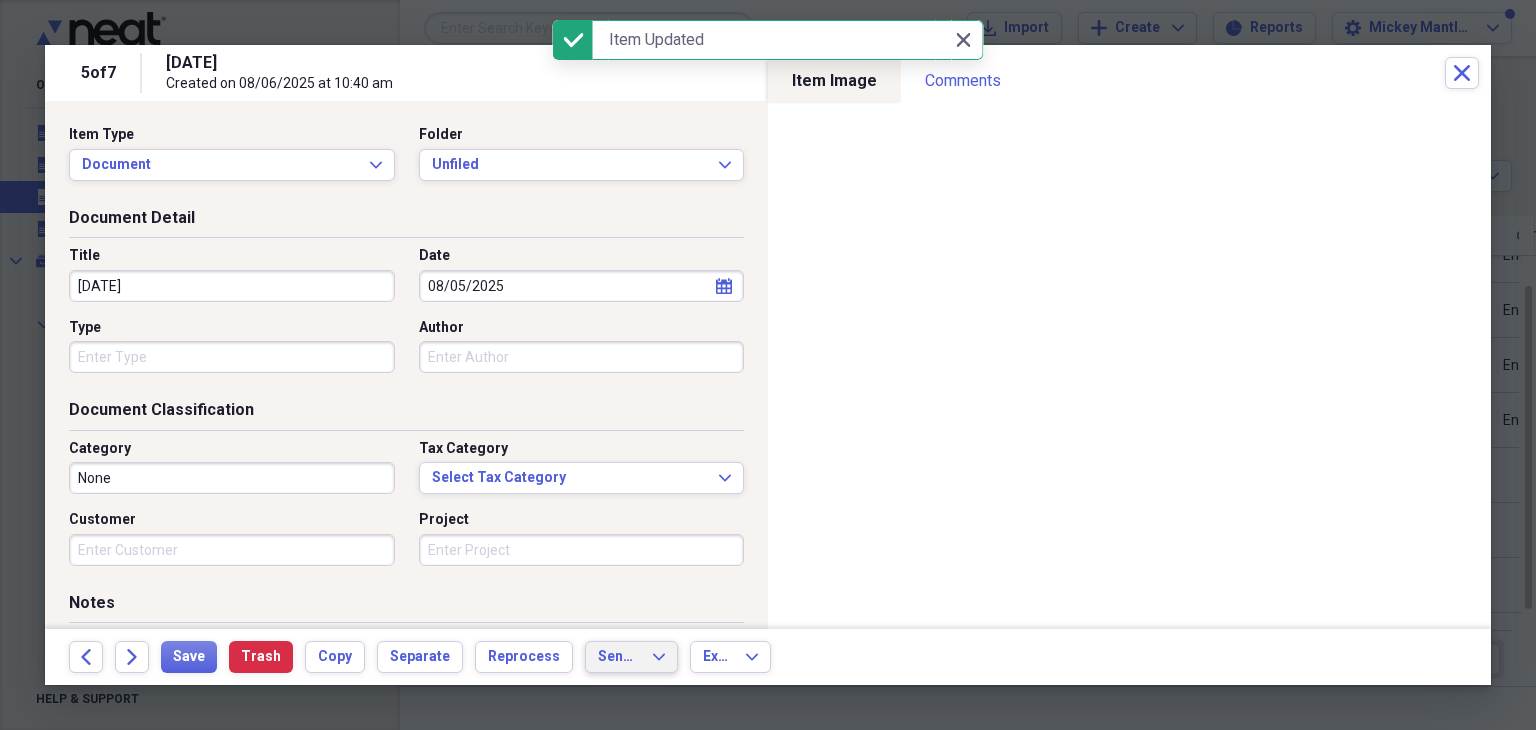 click on "Send To" at bounding box center (619, 657) 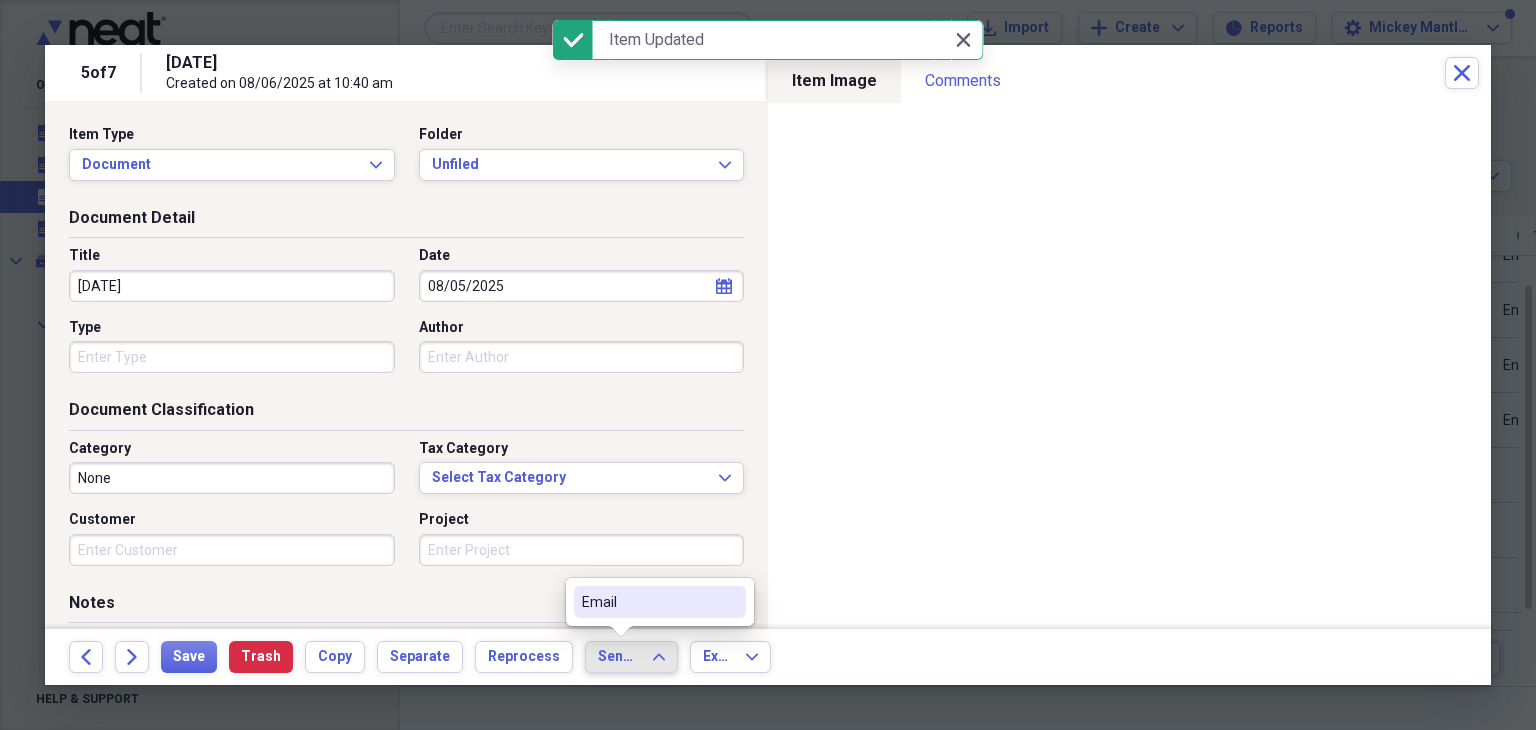 click on "Email" at bounding box center (648, 602) 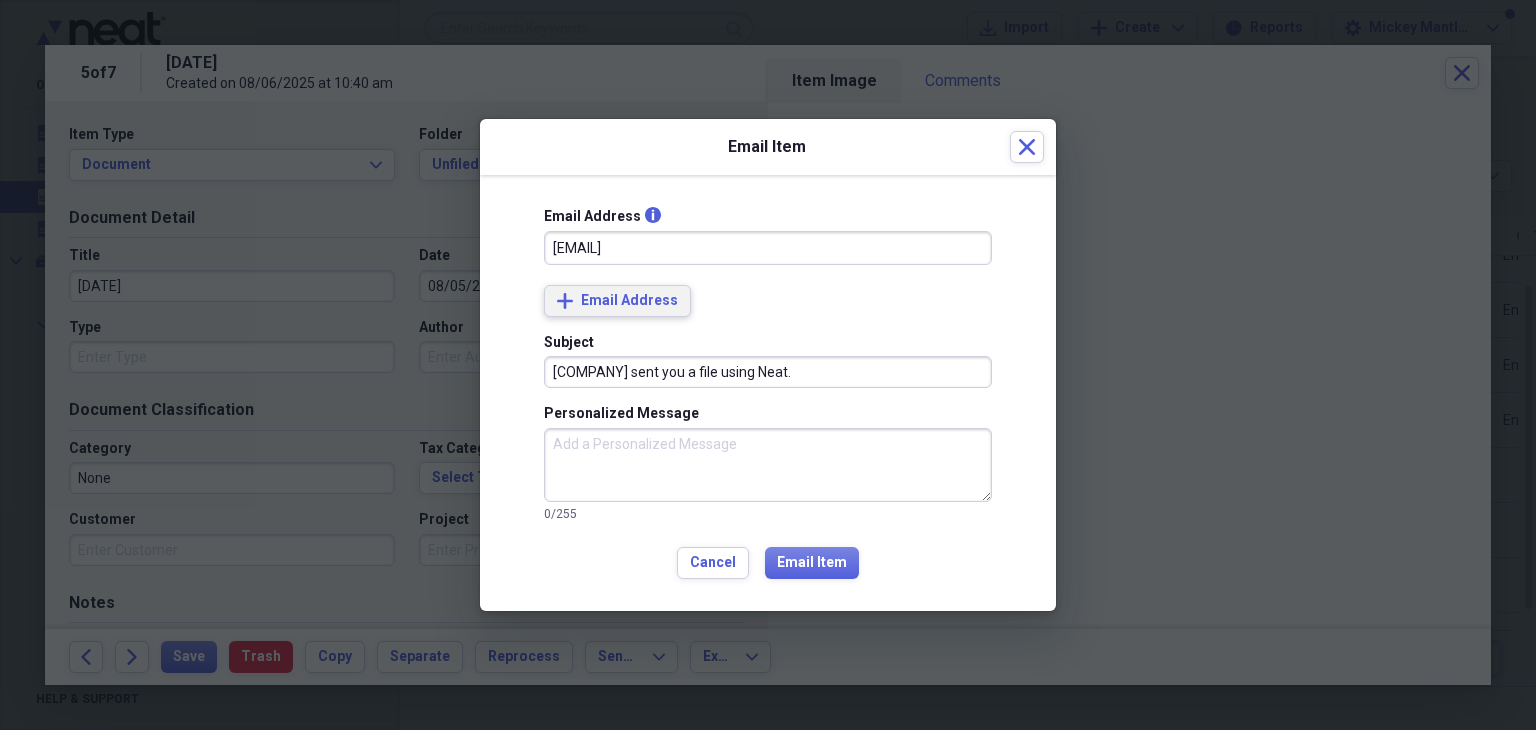 type on "k.abbott@mickeymantlesteakhouse.com" 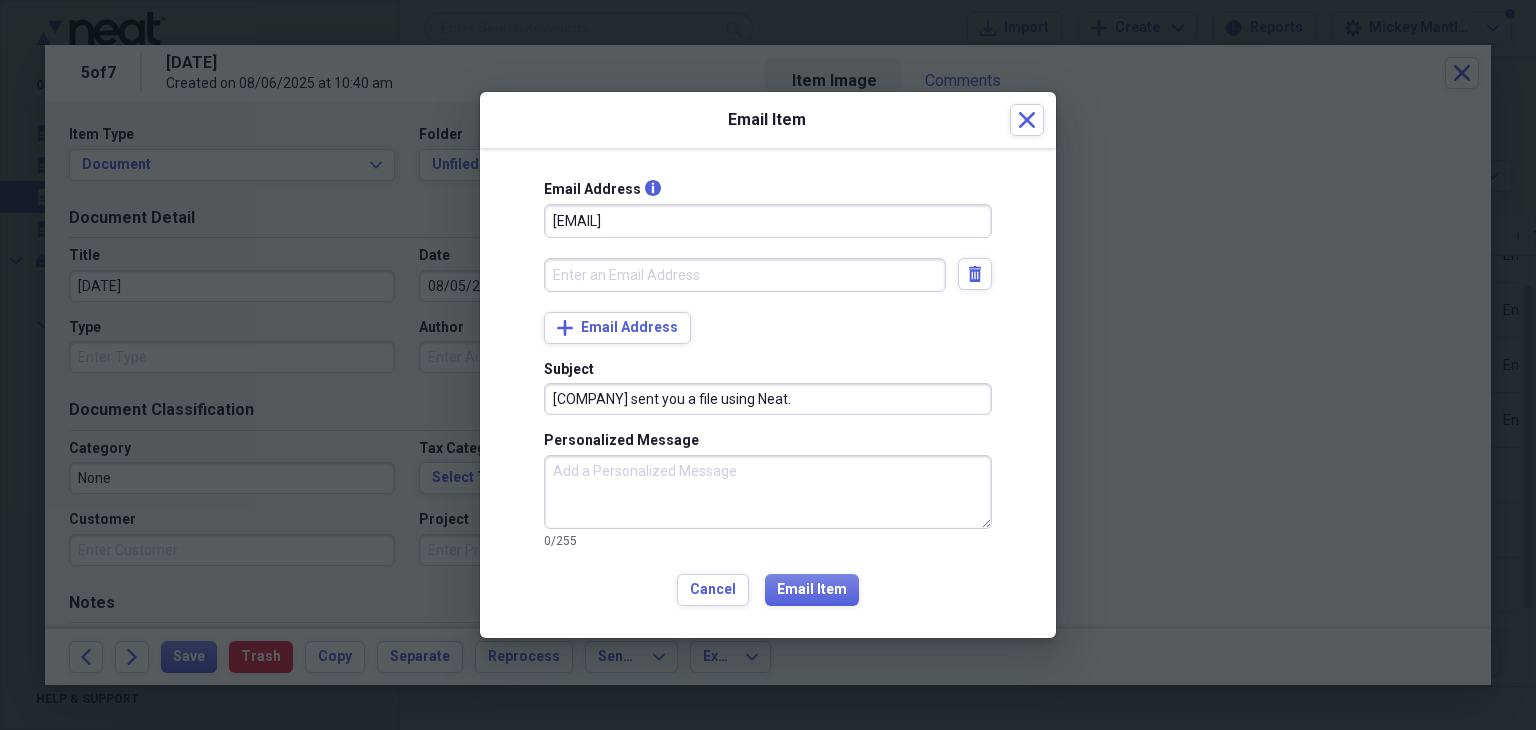 click at bounding box center (745, 275) 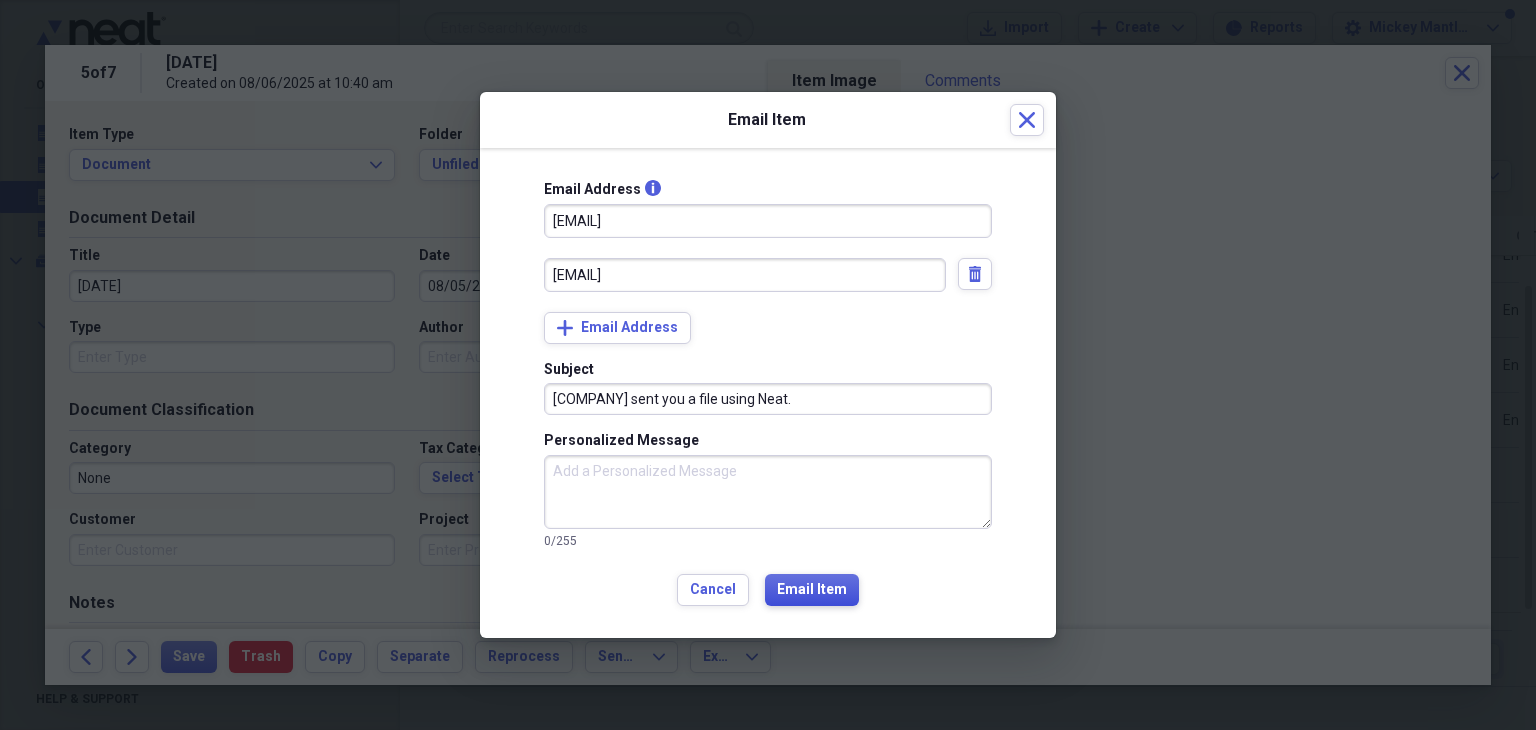 type on "beckyengle@icloud.com" 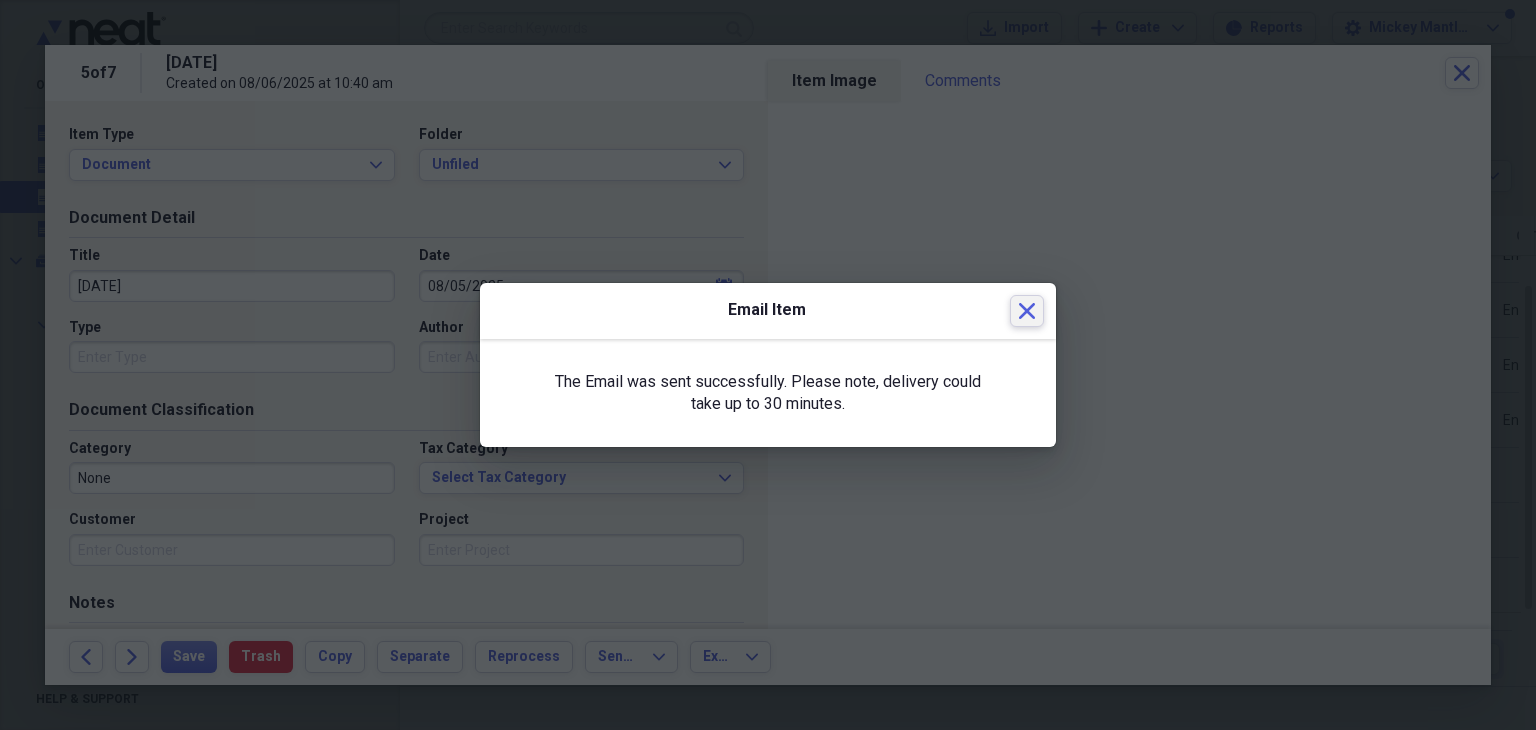 click 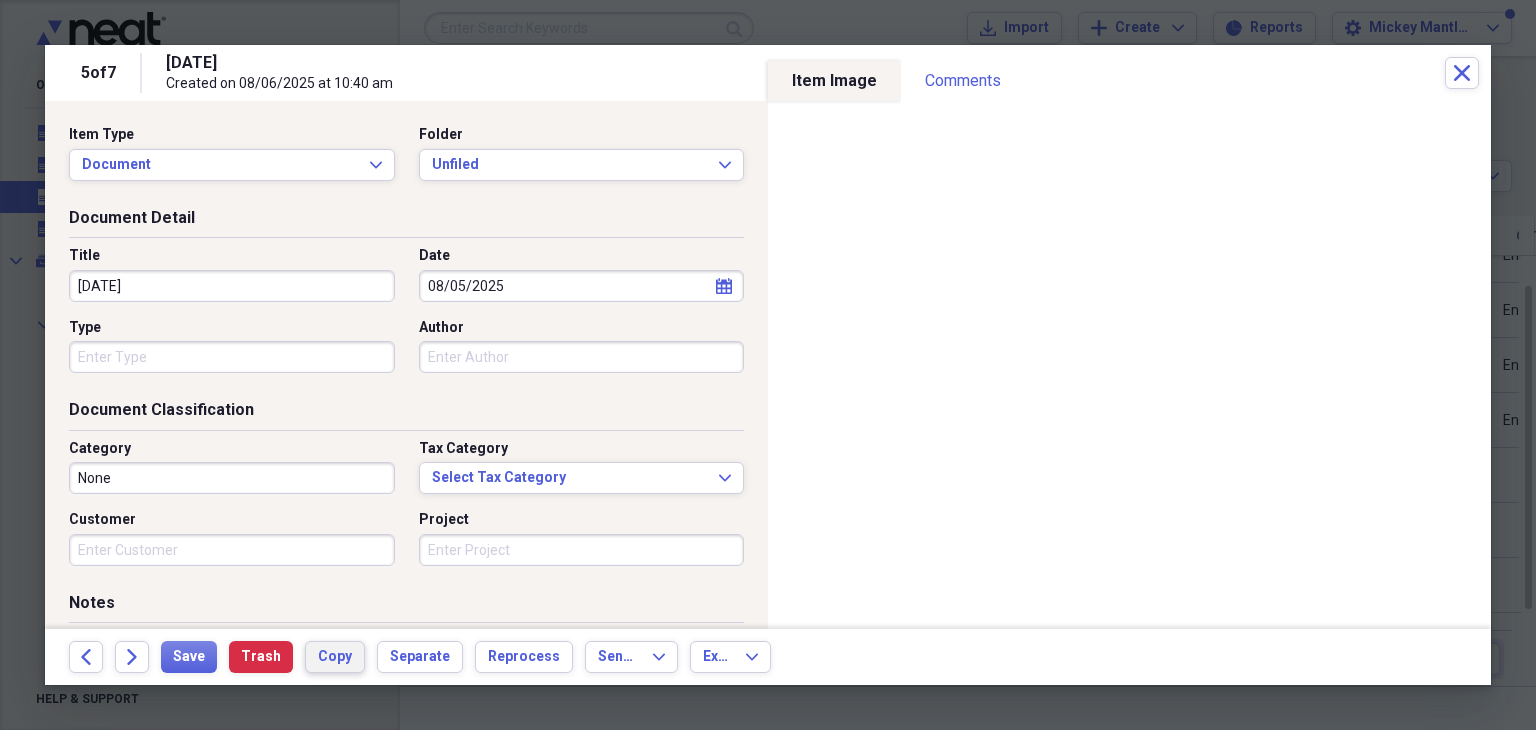 click on "Copy" at bounding box center (335, 657) 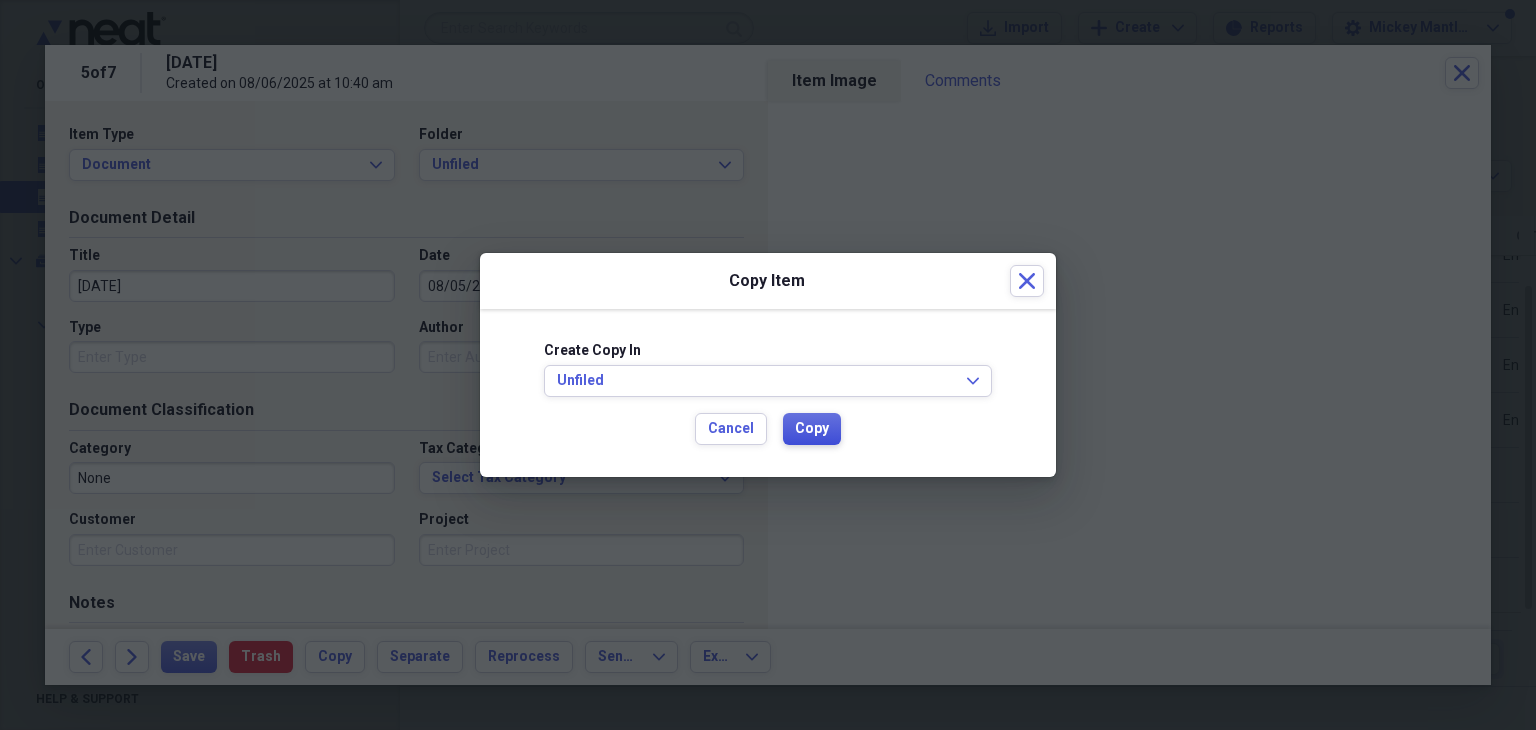 click on "Copy" at bounding box center [812, 429] 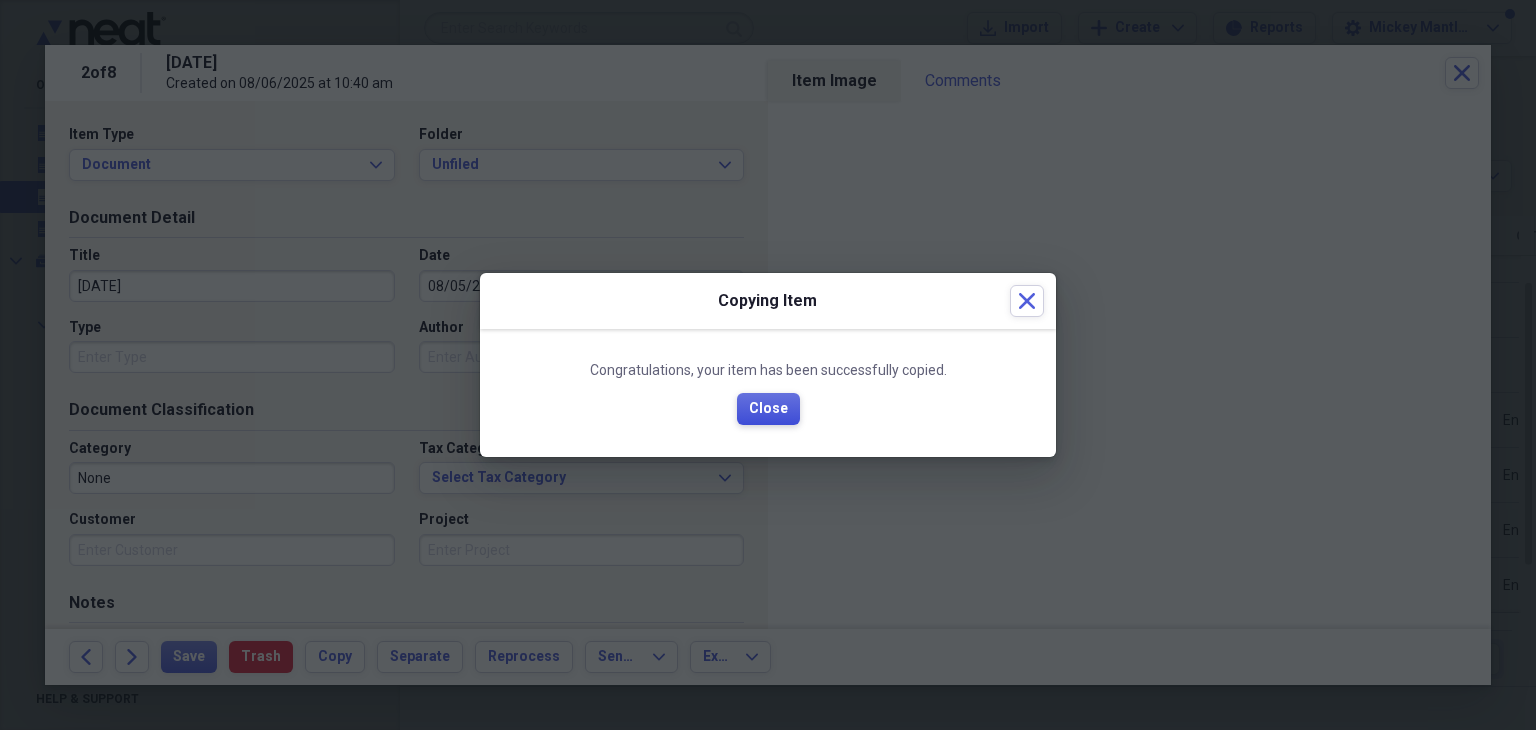 click on "Close" at bounding box center (768, 409) 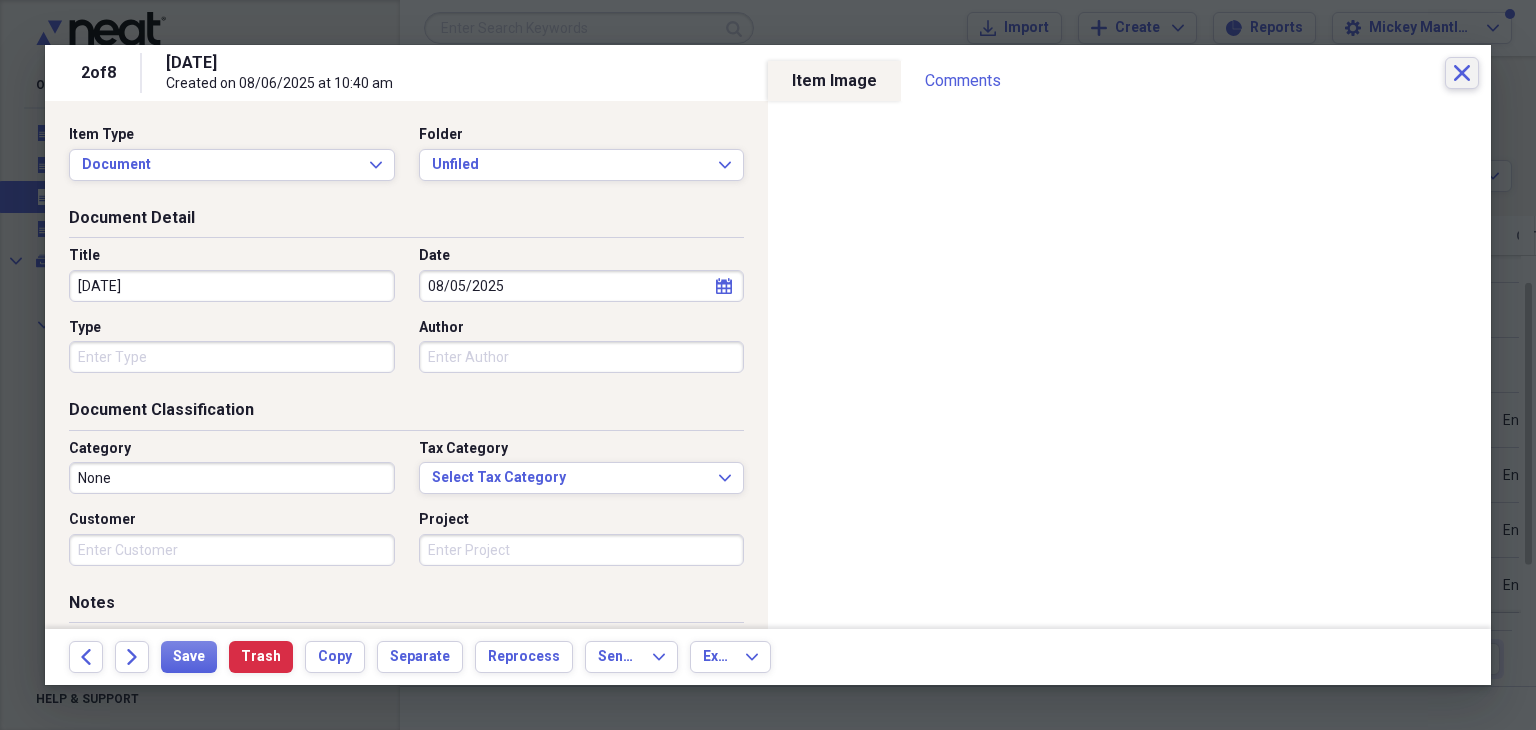 click on "Close" 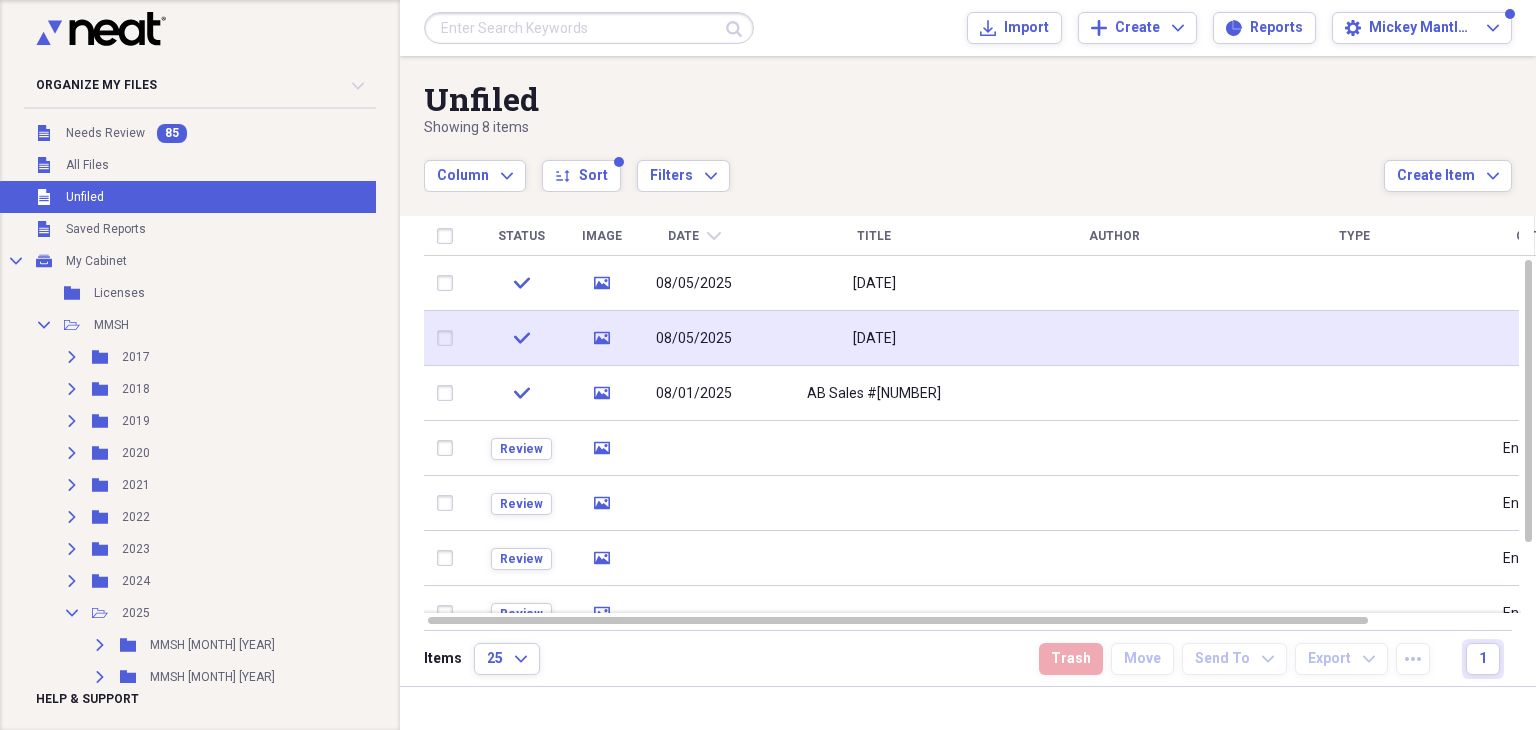 click at bounding box center [449, 338] 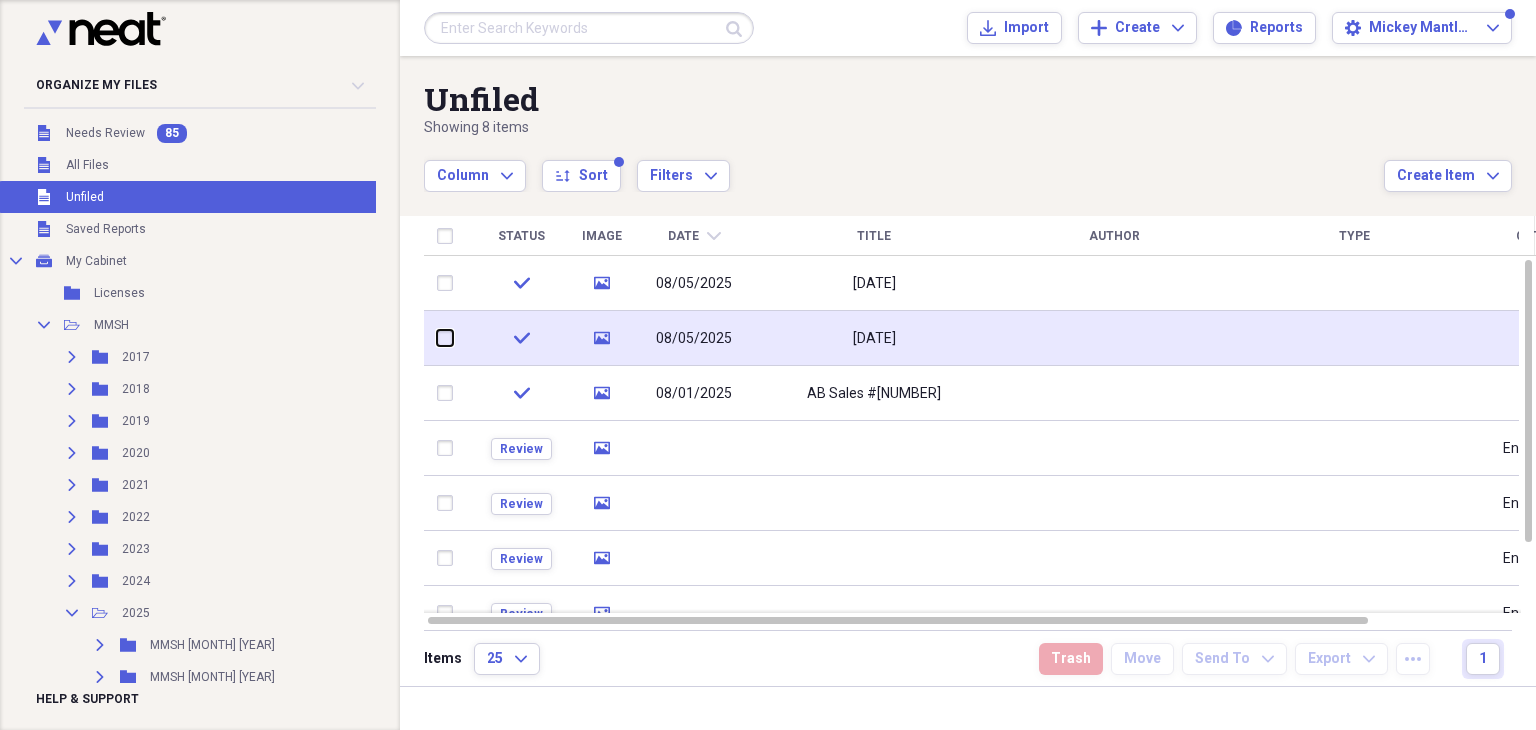 click at bounding box center [437, 338] 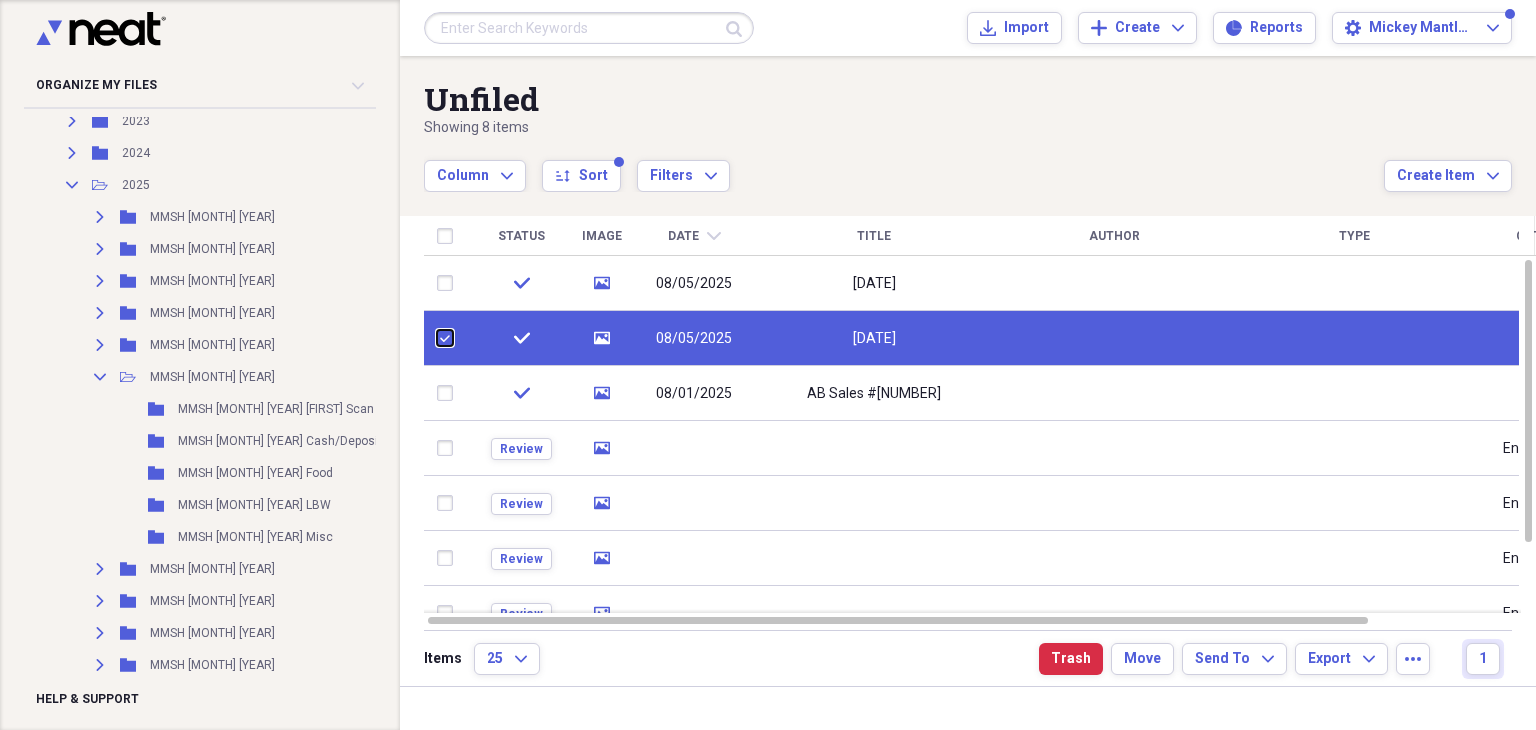 scroll, scrollTop: 488, scrollLeft: 0, axis: vertical 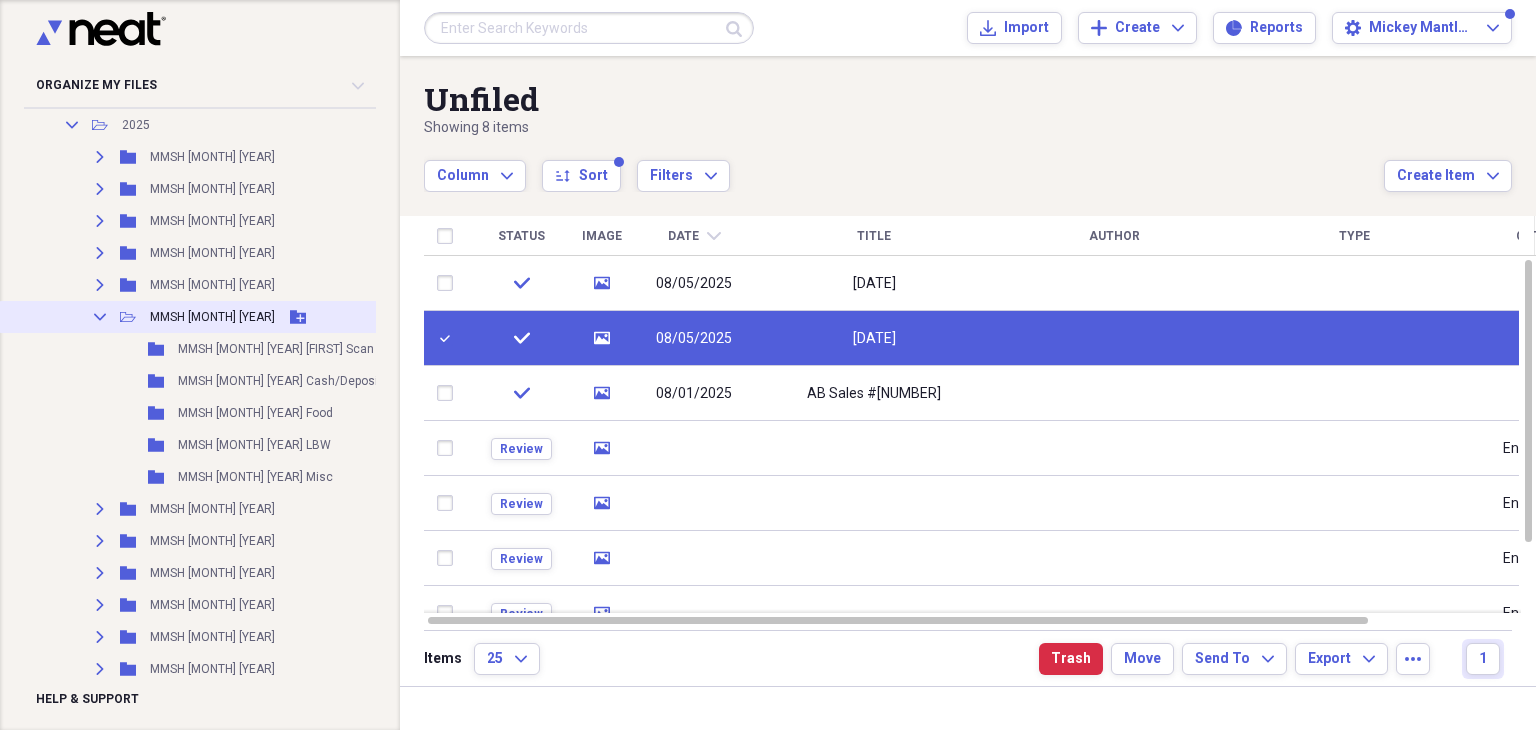 click 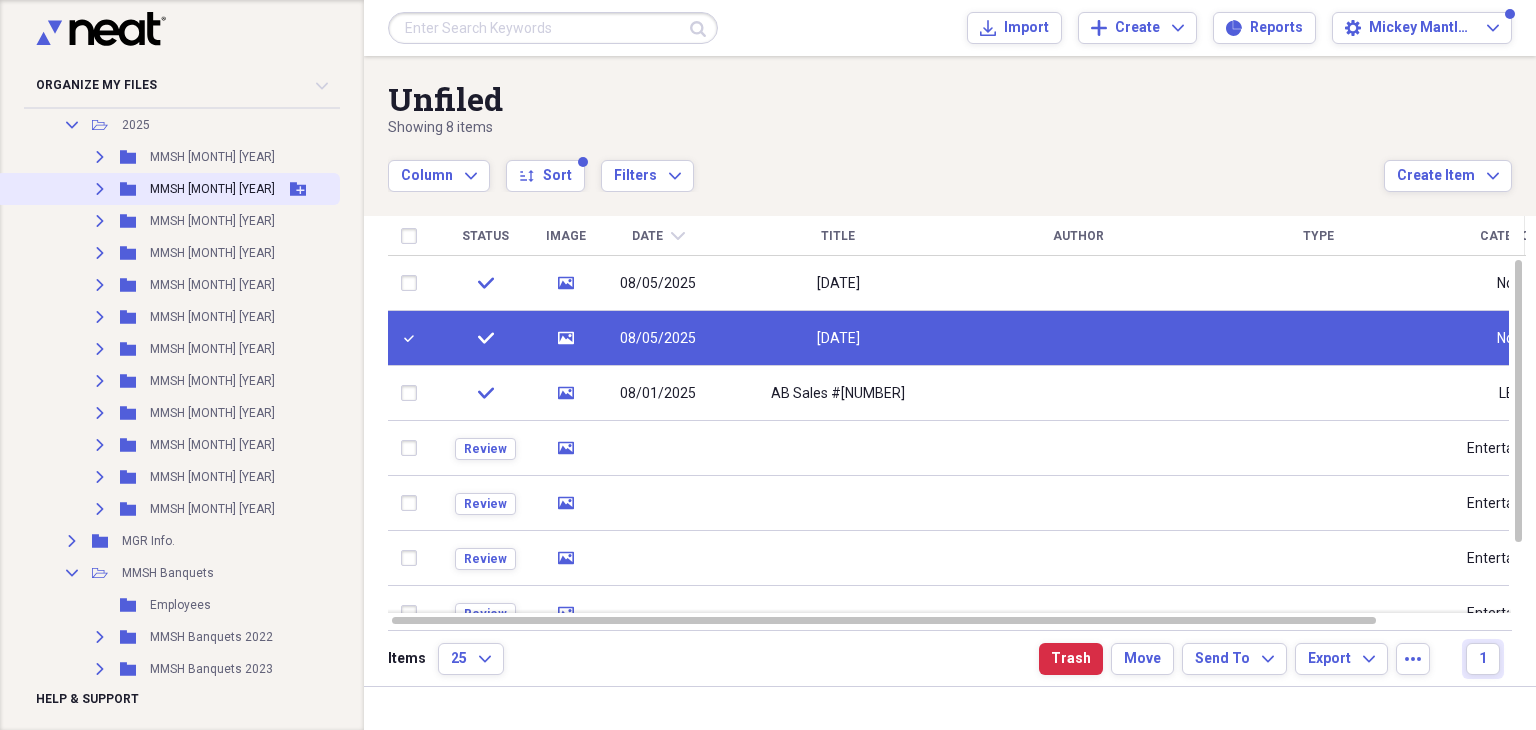 click on "Expand" 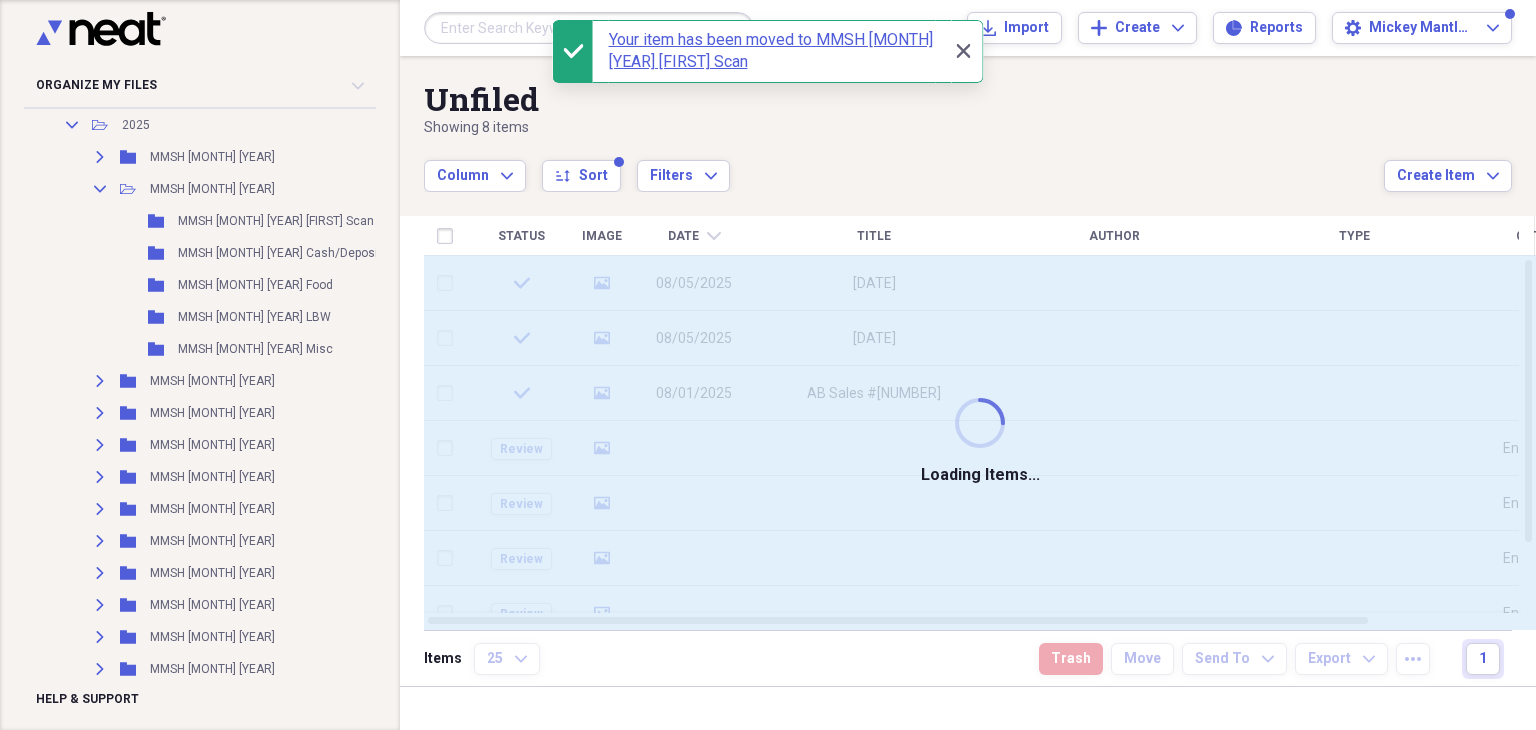 checkbox on "false" 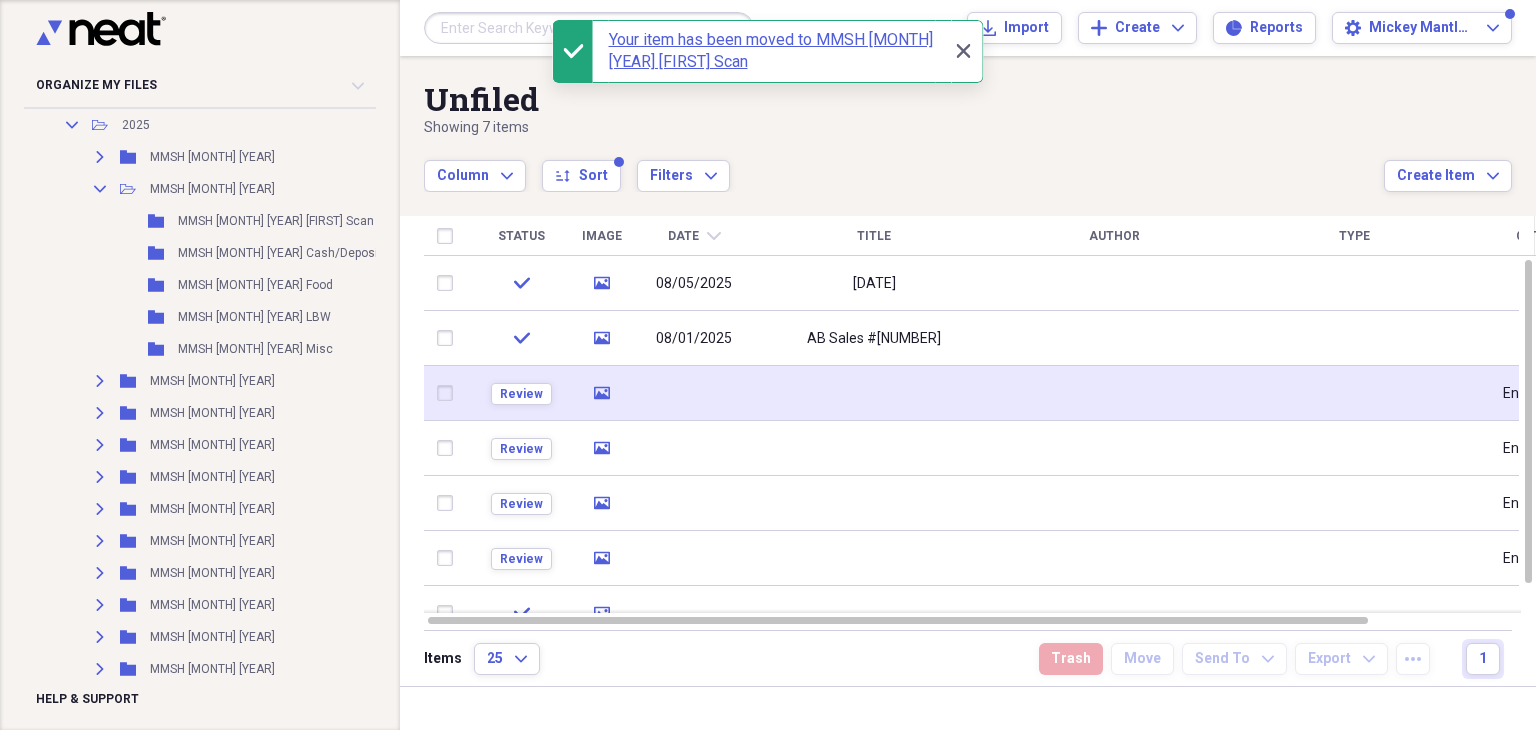 click at bounding box center (874, 393) 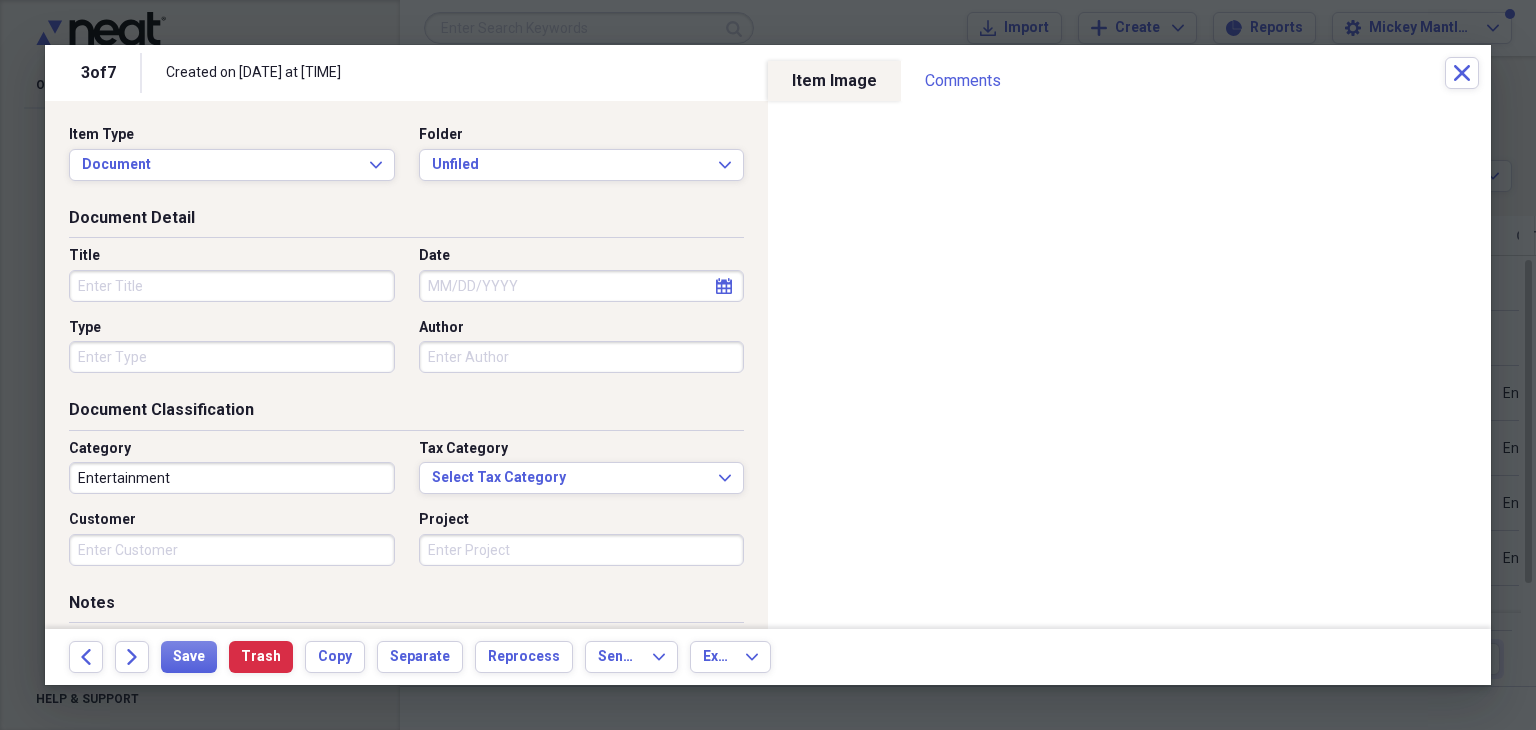 click on "Title" at bounding box center (232, 286) 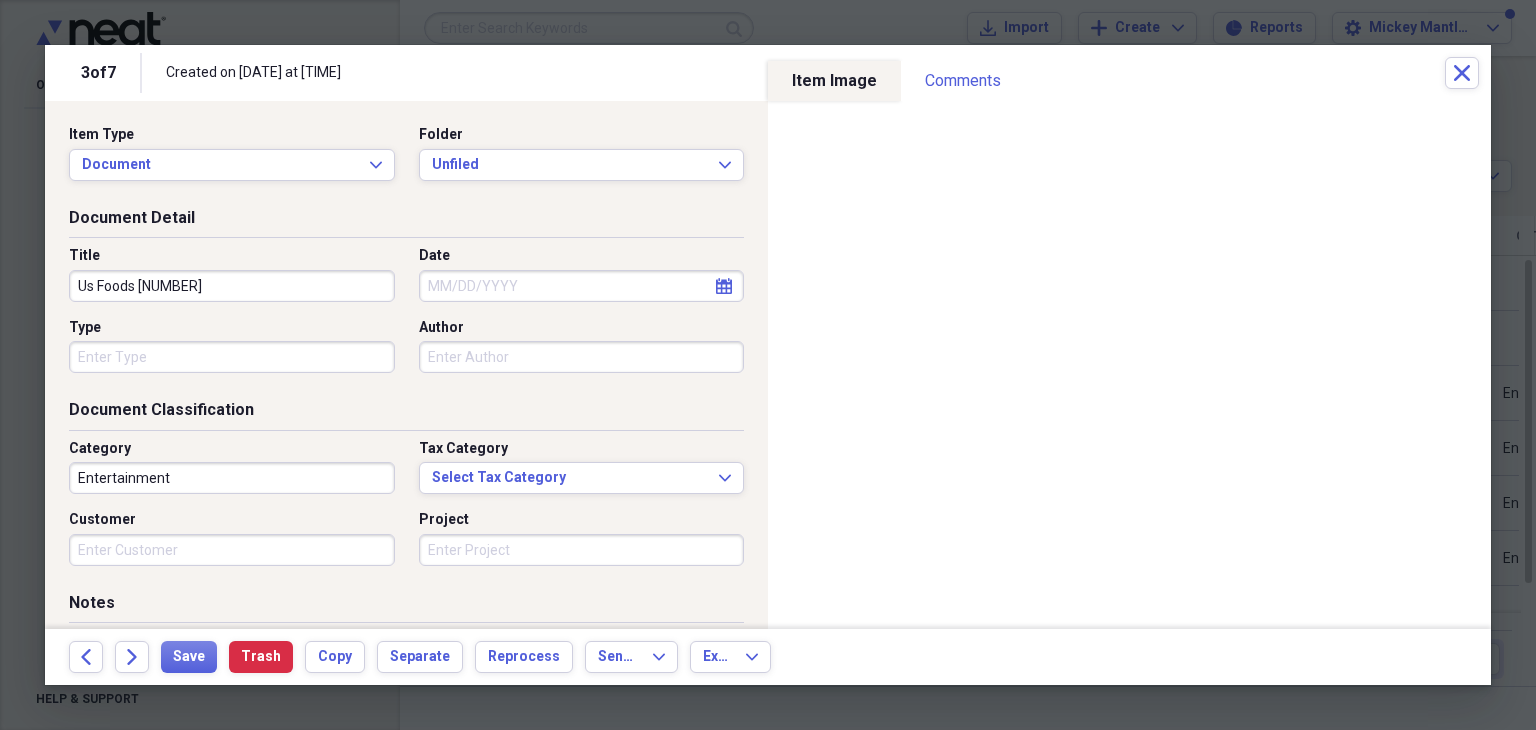 type on "Us Foods [NUMBER]" 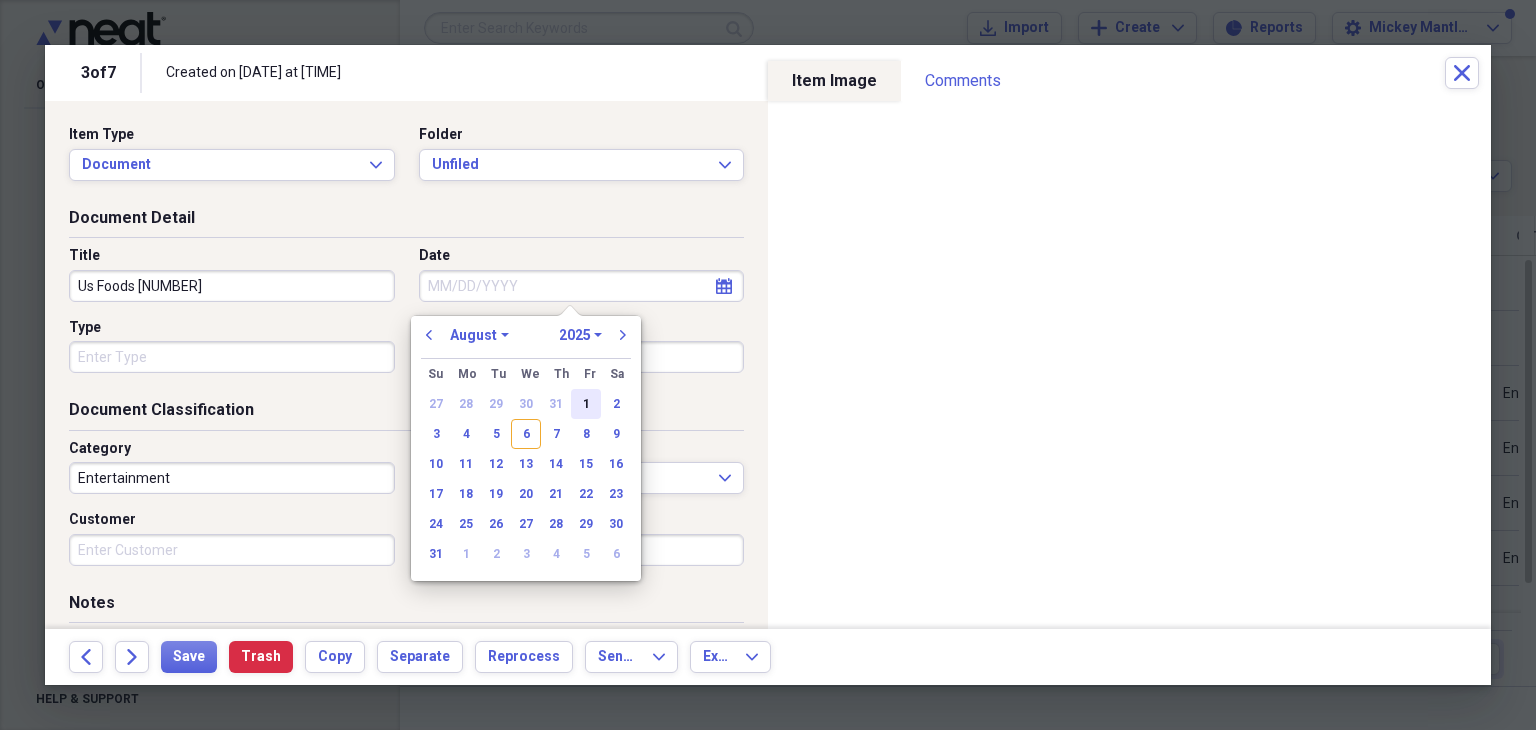 click on "1" at bounding box center [586, 404] 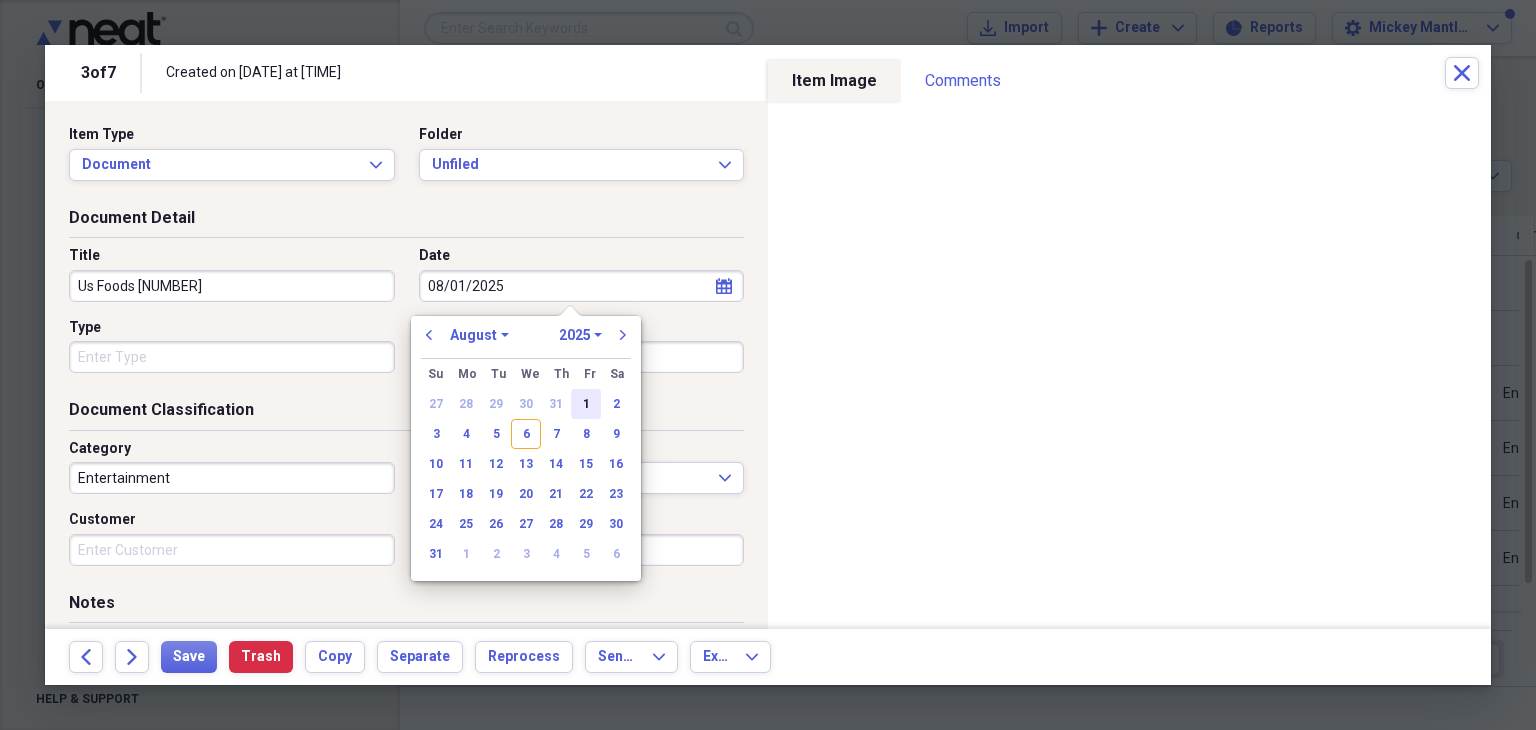type on "08/01/2025" 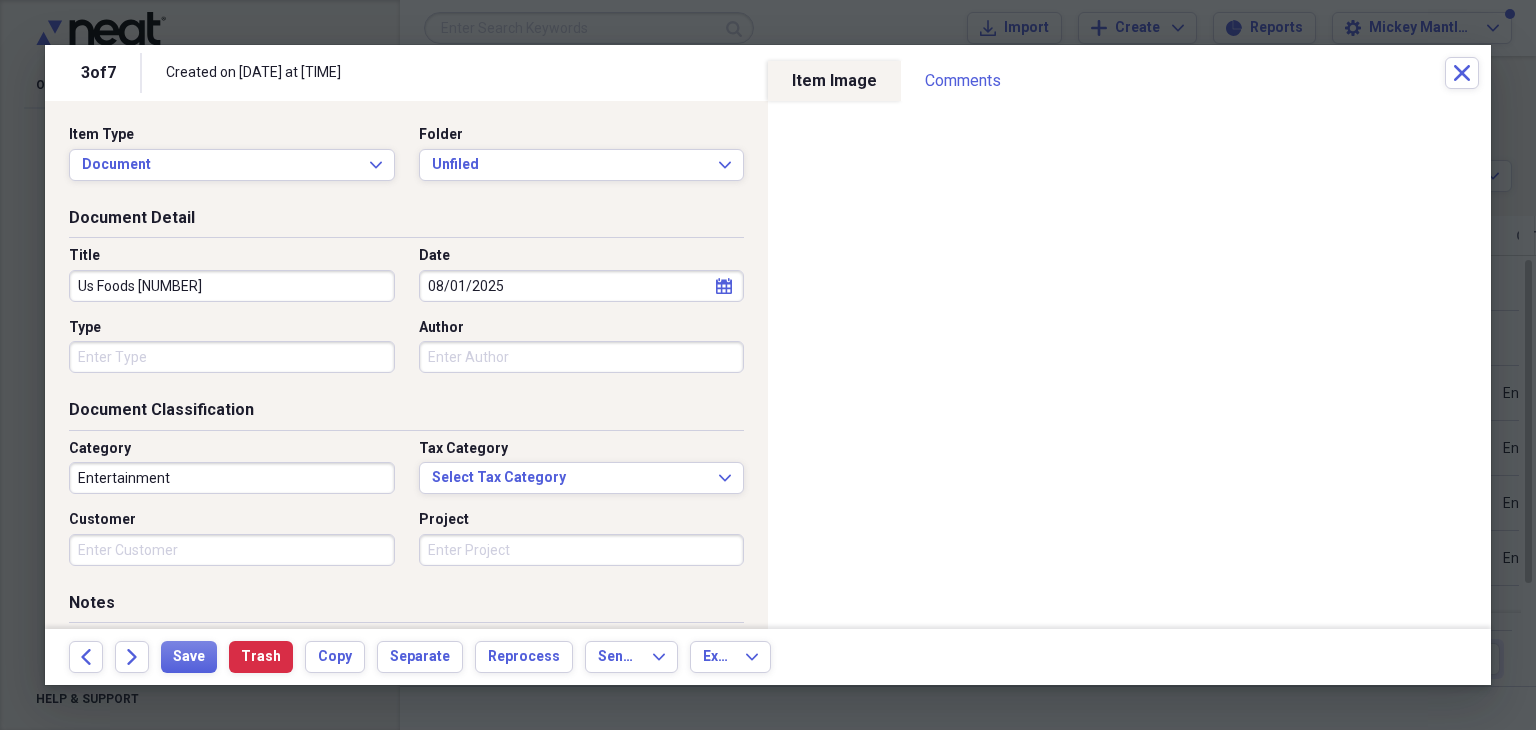 click on "Entertainment" at bounding box center [232, 478] 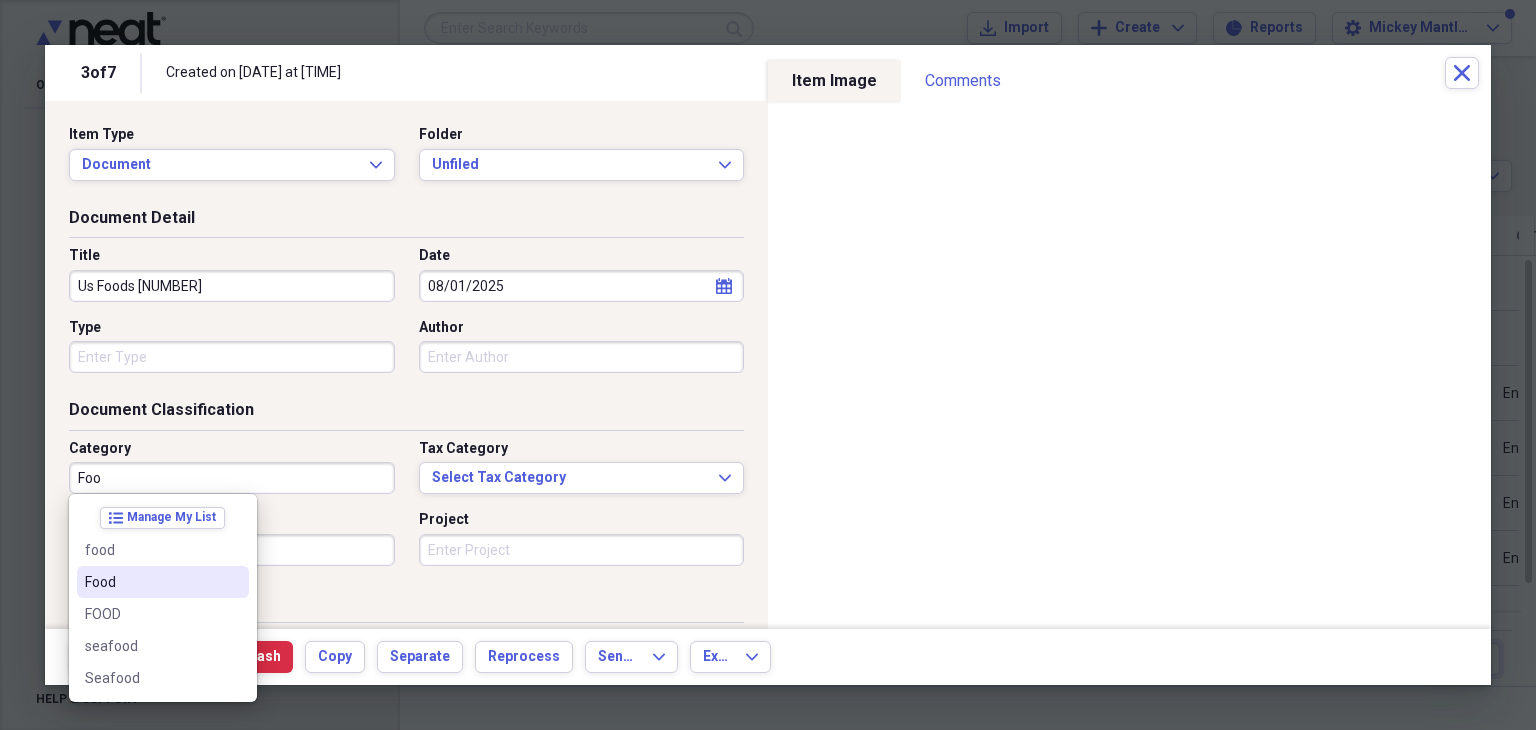 click on "Food" at bounding box center (151, 582) 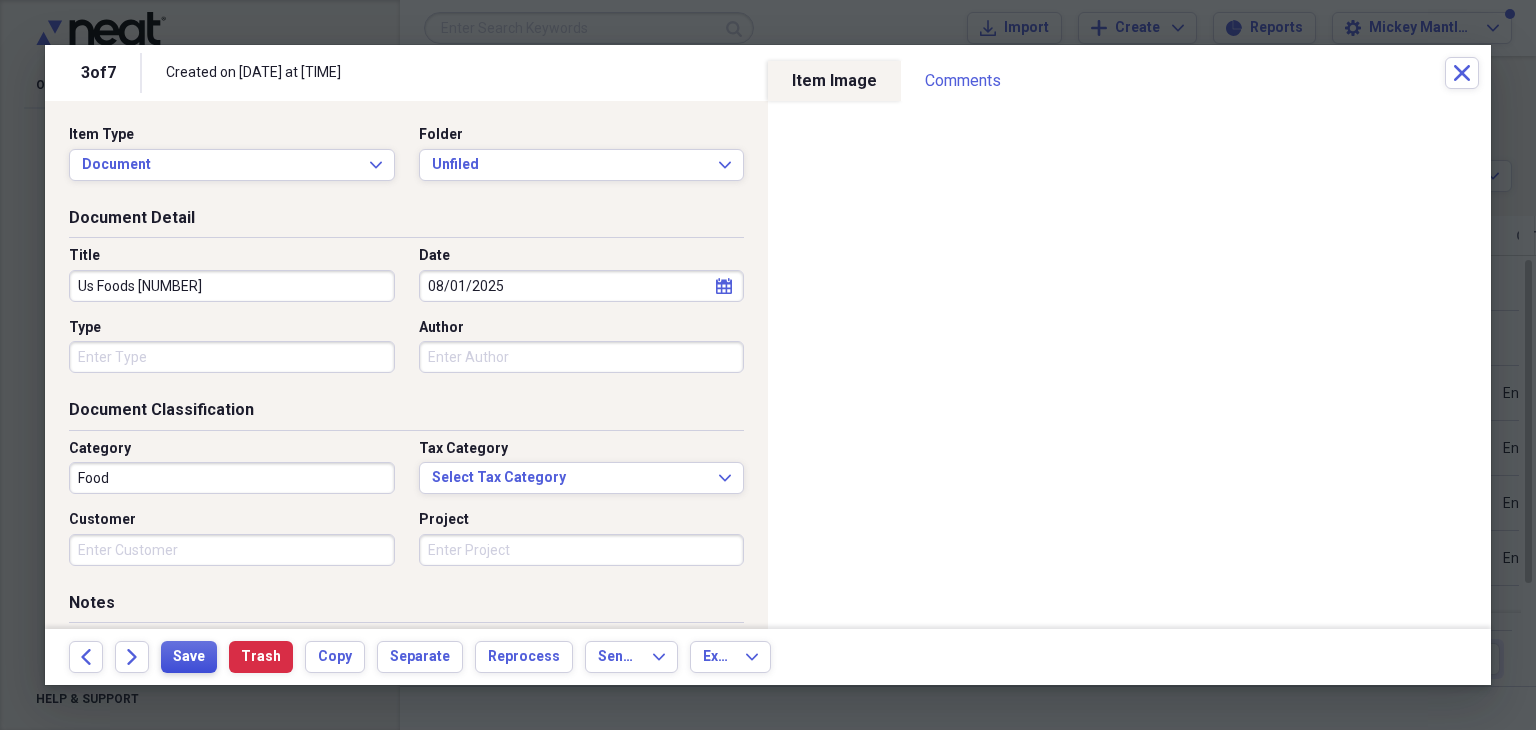 click on "Save" at bounding box center [189, 657] 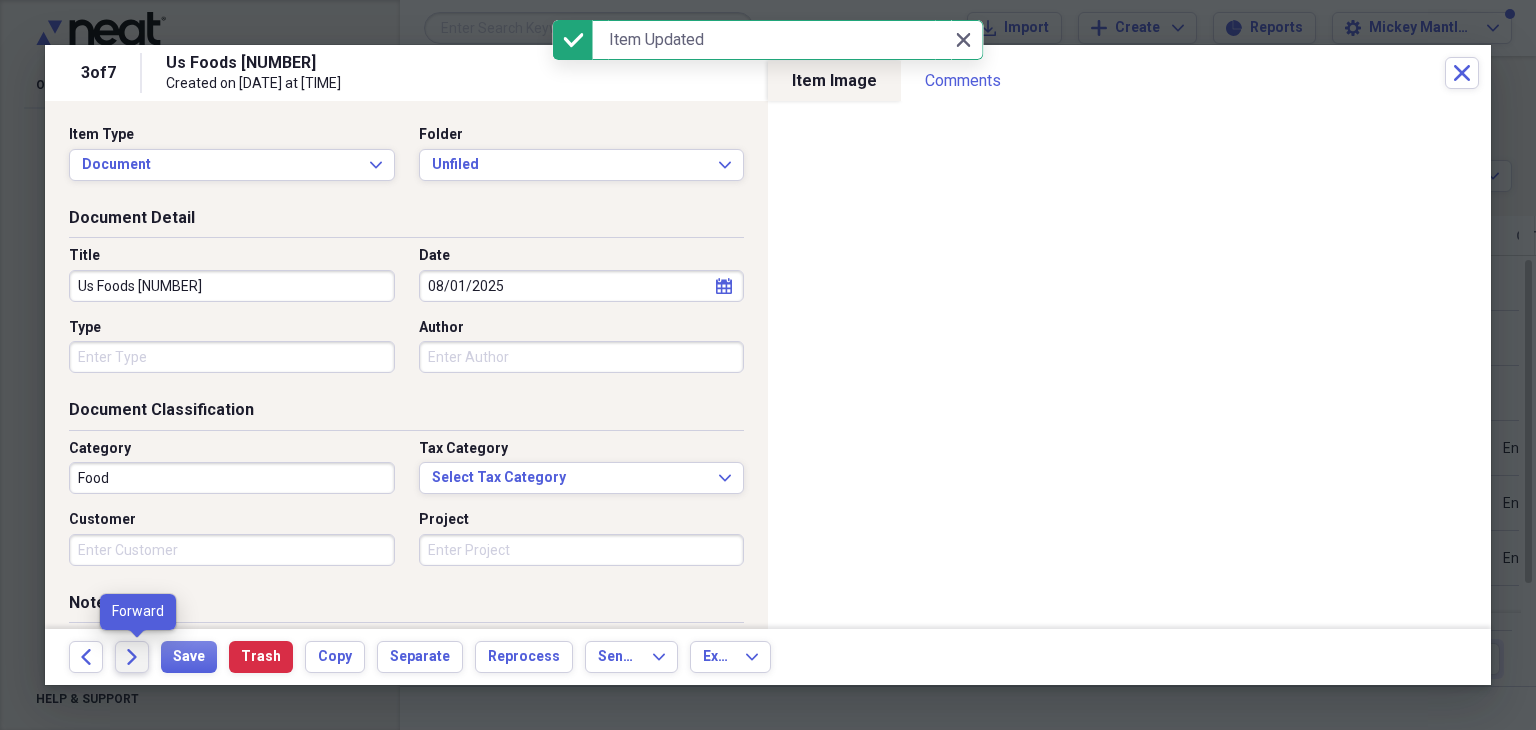 click on "Forward" 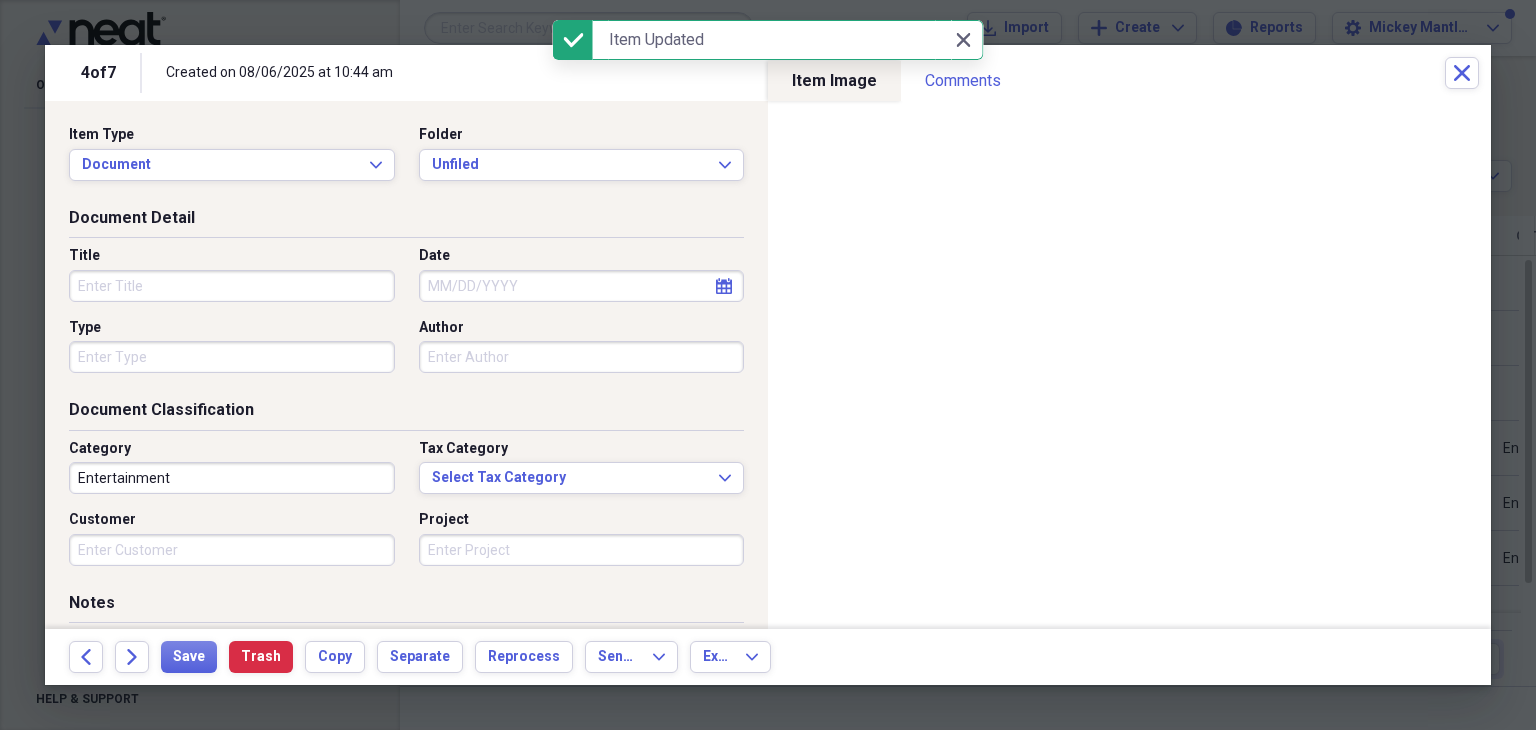 click on "Title" at bounding box center [232, 286] 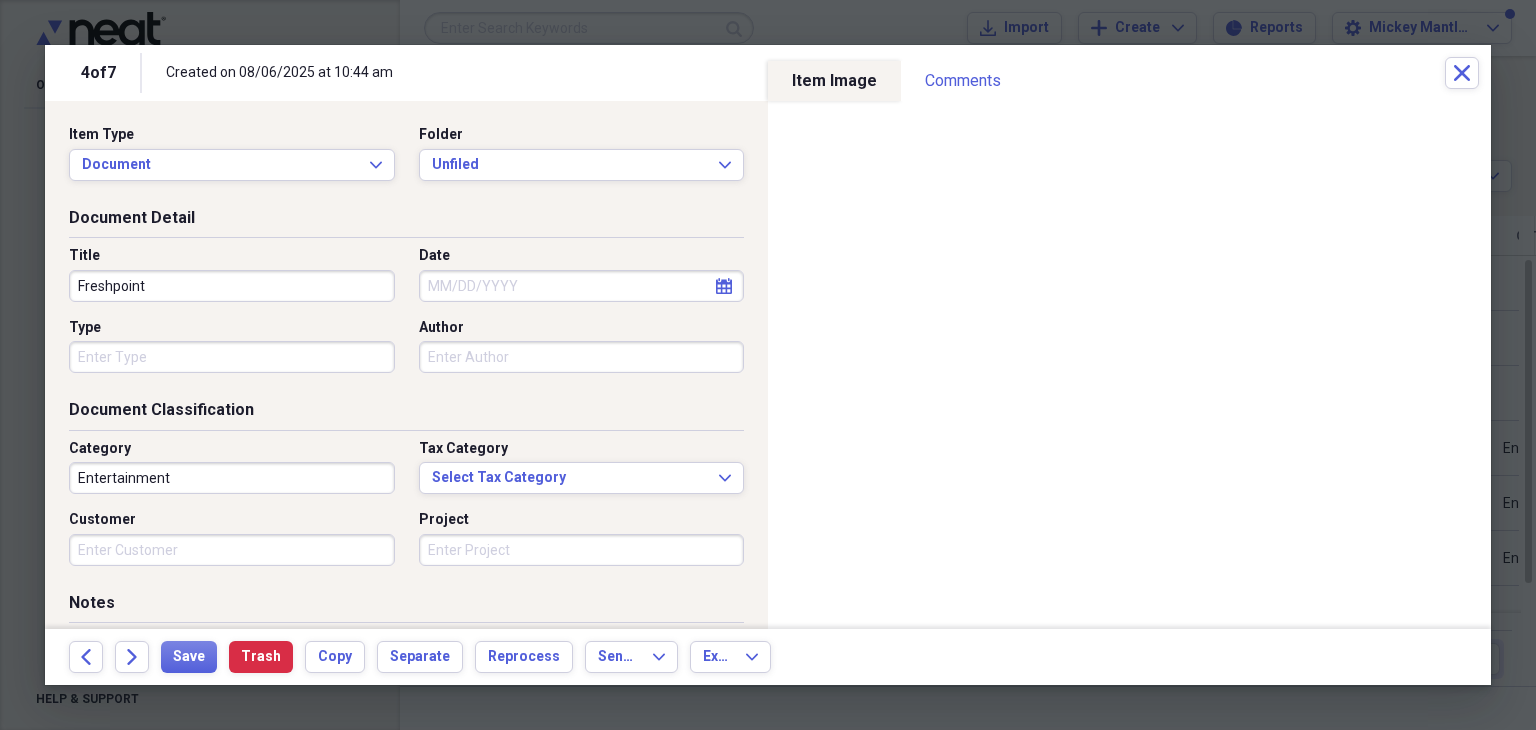 click on "Freshpoint" at bounding box center (232, 286) 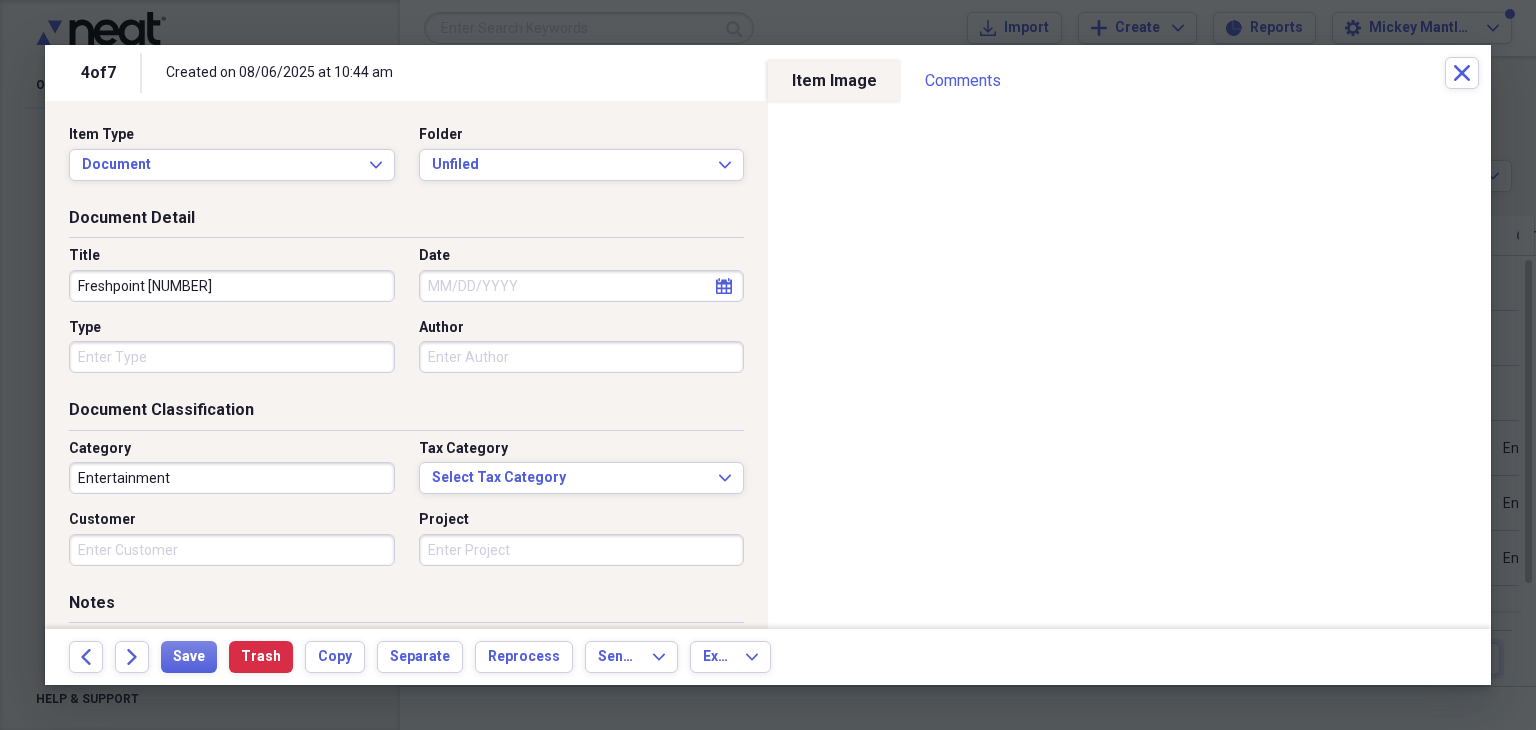type on "Freshpoint [NUMBER]" 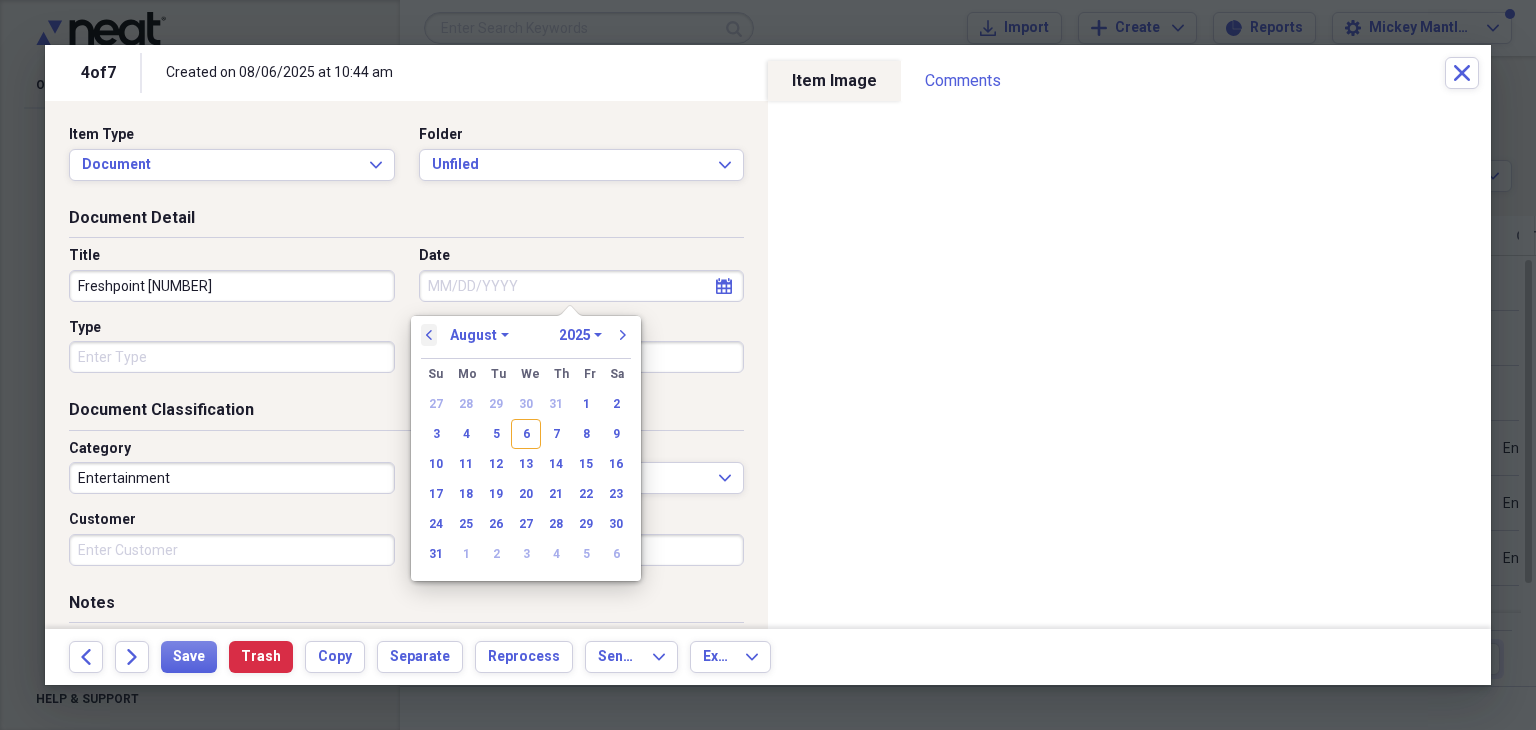 click on "previous" at bounding box center [429, 335] 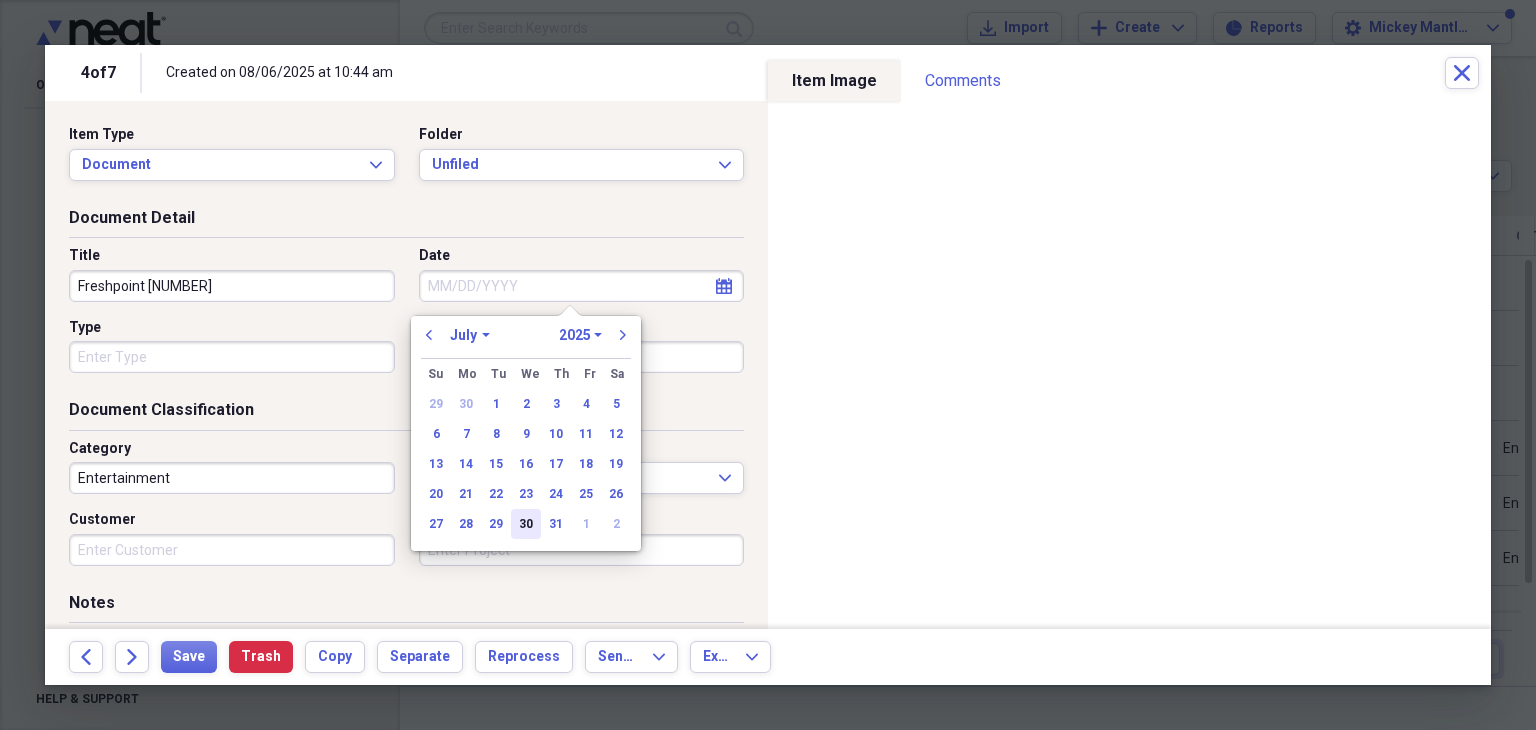 click on "30" at bounding box center [526, 524] 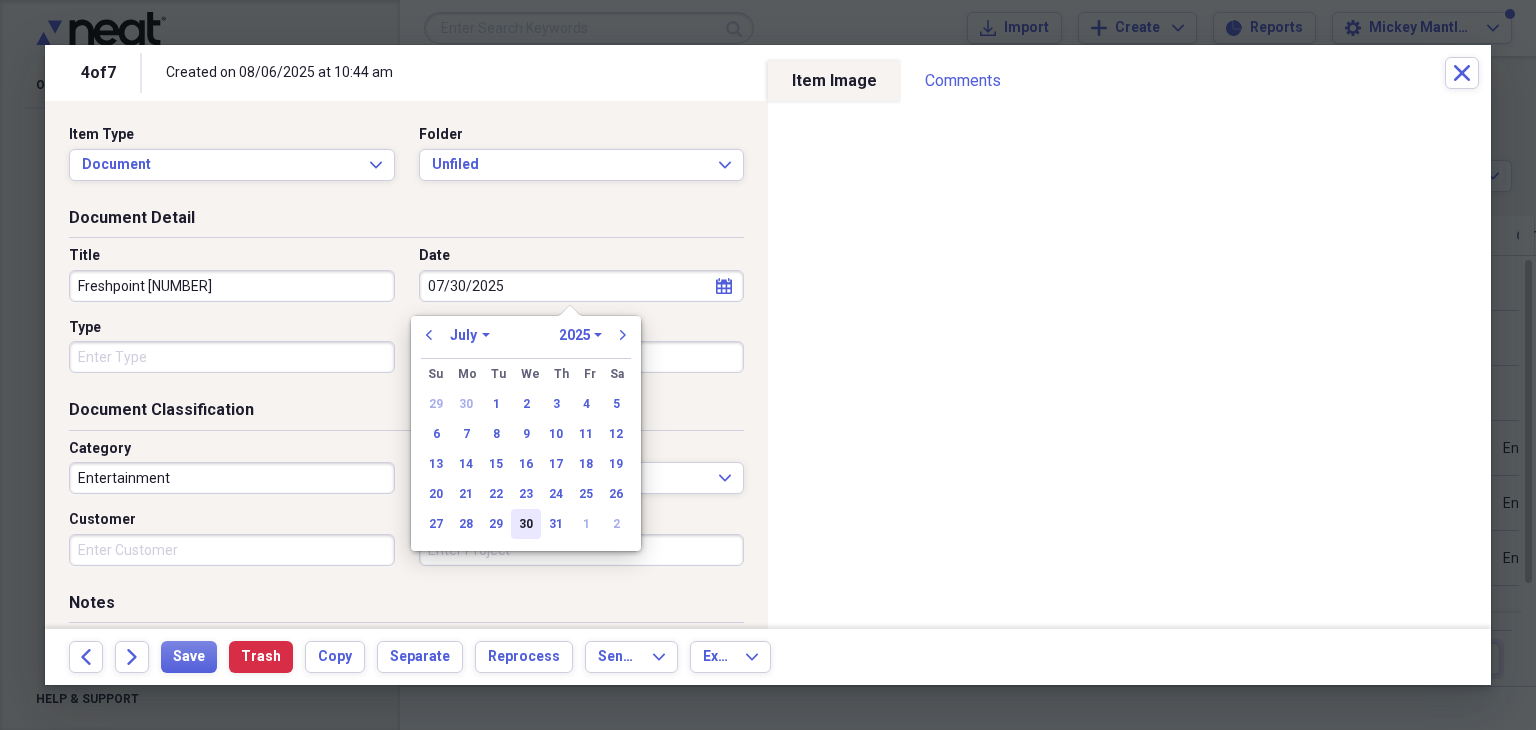 type on "07/30/2025" 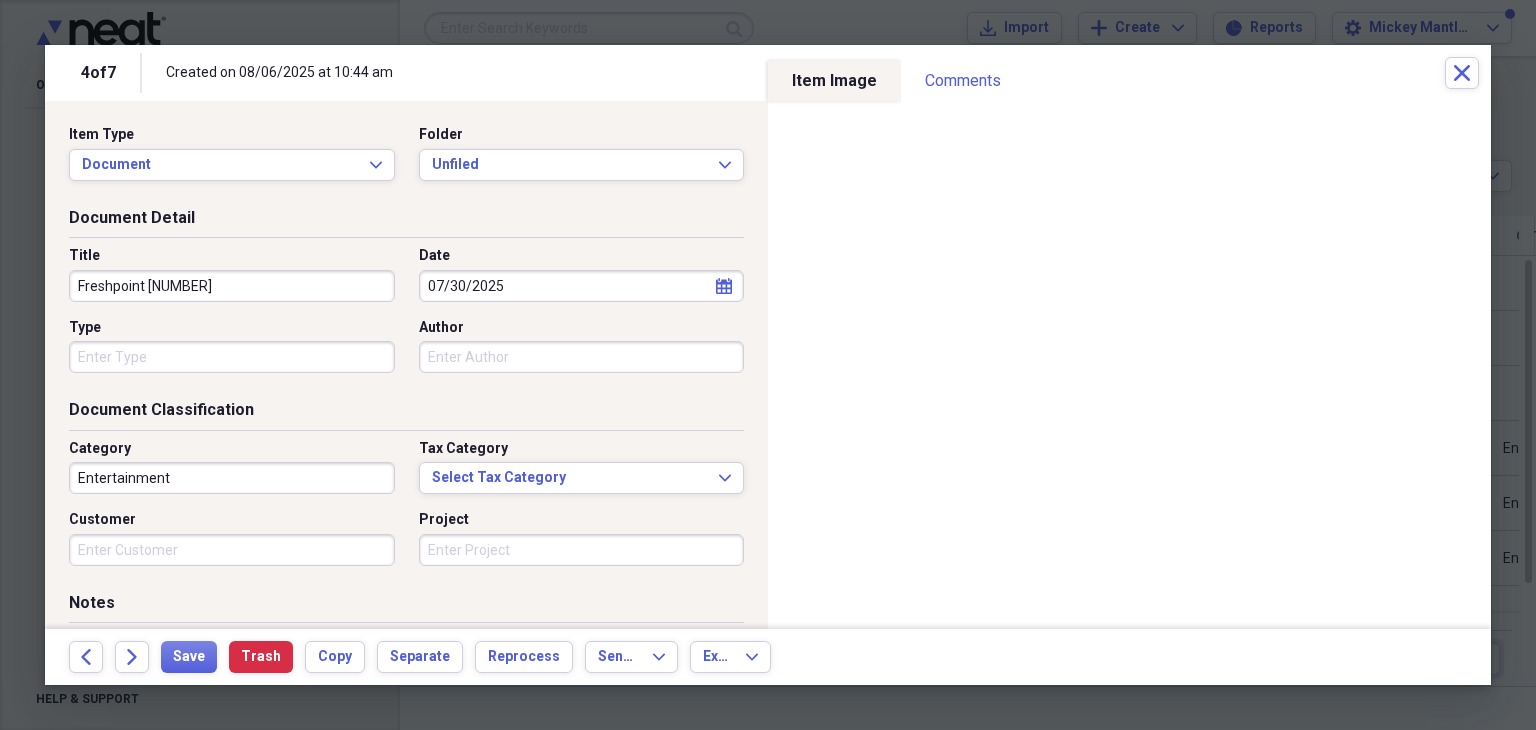 click on "Entertainment" at bounding box center [232, 478] 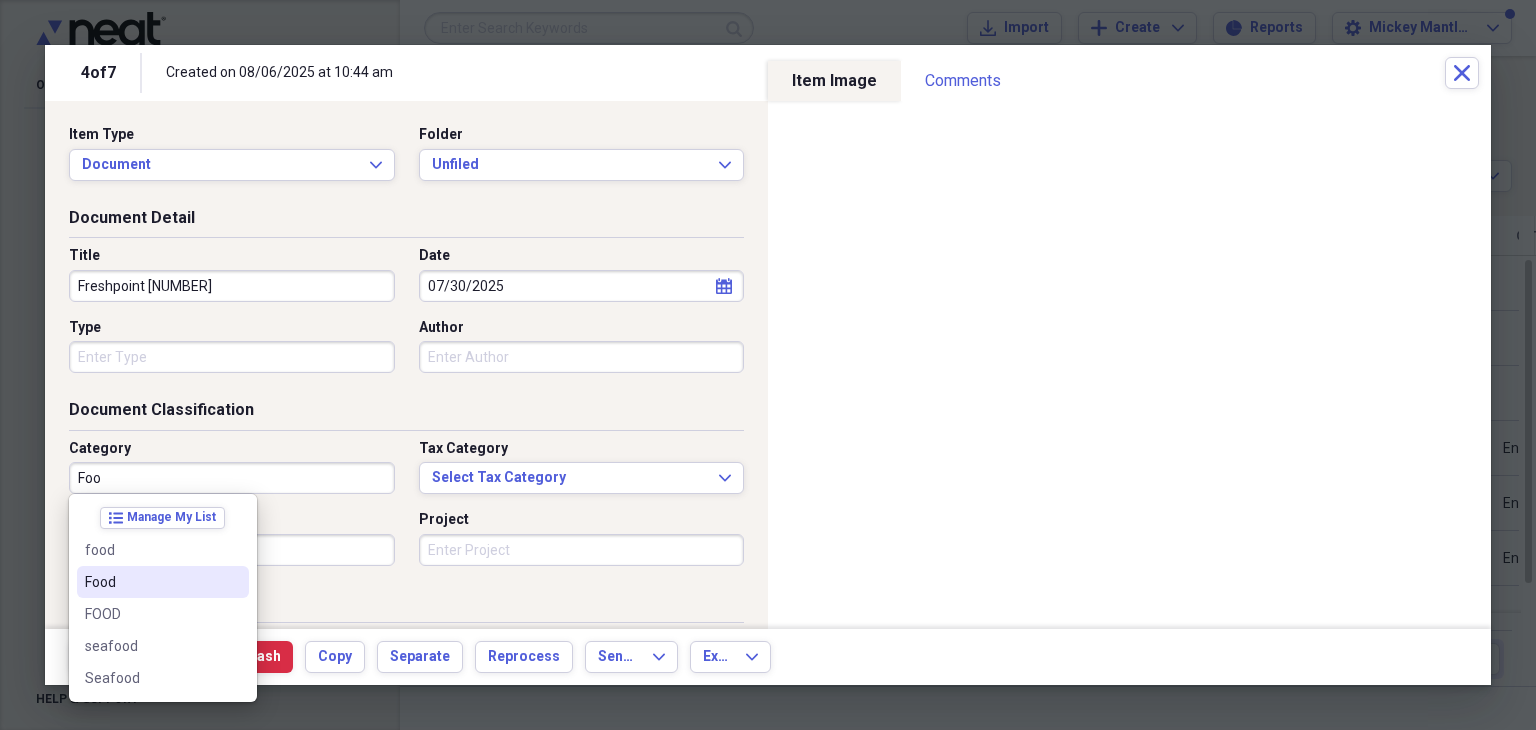 click on "Food" at bounding box center (151, 582) 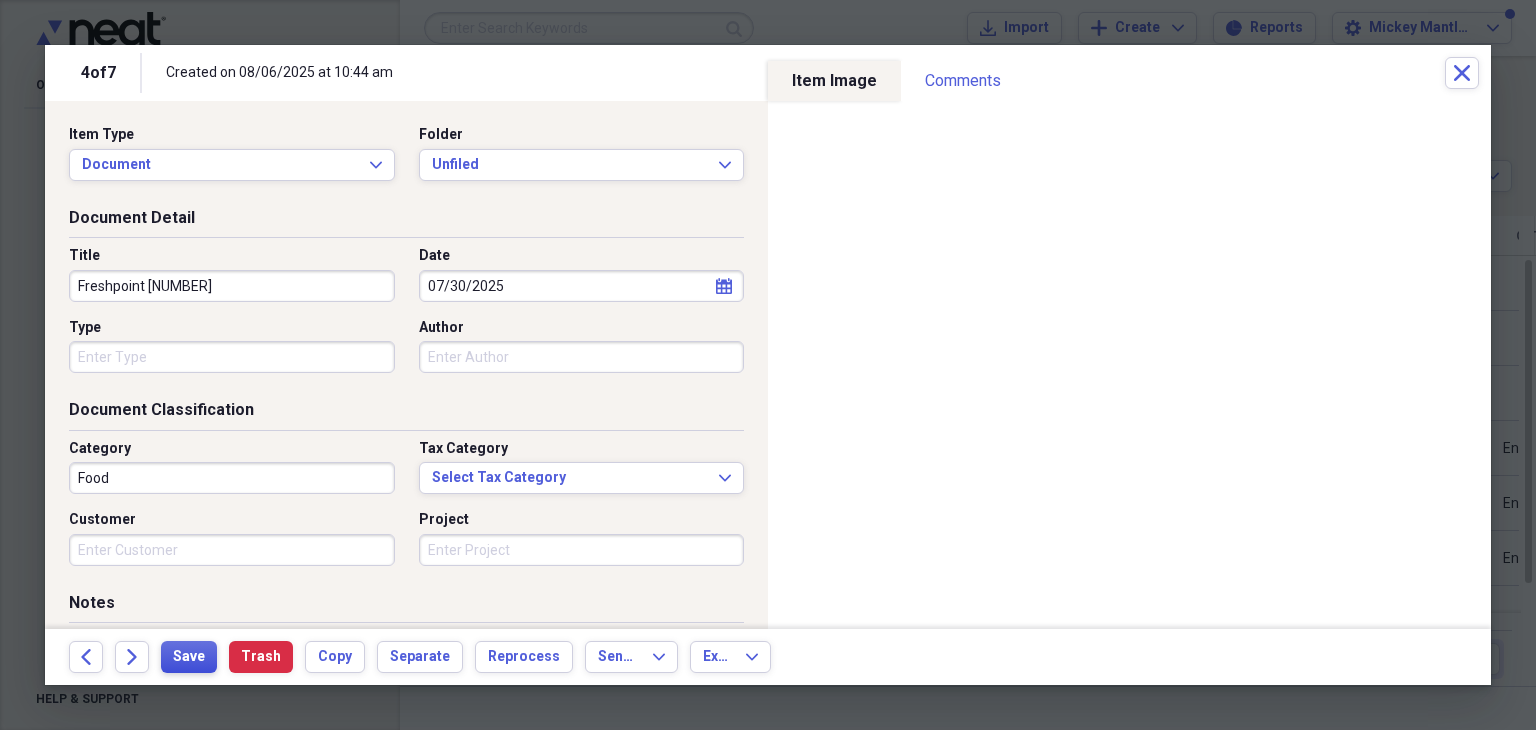 click on "Save" at bounding box center (189, 657) 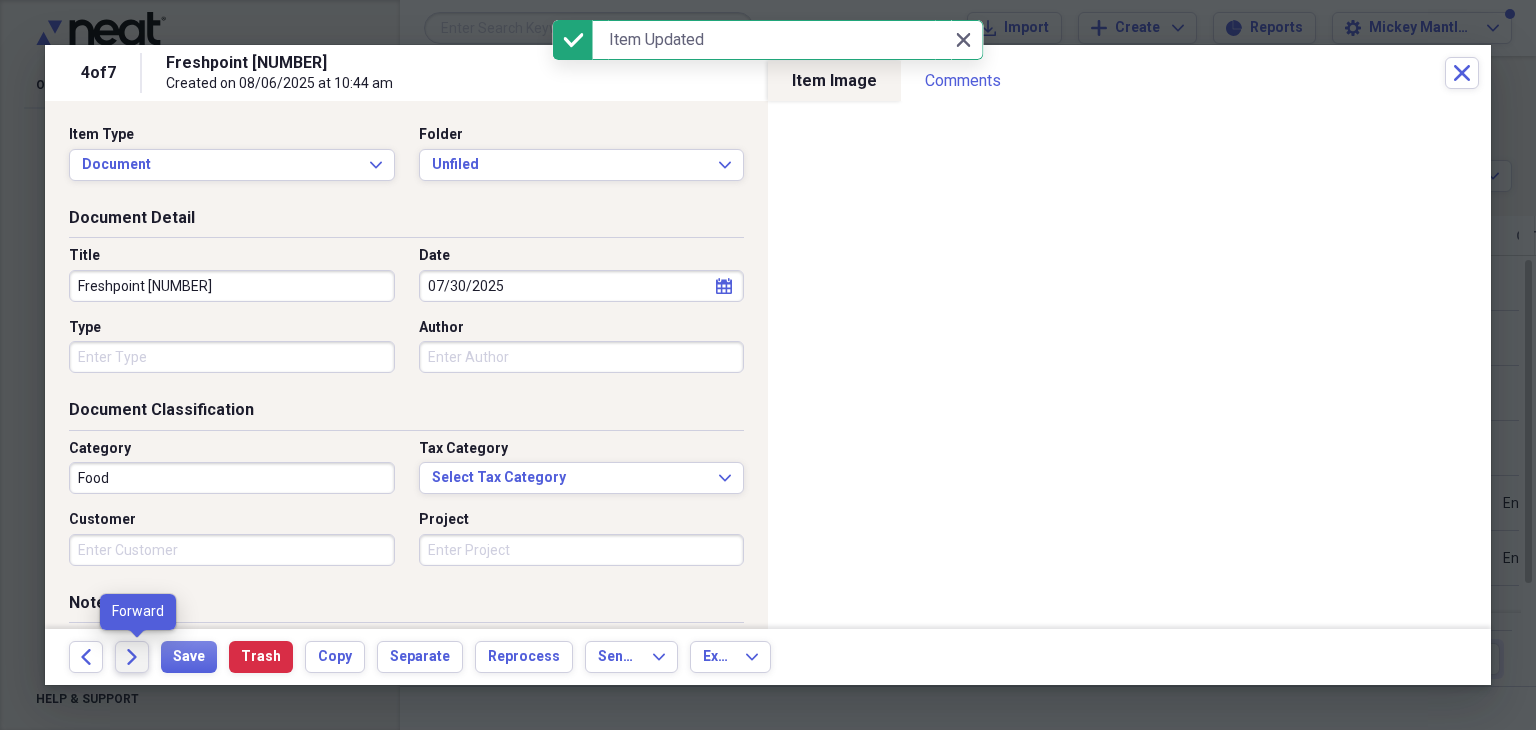 click on "Forward" 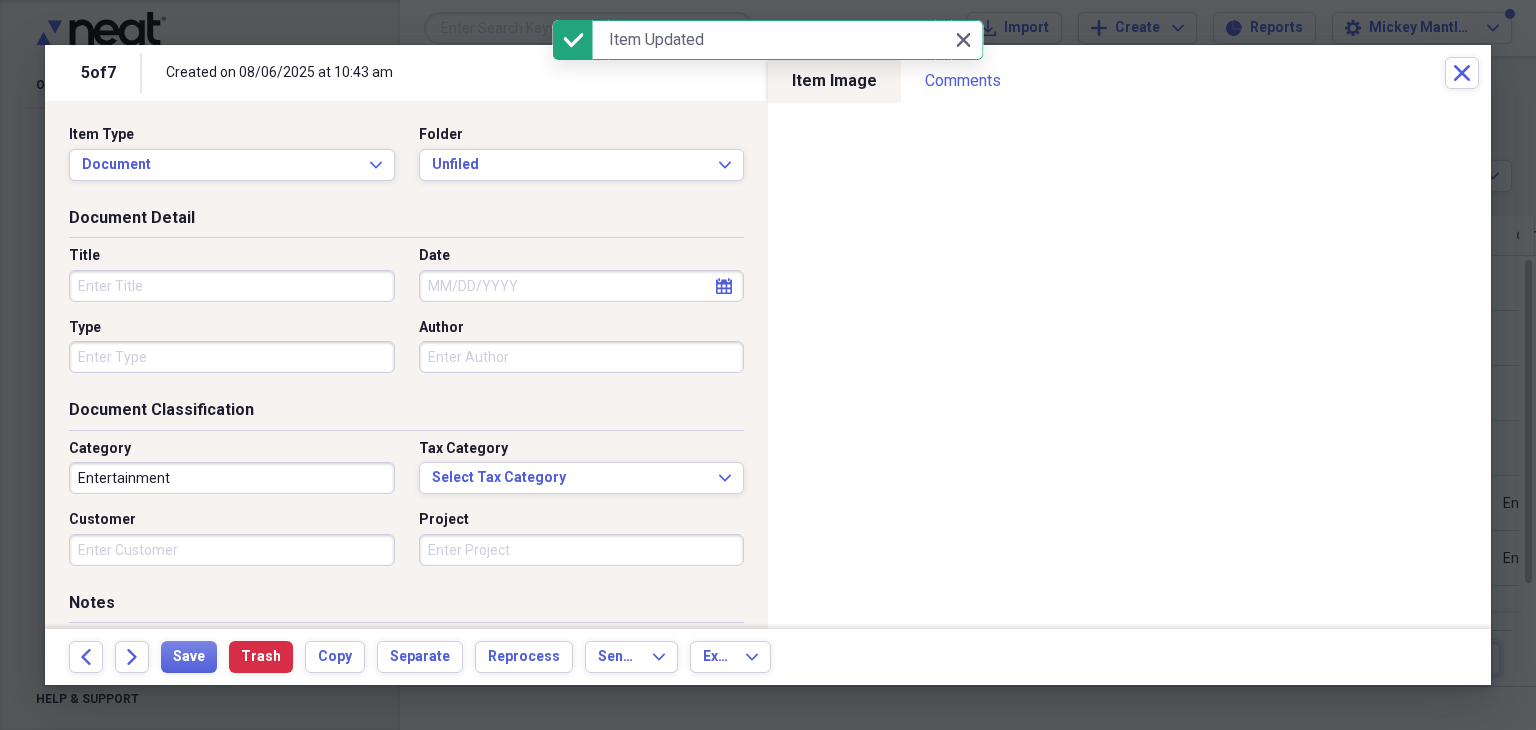 click on "Title" at bounding box center [232, 286] 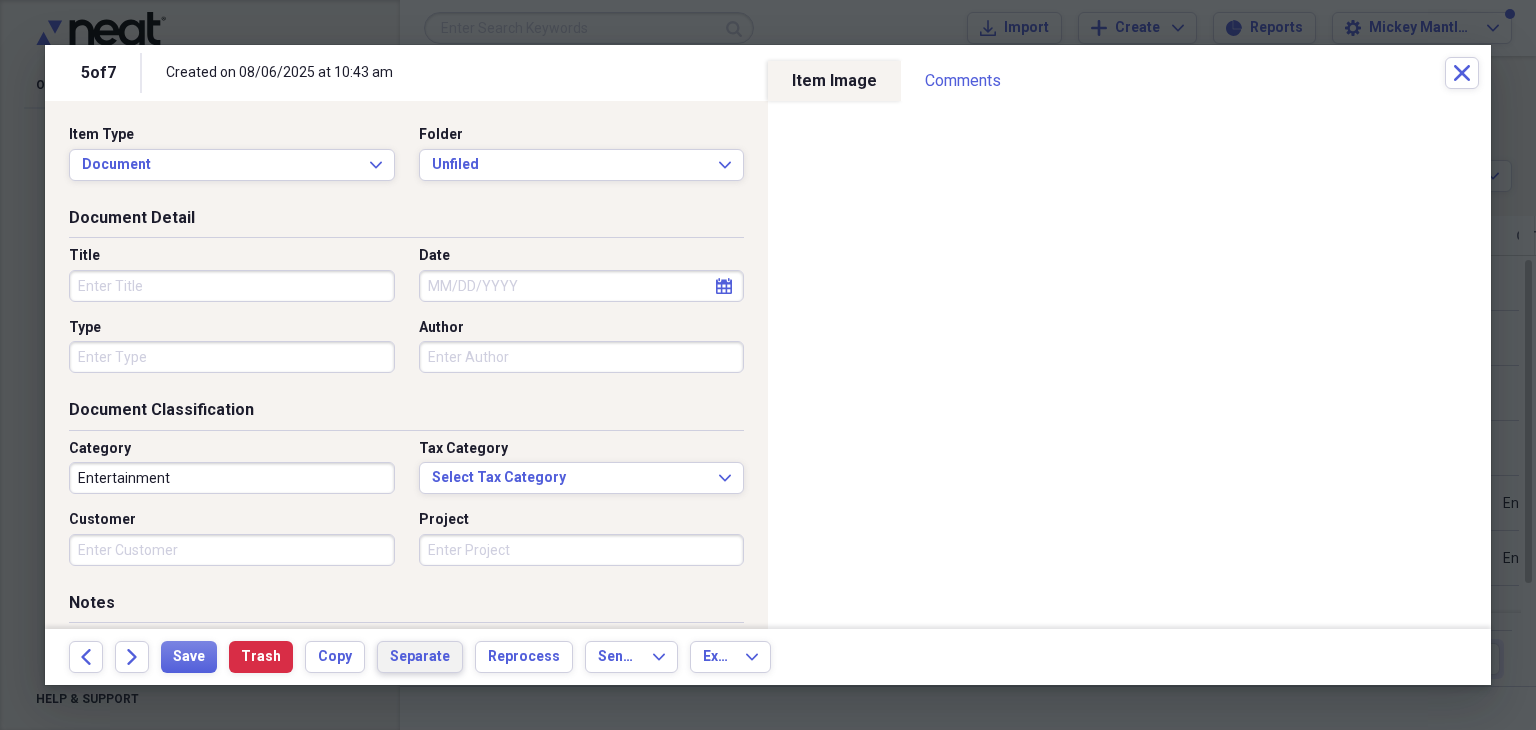 click on "Separate" at bounding box center [420, 657] 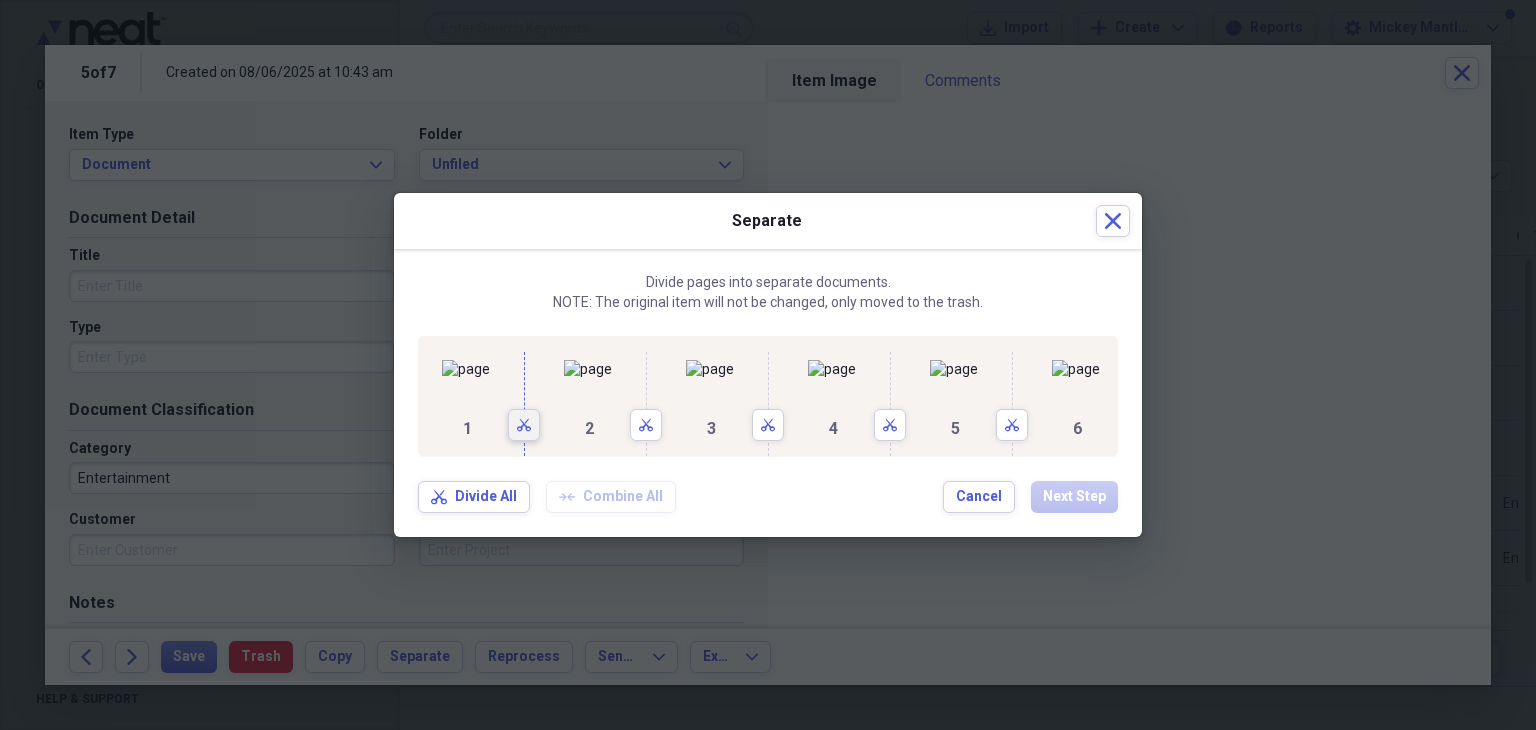 click on "Scissors" 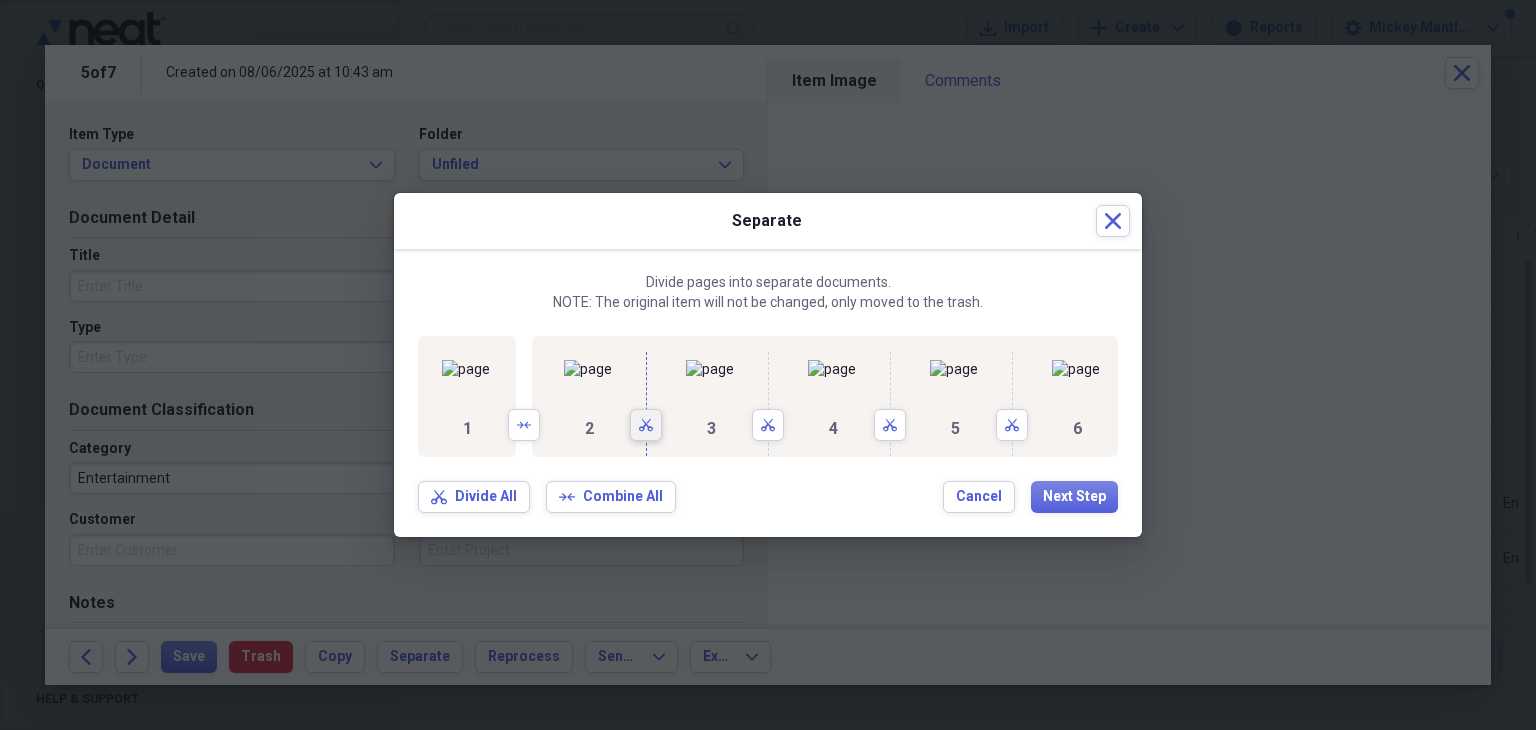 click on "Scissors" 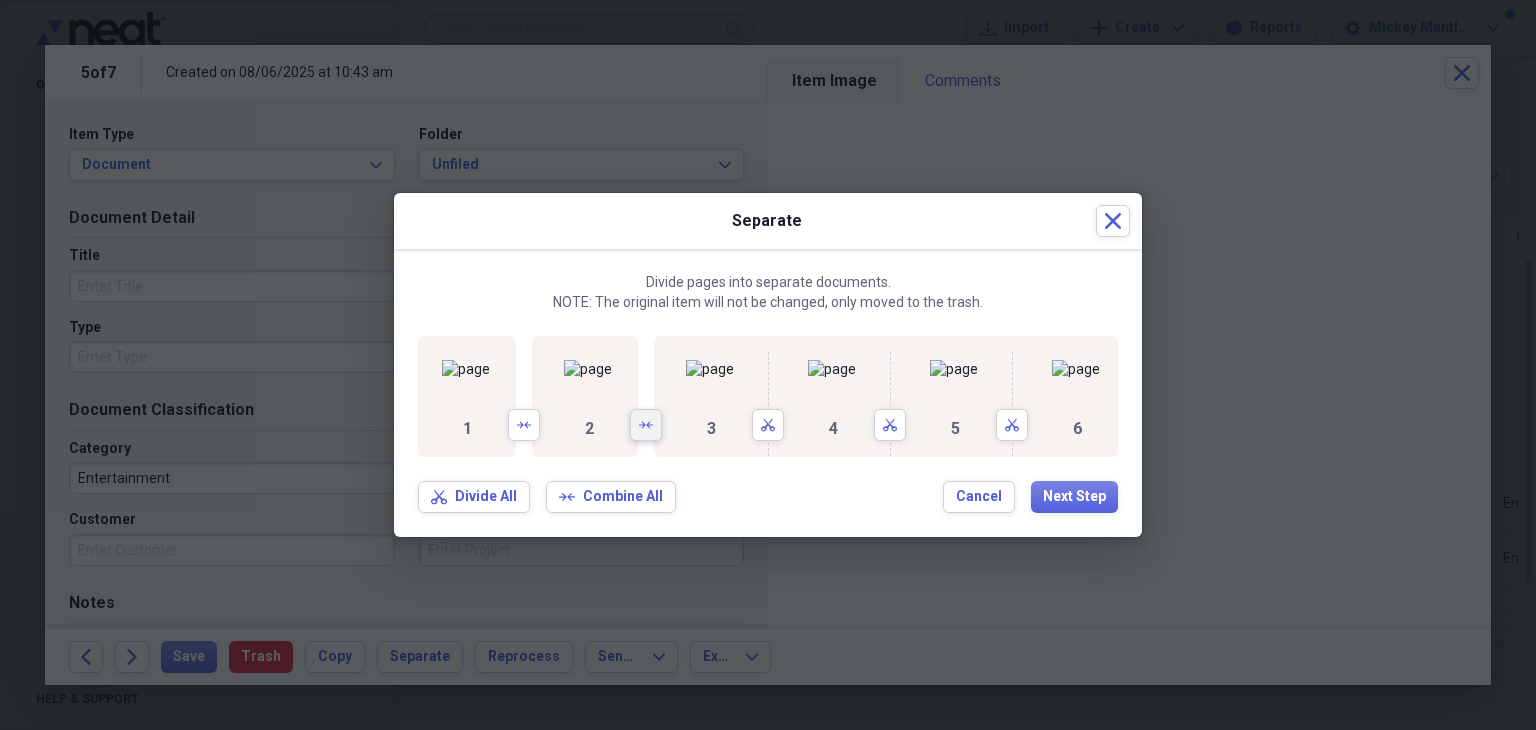 scroll, scrollTop: 0, scrollLeft: 532, axis: horizontal 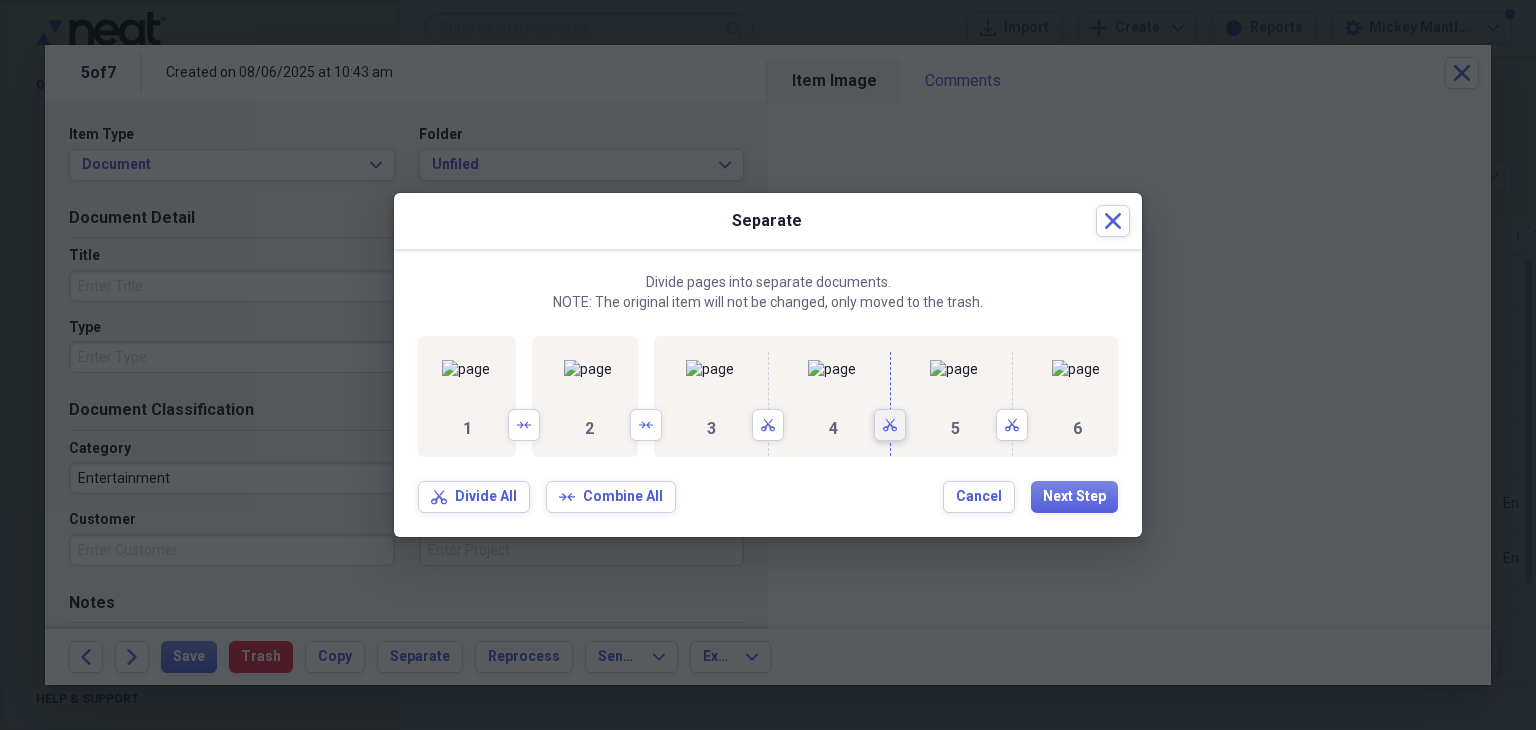 click 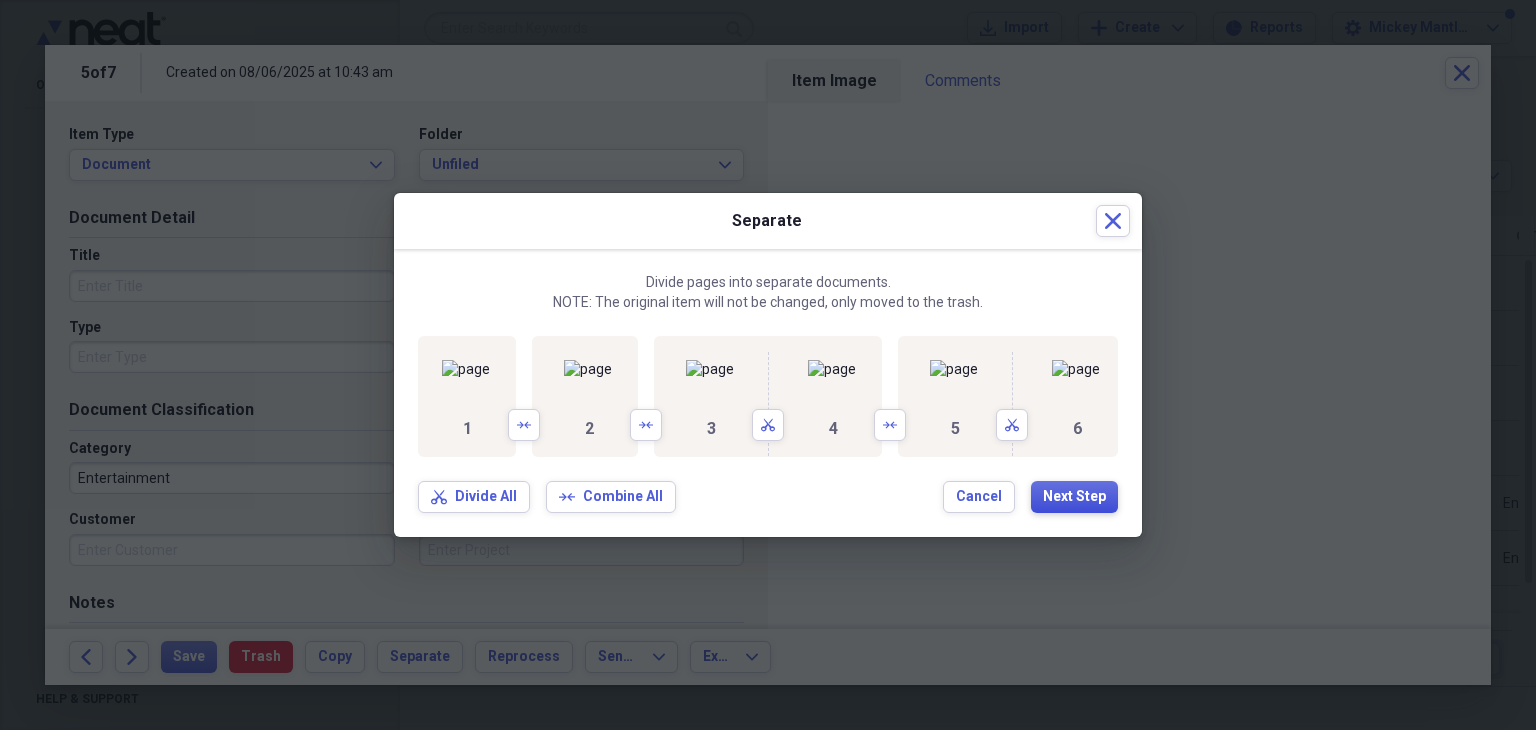 click on "Next Step" at bounding box center (1074, 497) 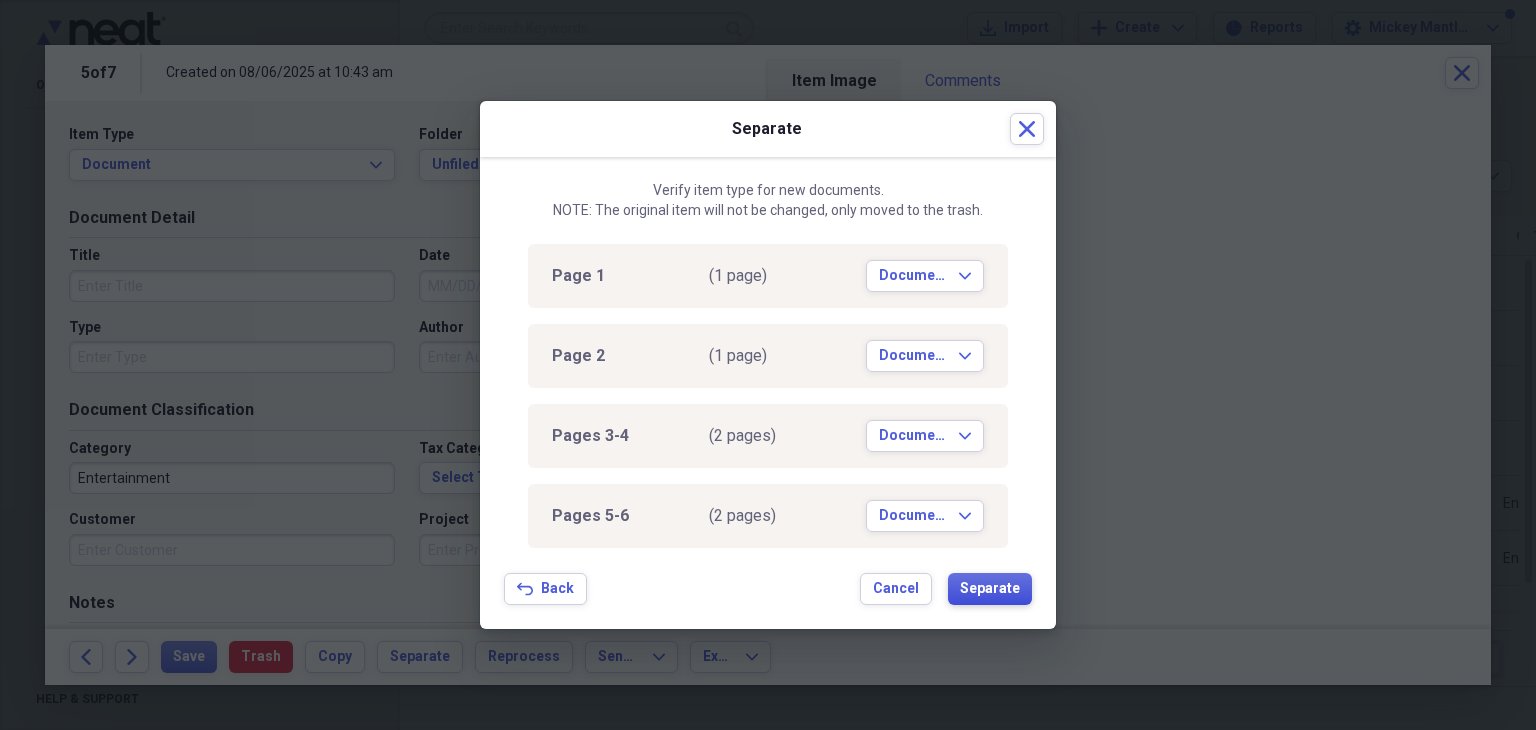 click on "Separate" at bounding box center (990, 589) 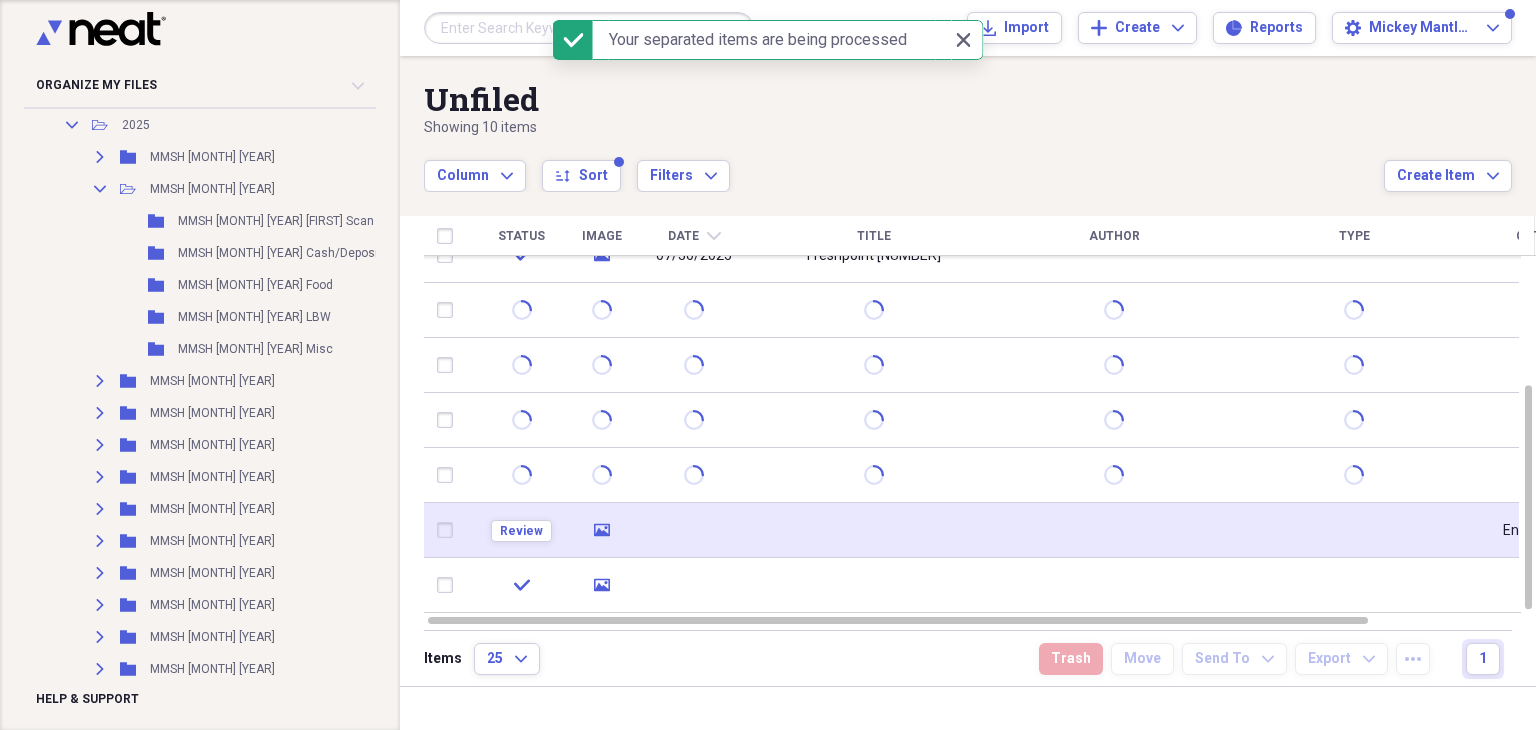 click at bounding box center [1114, 530] 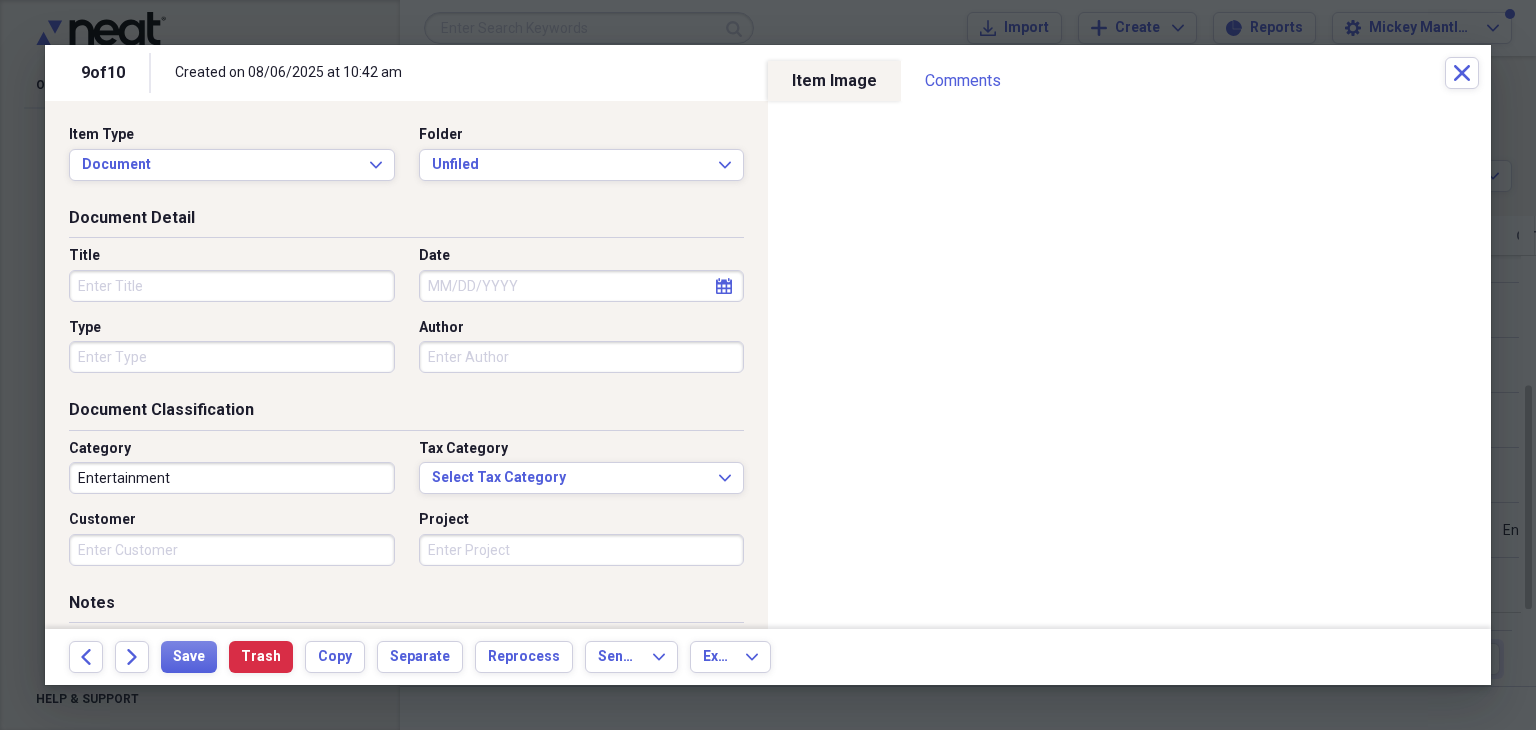 click on "Title" at bounding box center (232, 286) 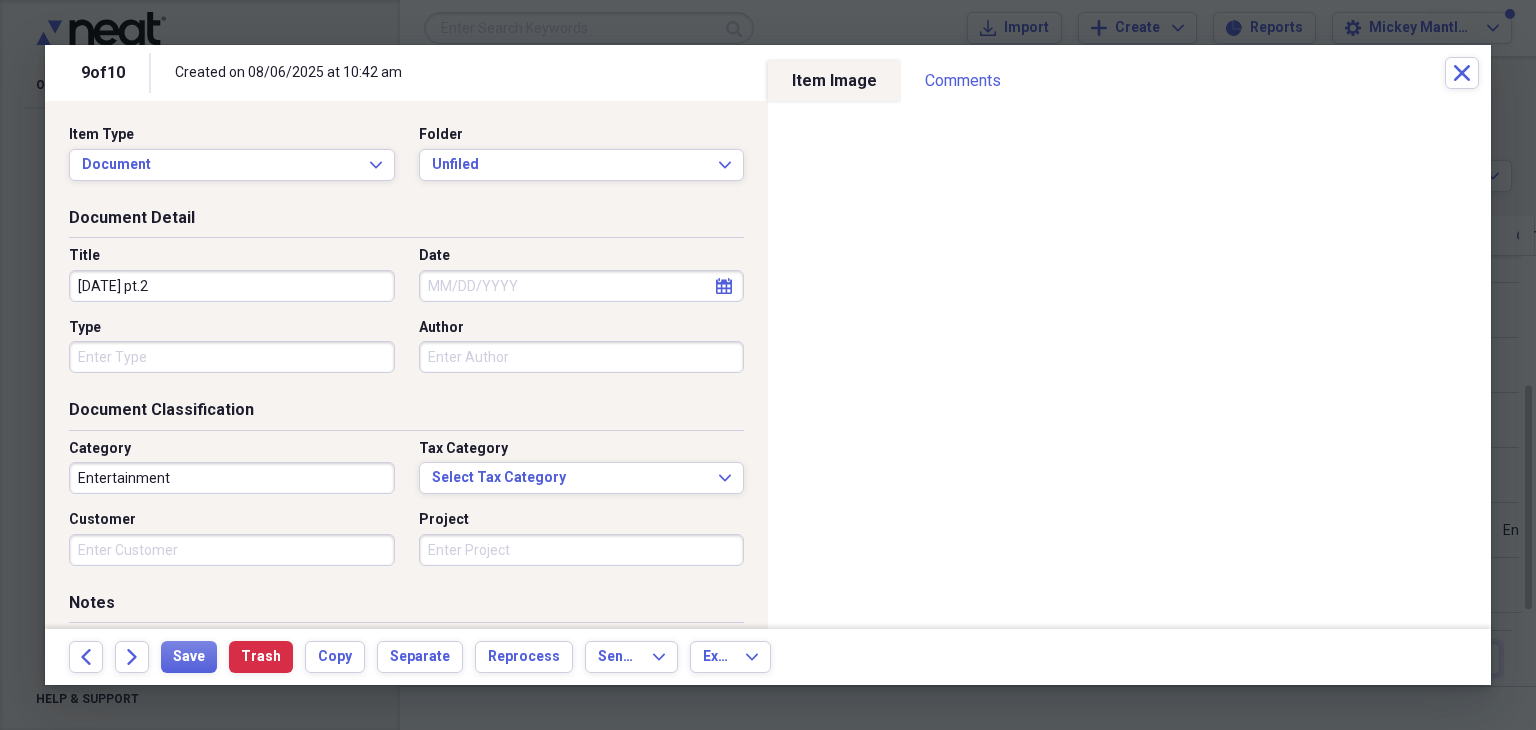 type on "[D].[M].[YEAR] pt.2" 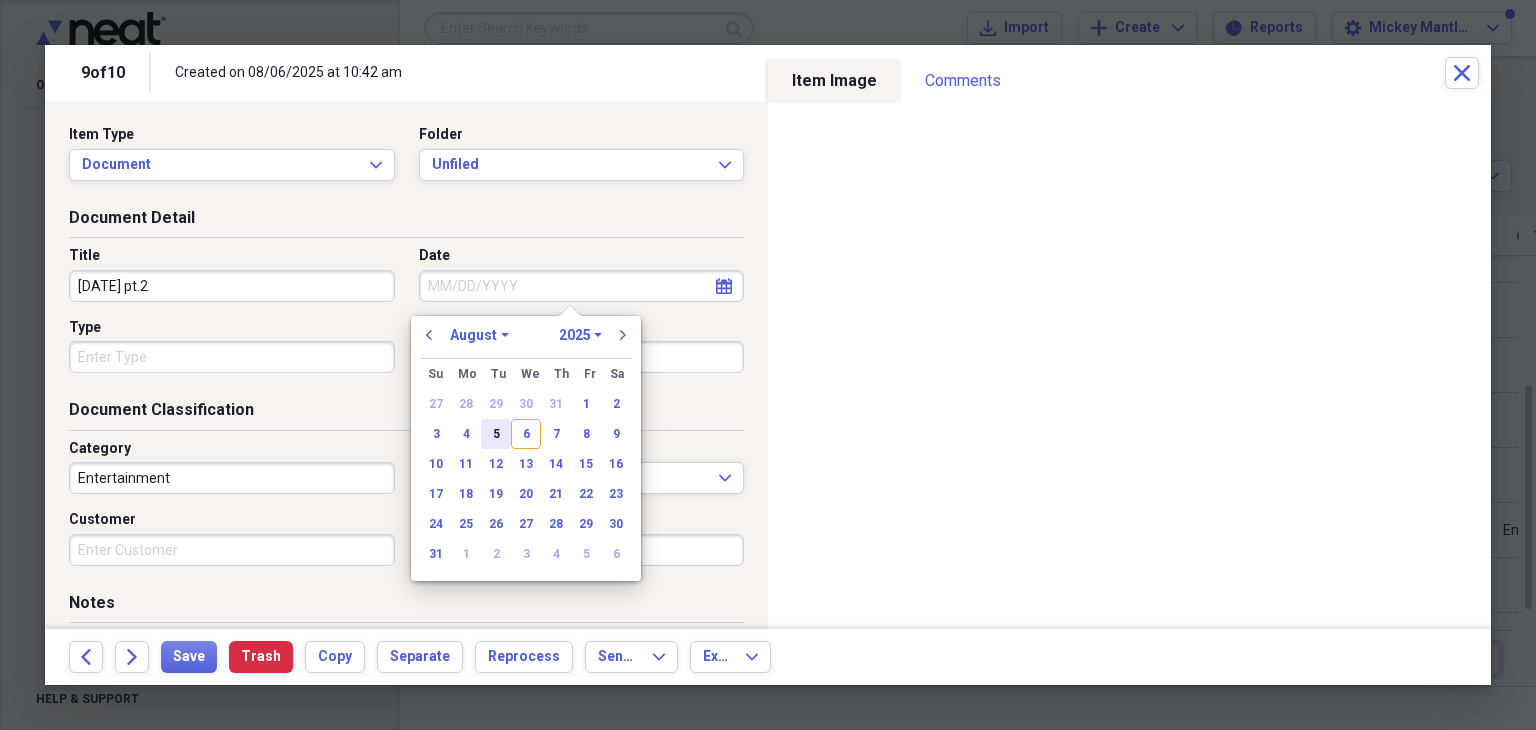 click on "5" at bounding box center (496, 434) 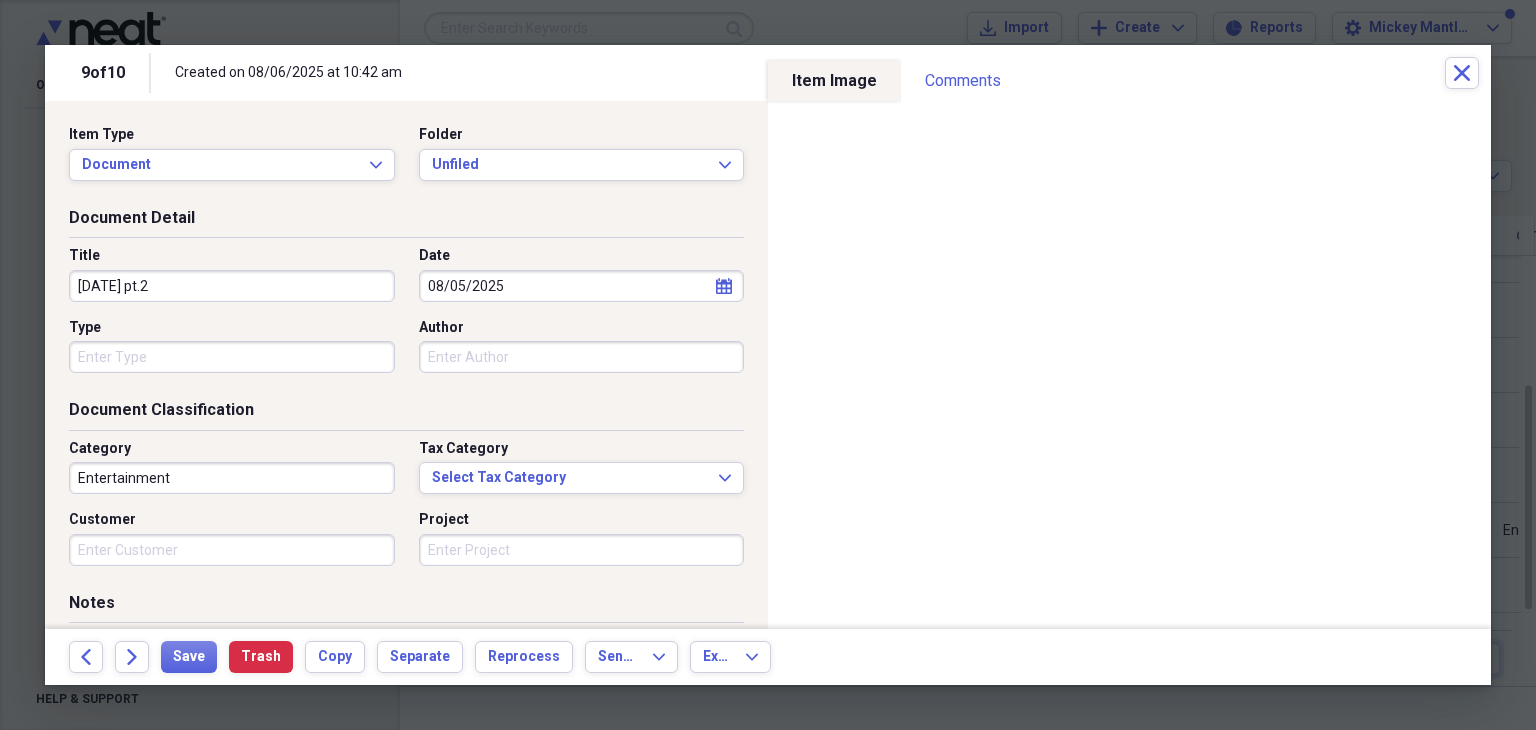 click on "Entertainment" at bounding box center (232, 478) 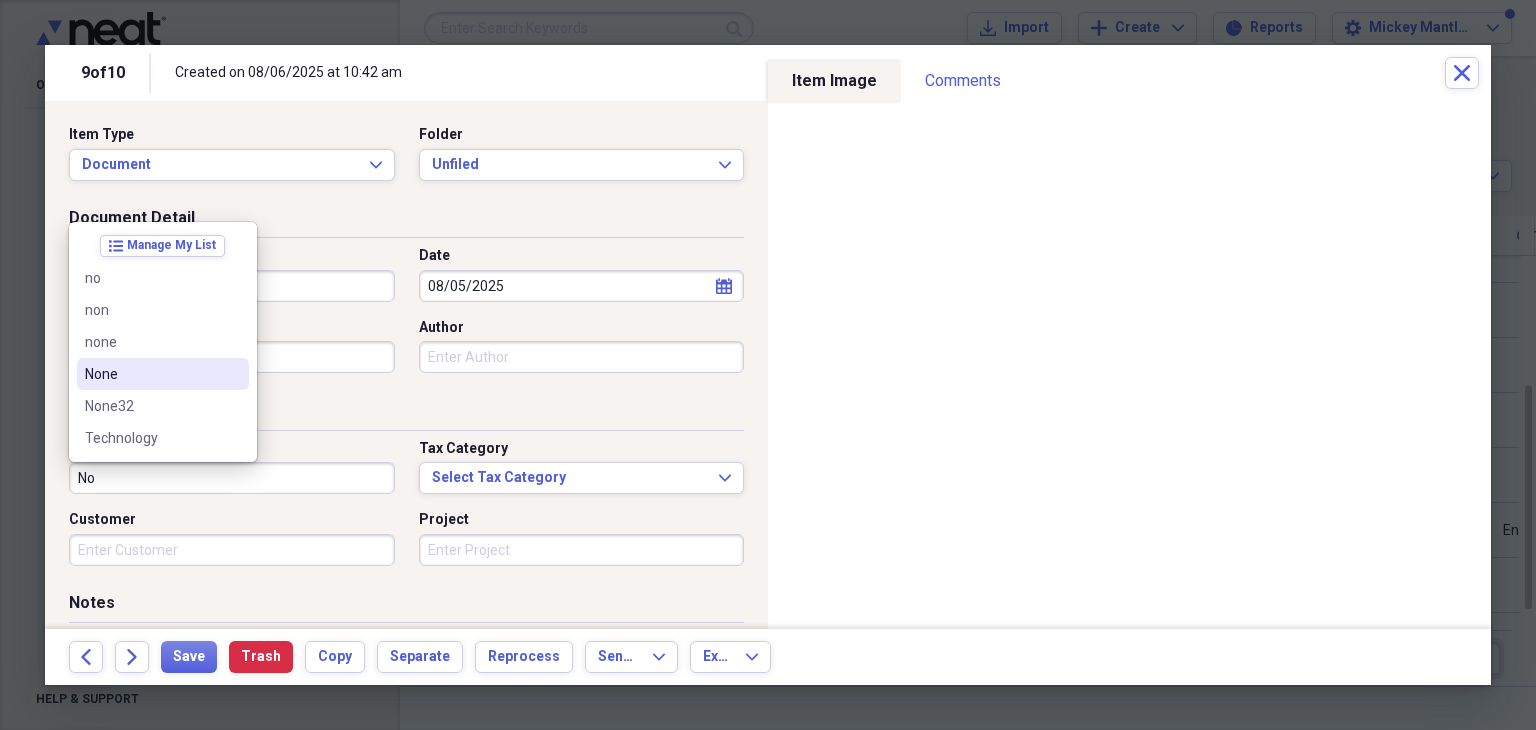 click on "None" at bounding box center [151, 374] 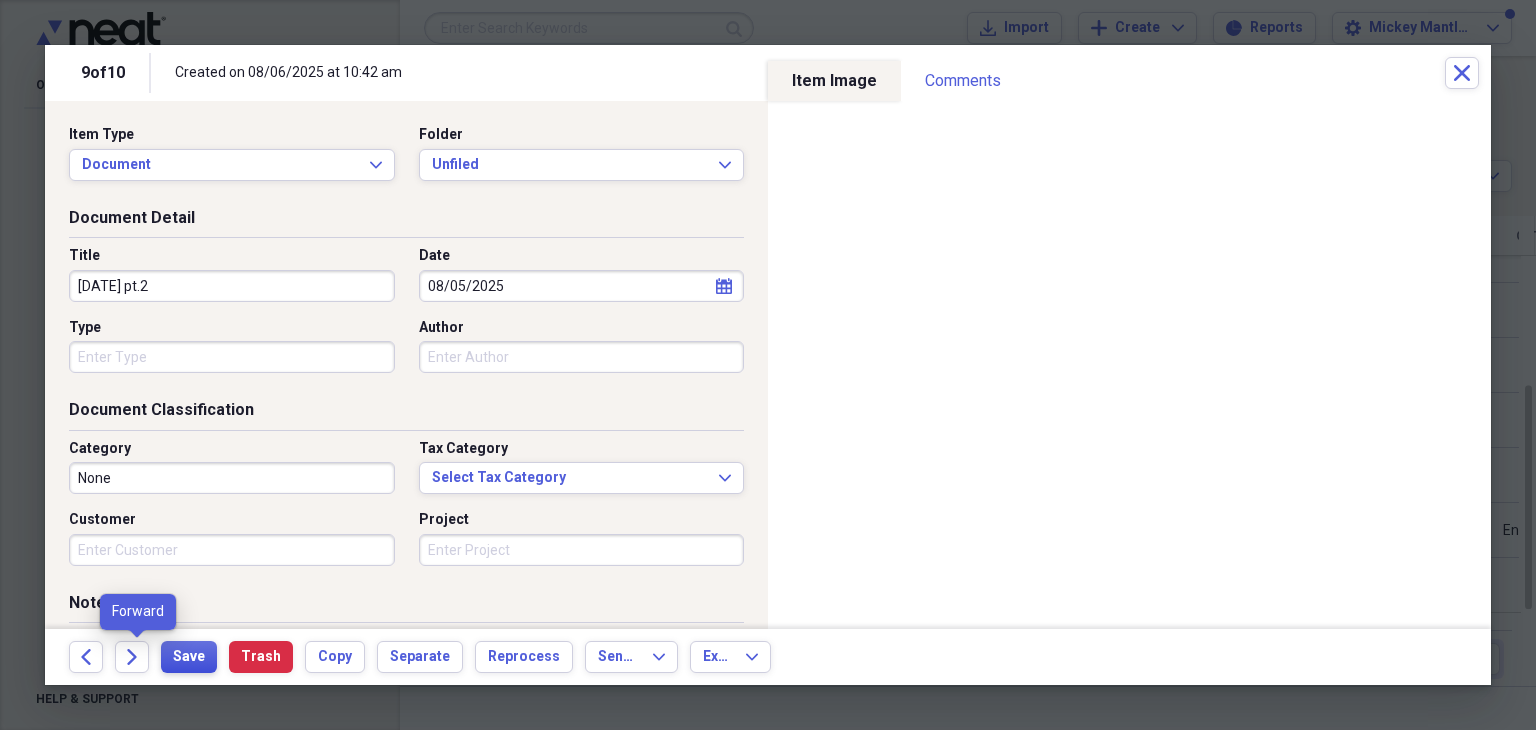 click on "Save" at bounding box center [189, 657] 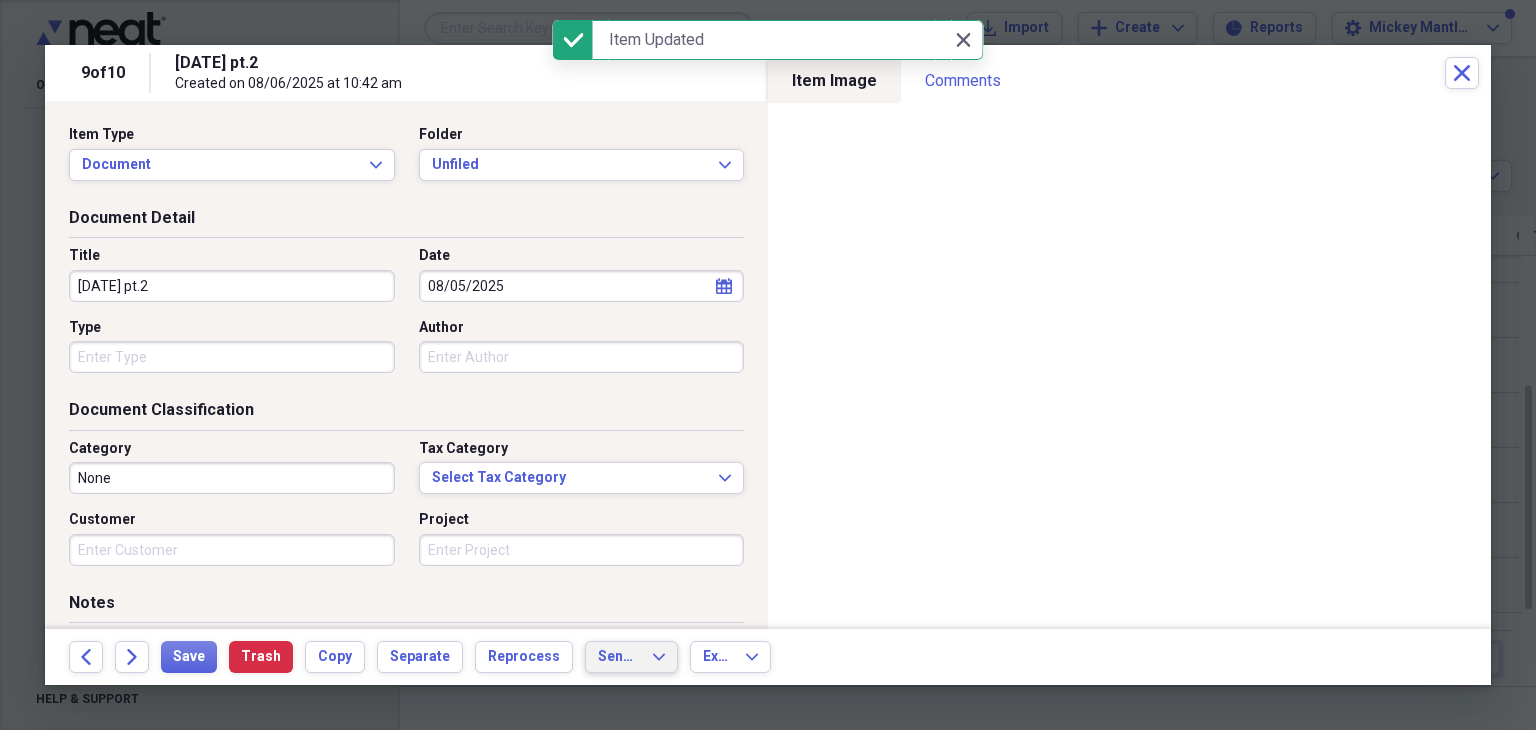 click on "Send To" at bounding box center [619, 657] 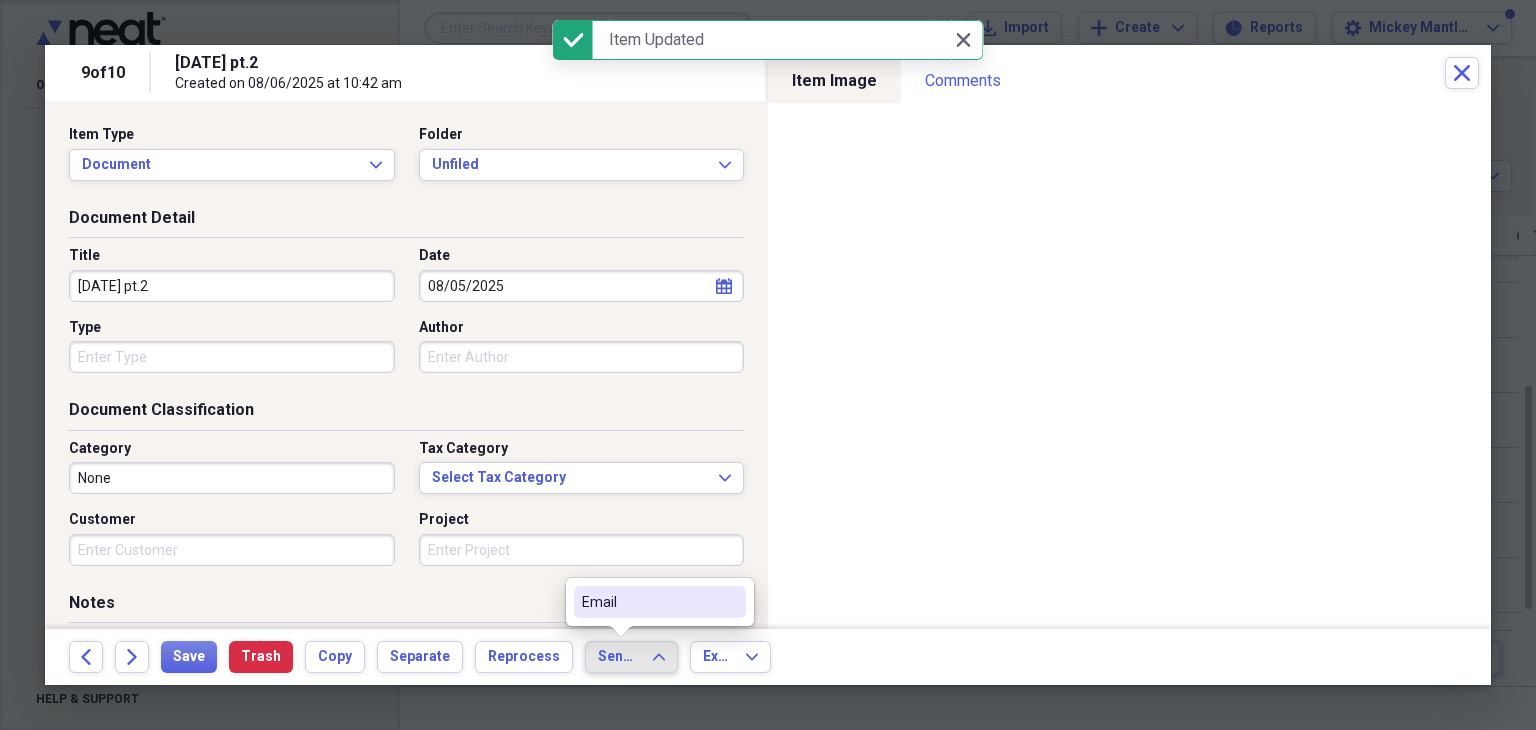 click on "Email" at bounding box center [648, 602] 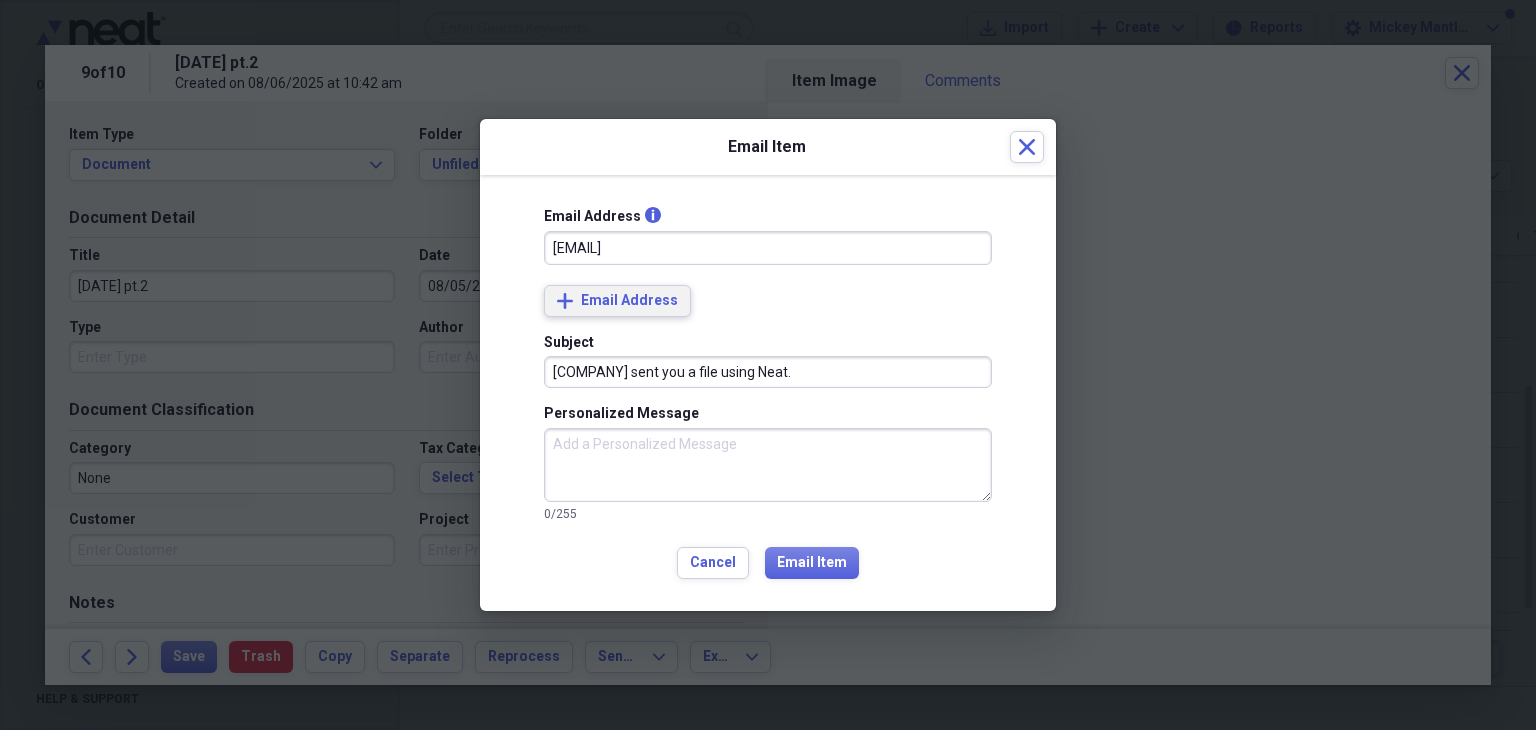 type on "k.abbott@mickeymantlesteakhouse.com" 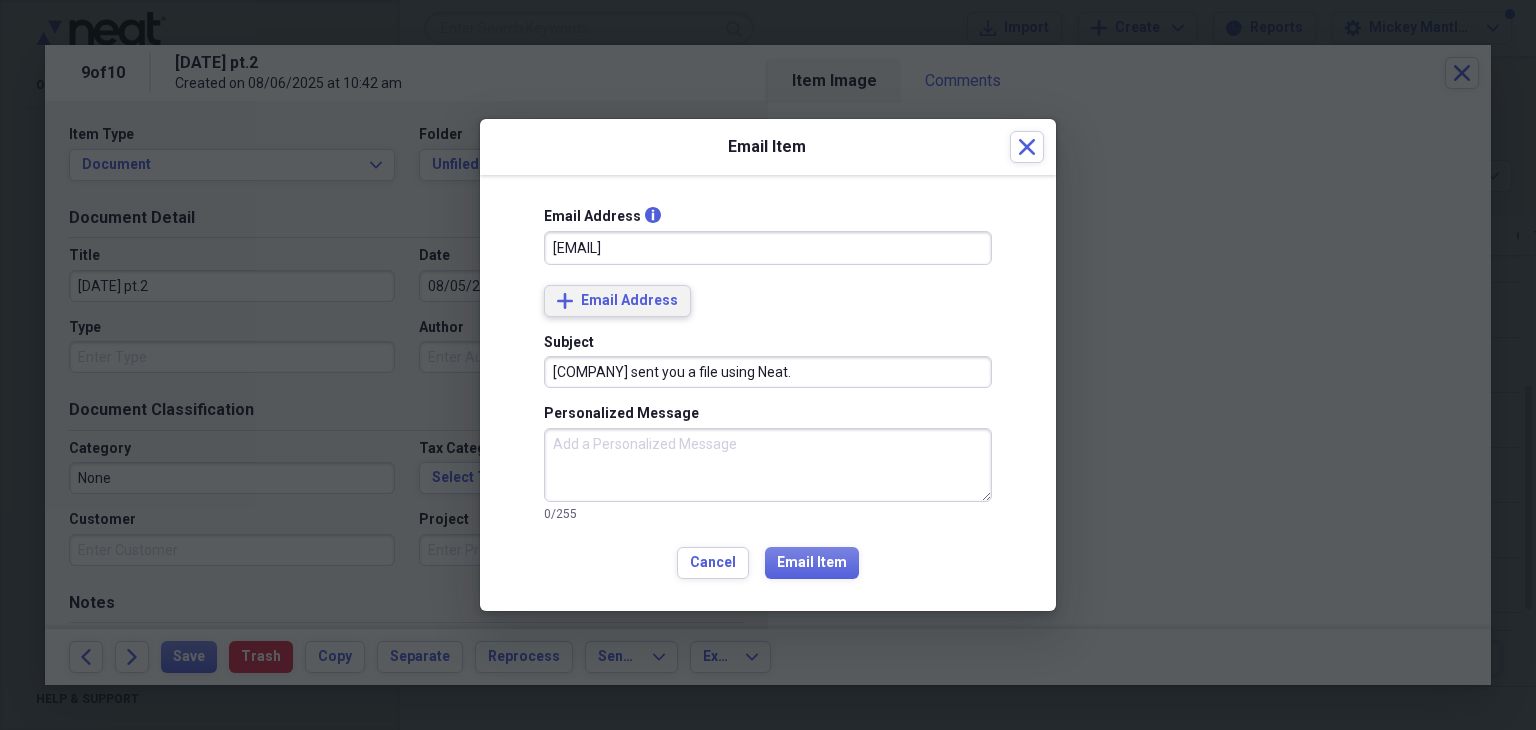 click on "Email Address" at bounding box center [629, 301] 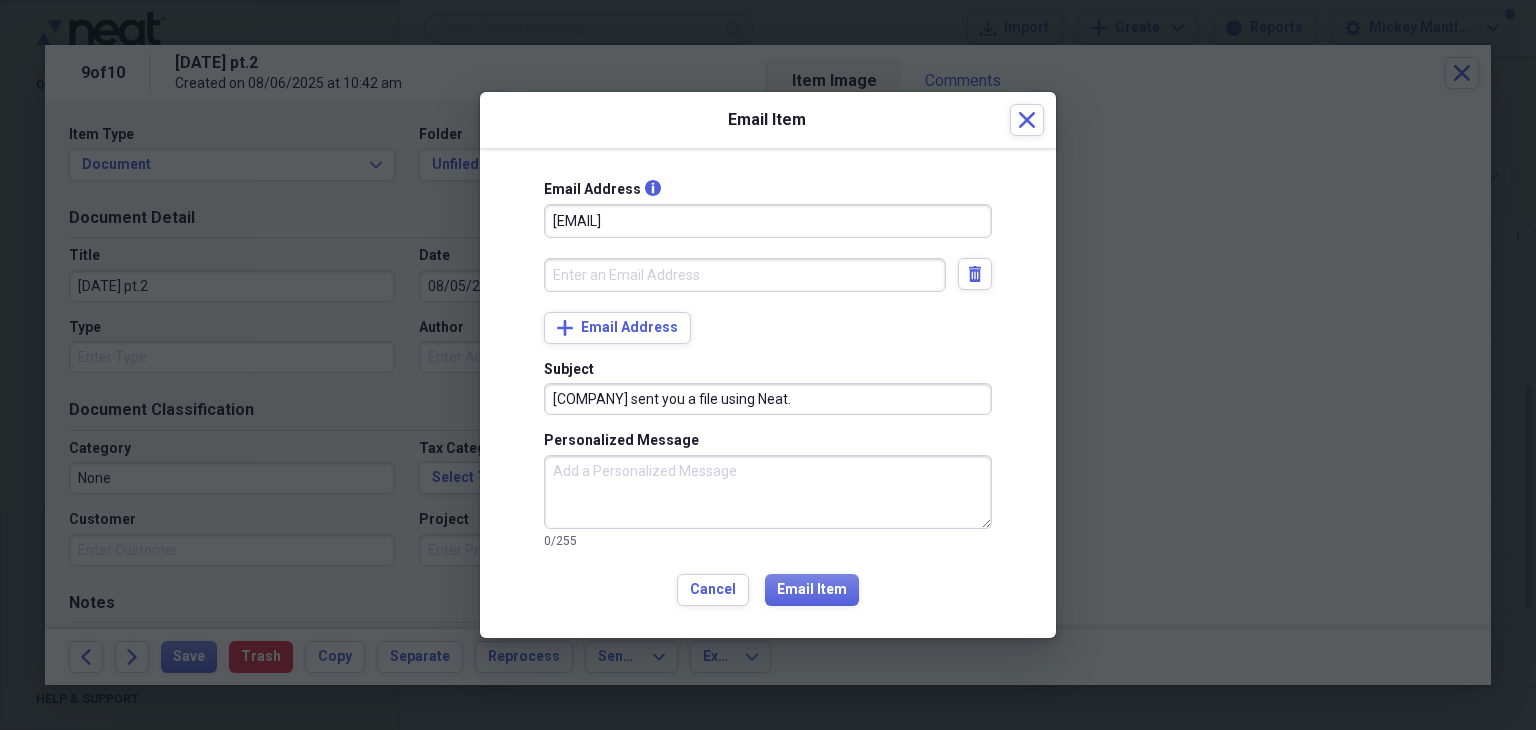 click at bounding box center [745, 275] 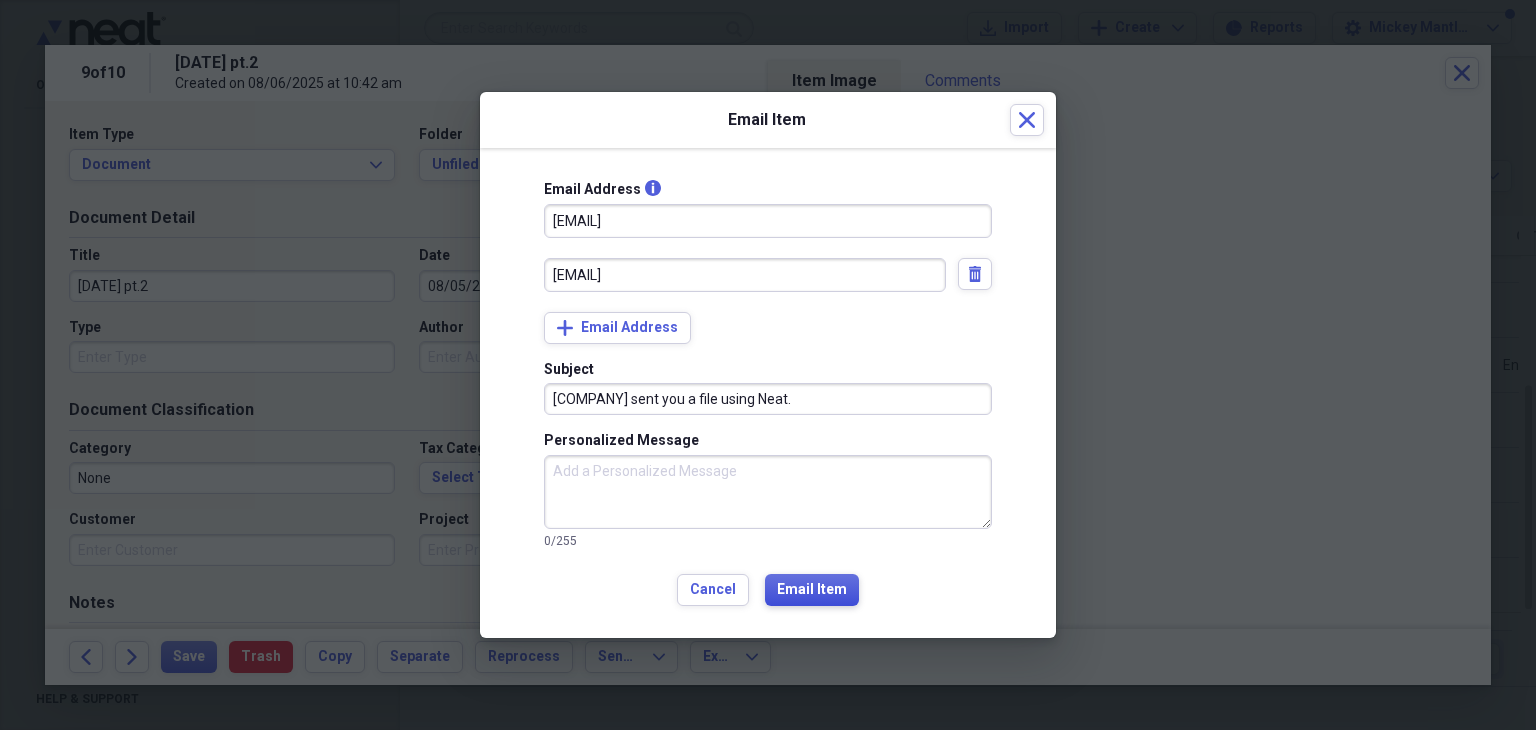 type on "beckyengle@icloud.com" 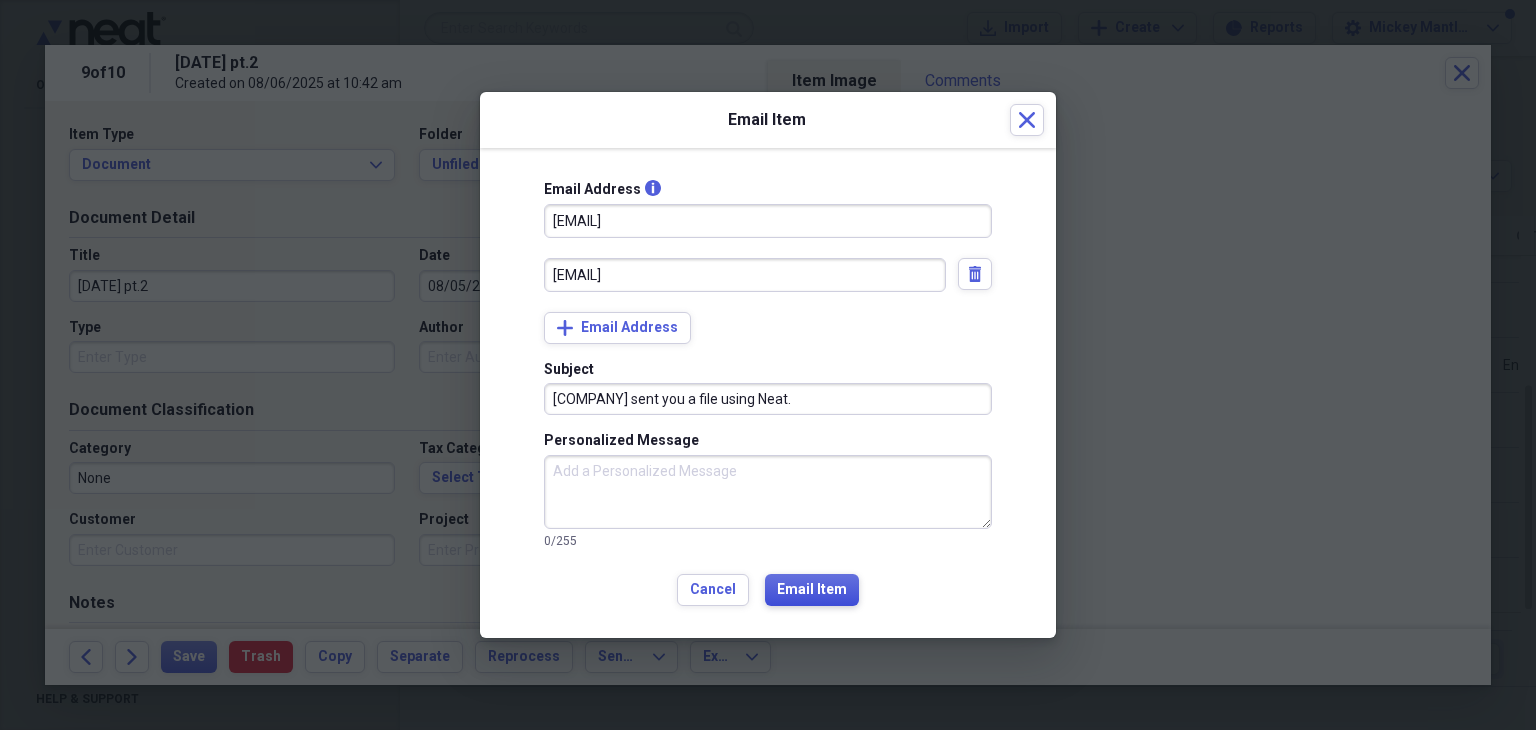 click on "Email Item" at bounding box center (812, 590) 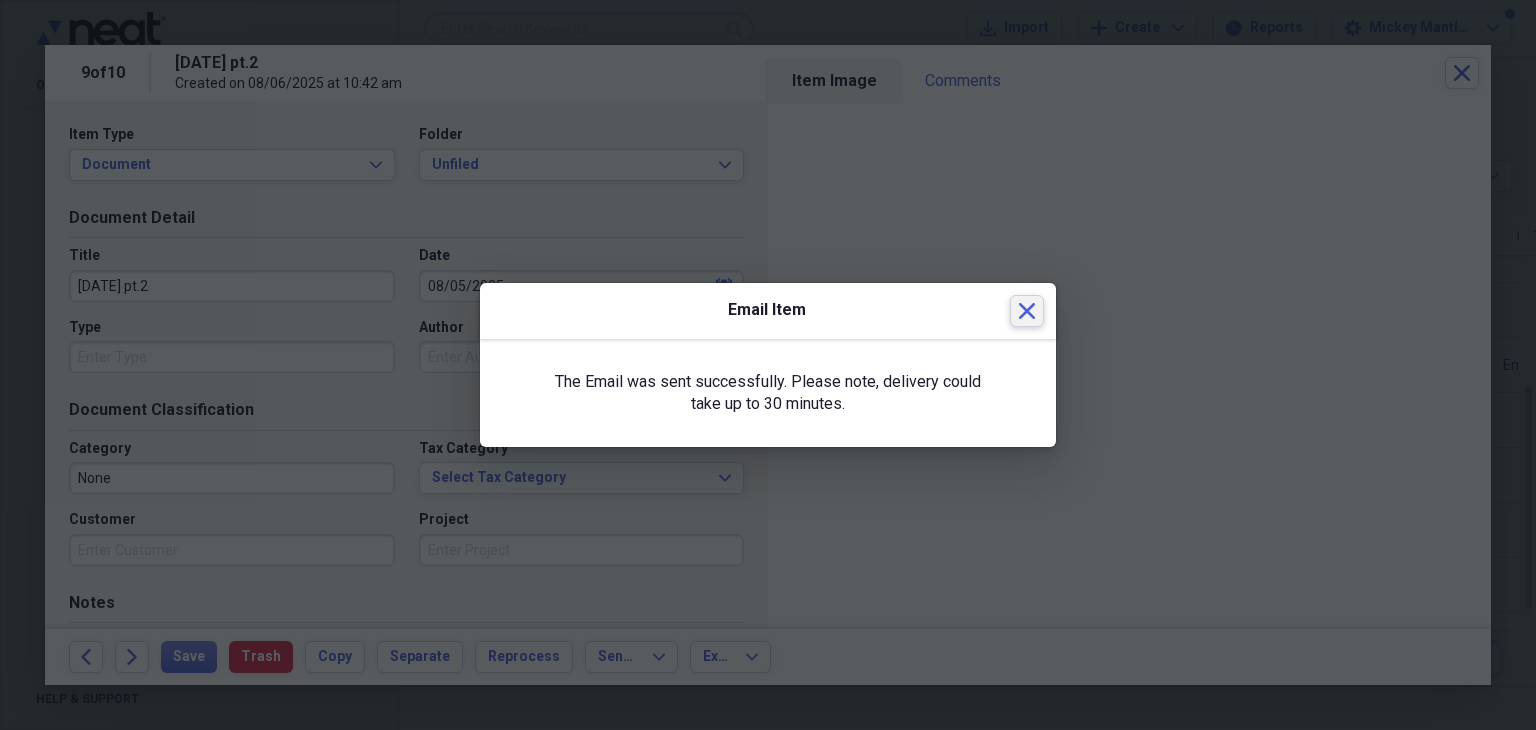 click on "Close" 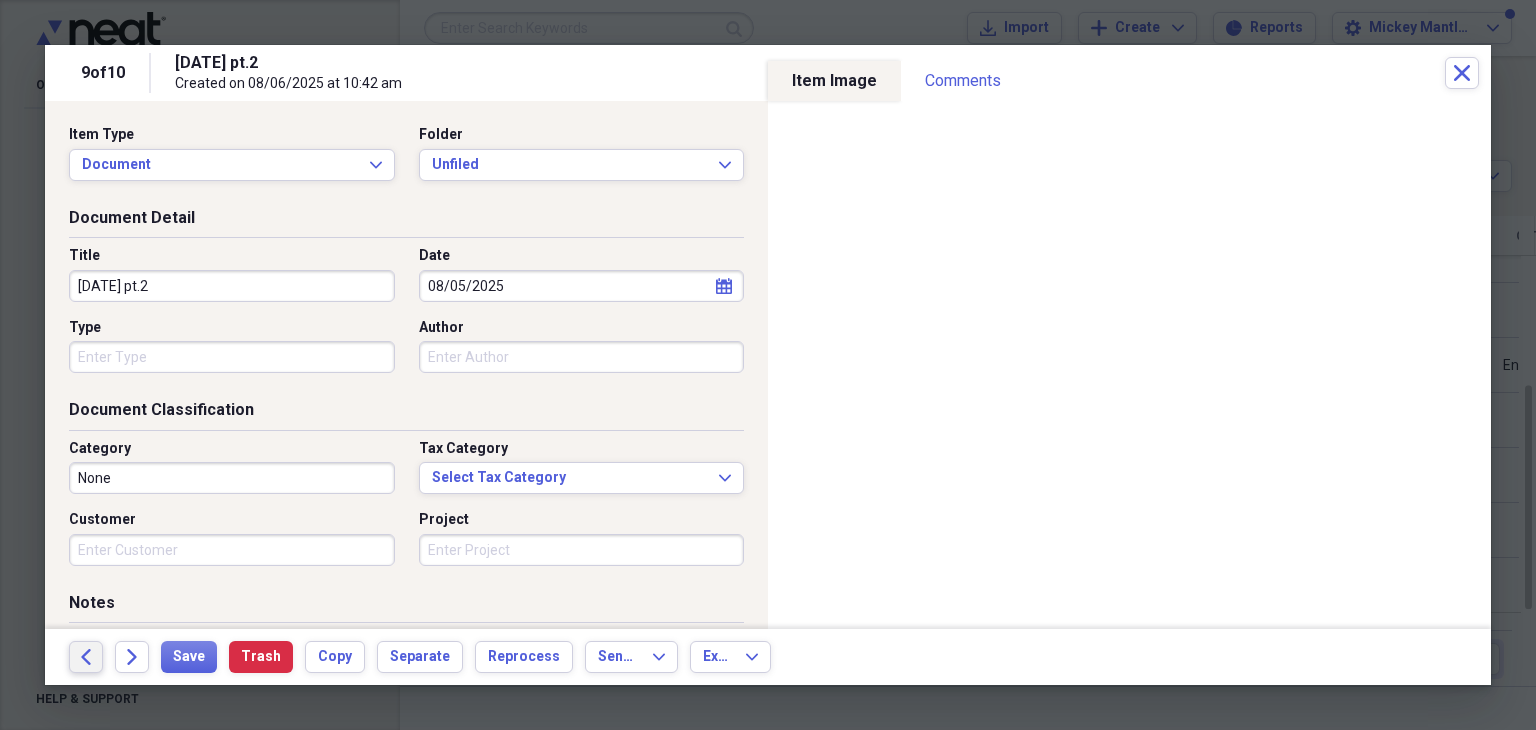 click 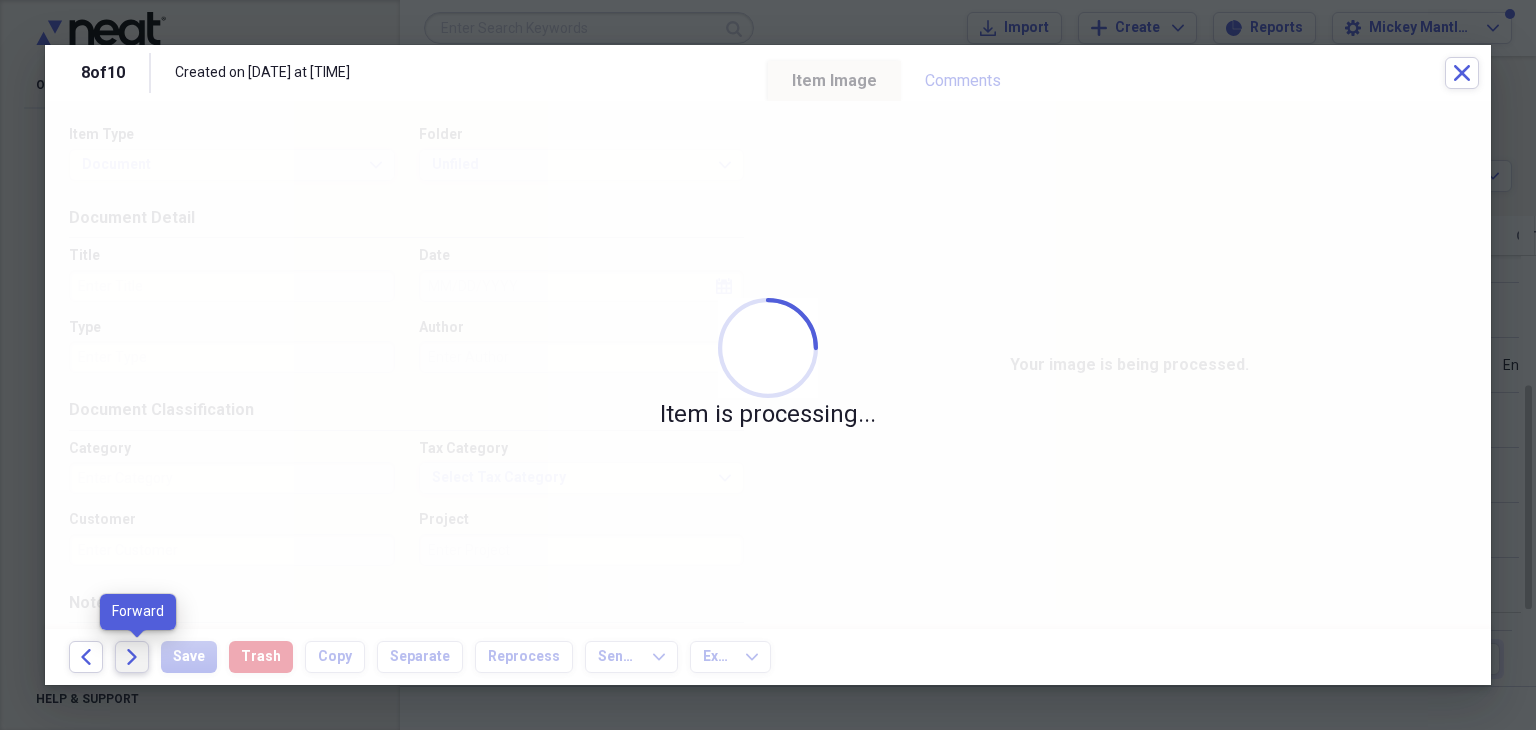 click 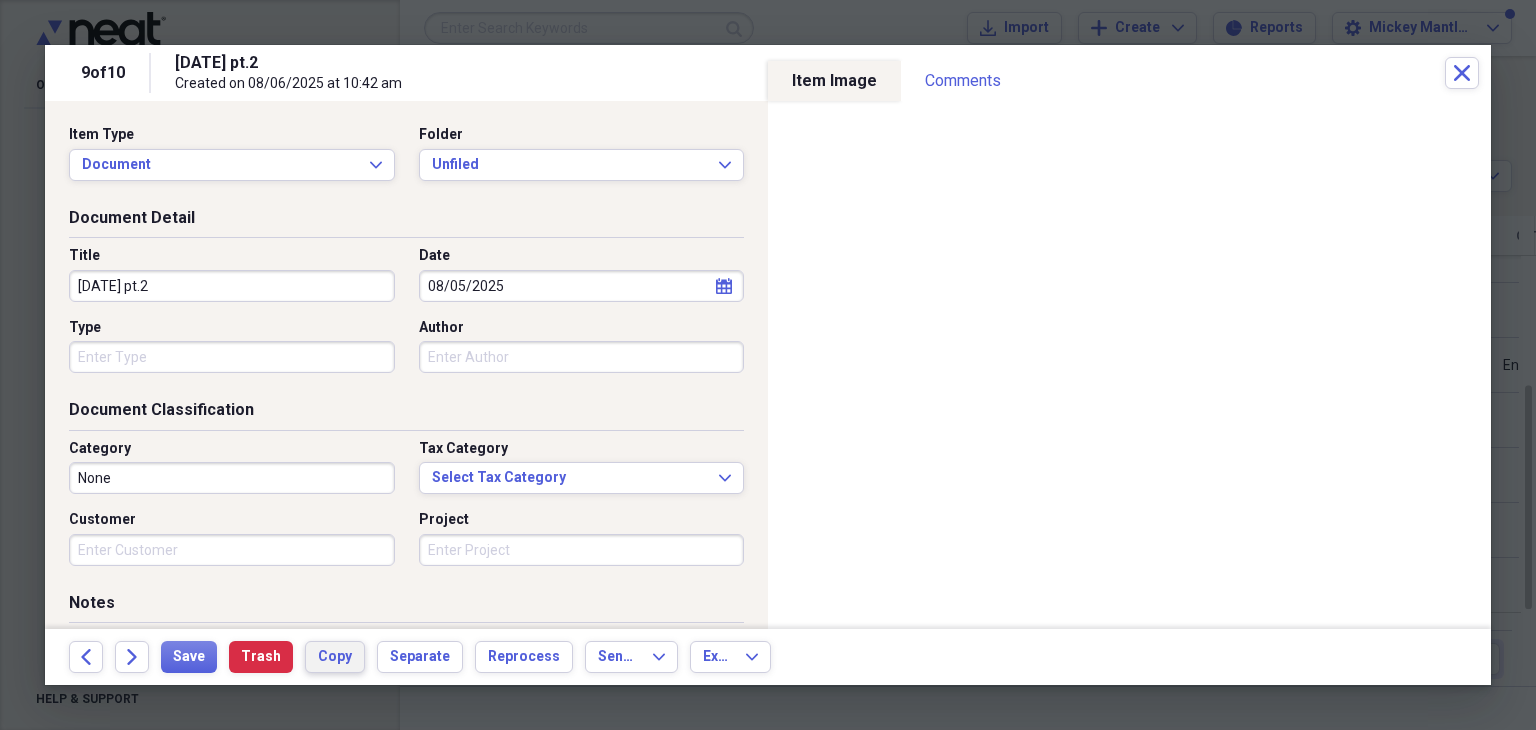 click on "Copy" at bounding box center [335, 657] 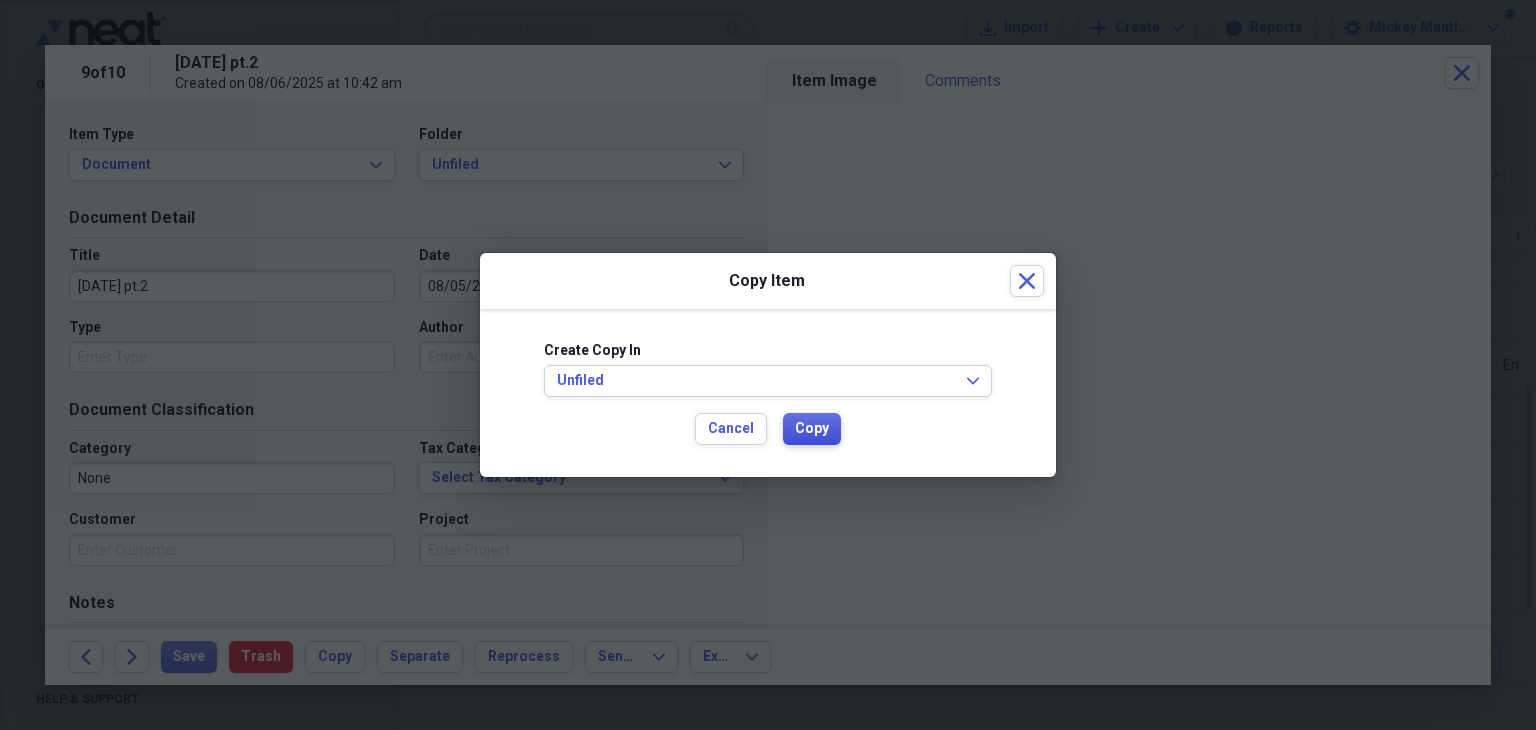 click on "Copy" at bounding box center (812, 429) 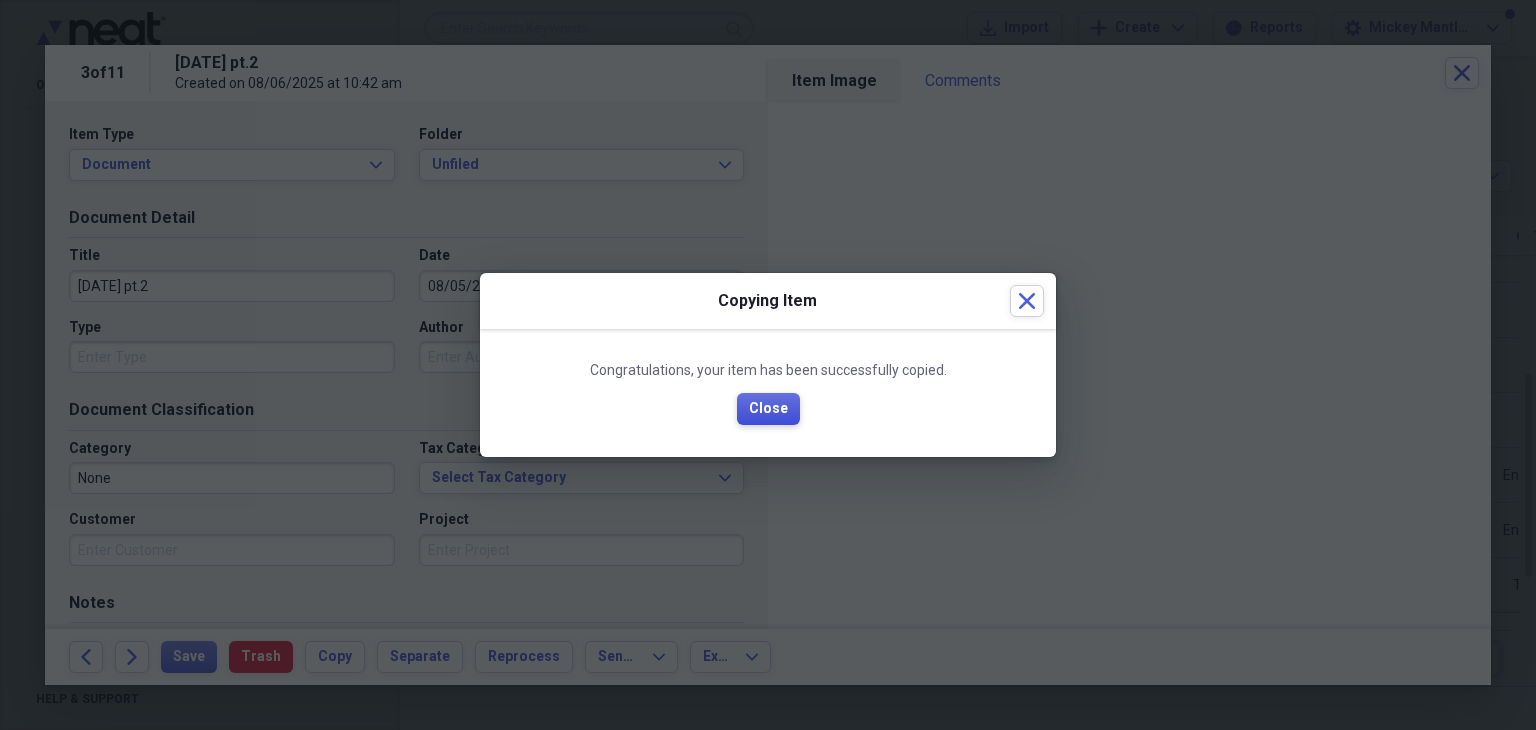 click on "Close" at bounding box center [768, 409] 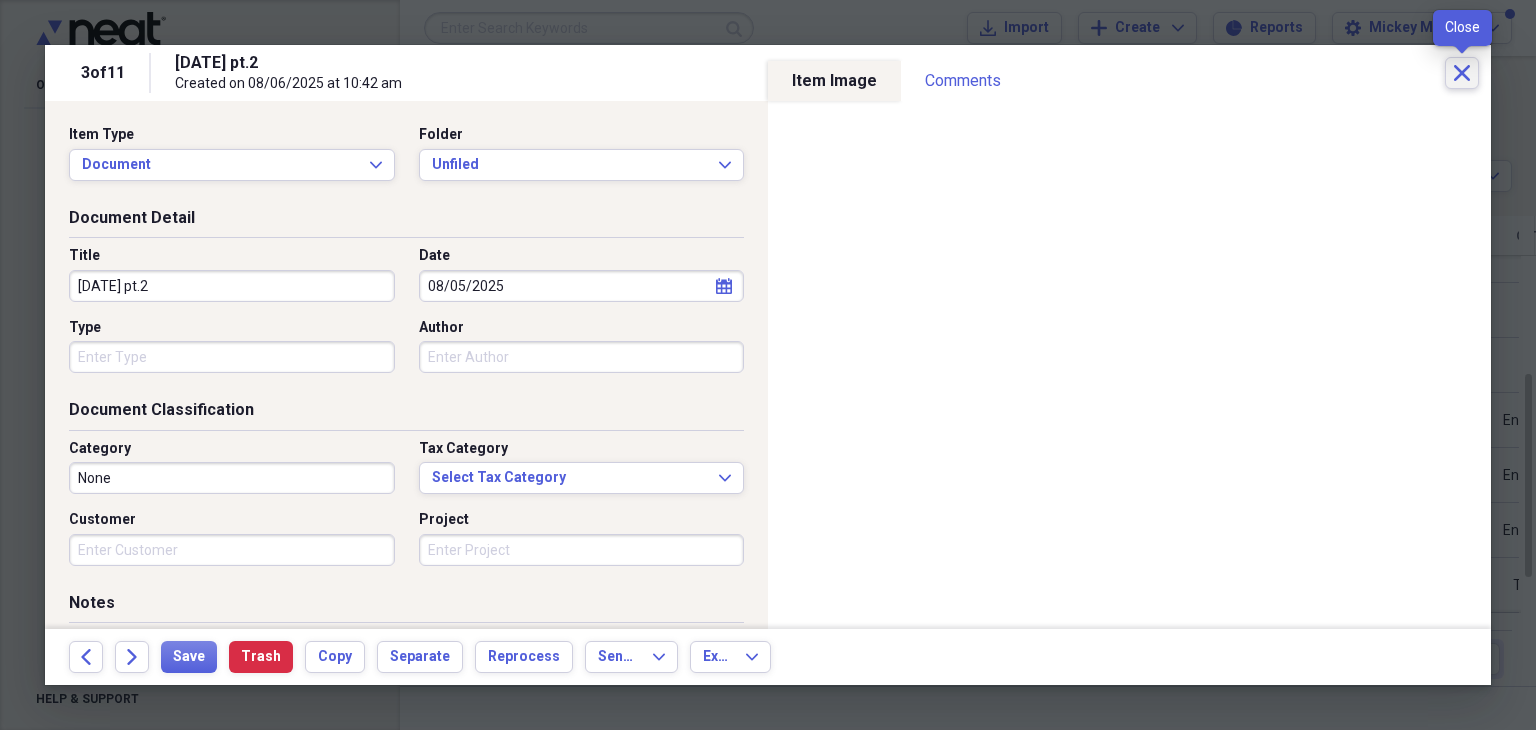 click on "Close" at bounding box center [1462, 73] 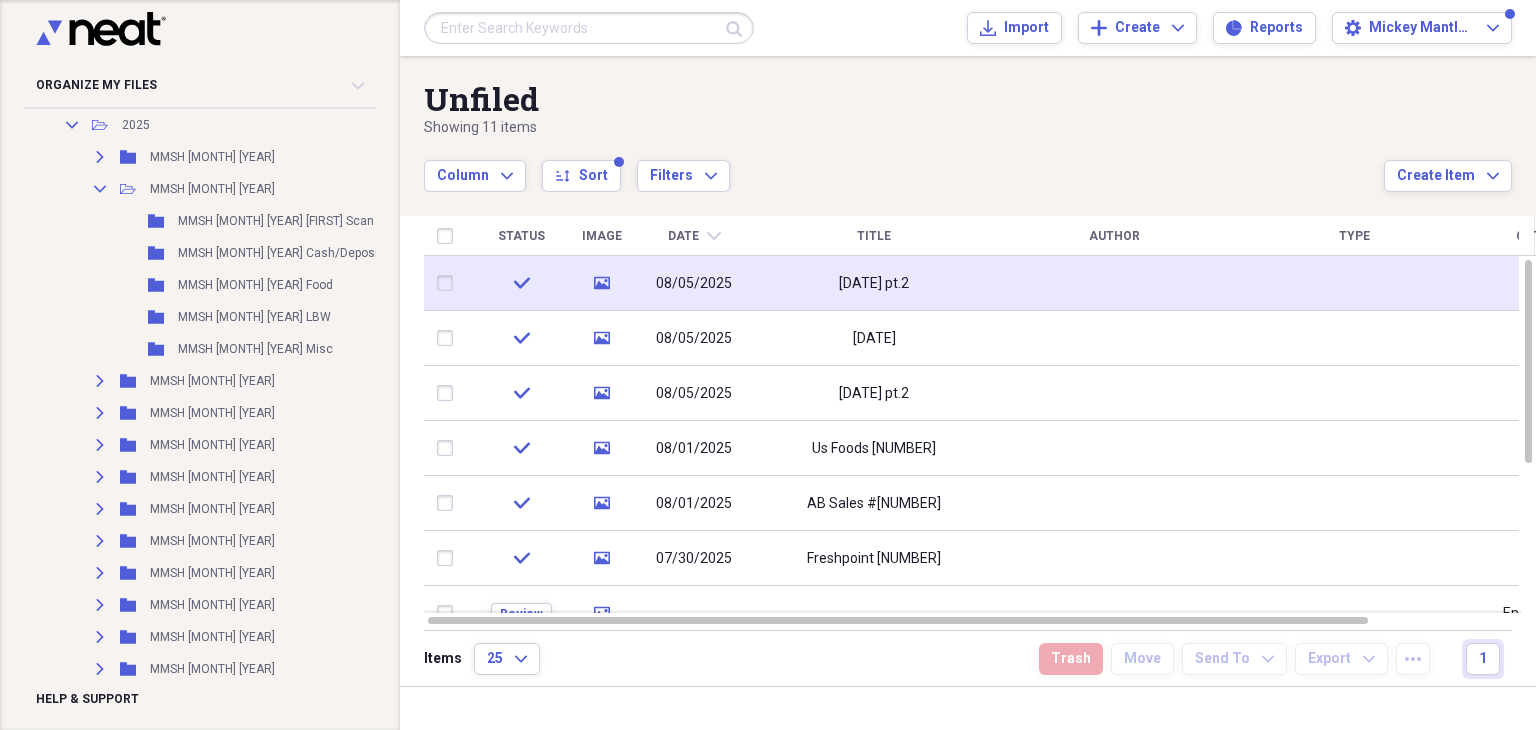 click at bounding box center (449, 283) 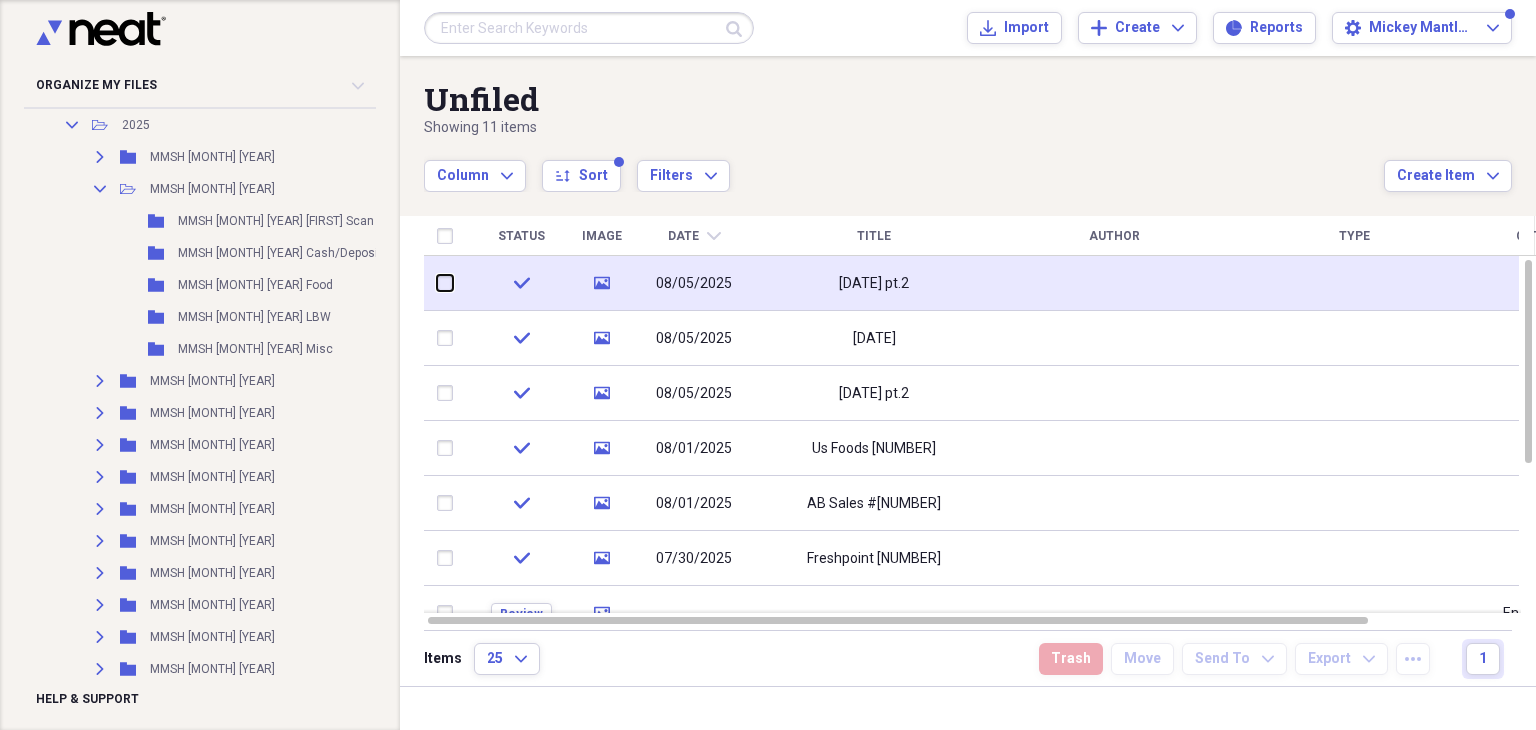 click at bounding box center [437, 283] 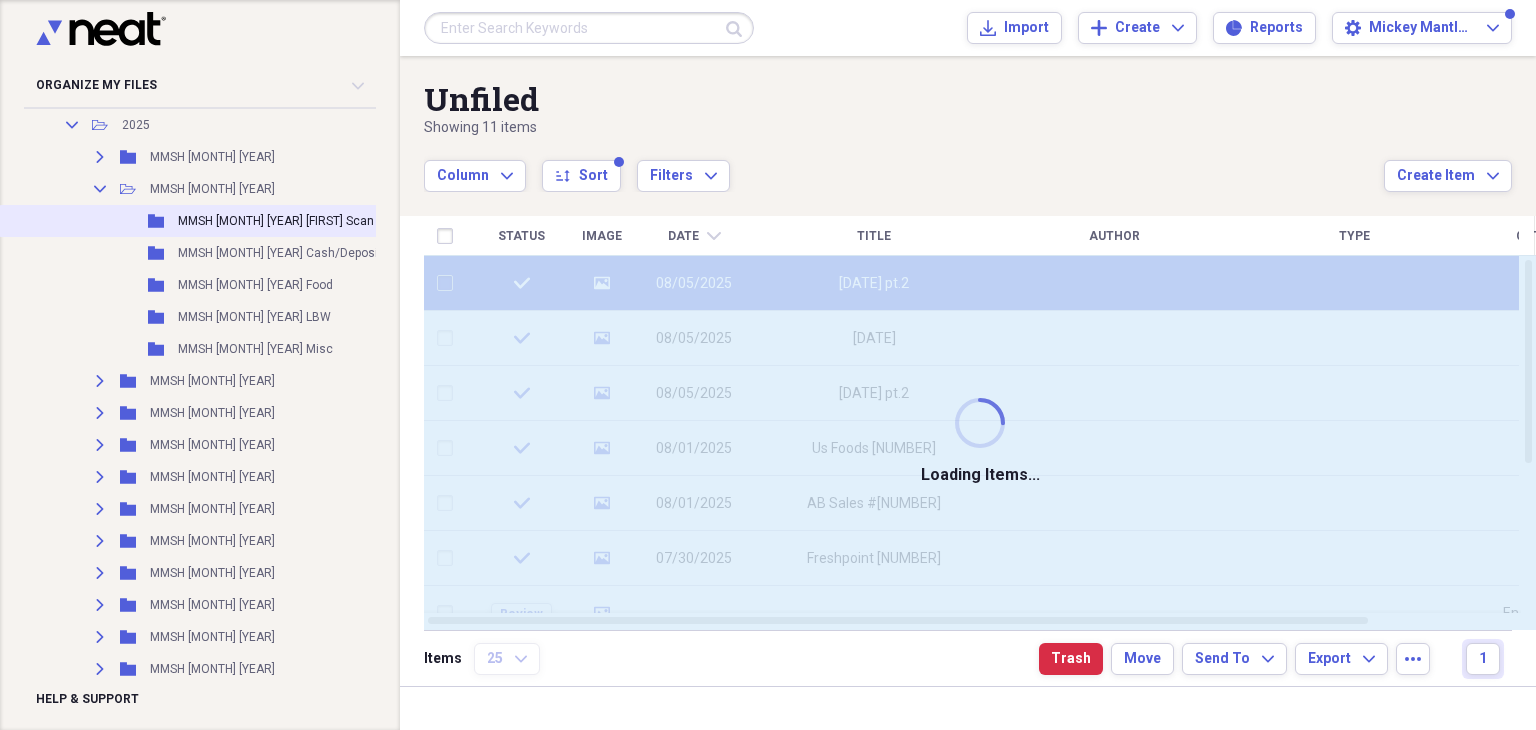 checkbox on "false" 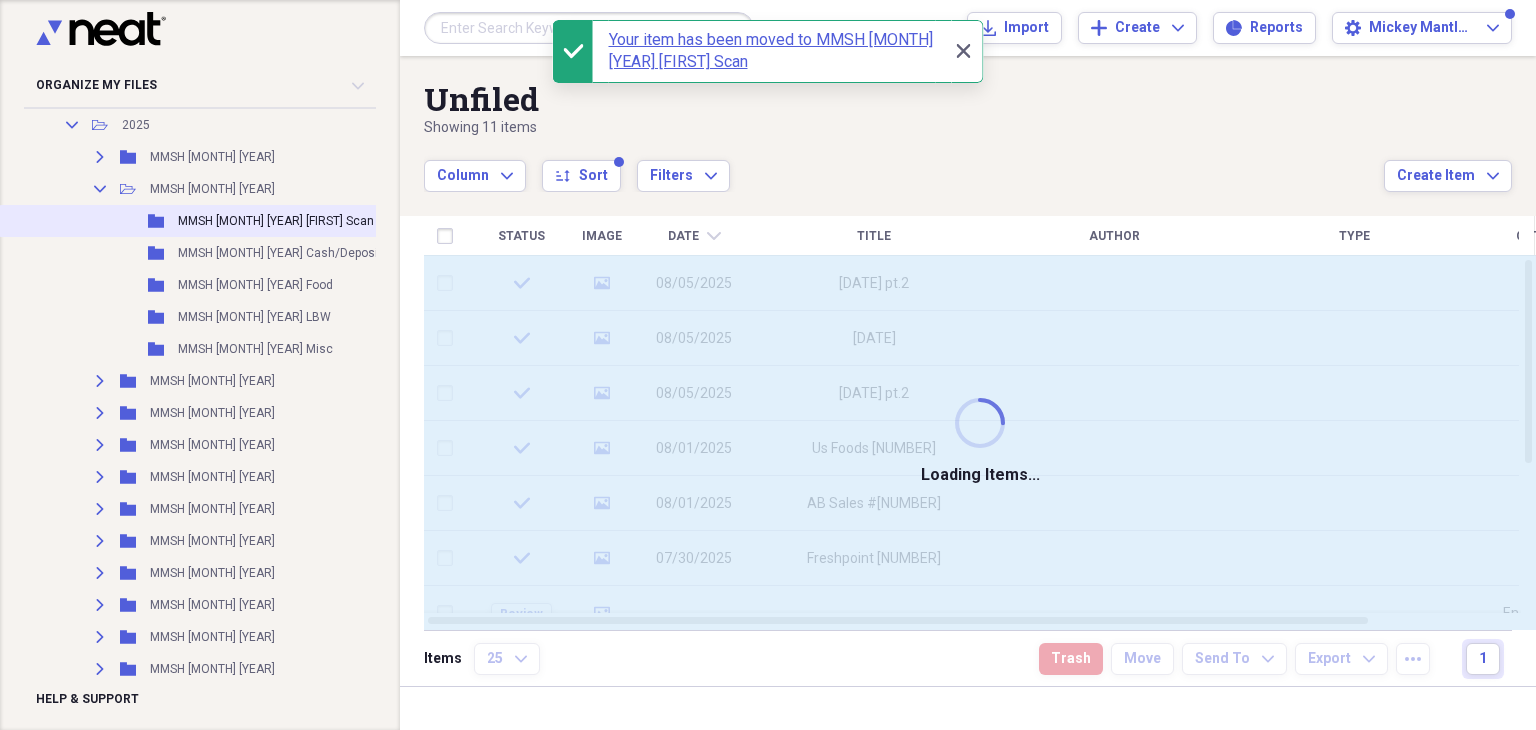 click on "MMSH [MONTH] [YEAR] Becky Scan" at bounding box center [307, 221] 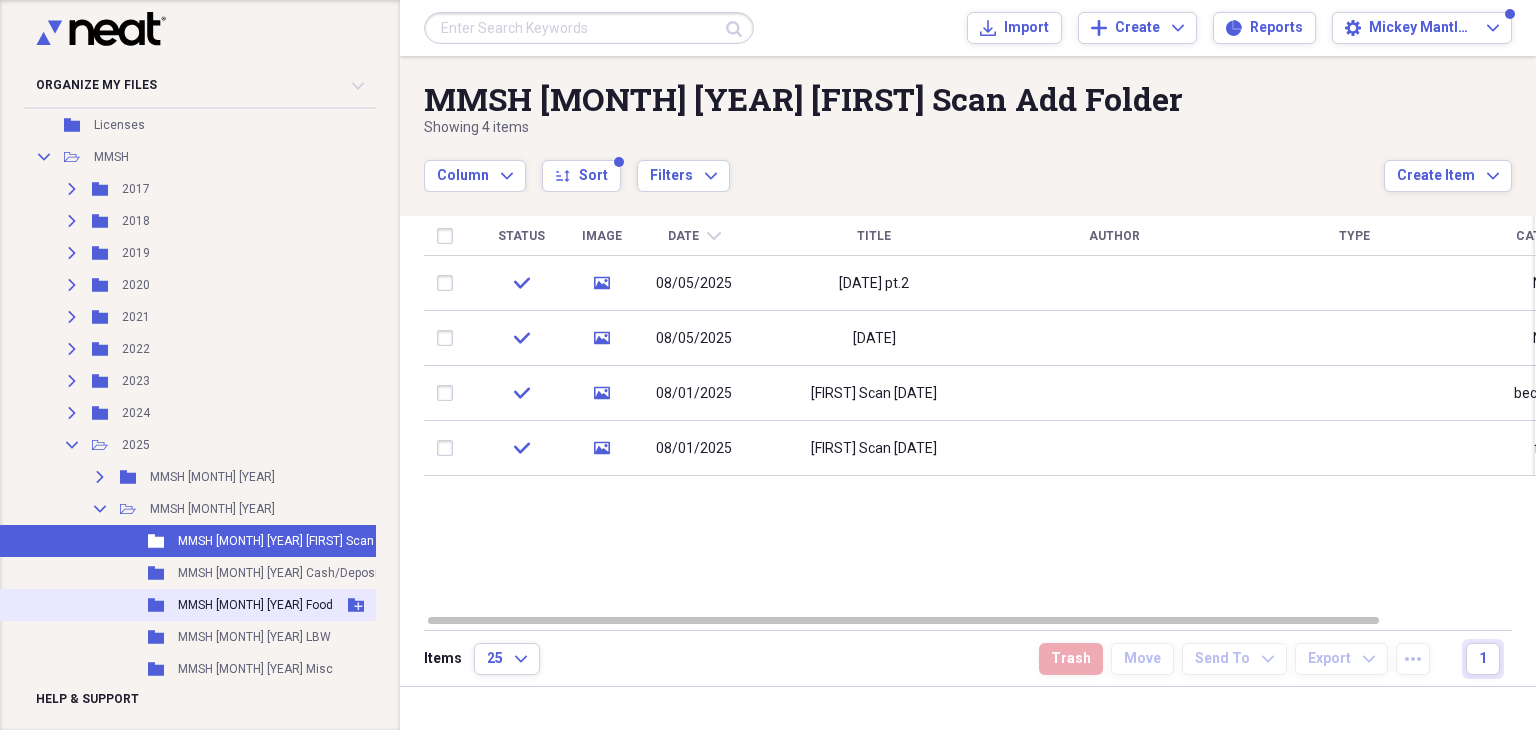 scroll, scrollTop: 0, scrollLeft: 0, axis: both 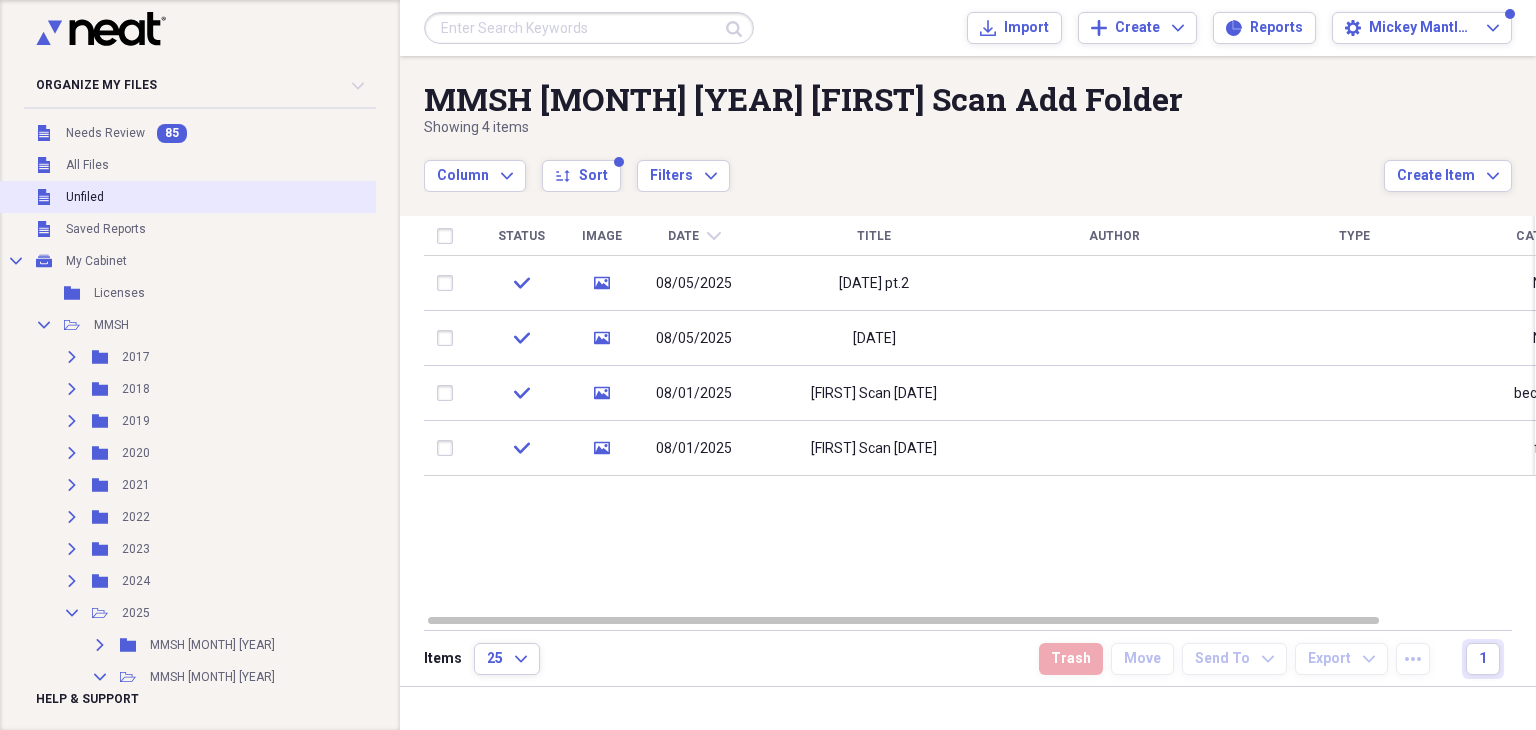 click on "Unfiled" at bounding box center (85, 197) 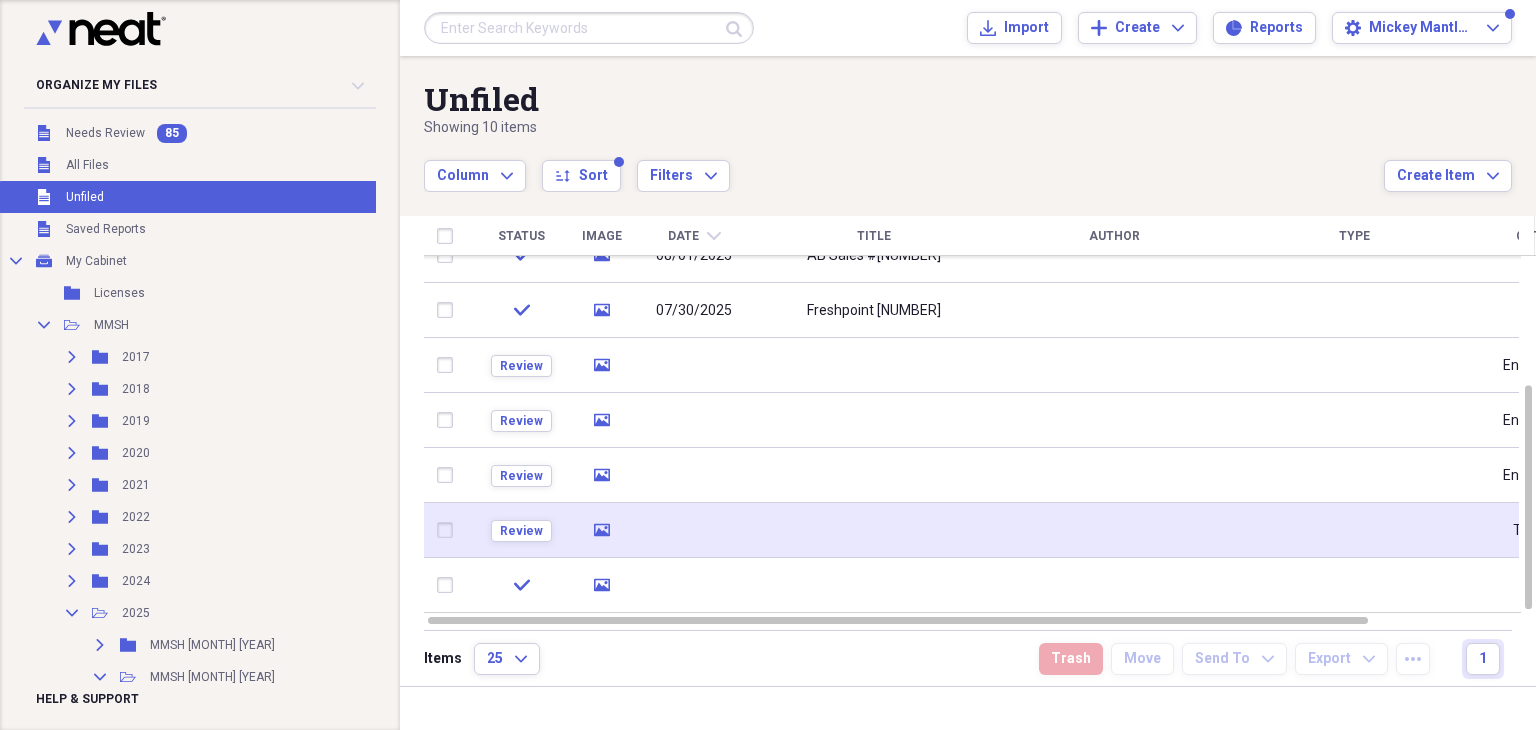 click at bounding box center (874, 530) 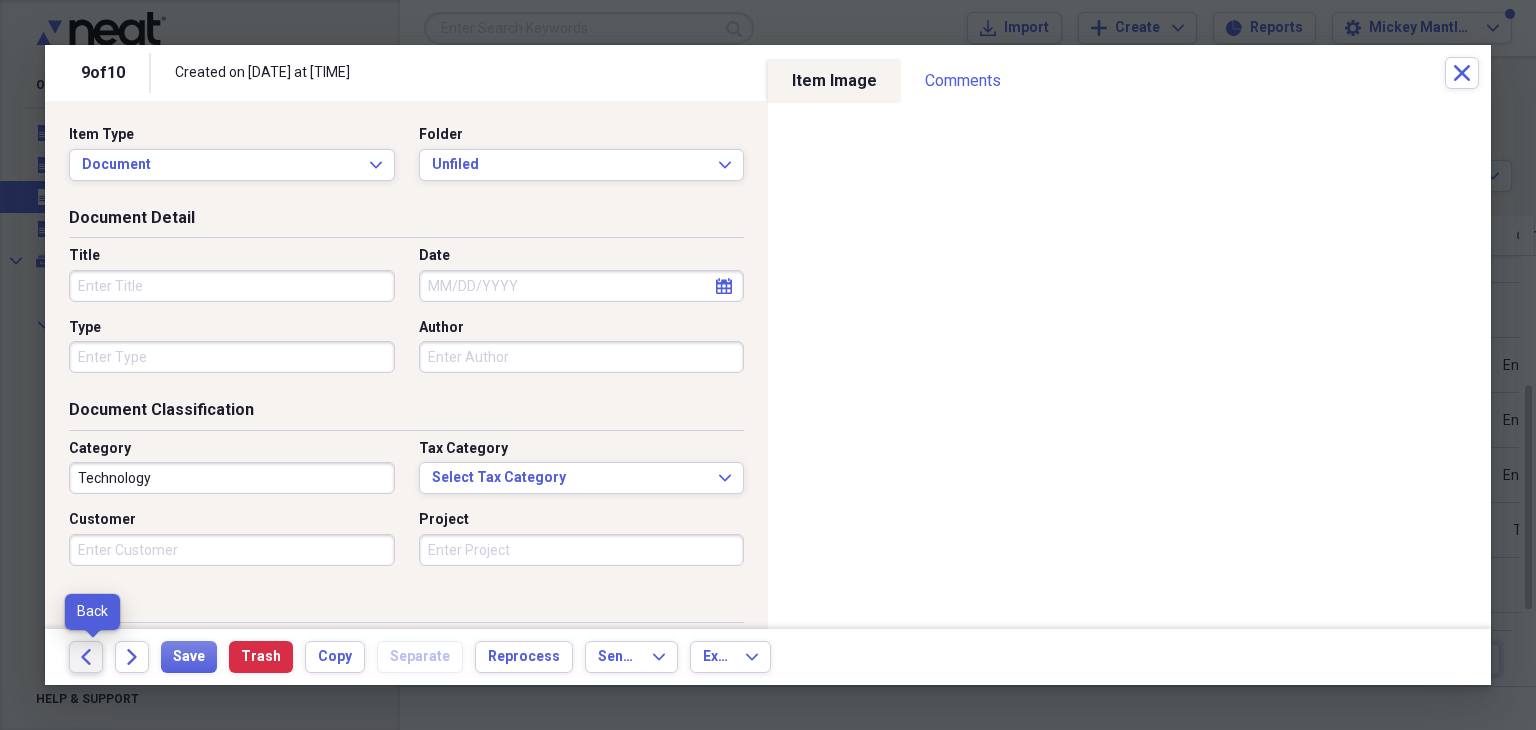 click on "Back" 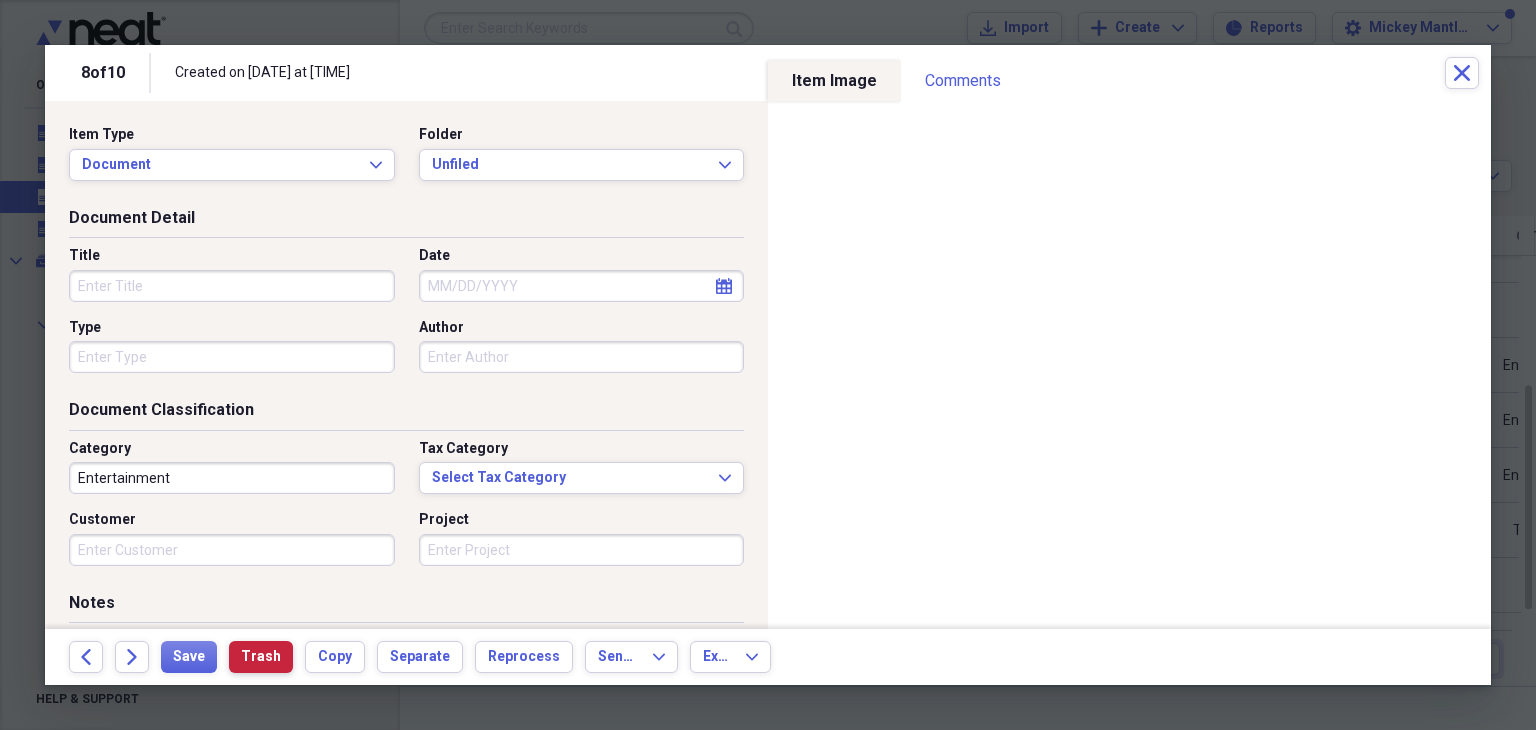 click on "Trash" at bounding box center (261, 657) 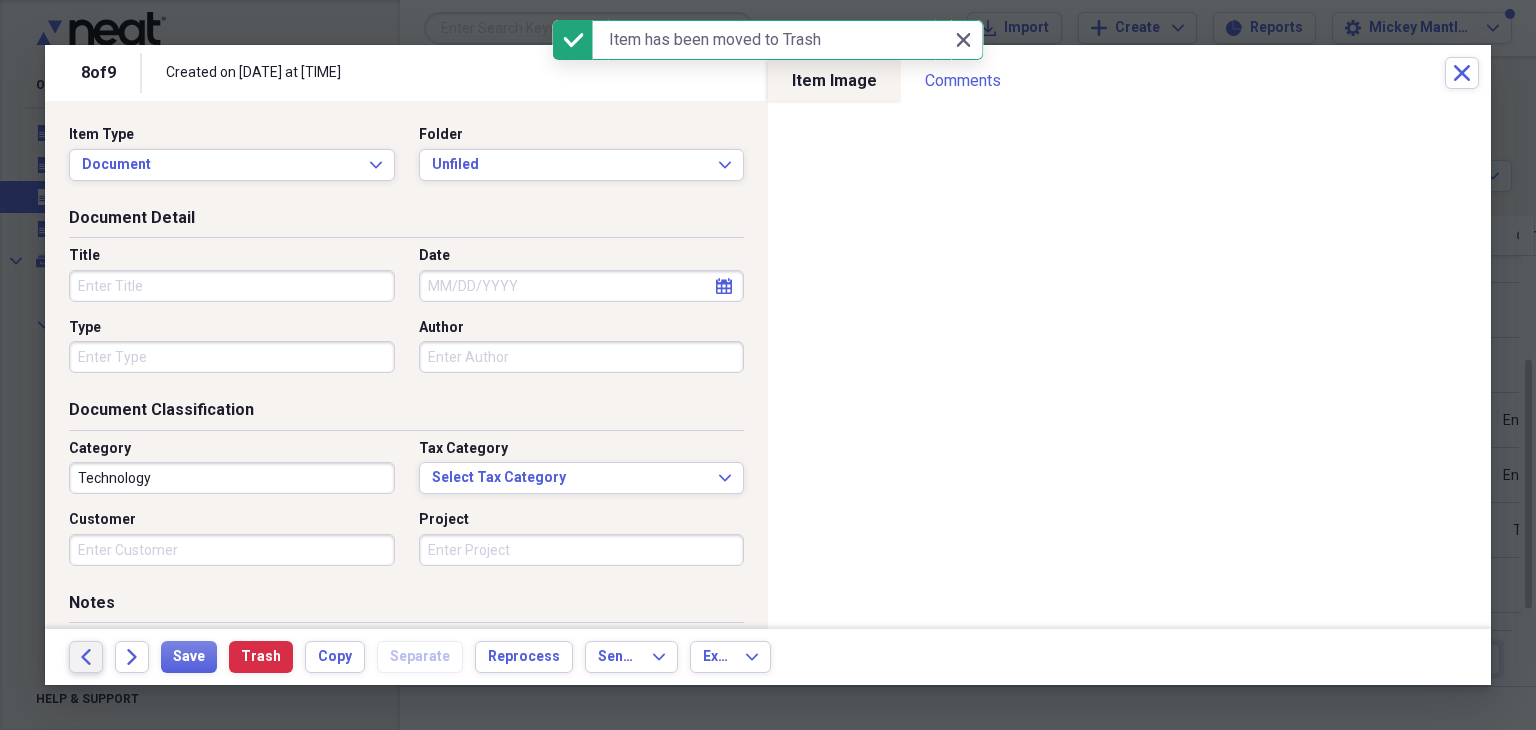 click 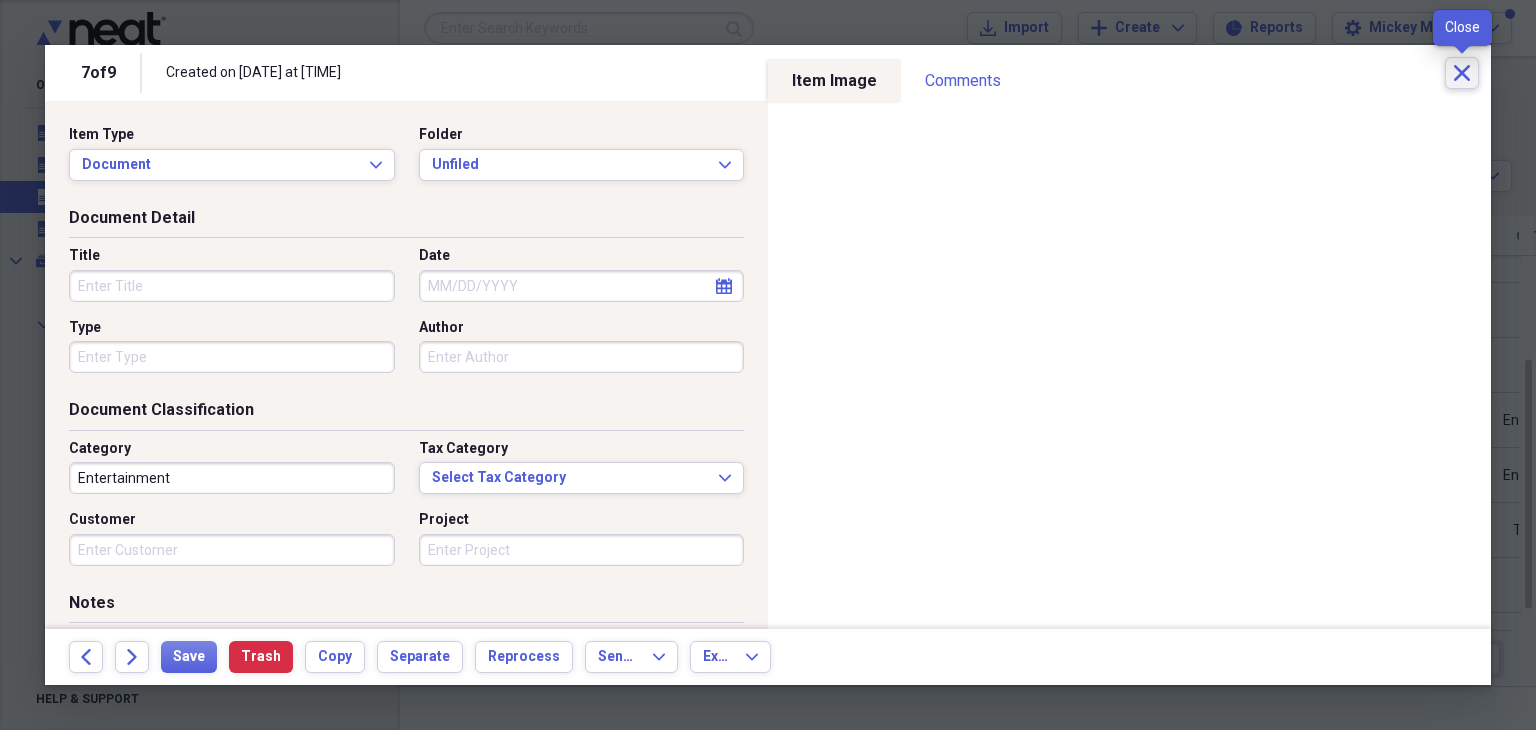click 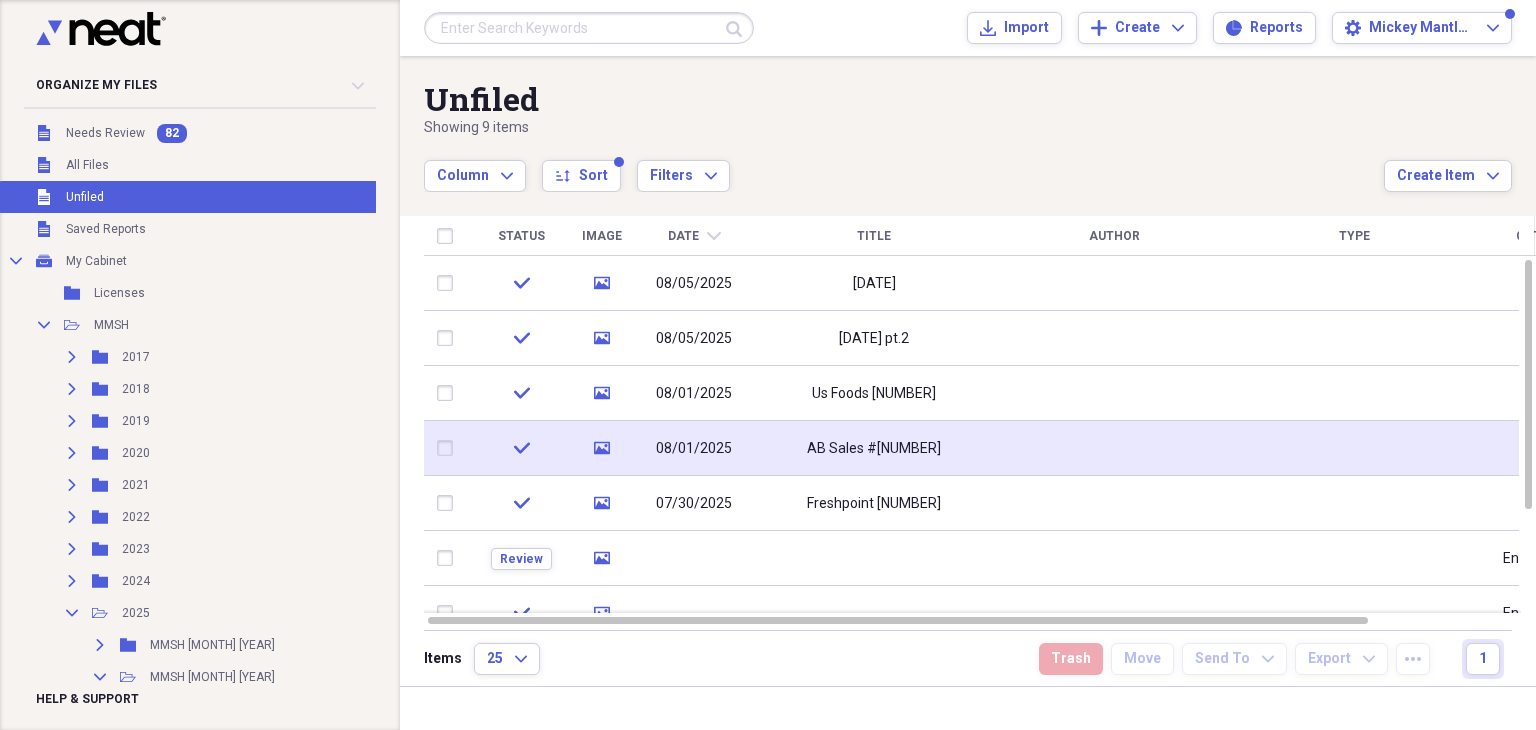 click at bounding box center (449, 448) 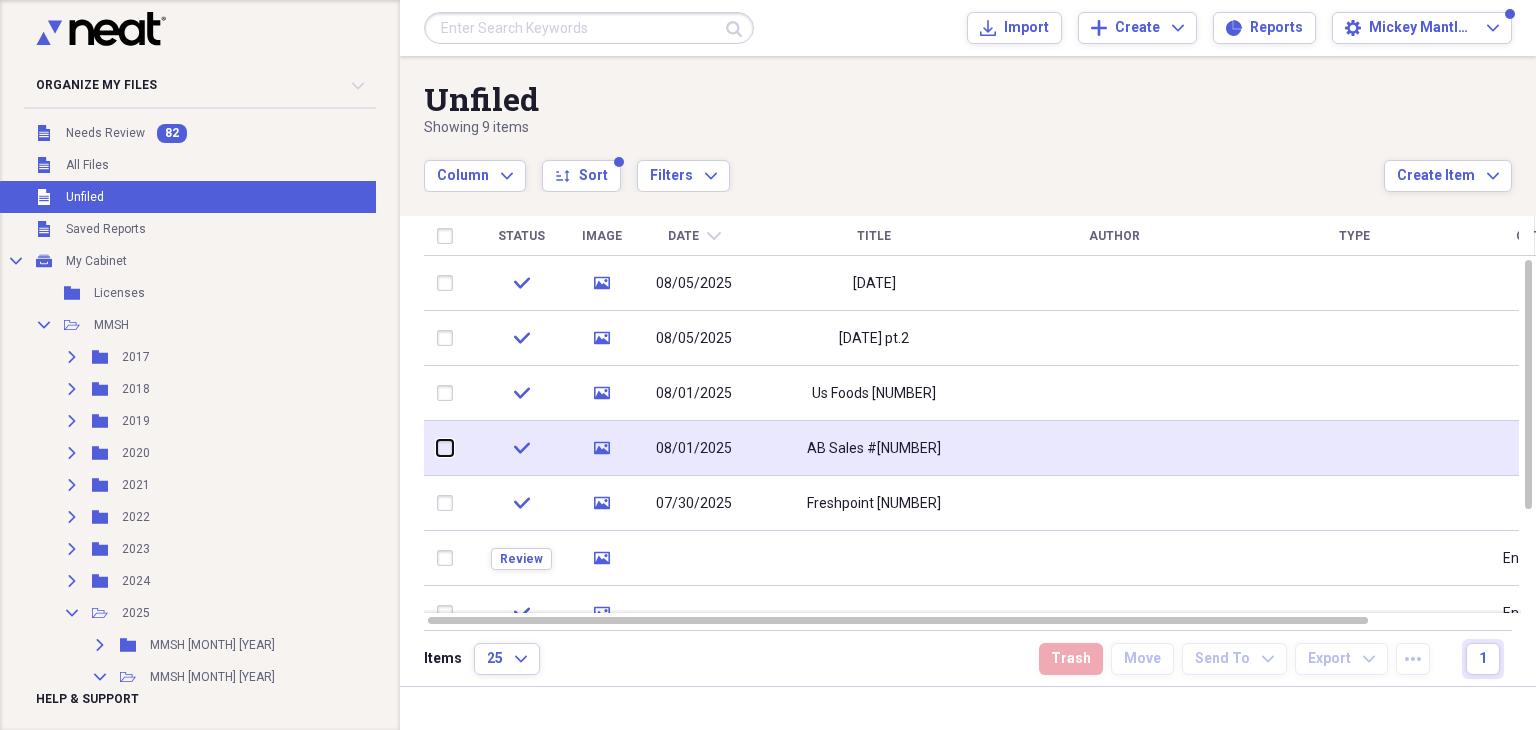 click at bounding box center (437, 448) 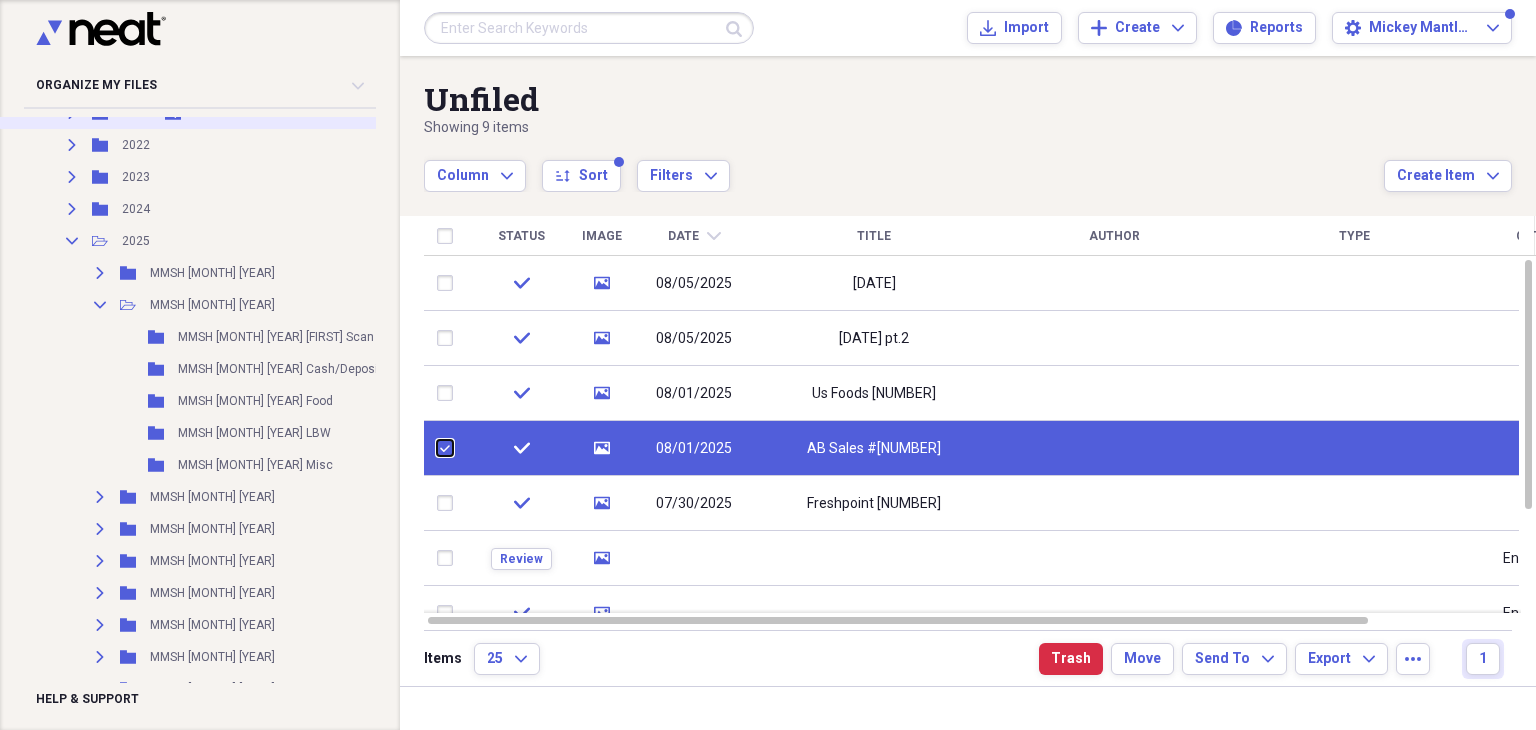 scroll, scrollTop: 374, scrollLeft: 0, axis: vertical 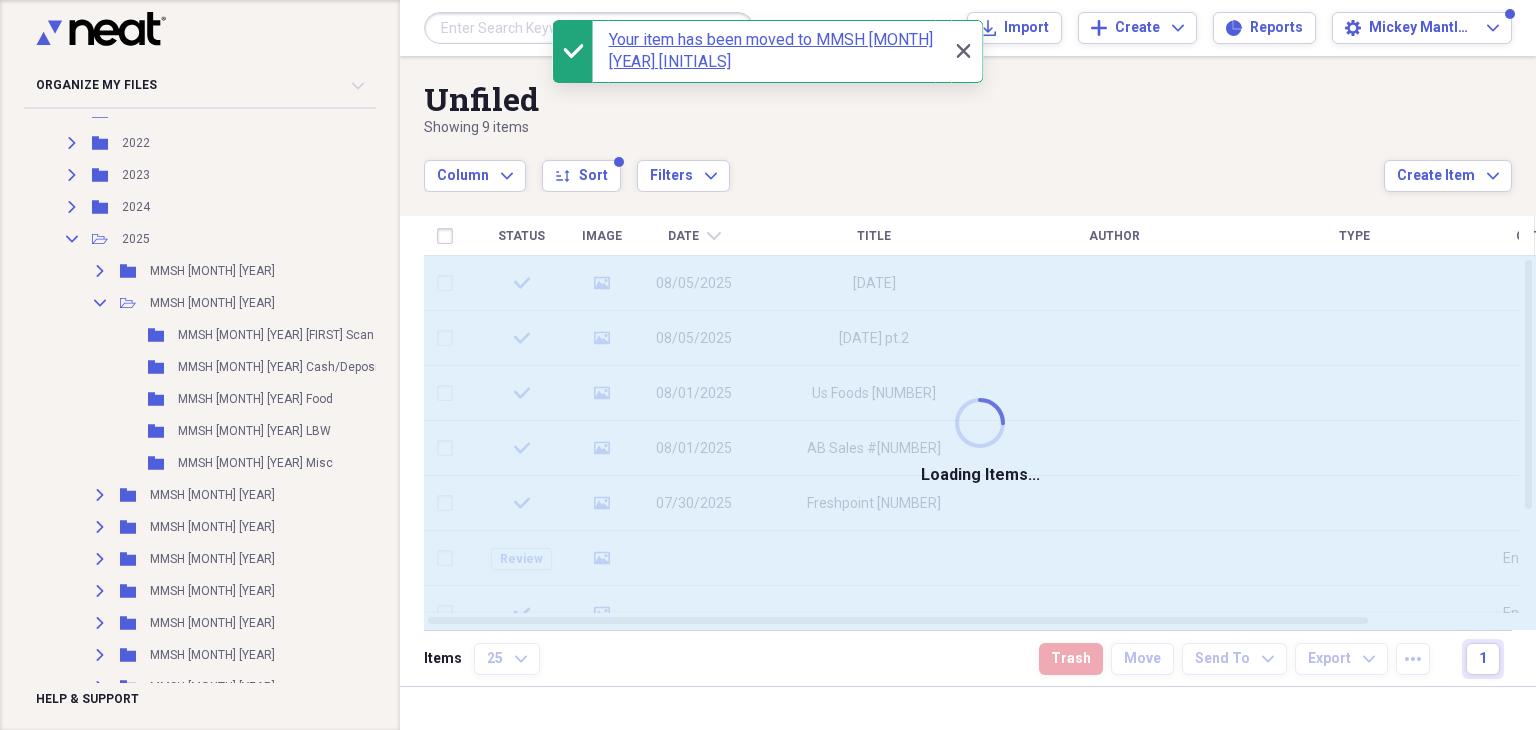 checkbox on "false" 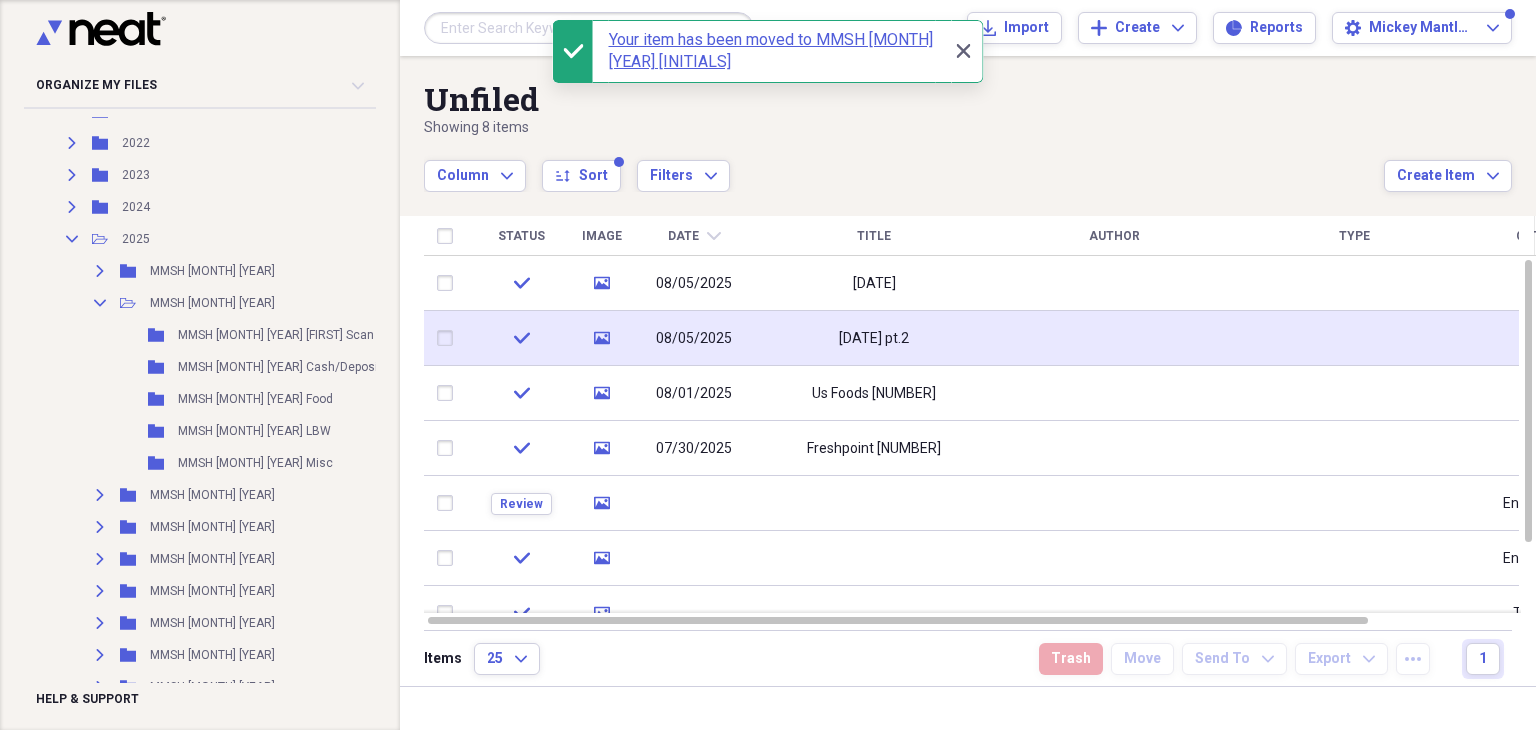 click on "[D].[M].[YEAR] pt.2" at bounding box center (874, 338) 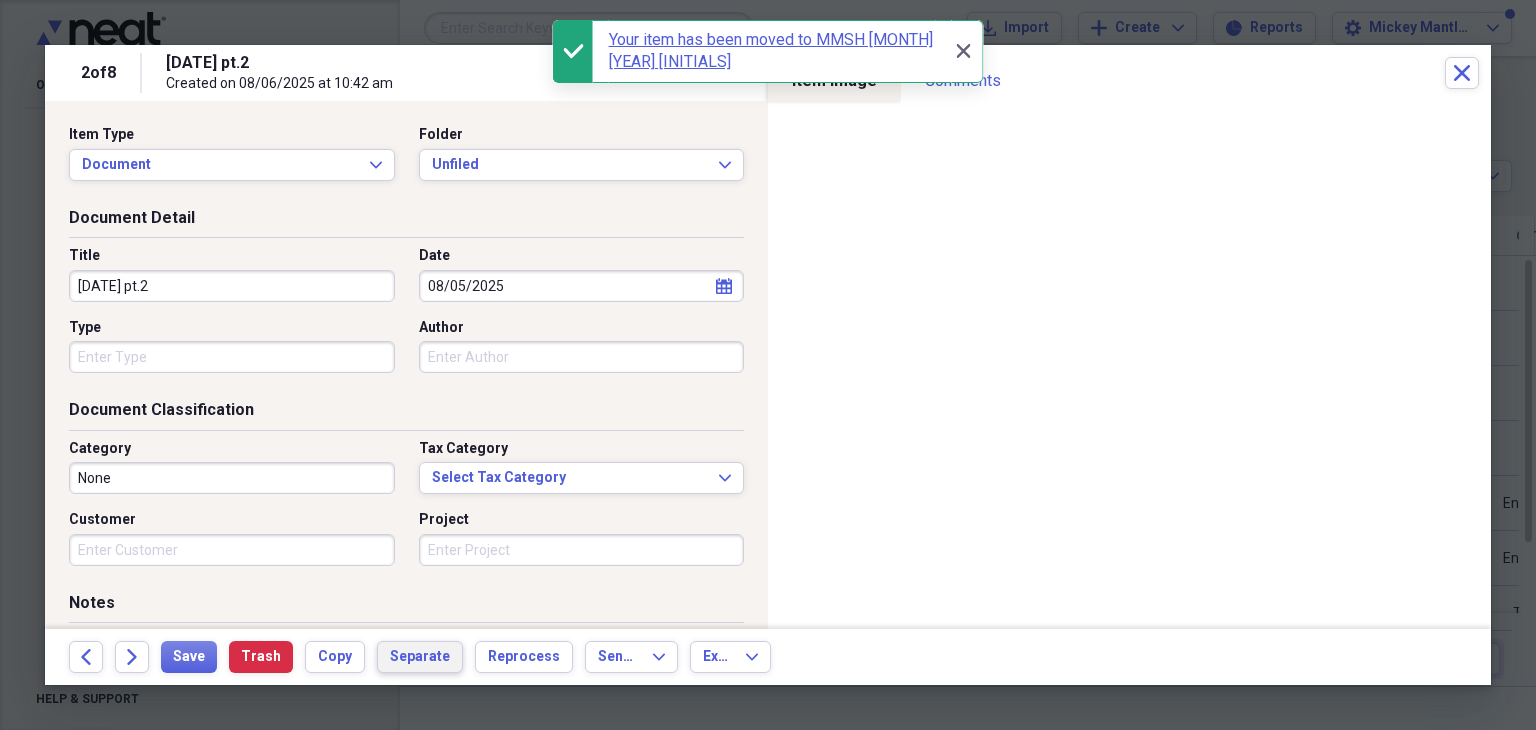 click on "Separate" at bounding box center (420, 657) 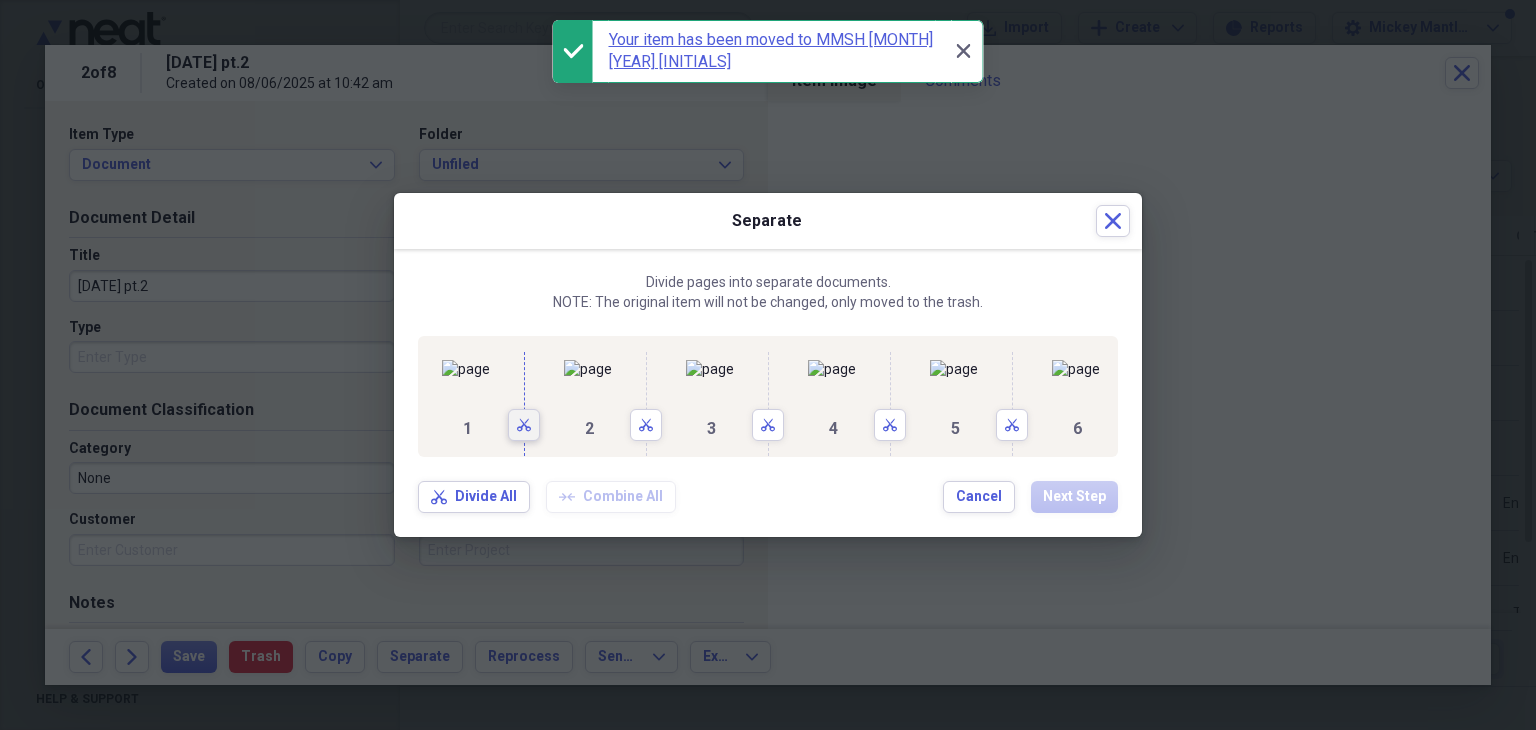 click on "Scissors" 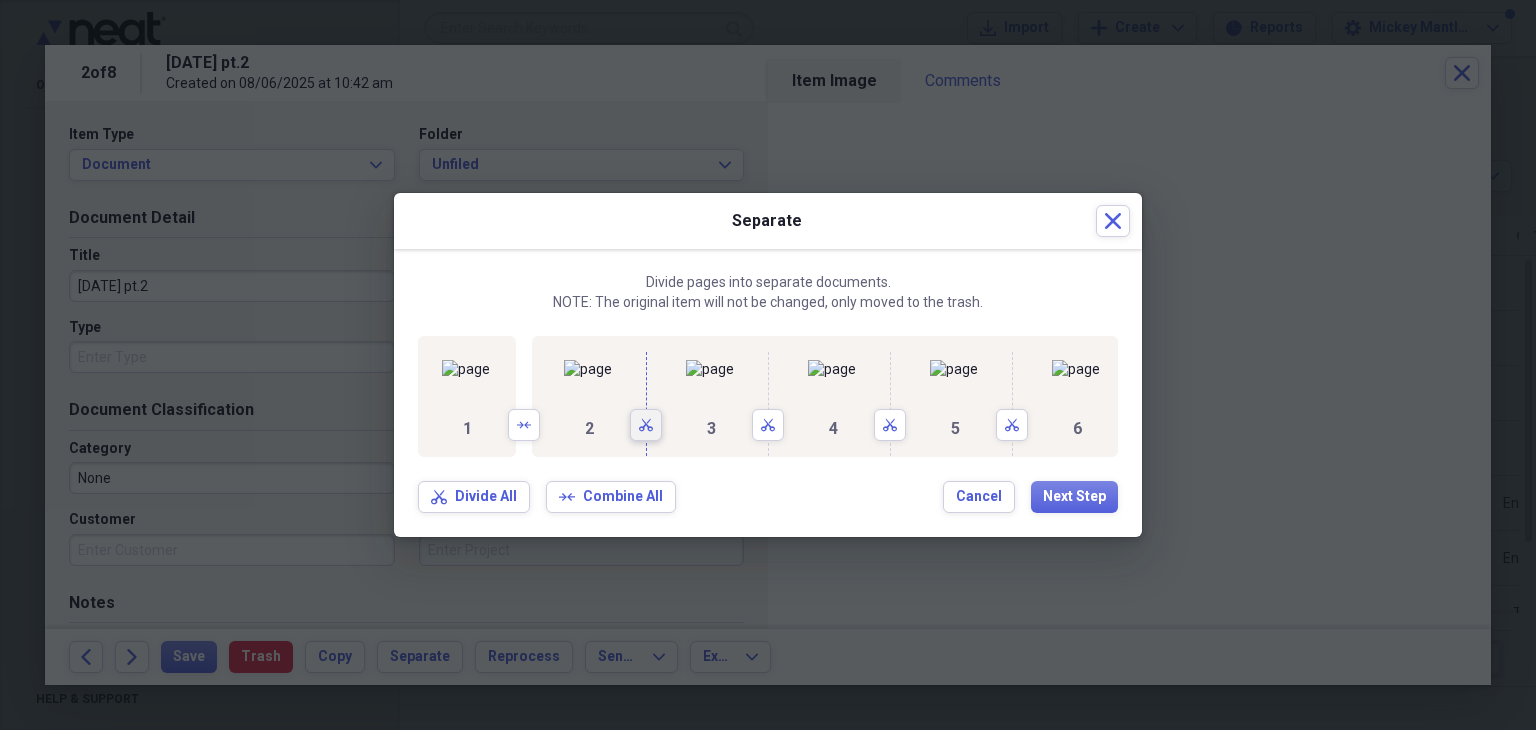 click on "Scissors" at bounding box center (646, 425) 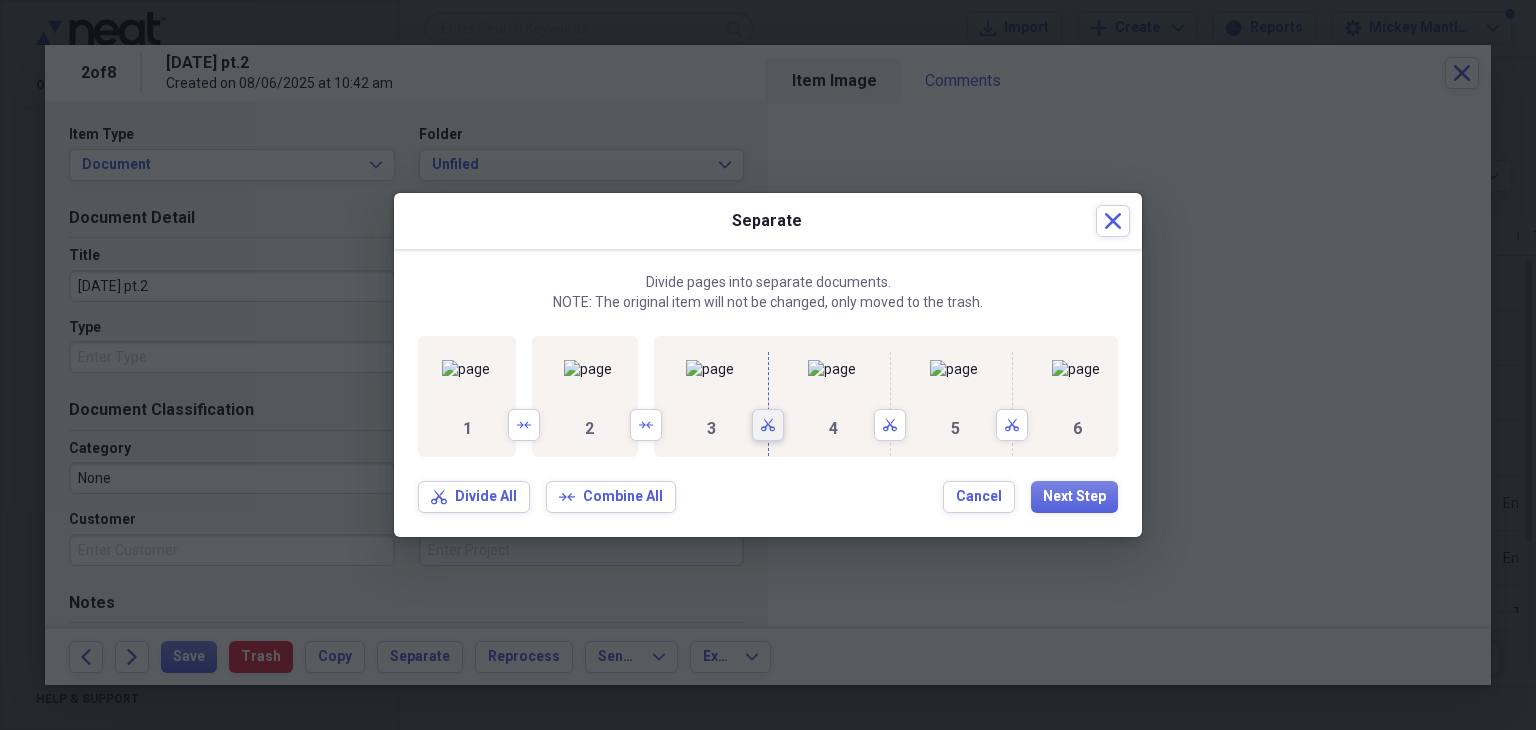 click on "Scissors" 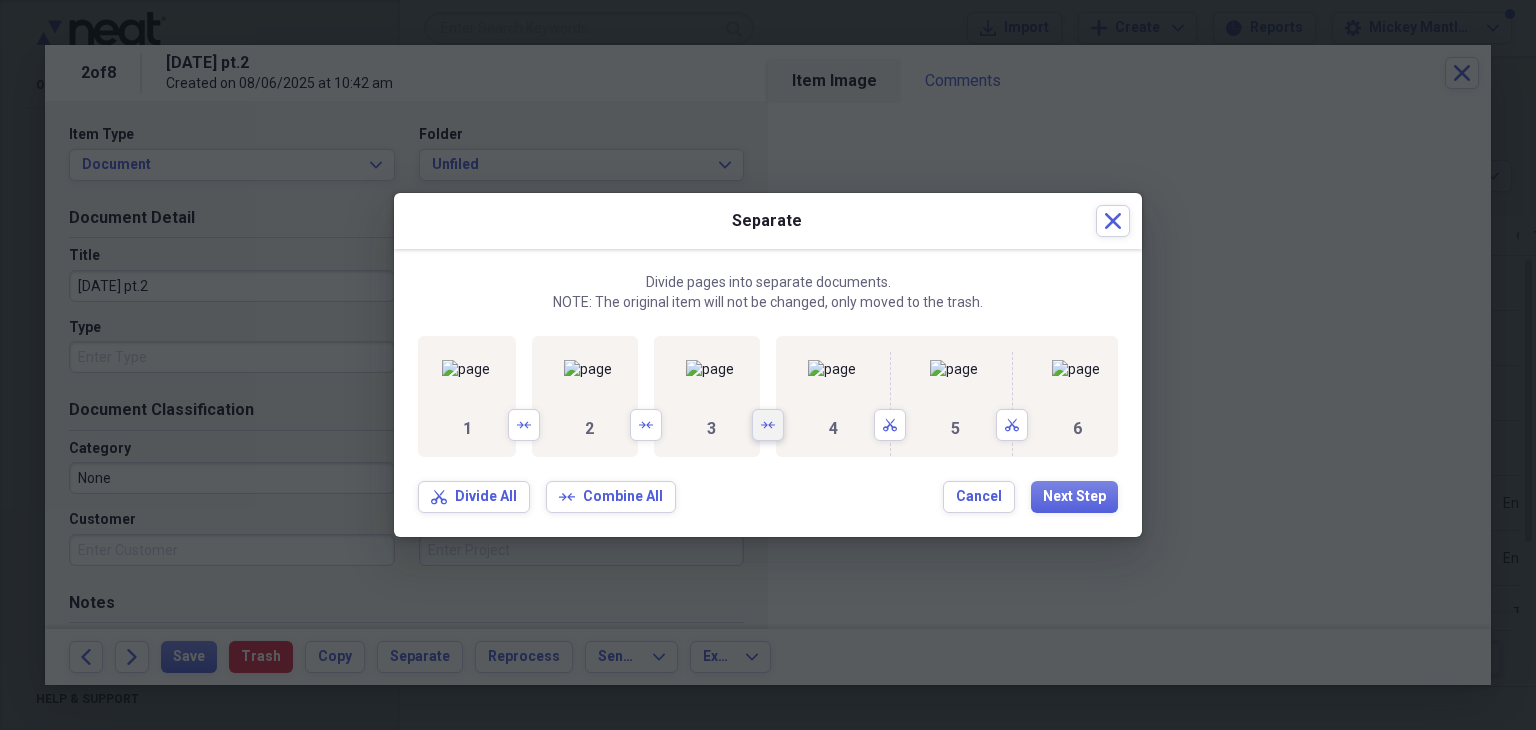 scroll, scrollTop: 0, scrollLeft: 408, axis: horizontal 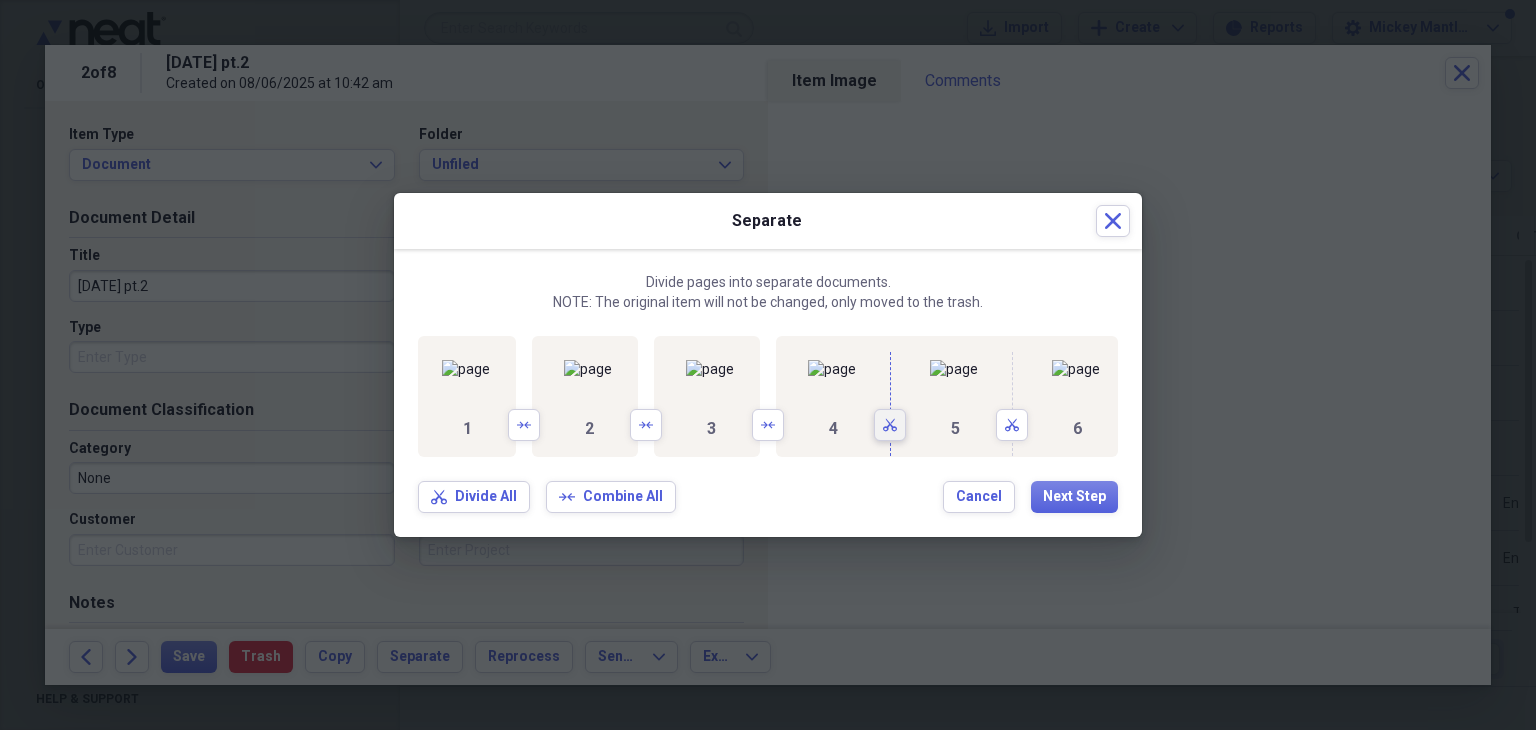 click on "Scissors" at bounding box center [890, 425] 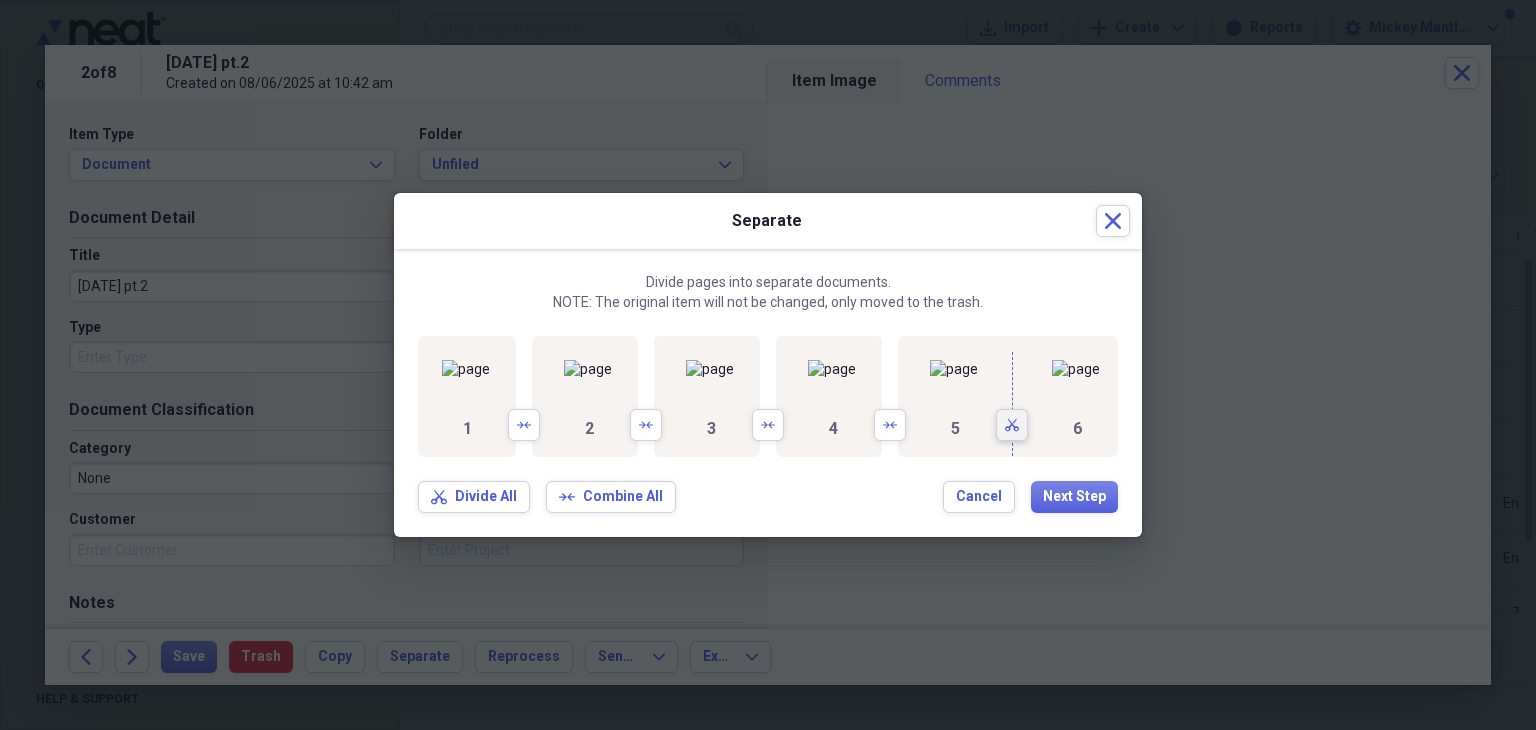 click on "Scissors" at bounding box center (1012, 425) 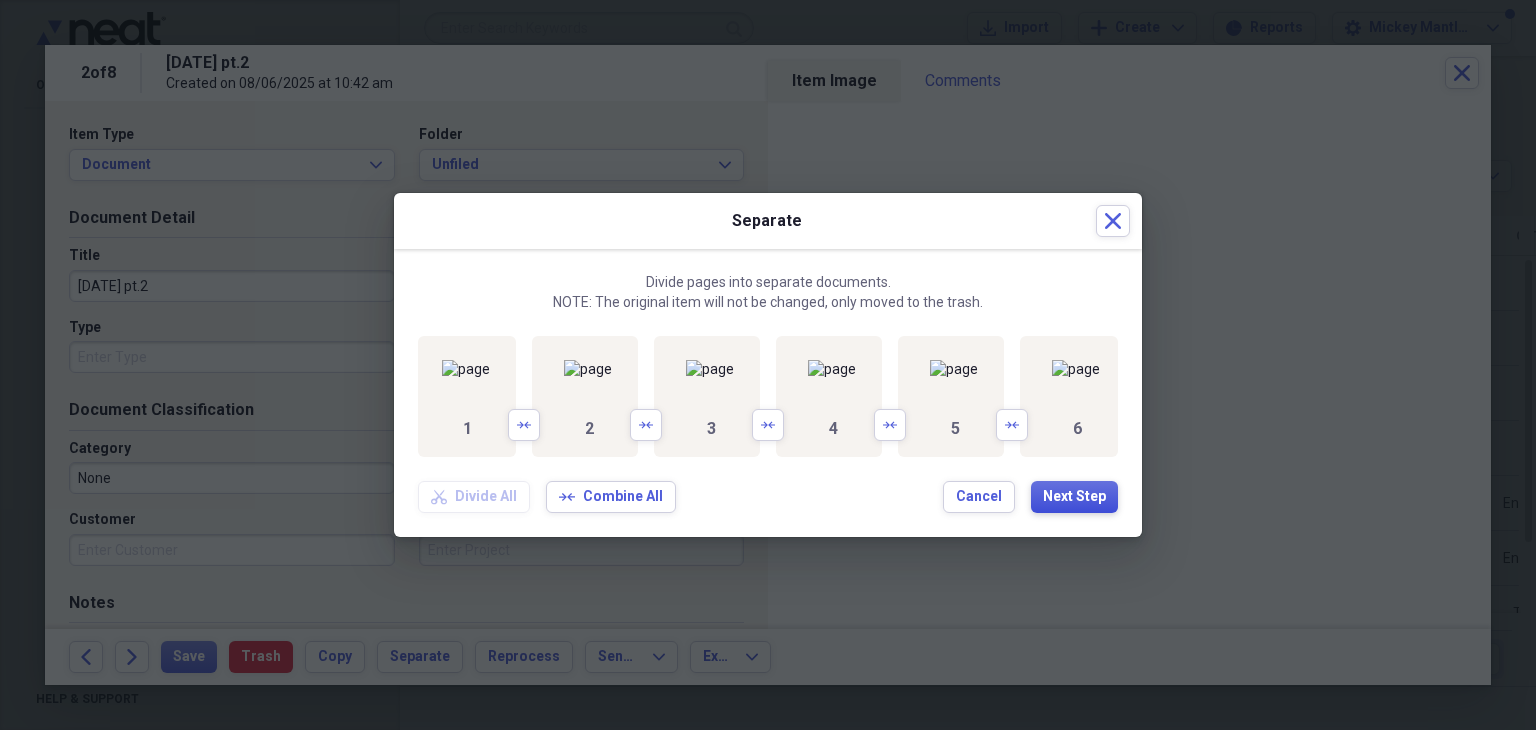 click on "Next Step" at bounding box center (1074, 497) 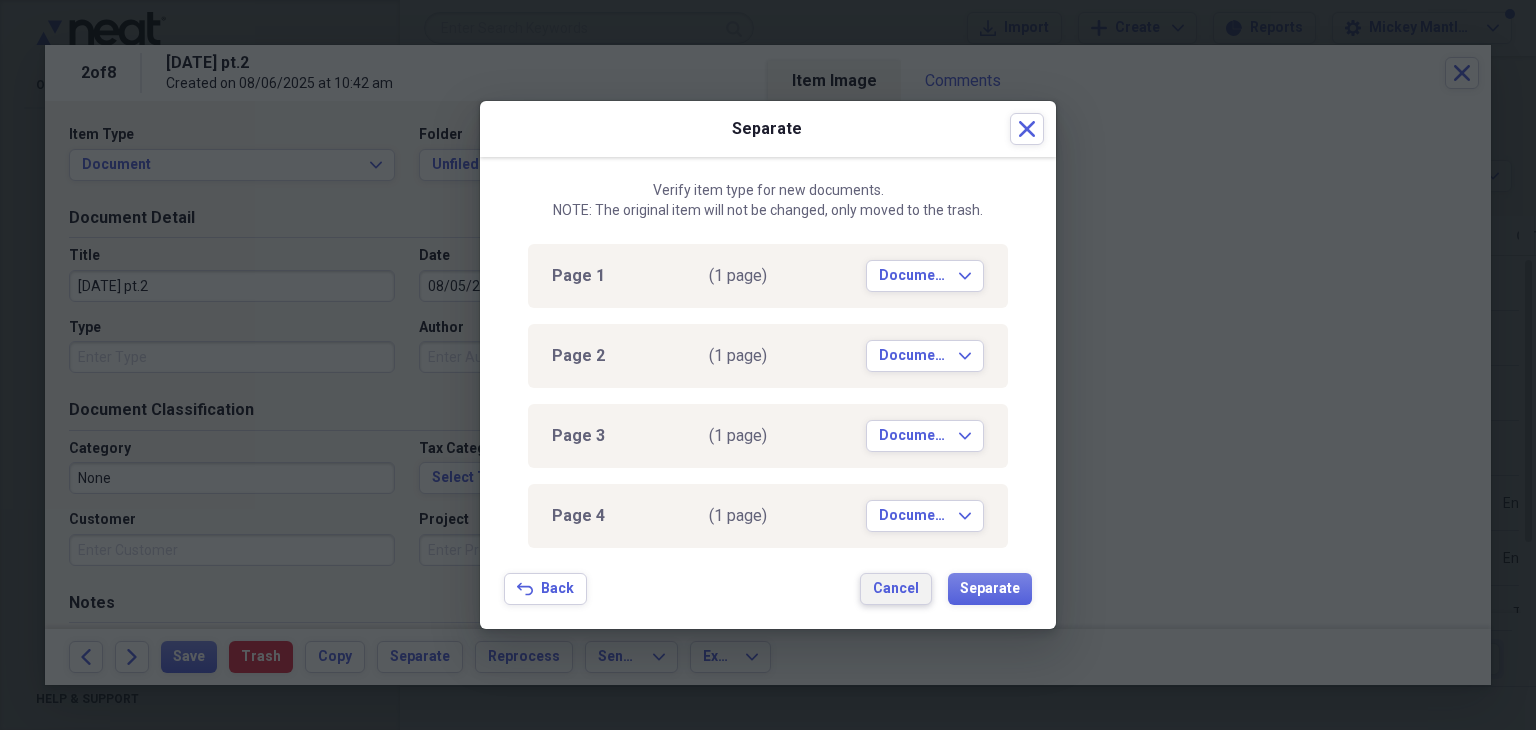click on "Cancel" at bounding box center (896, 589) 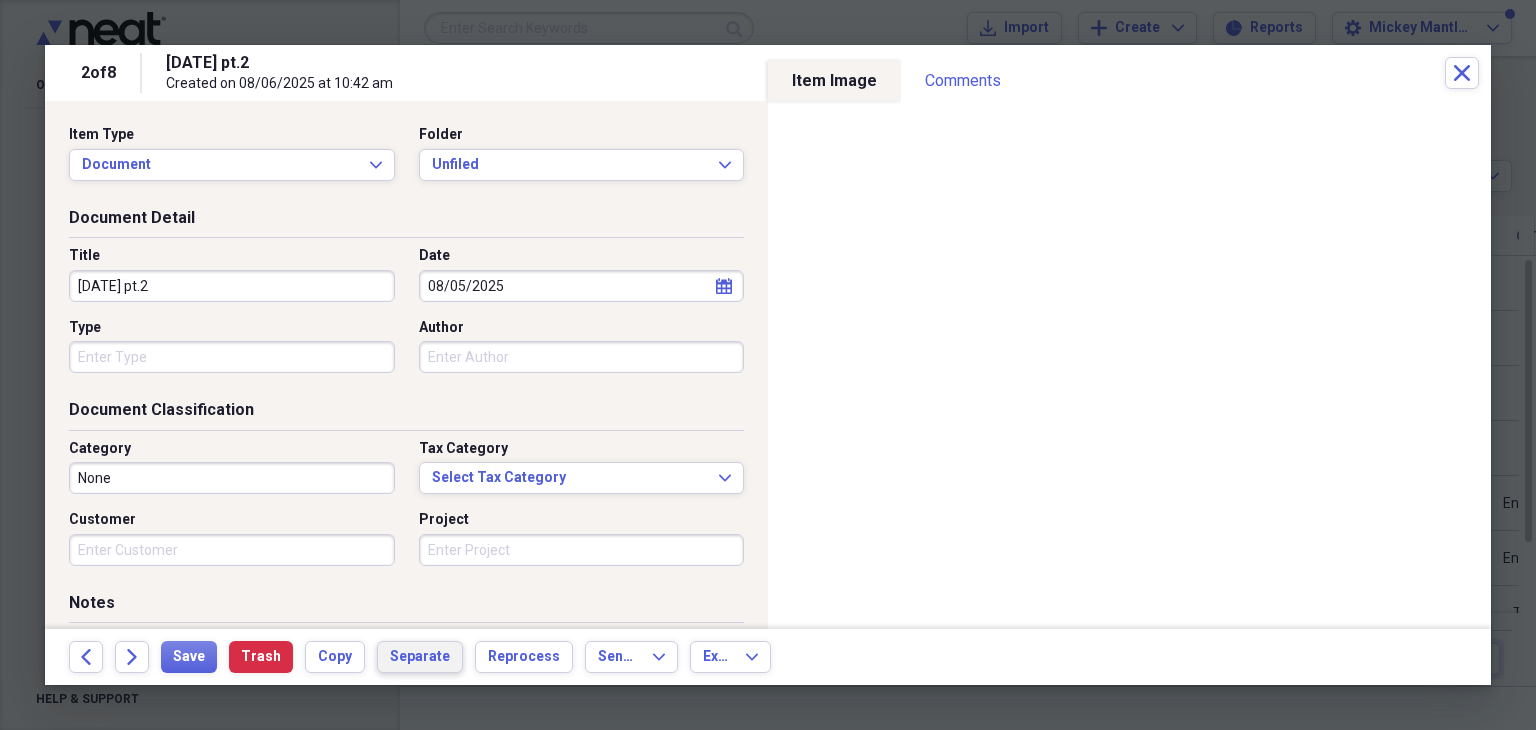 click on "Separate" at bounding box center (420, 657) 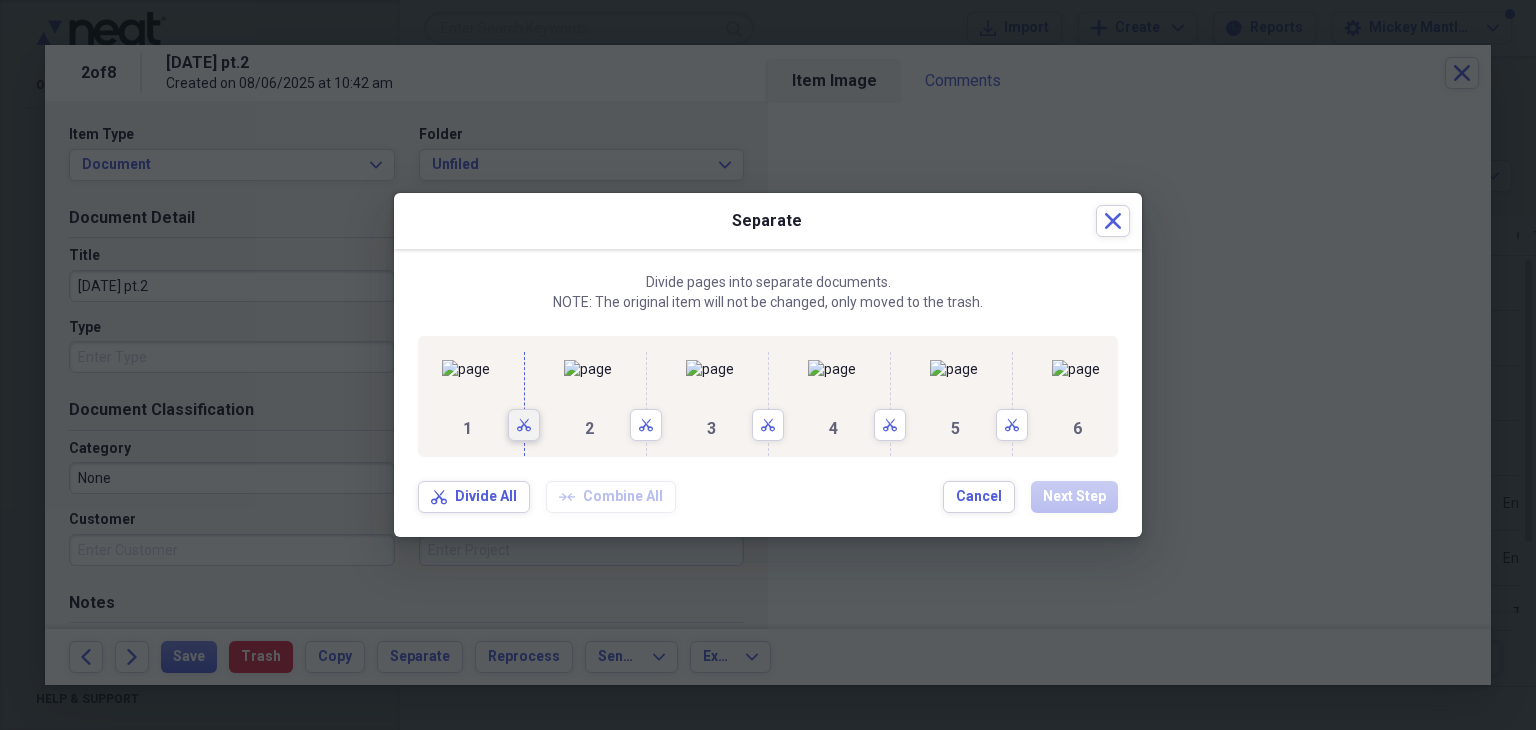 click on "Scissors" 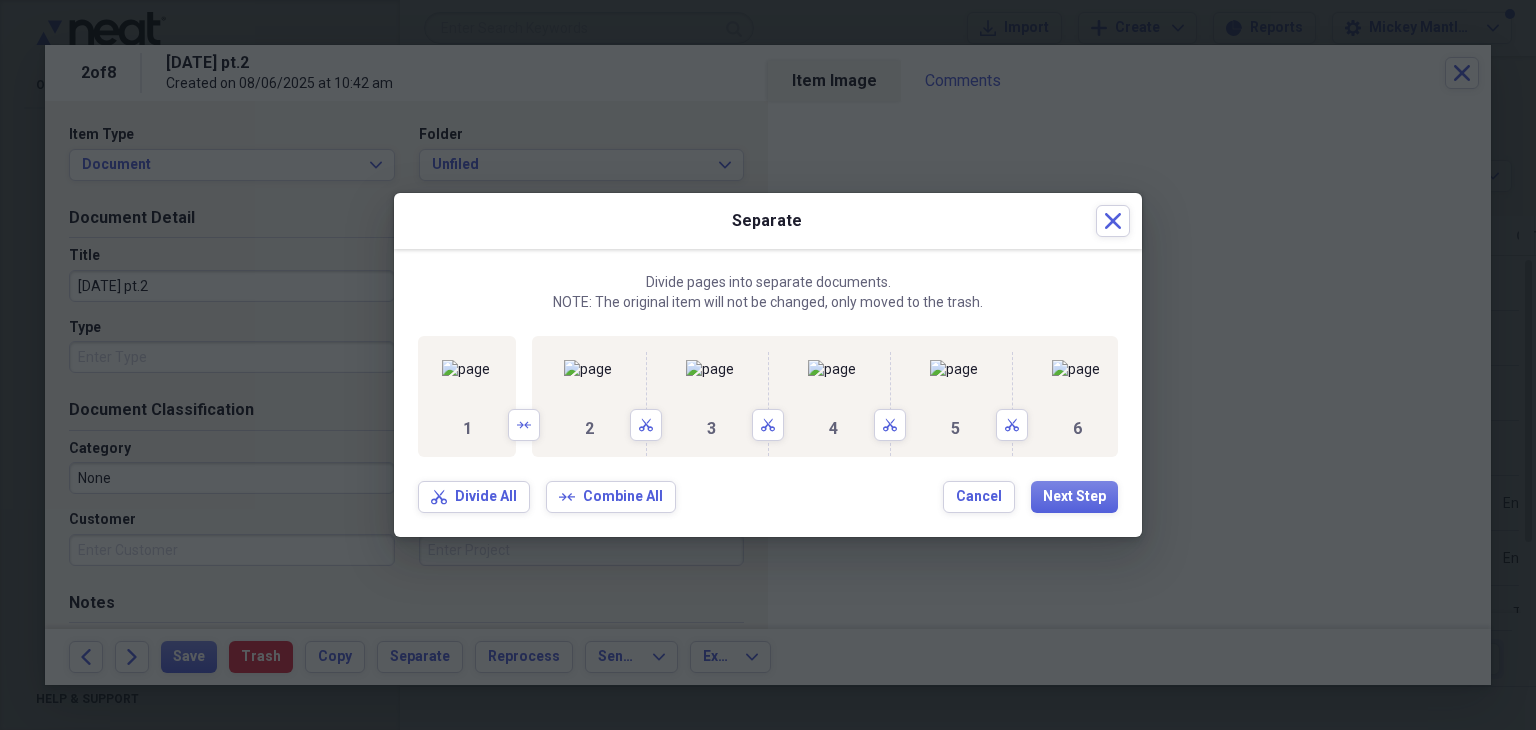 click on "2 Scissors" at bounding box center [601, 396] 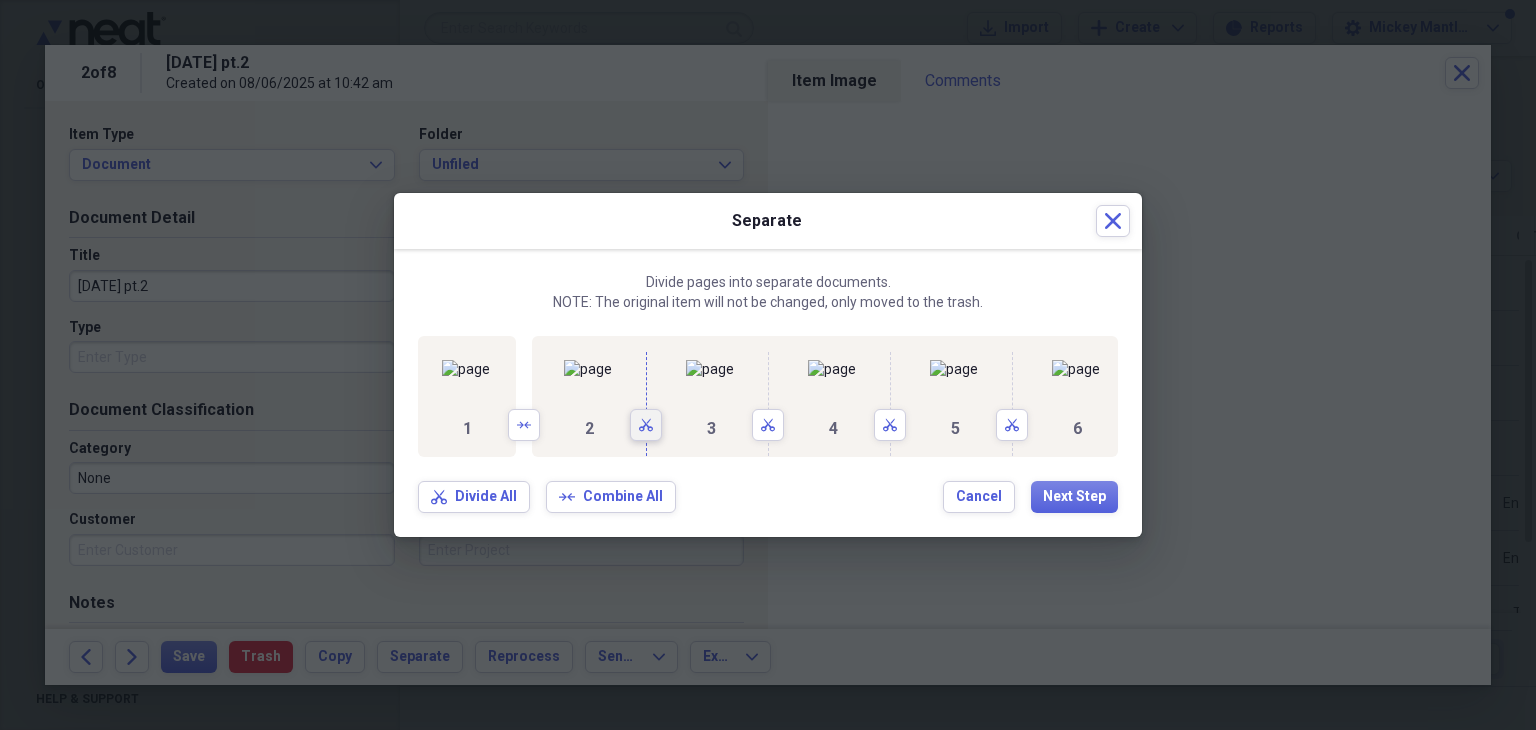 click on "Scissors" 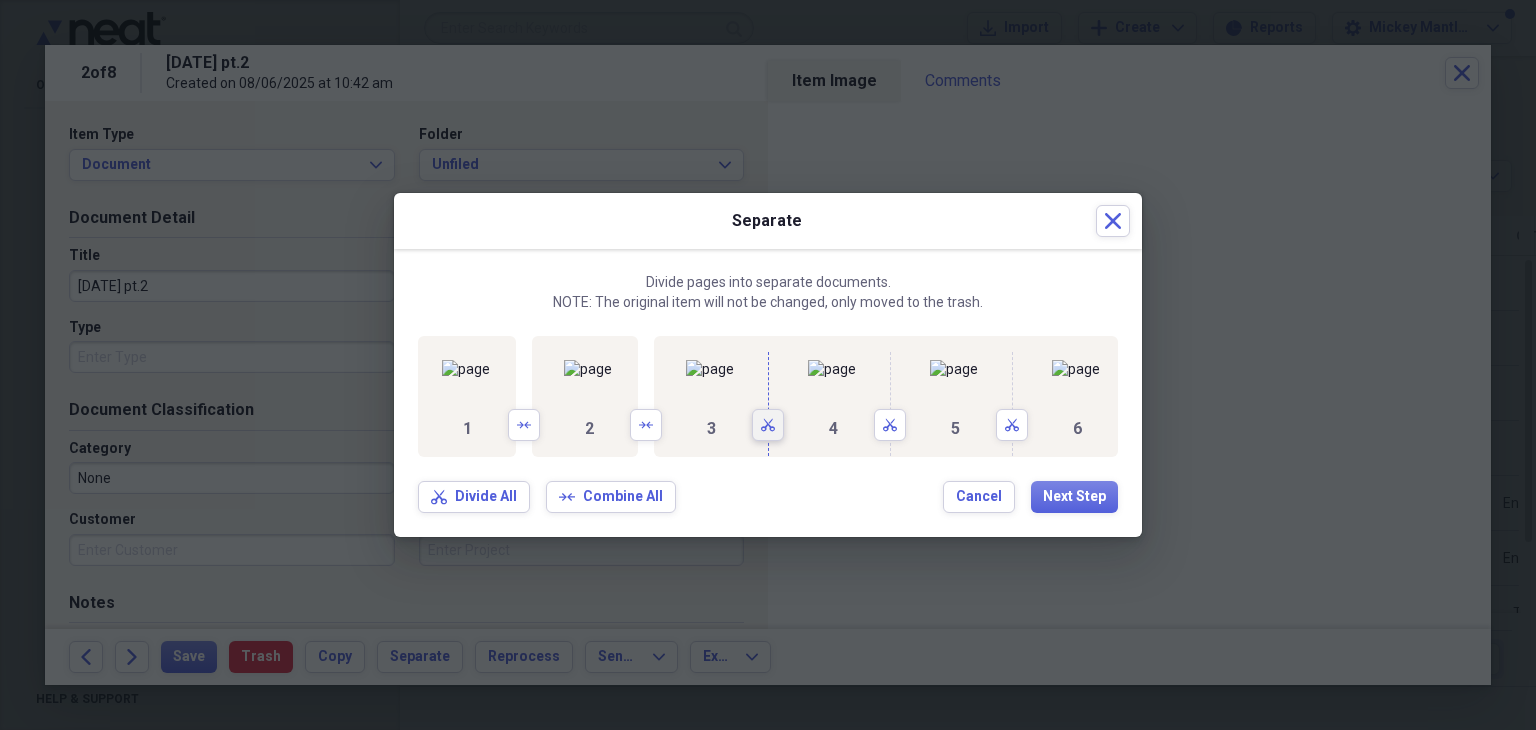 click on "Scissors" 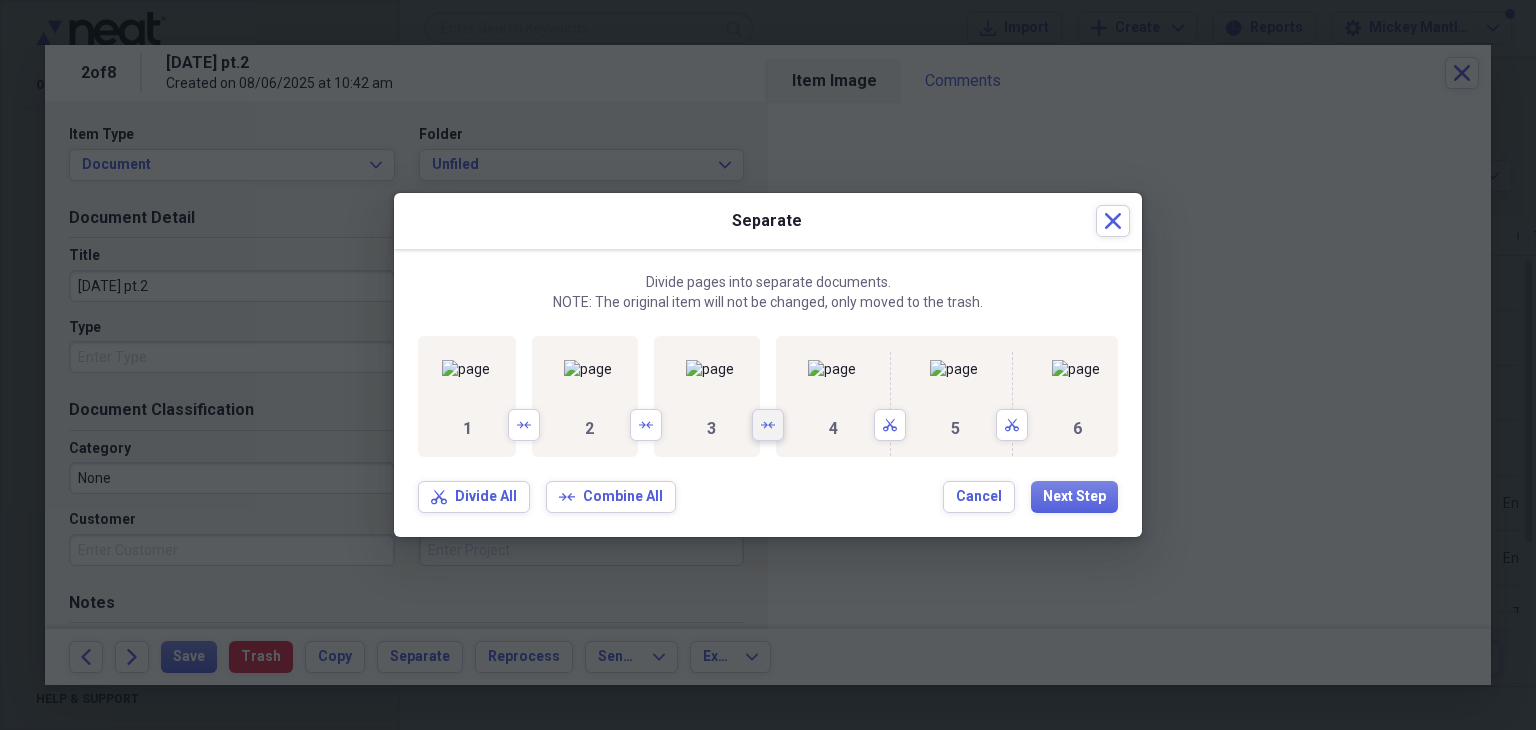 scroll, scrollTop: 0, scrollLeft: 408, axis: horizontal 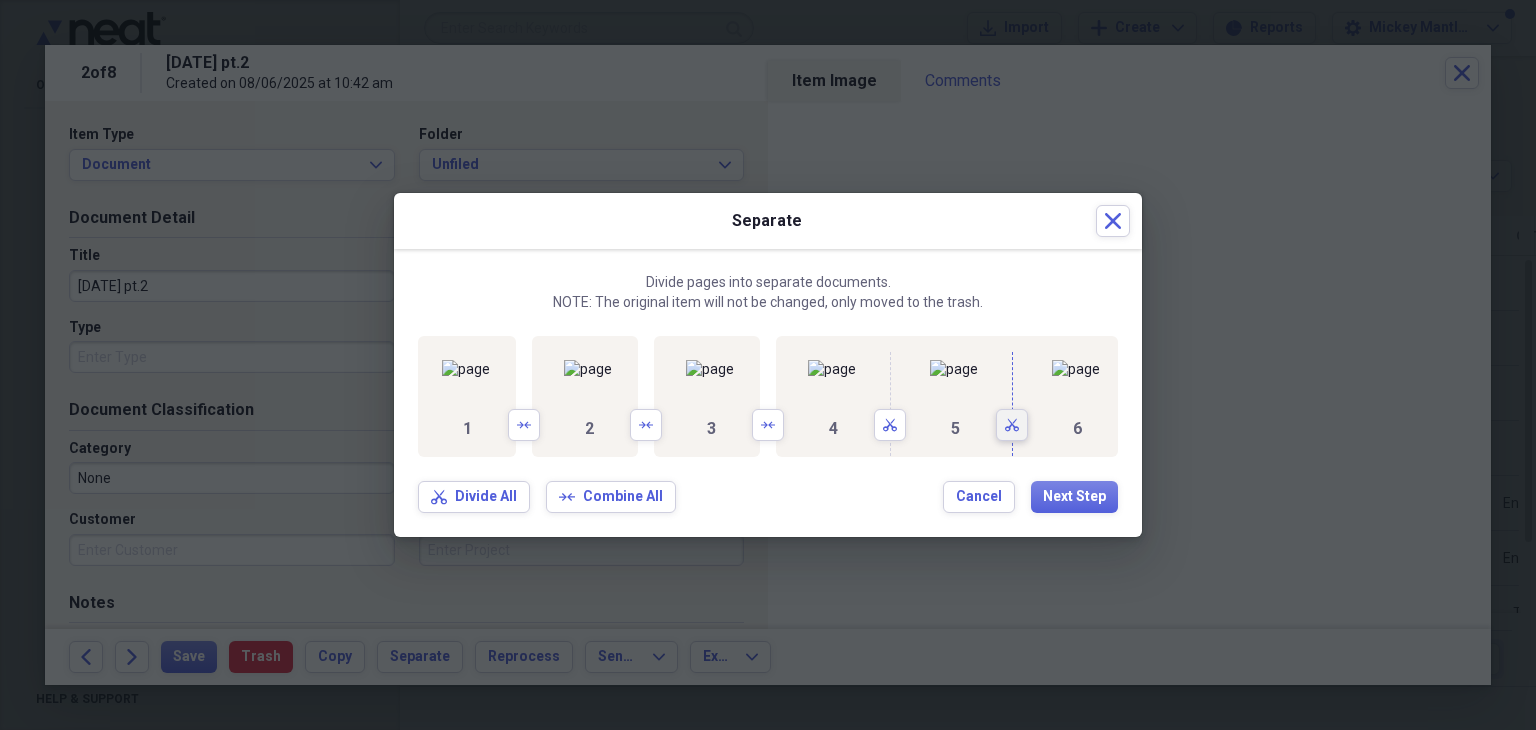 click on "Scissors" 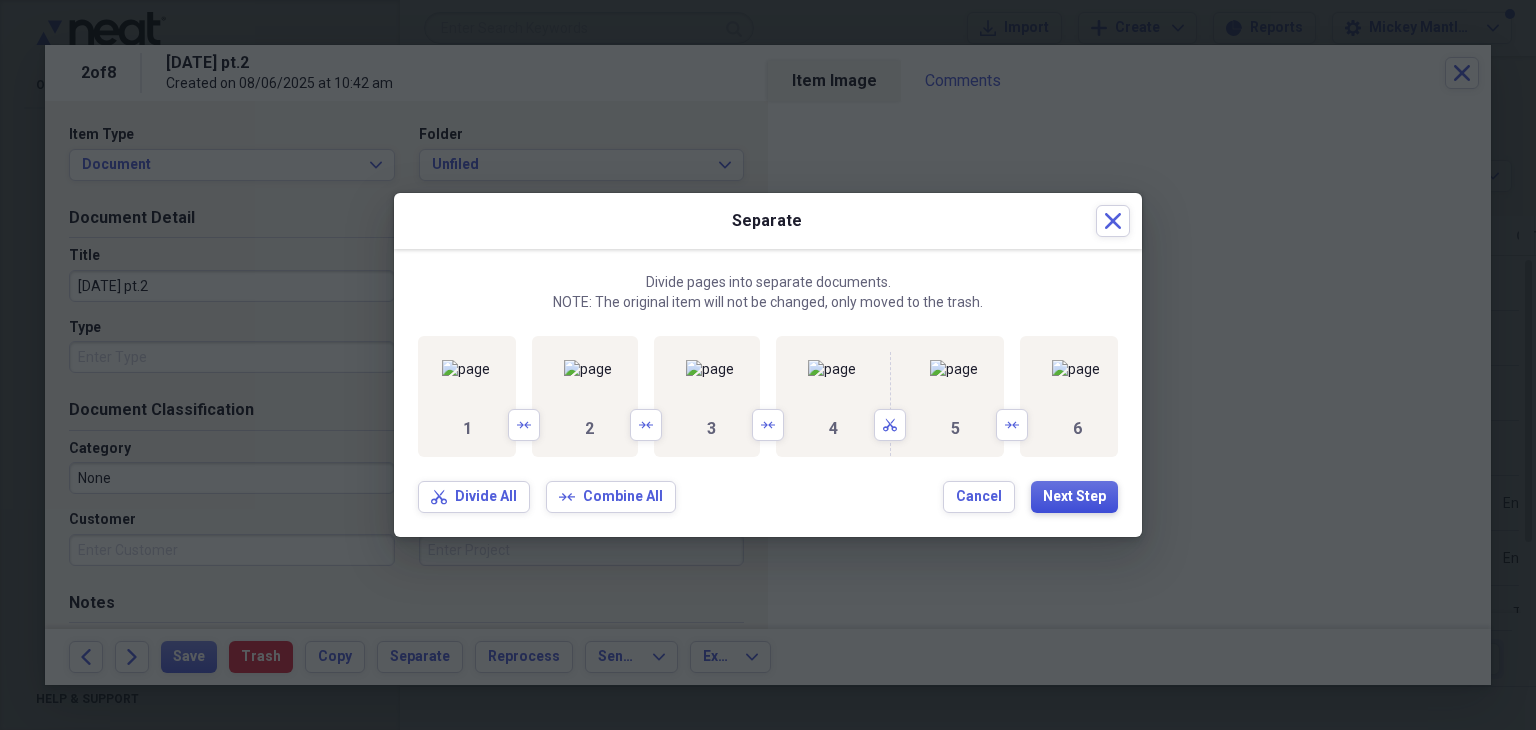 click on "Next Step" at bounding box center [1074, 497] 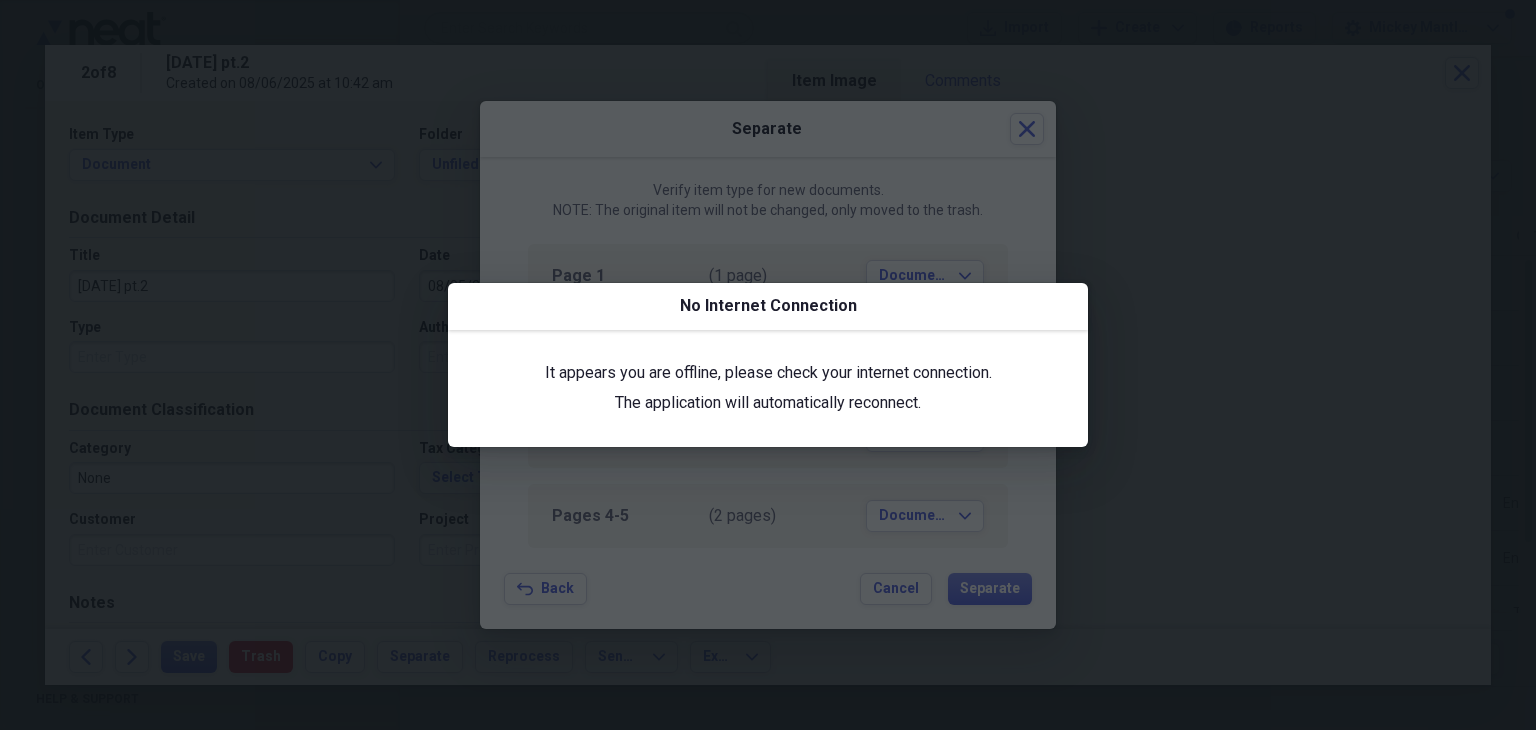 click at bounding box center [768, 365] 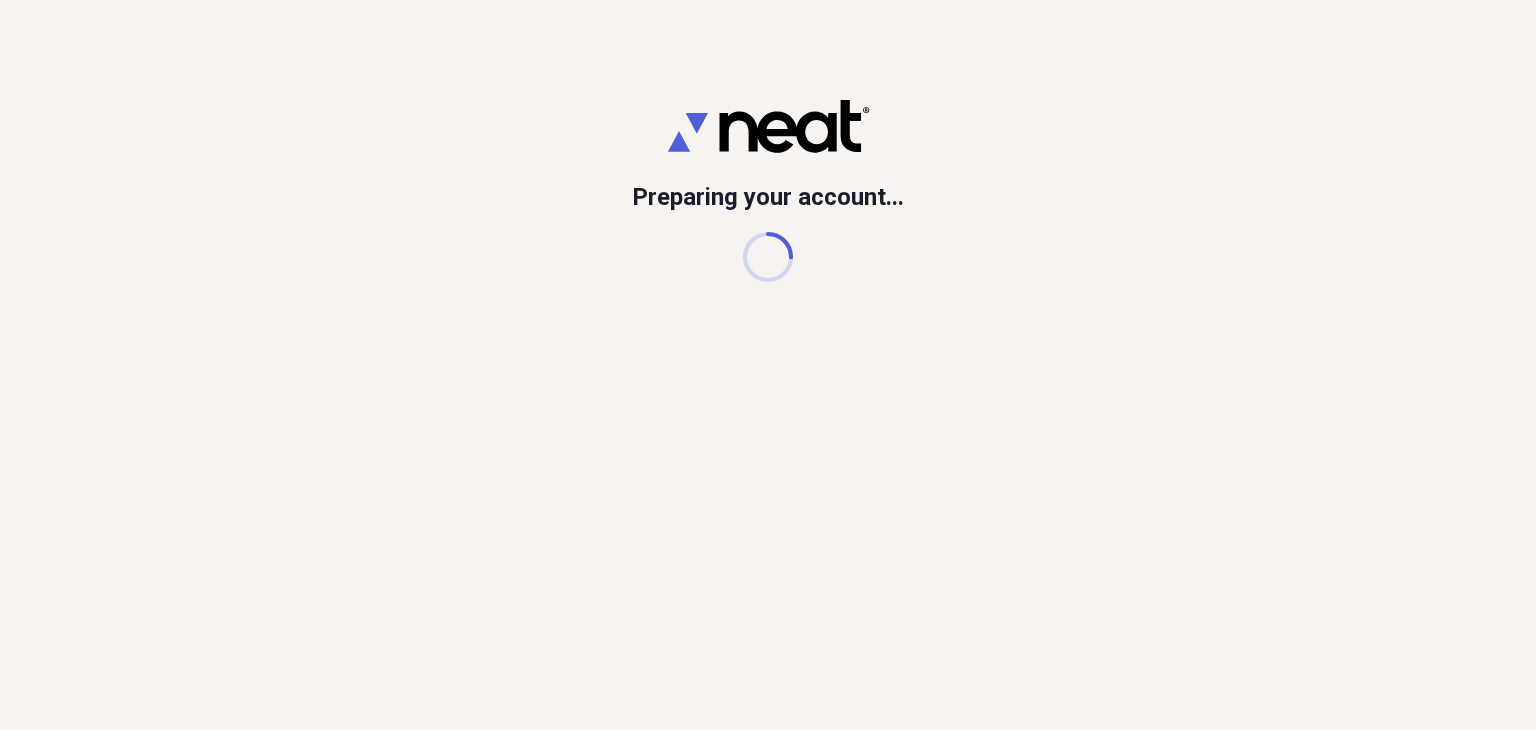 scroll, scrollTop: 0, scrollLeft: 0, axis: both 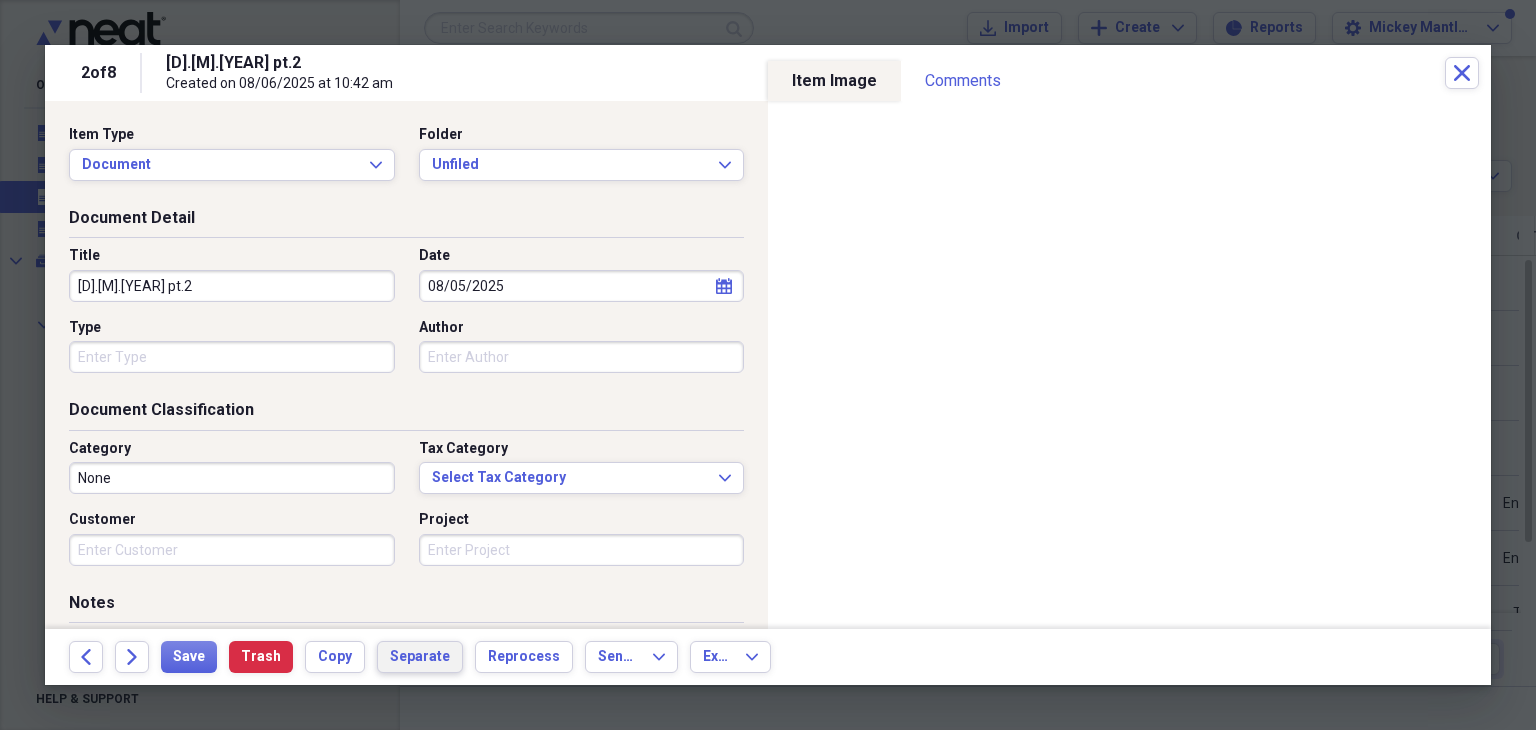 click on "Separate" at bounding box center (420, 657) 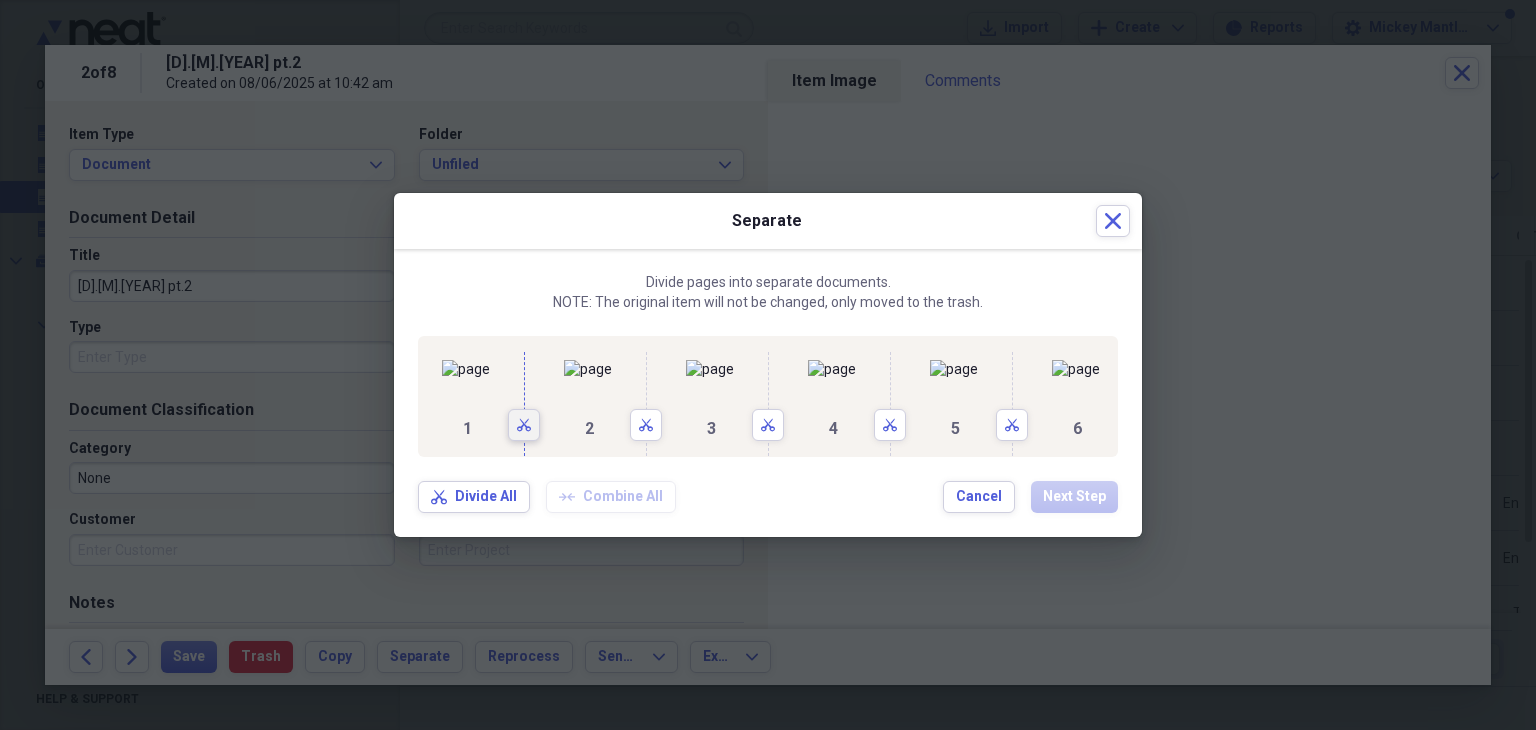 click 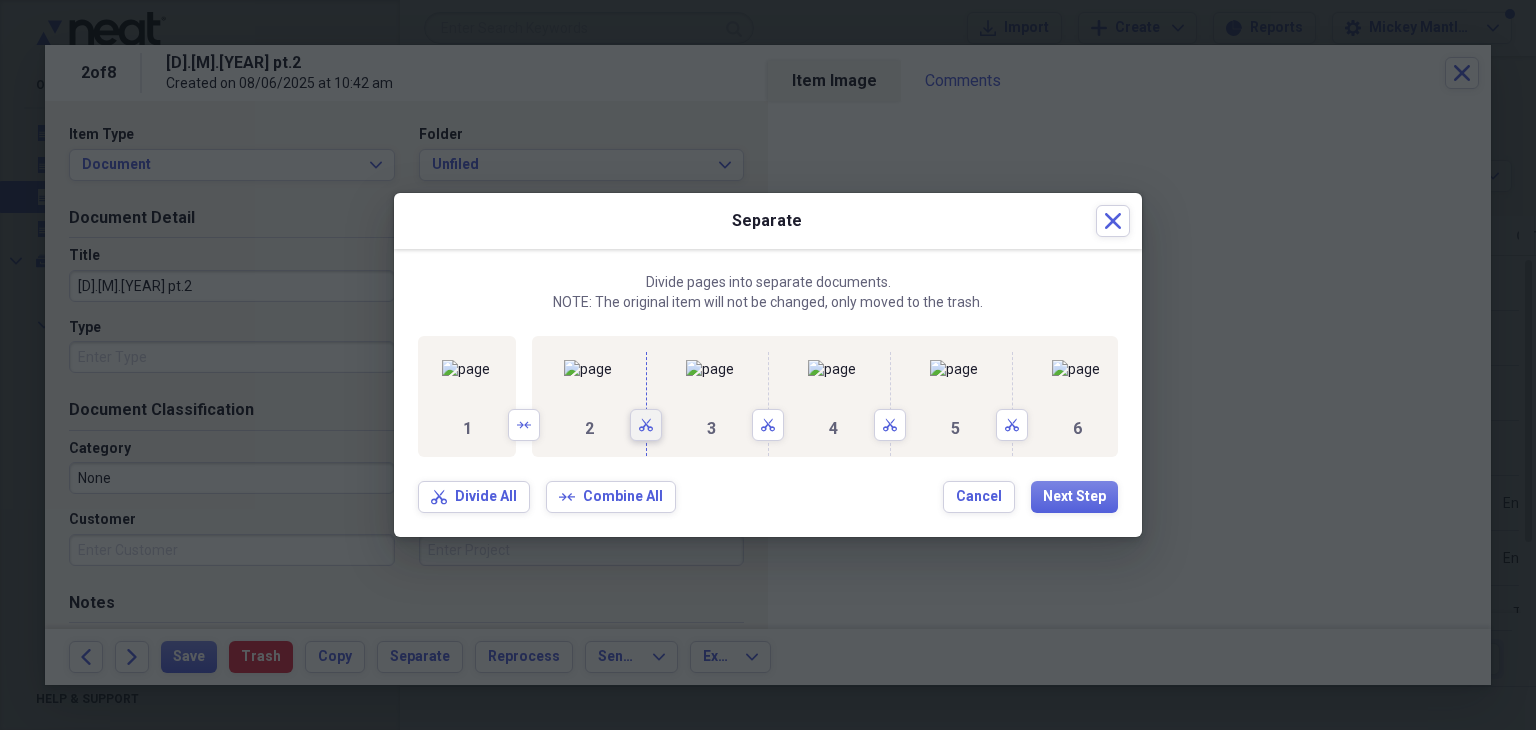 click on "Scissors" 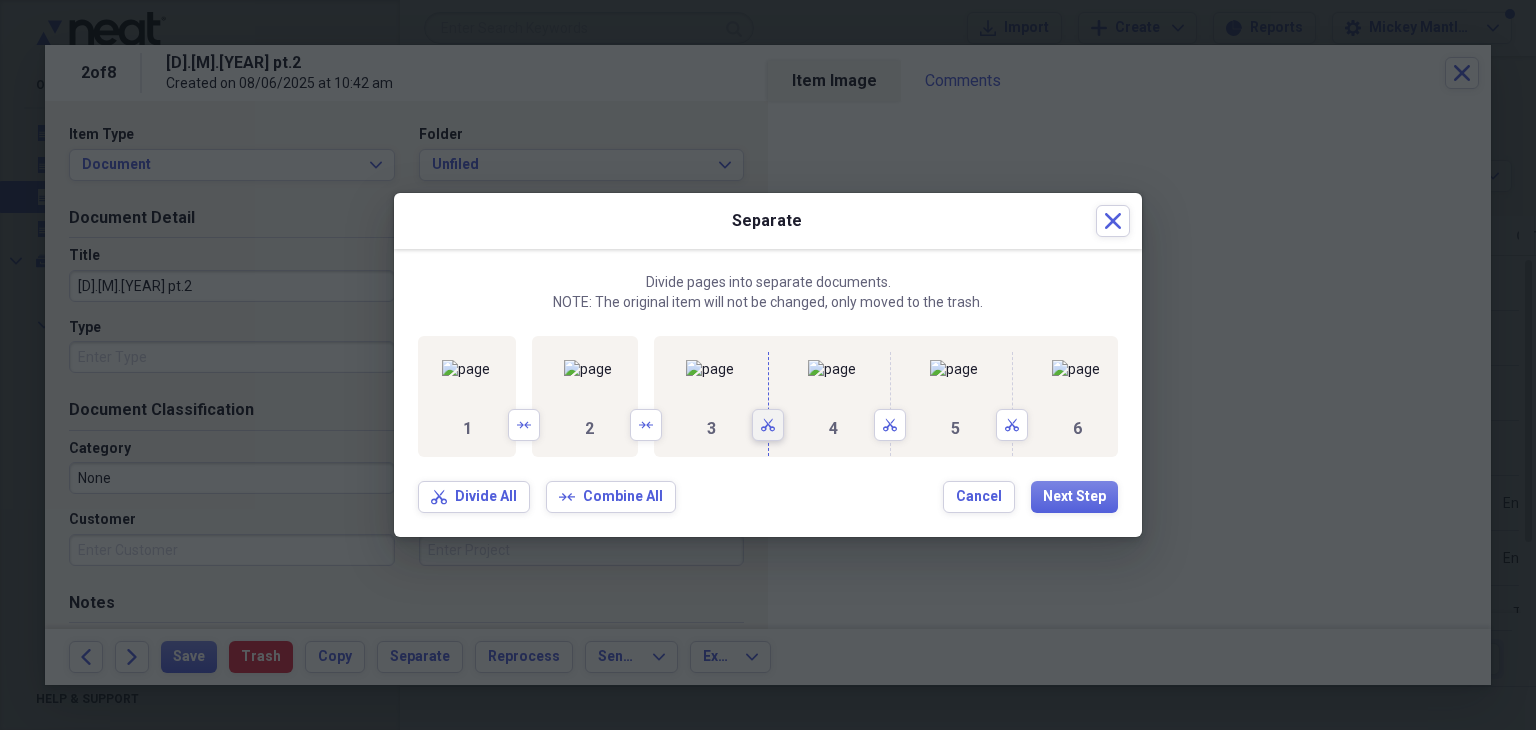 click on "Scissors" 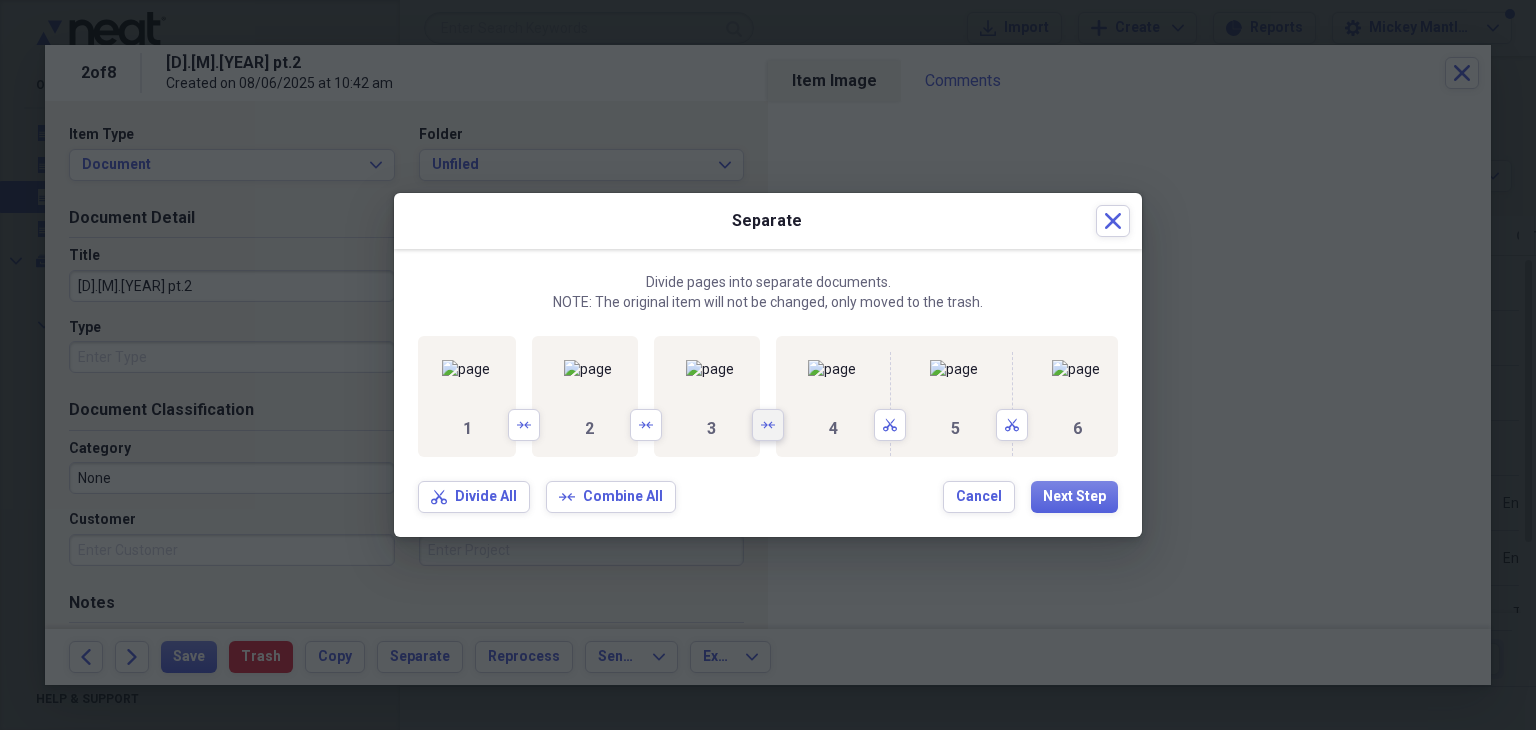 scroll, scrollTop: 0, scrollLeft: 408, axis: horizontal 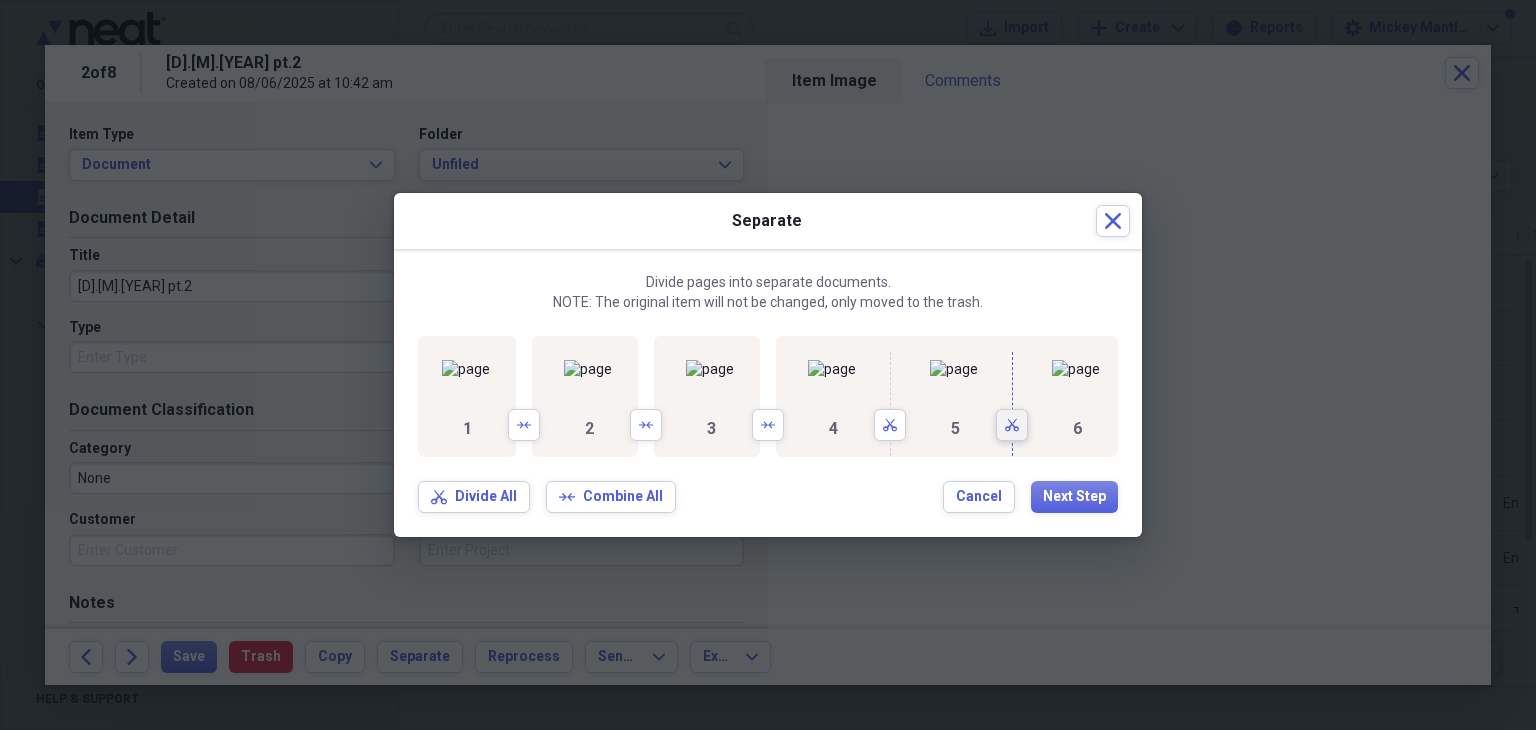 click on "Scissors" 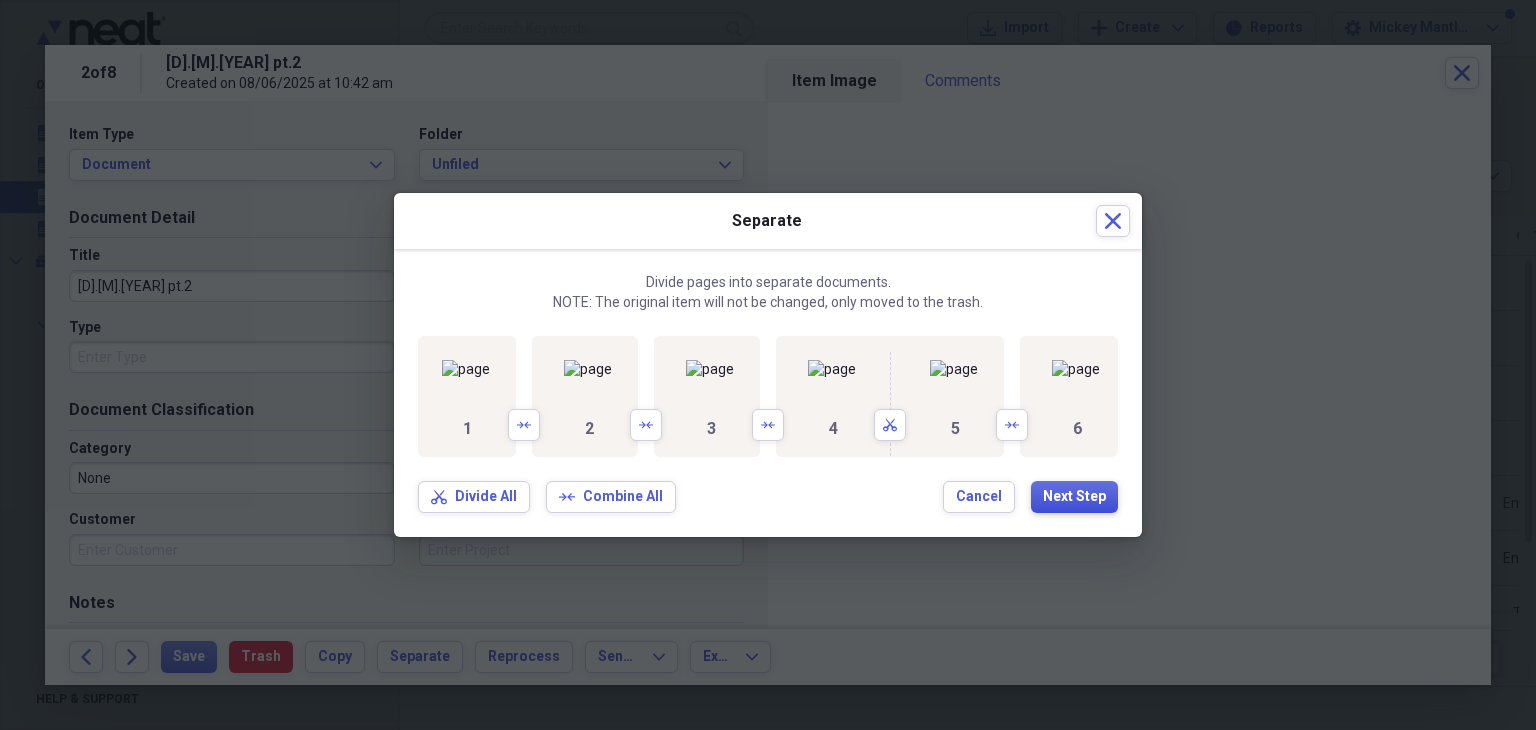 click on "Next Step" at bounding box center (1074, 497) 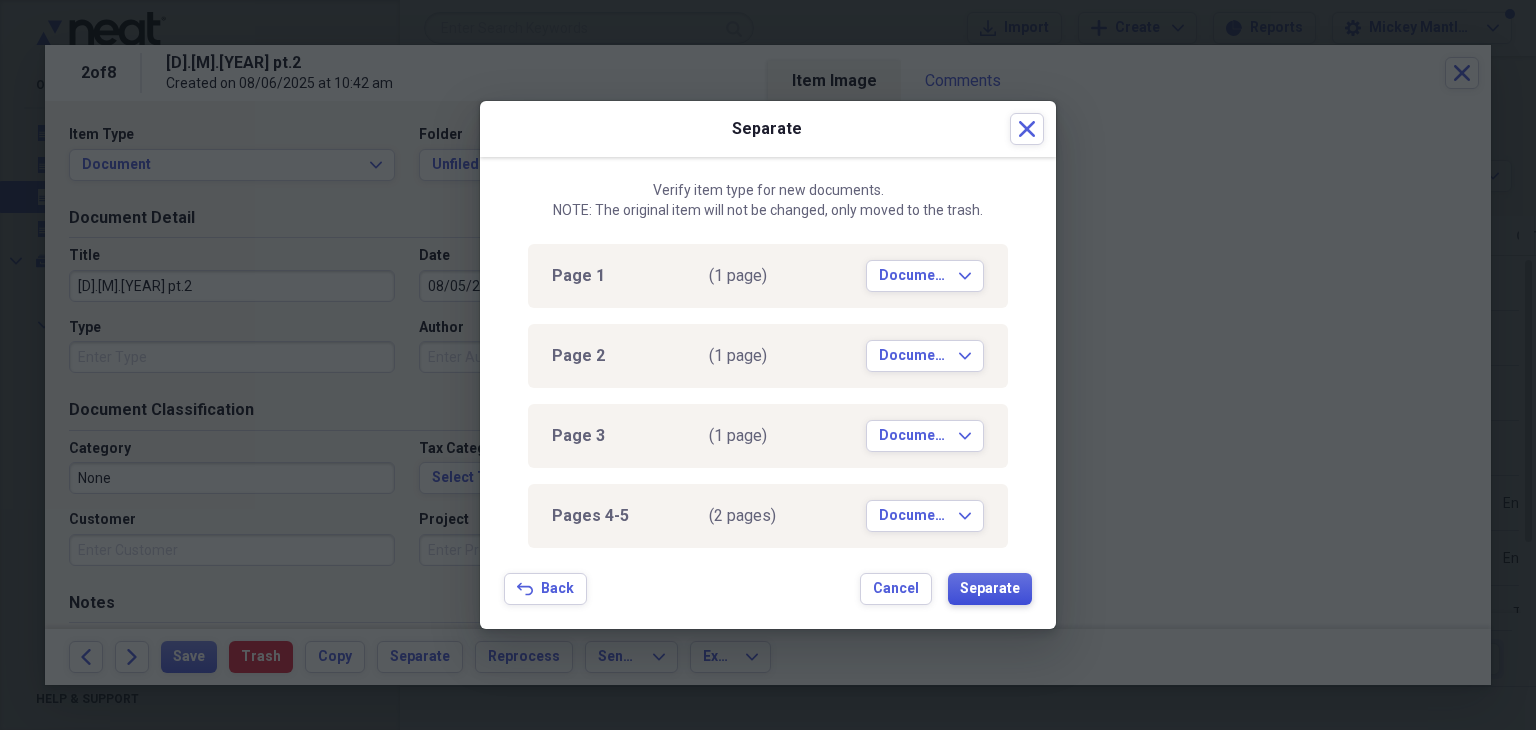 click on "Separate" at bounding box center [990, 589] 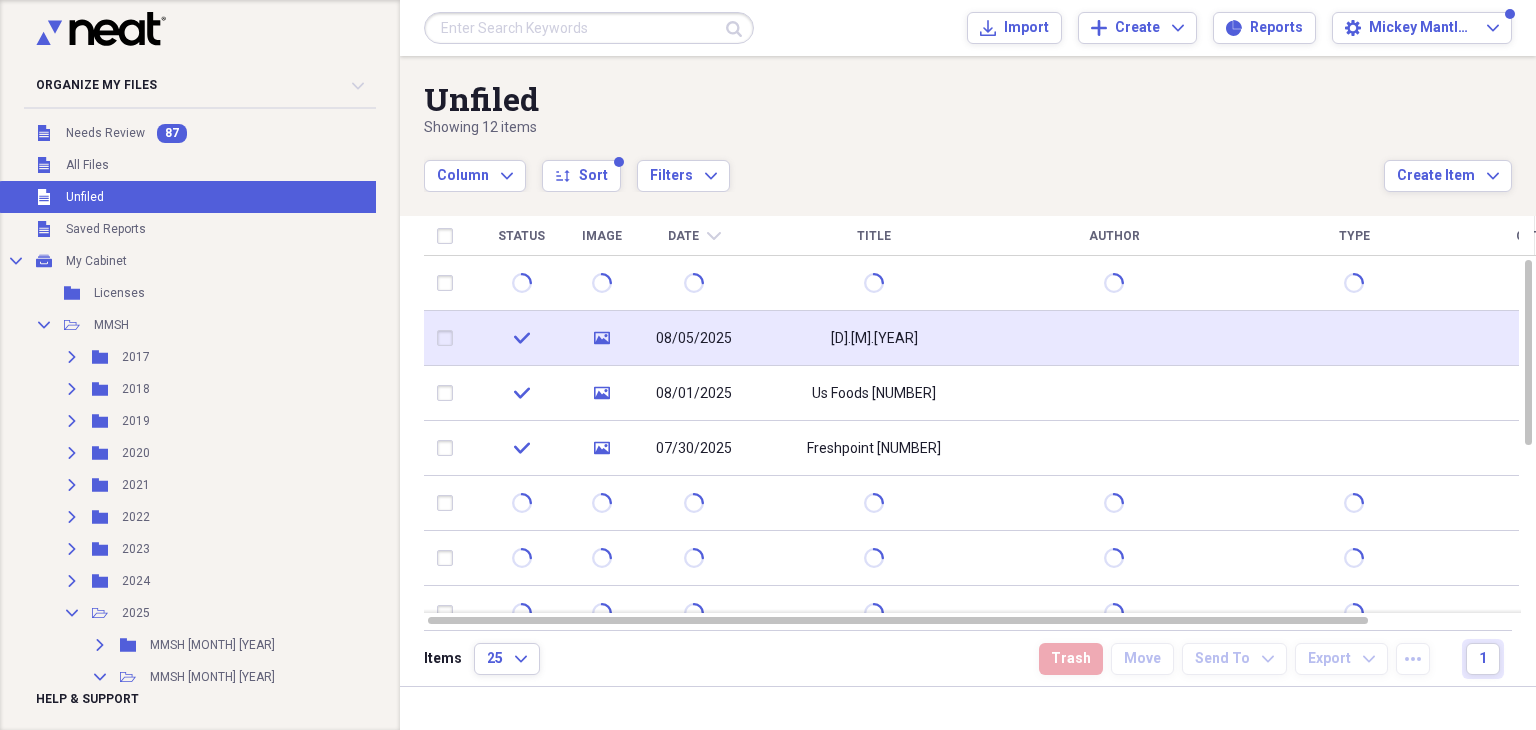 click on "[D].[M].[YEAR]" at bounding box center (874, 339) 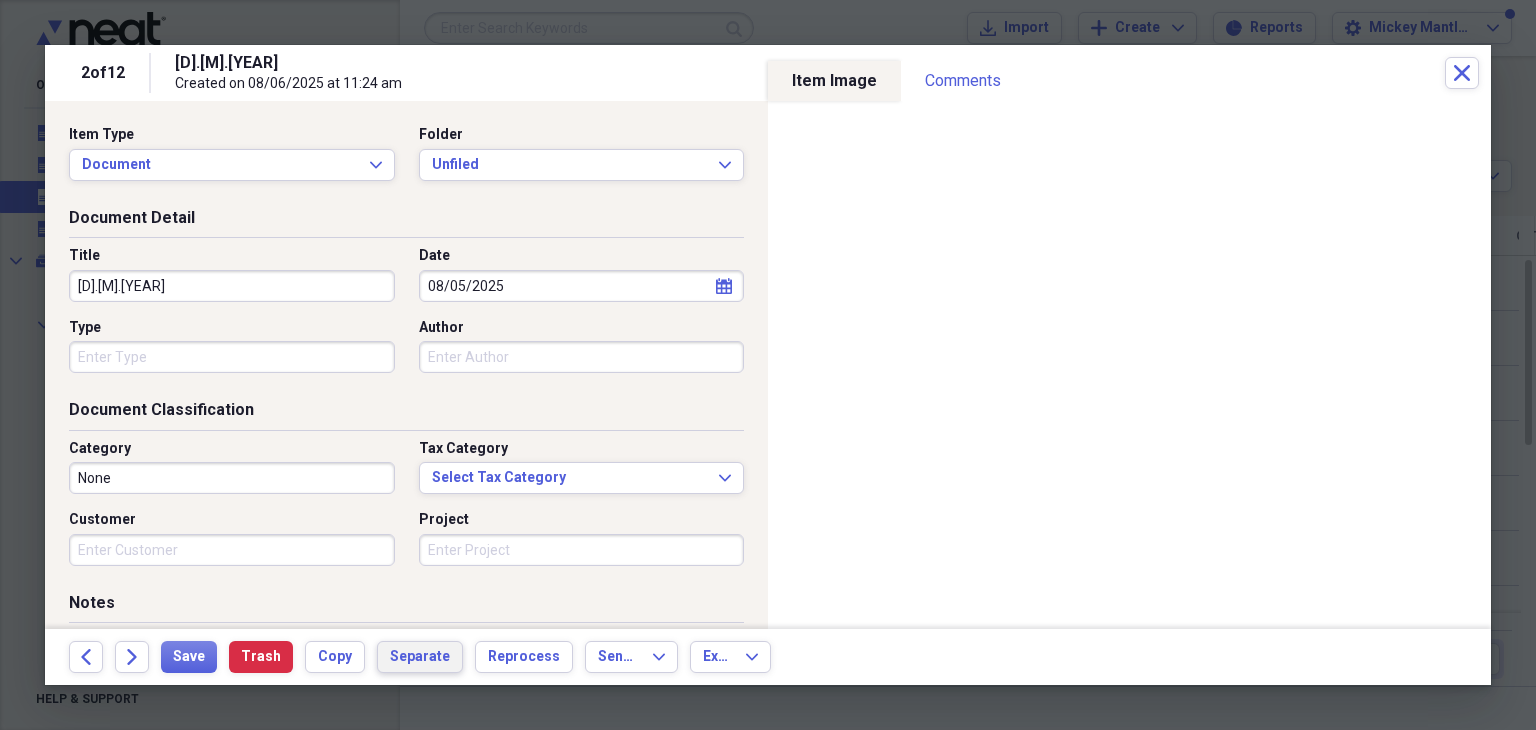 click on "Separate" at bounding box center [420, 657] 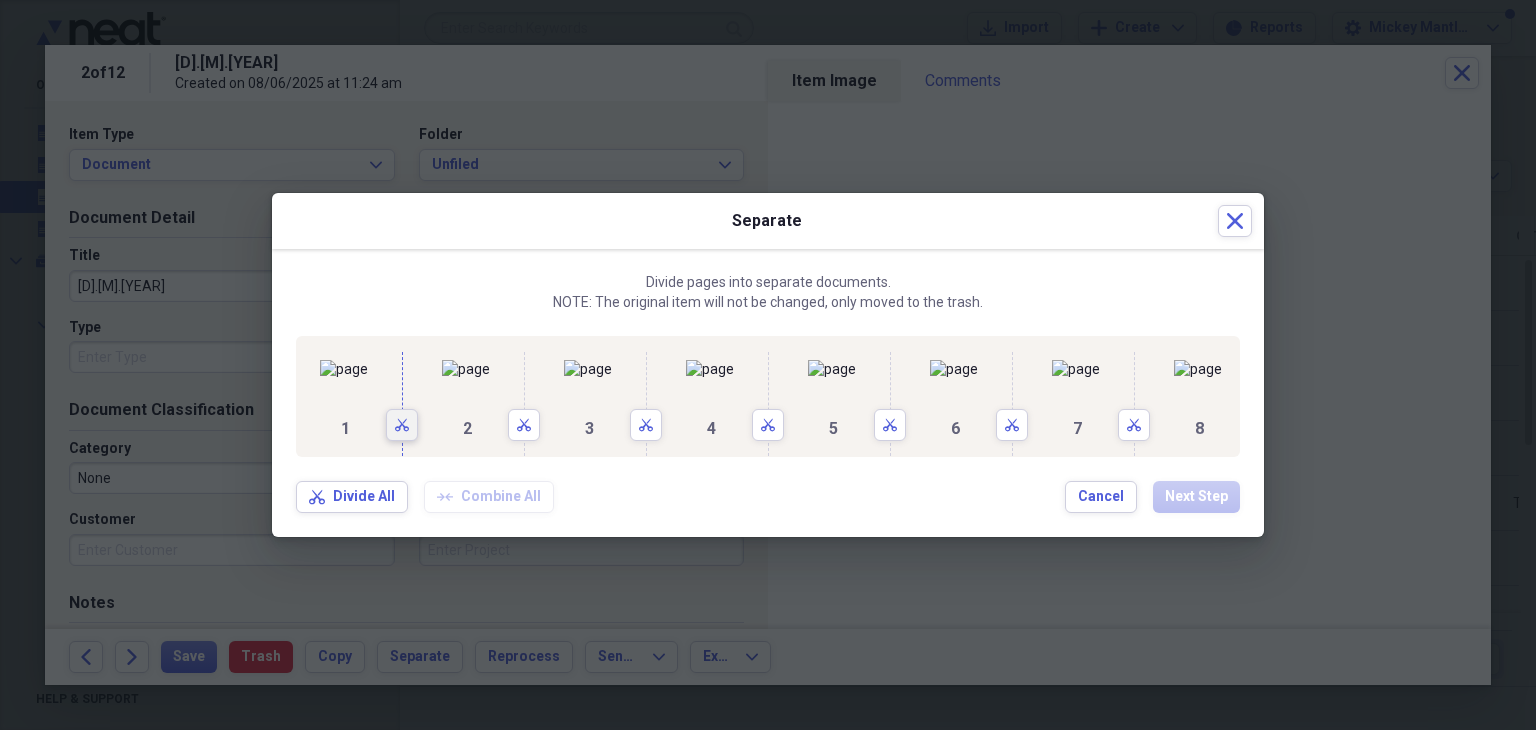 click 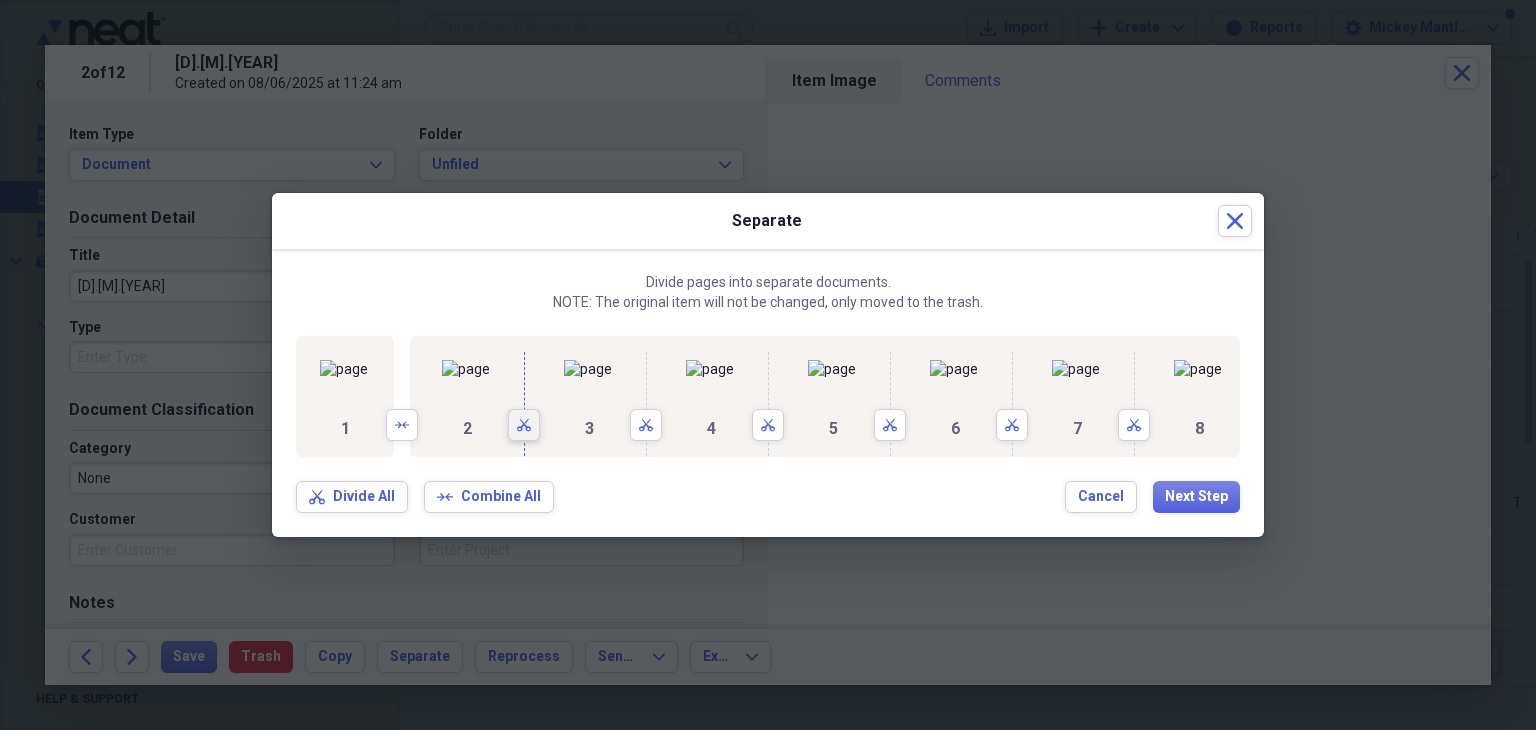 click on "Scissors" 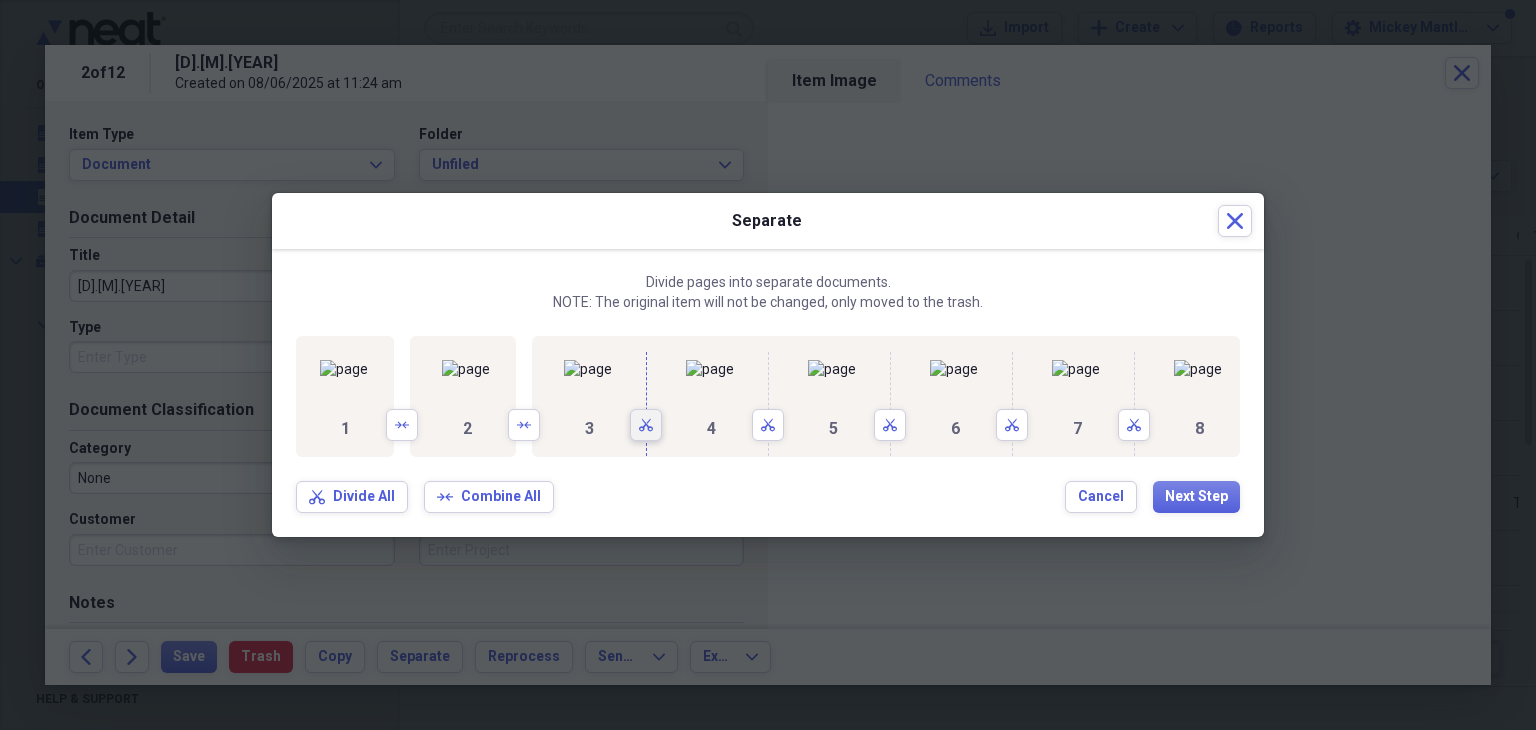 click on "Scissors" at bounding box center [646, 425] 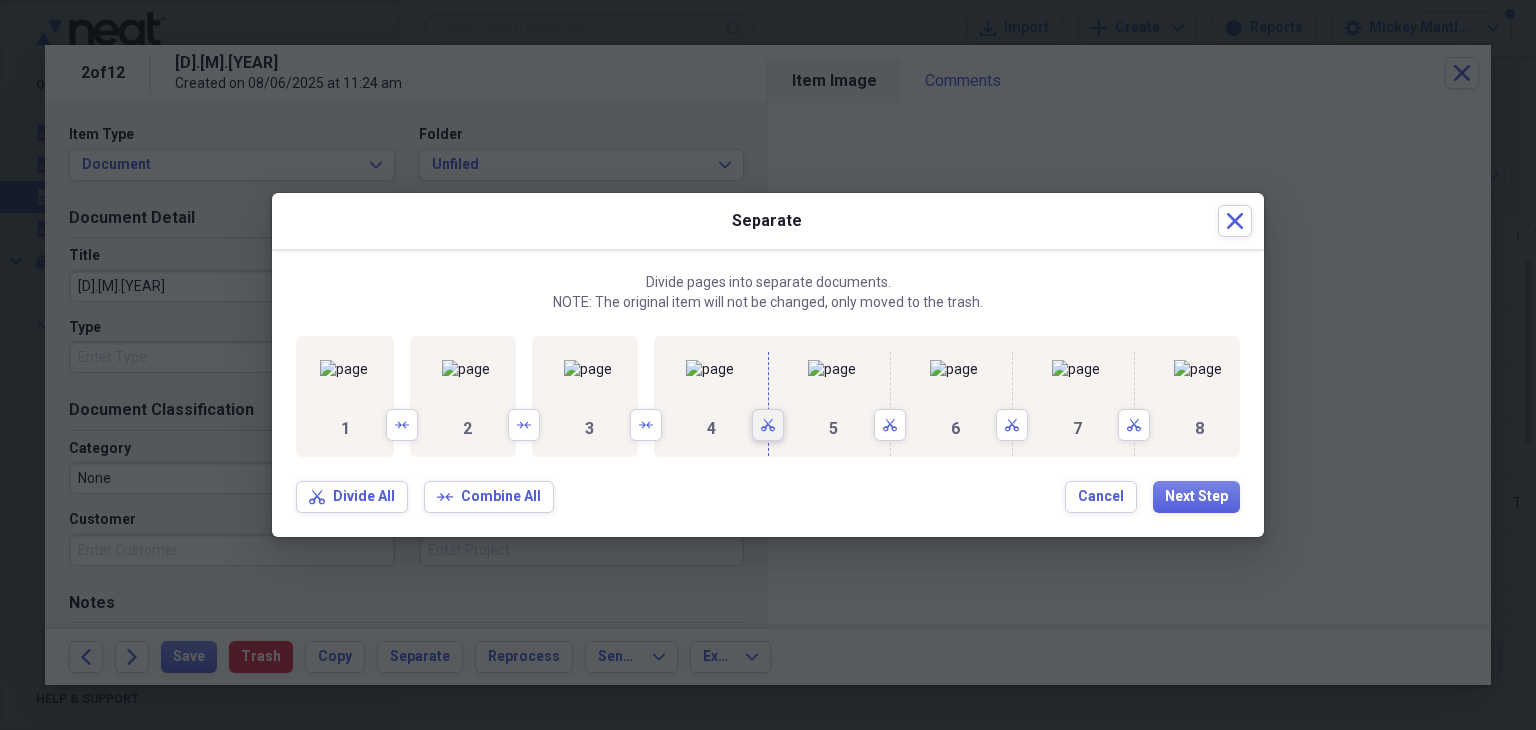 click on "Scissors" 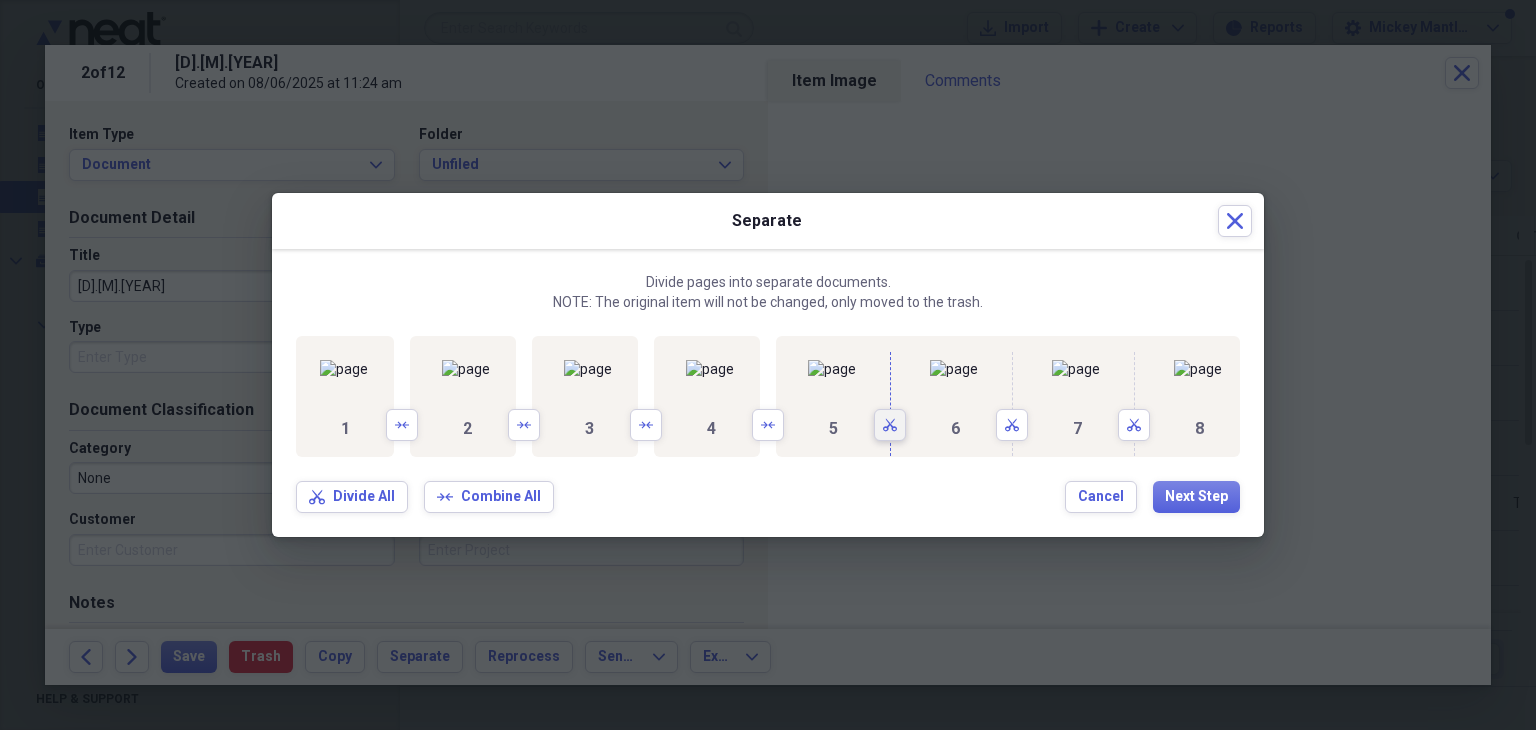 click on "Scissors" at bounding box center [890, 425] 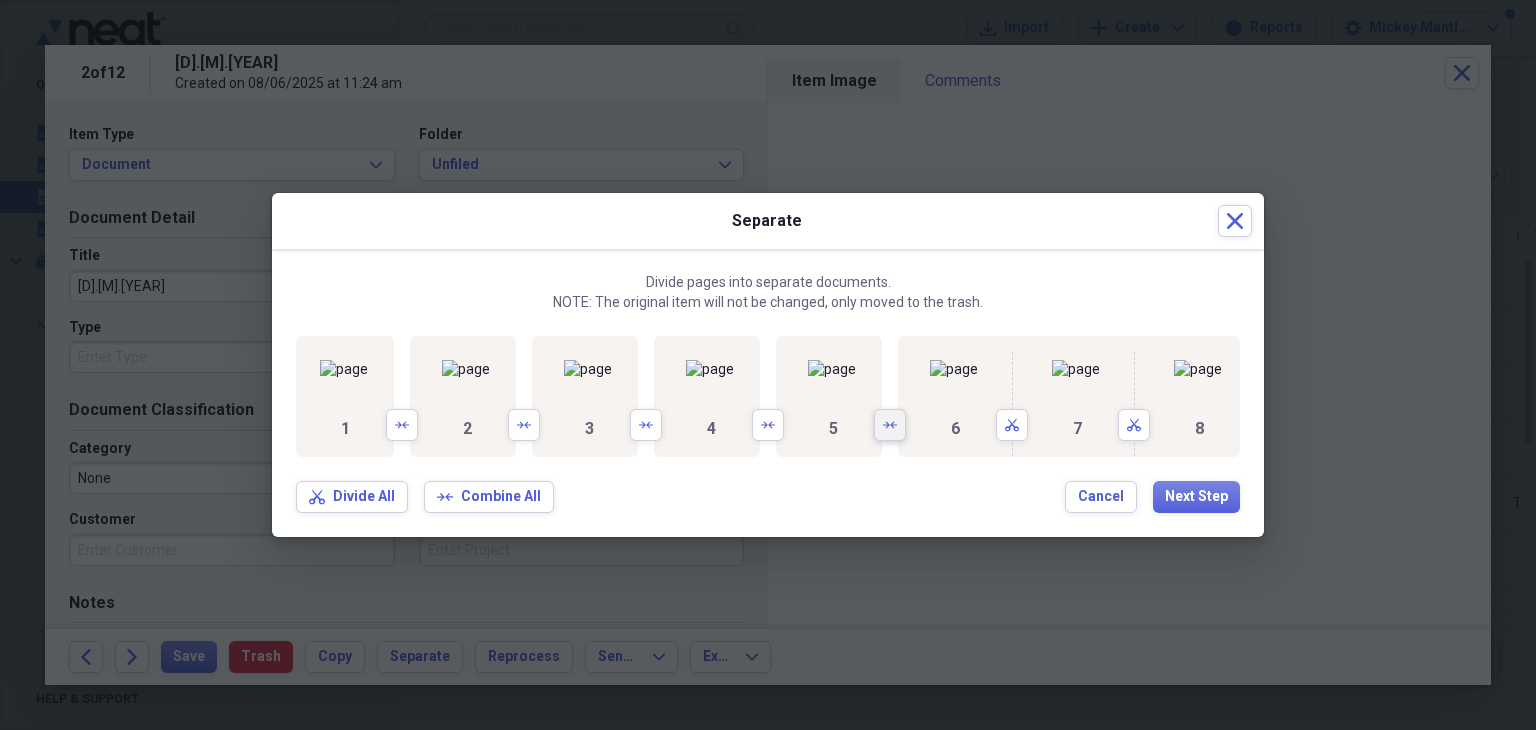 scroll, scrollTop: 0, scrollLeft: 343, axis: horizontal 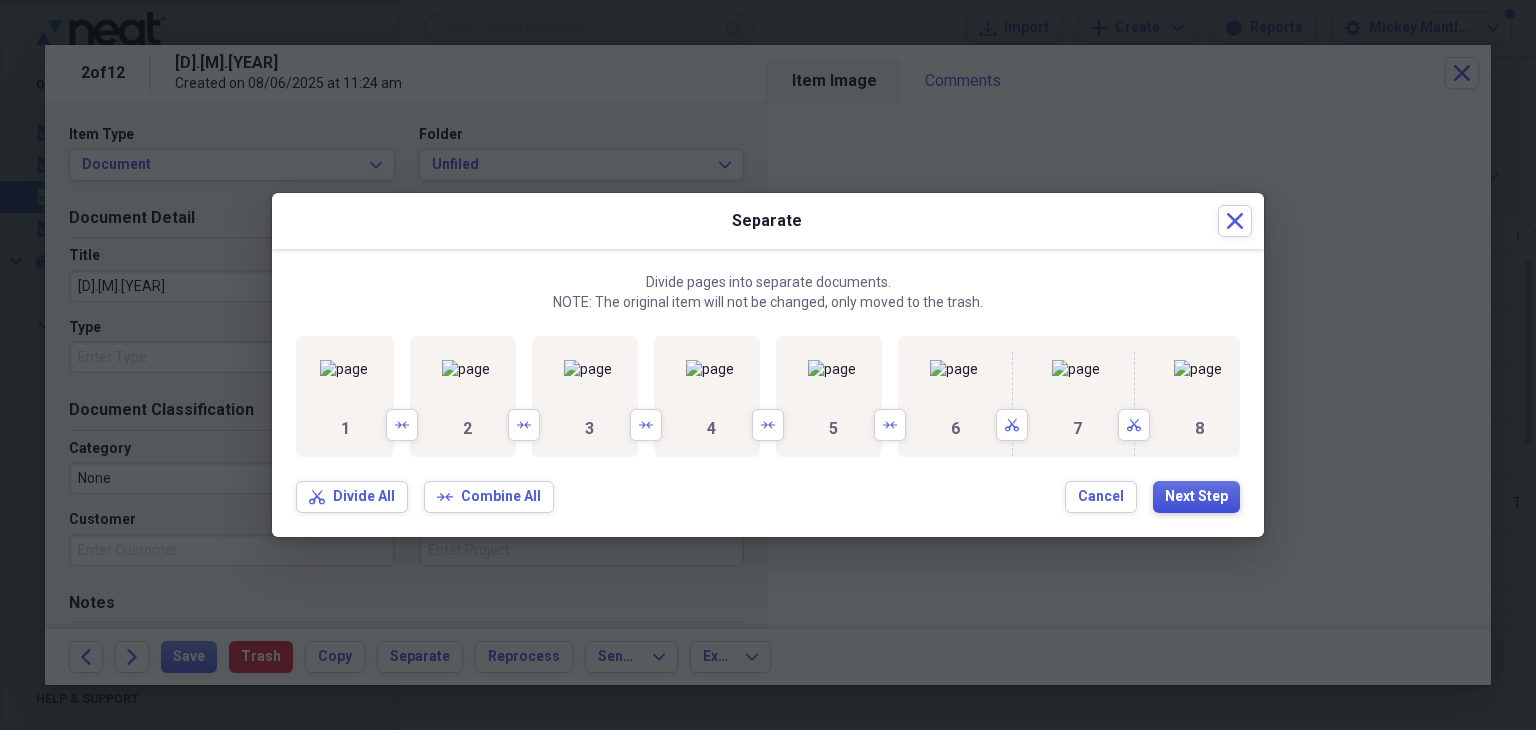 click on "Next Step" at bounding box center (1196, 497) 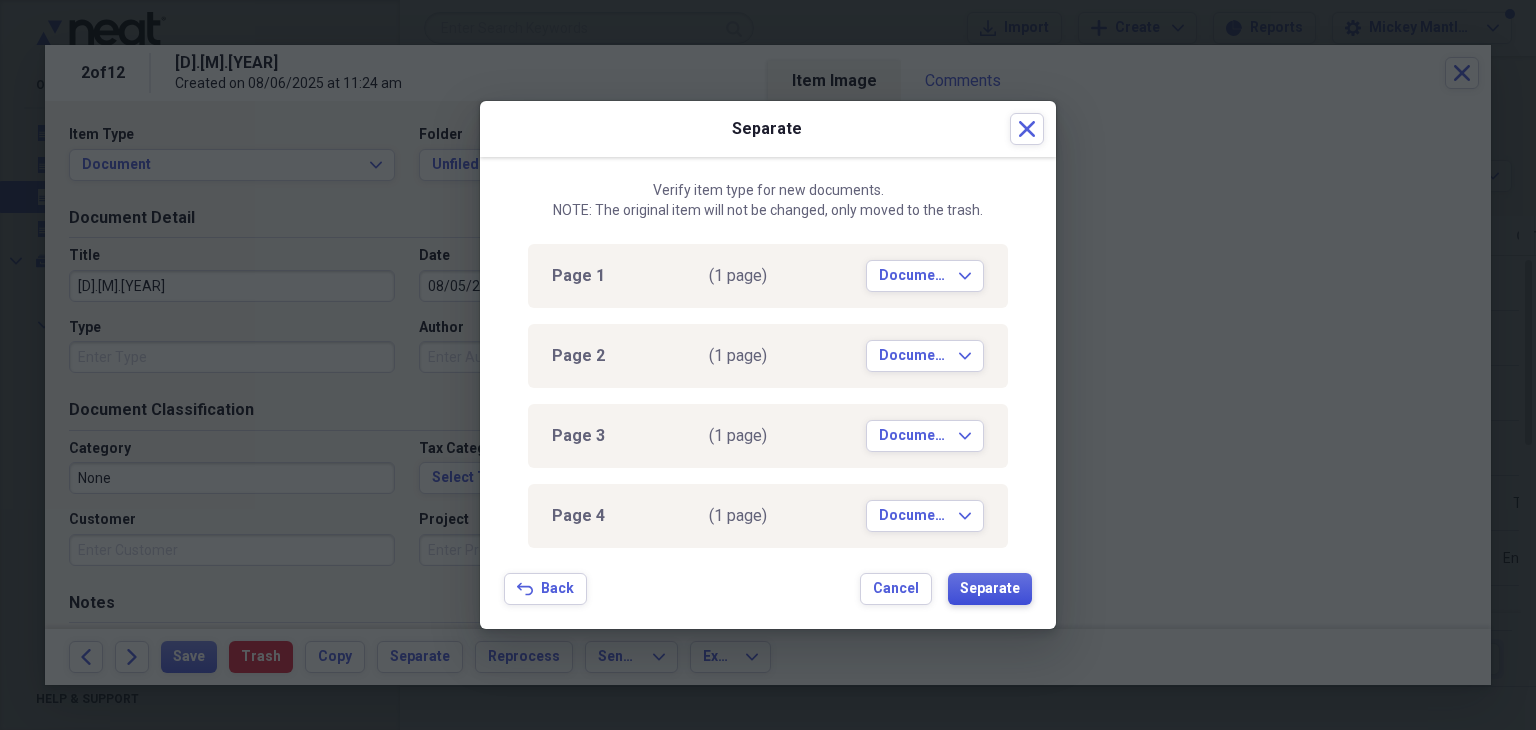 click on "Separate" at bounding box center [990, 589] 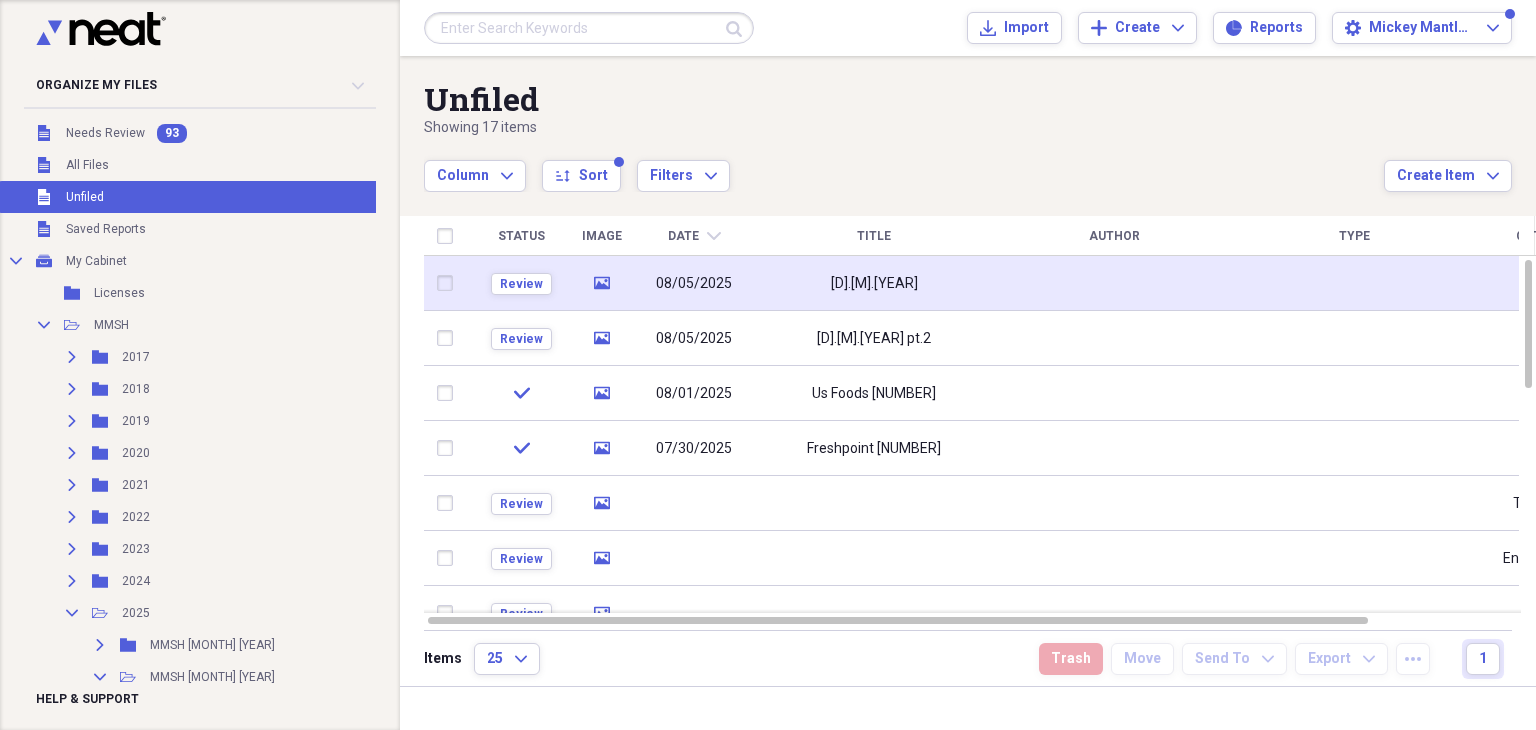 click on "[D].[M].[YEAR]" at bounding box center [874, 284] 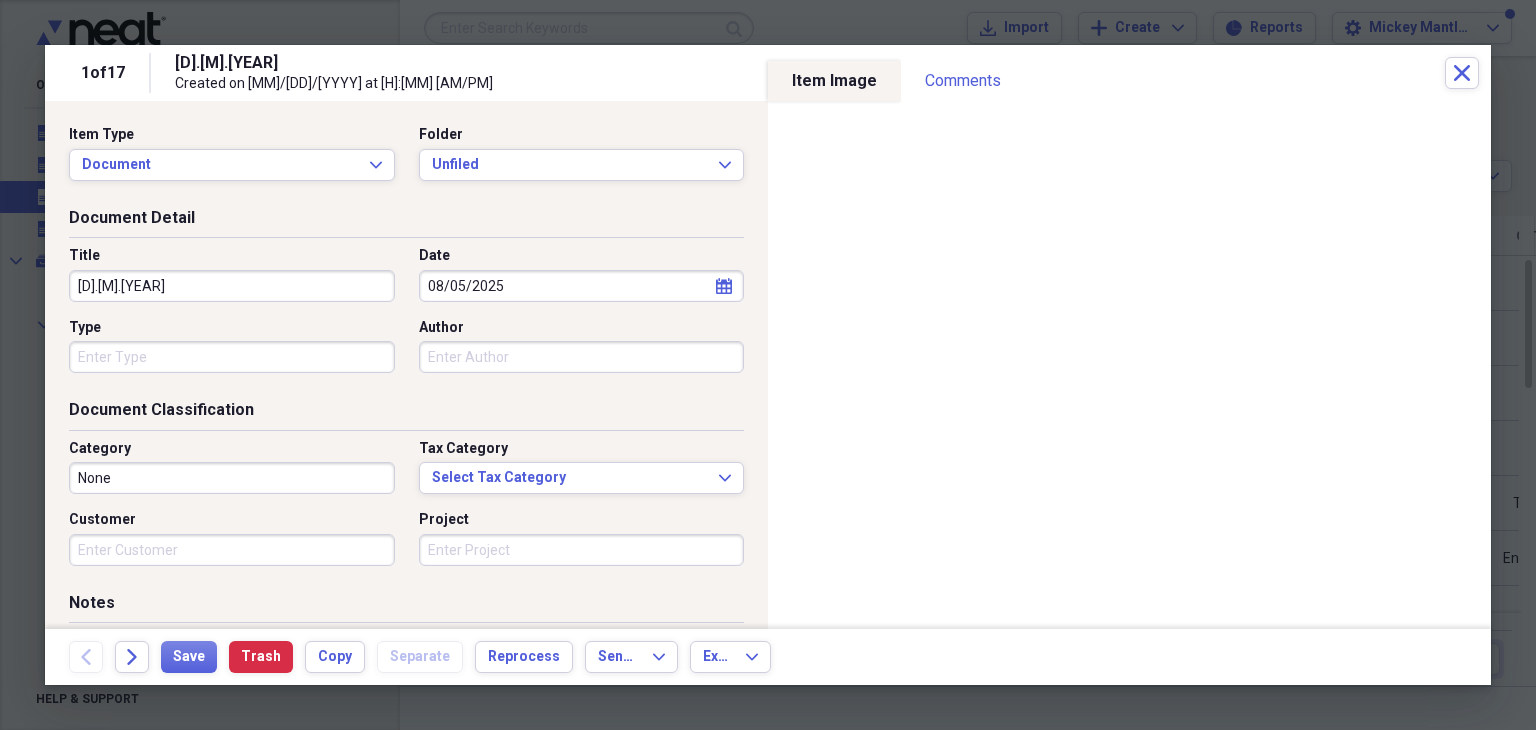 click on "[D].[M].[YEAR]" at bounding box center [232, 286] 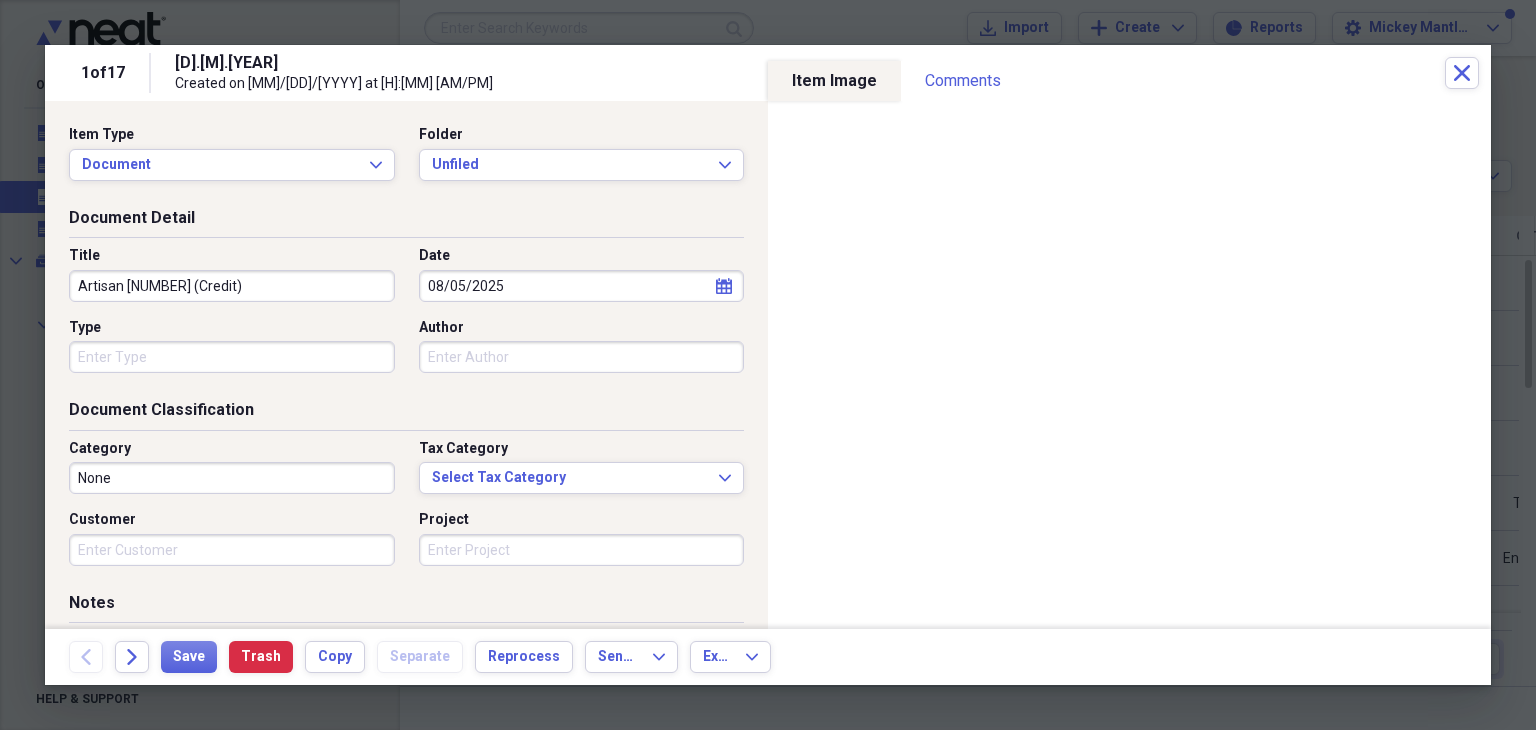 type on "Artisan [NUMBER] (Credit)" 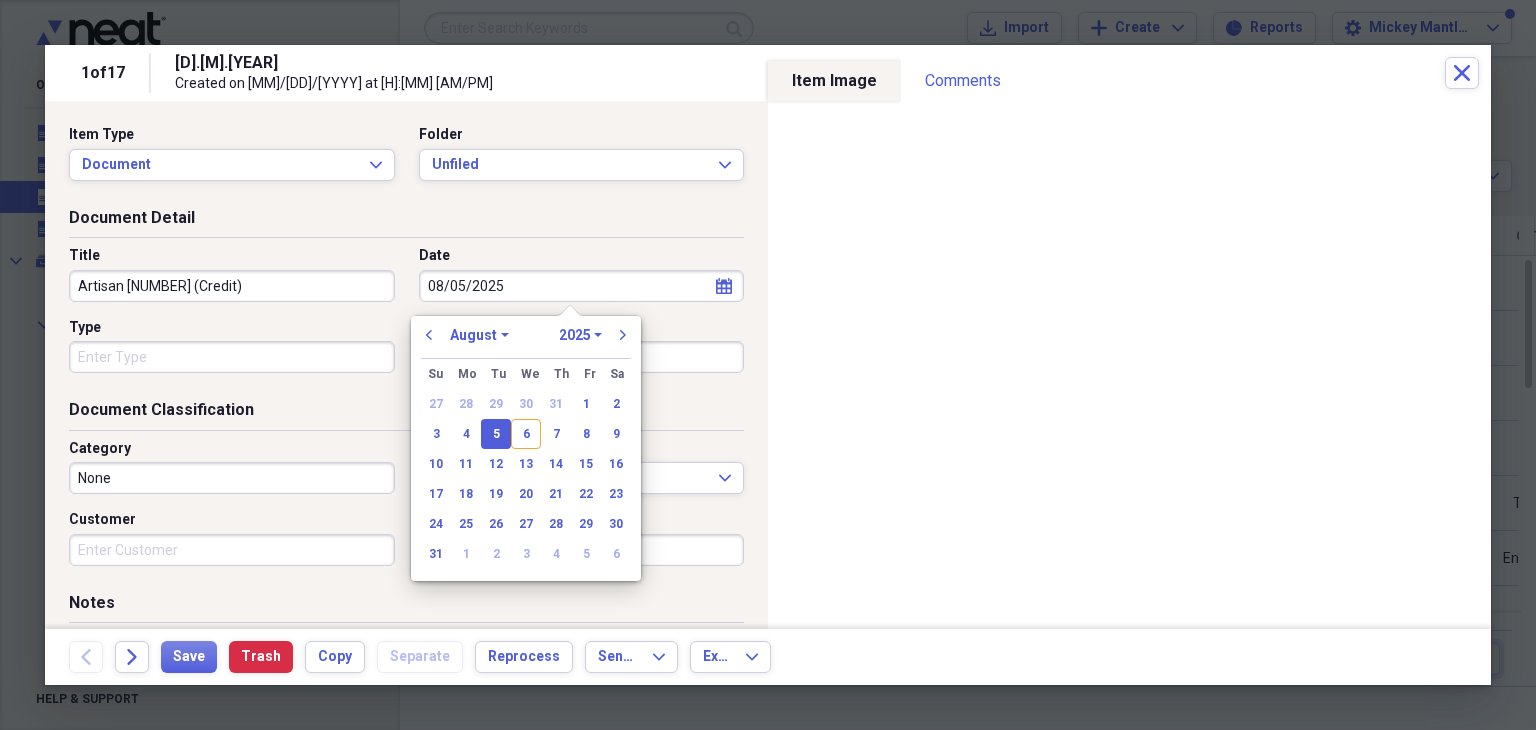 click on "5" at bounding box center (496, 434) 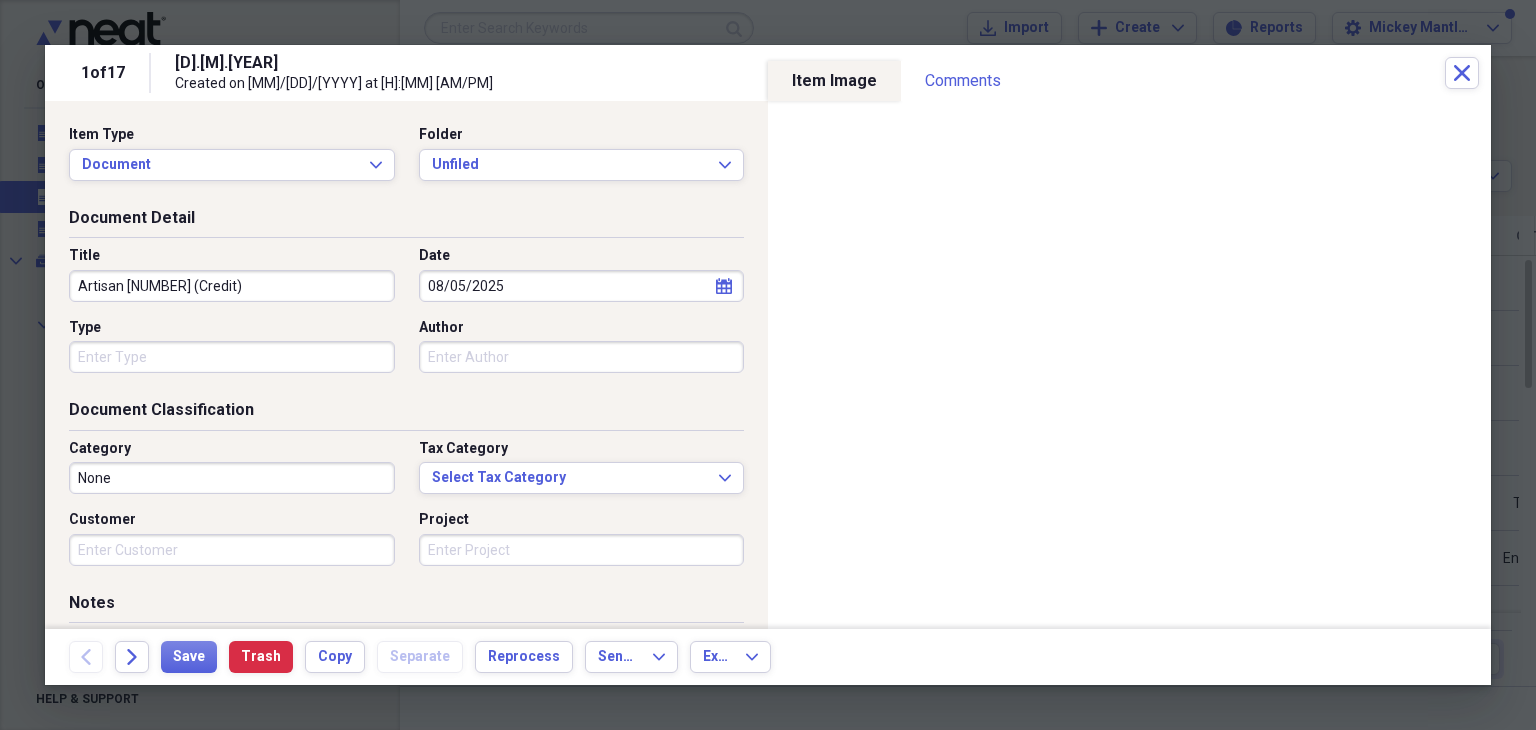 click on "None" at bounding box center [232, 478] 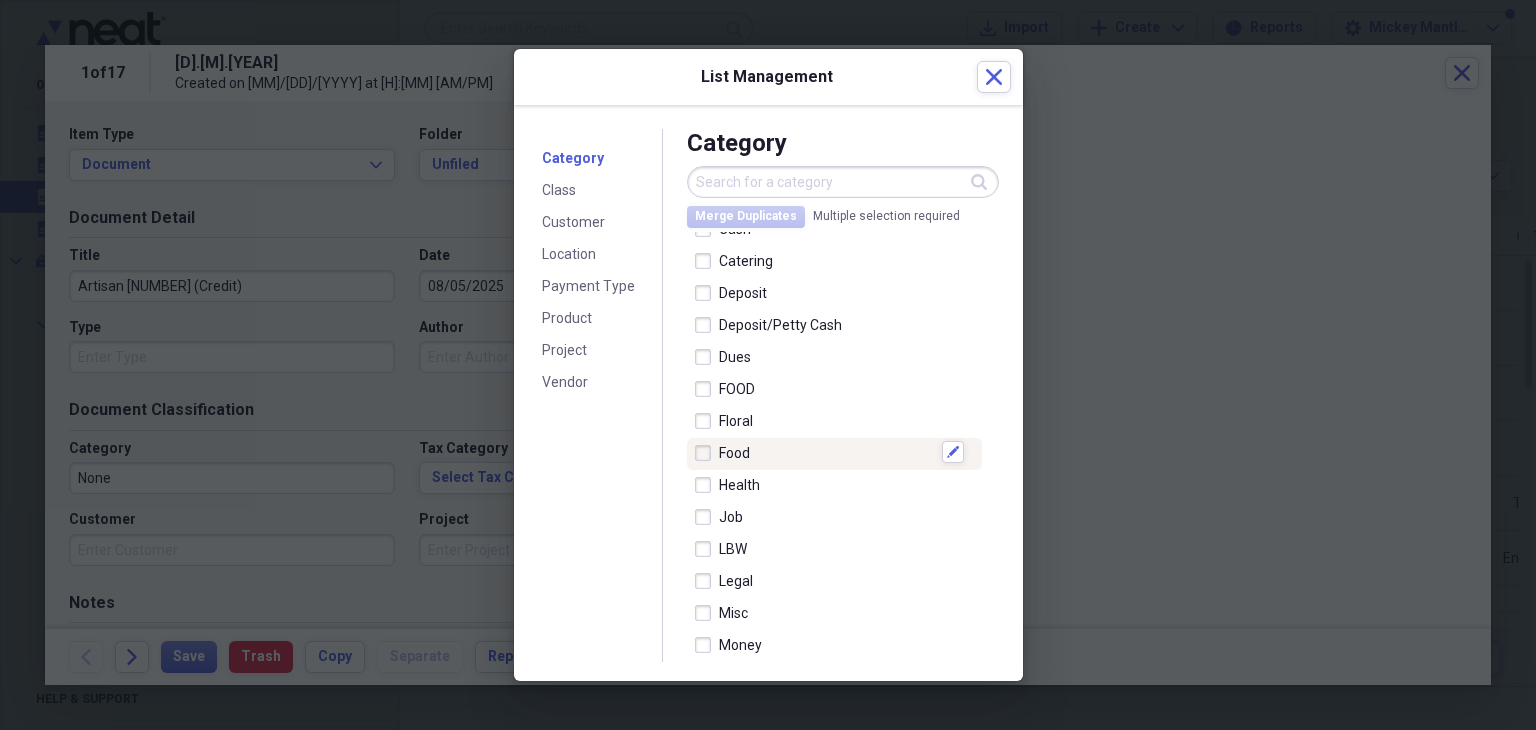 scroll, scrollTop: 272, scrollLeft: 0, axis: vertical 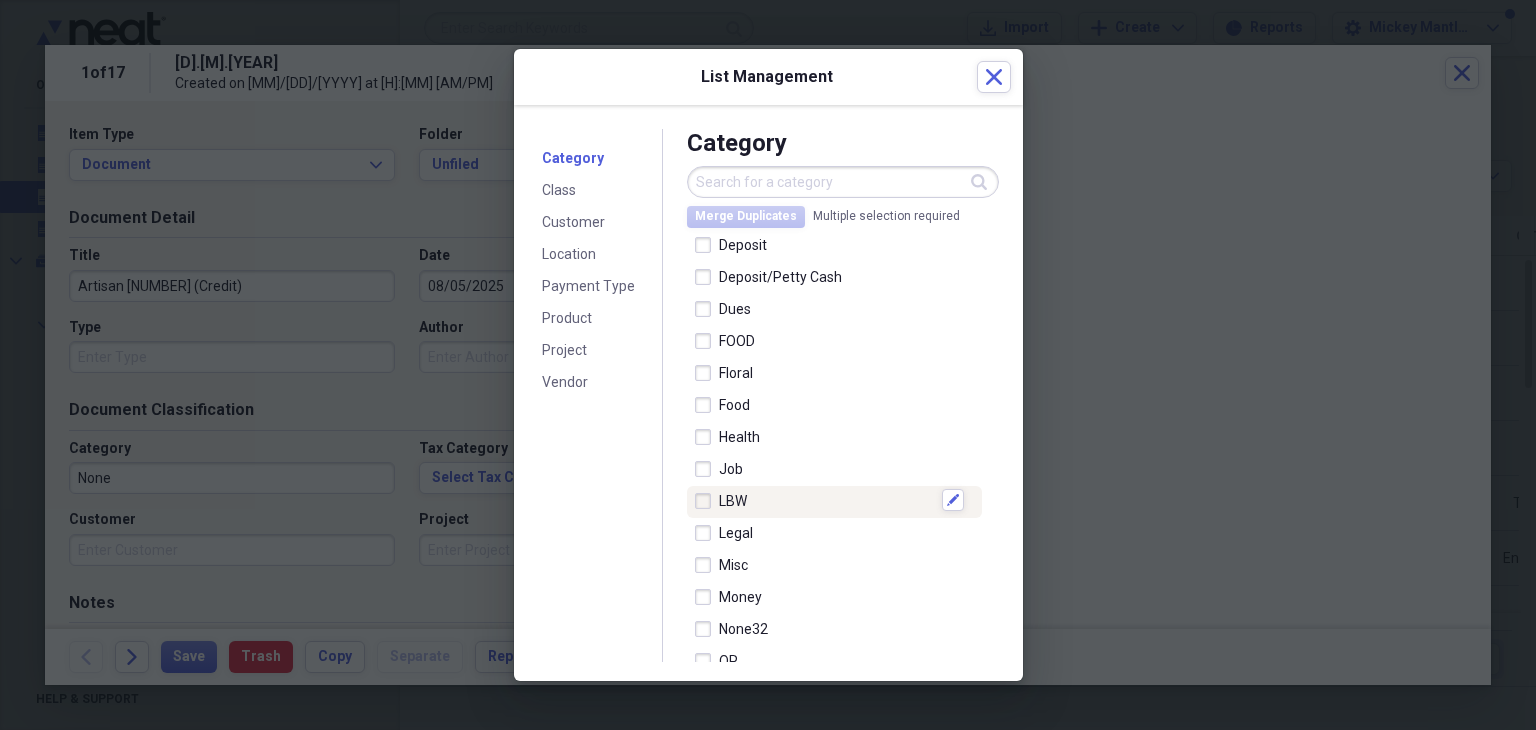 click at bounding box center [707, 501] 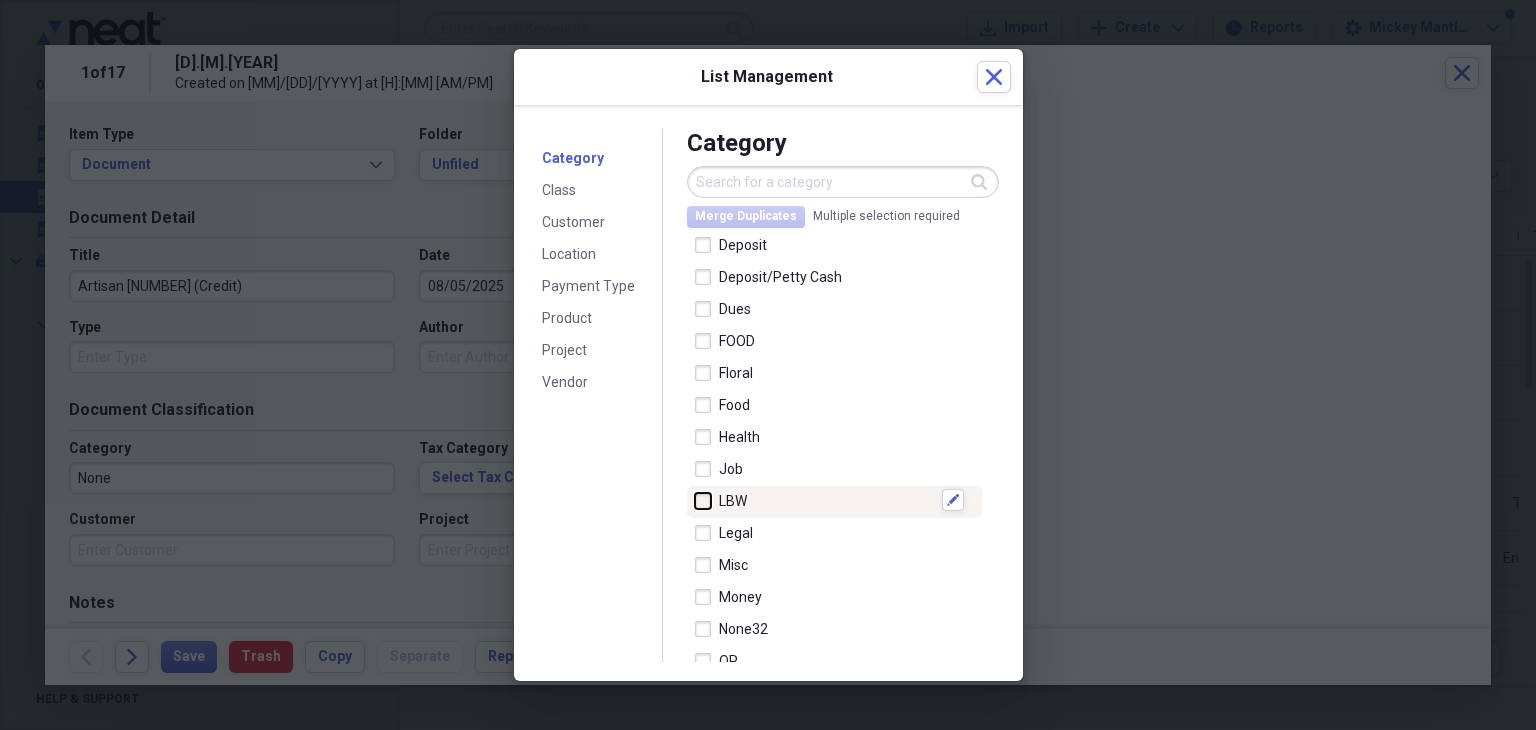 click at bounding box center [695, 500] 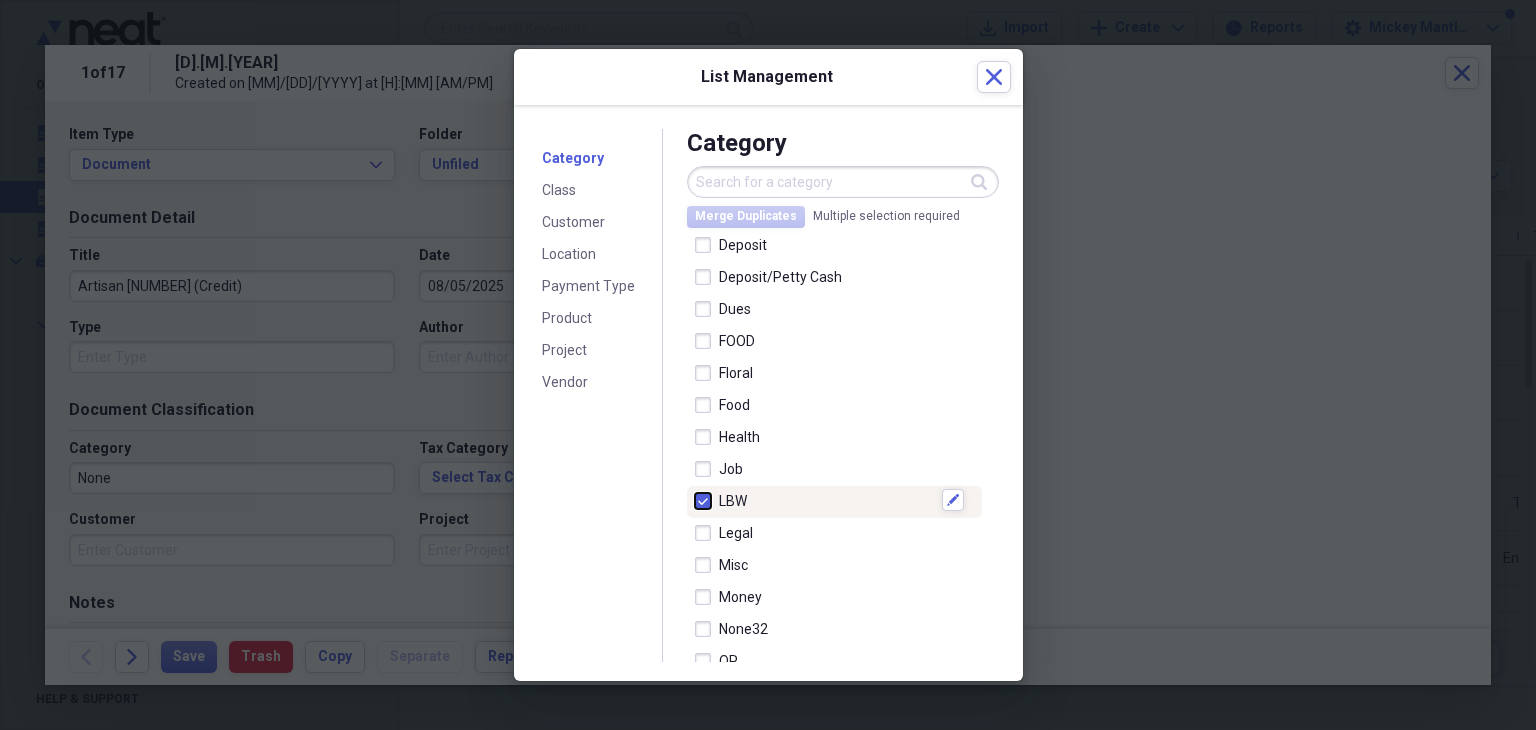 checkbox on "true" 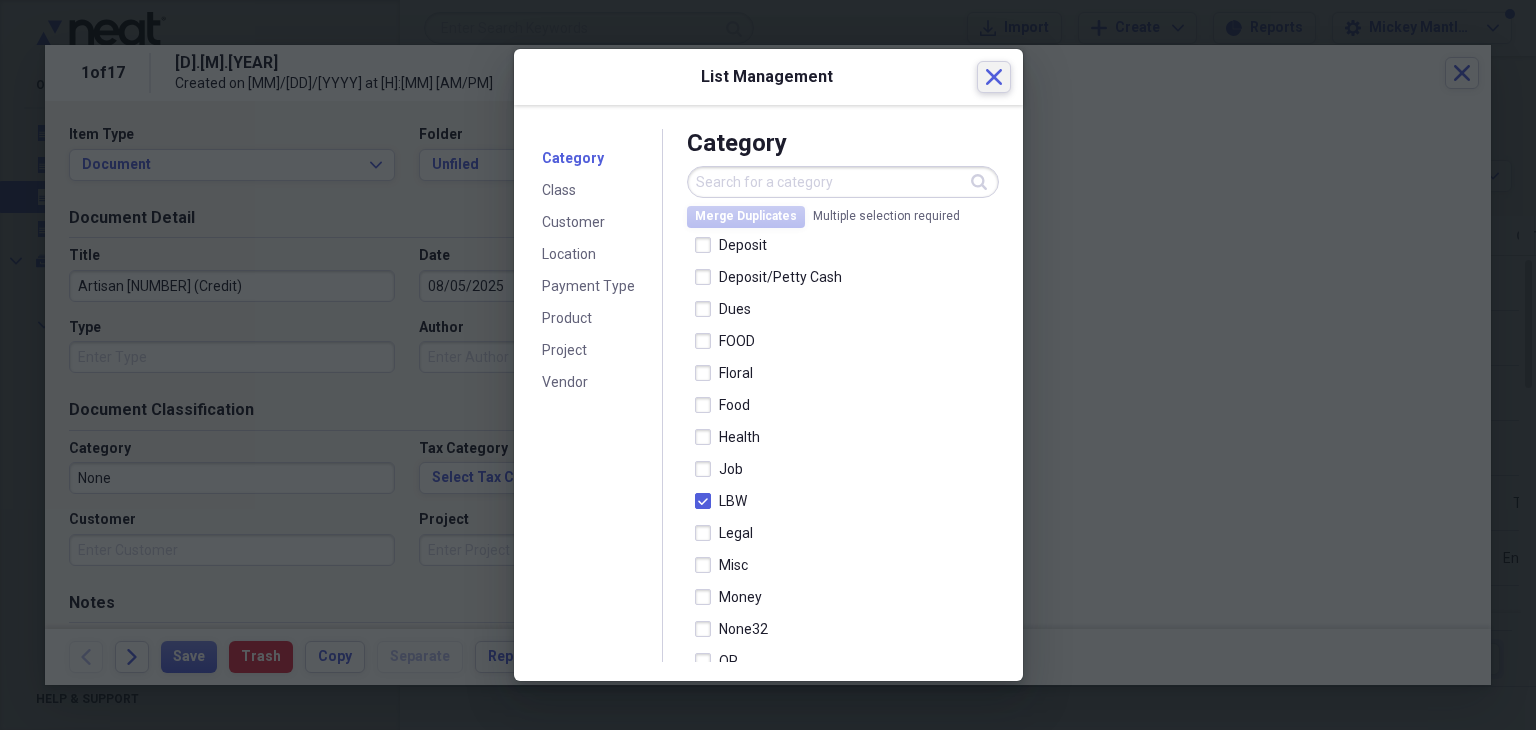 click 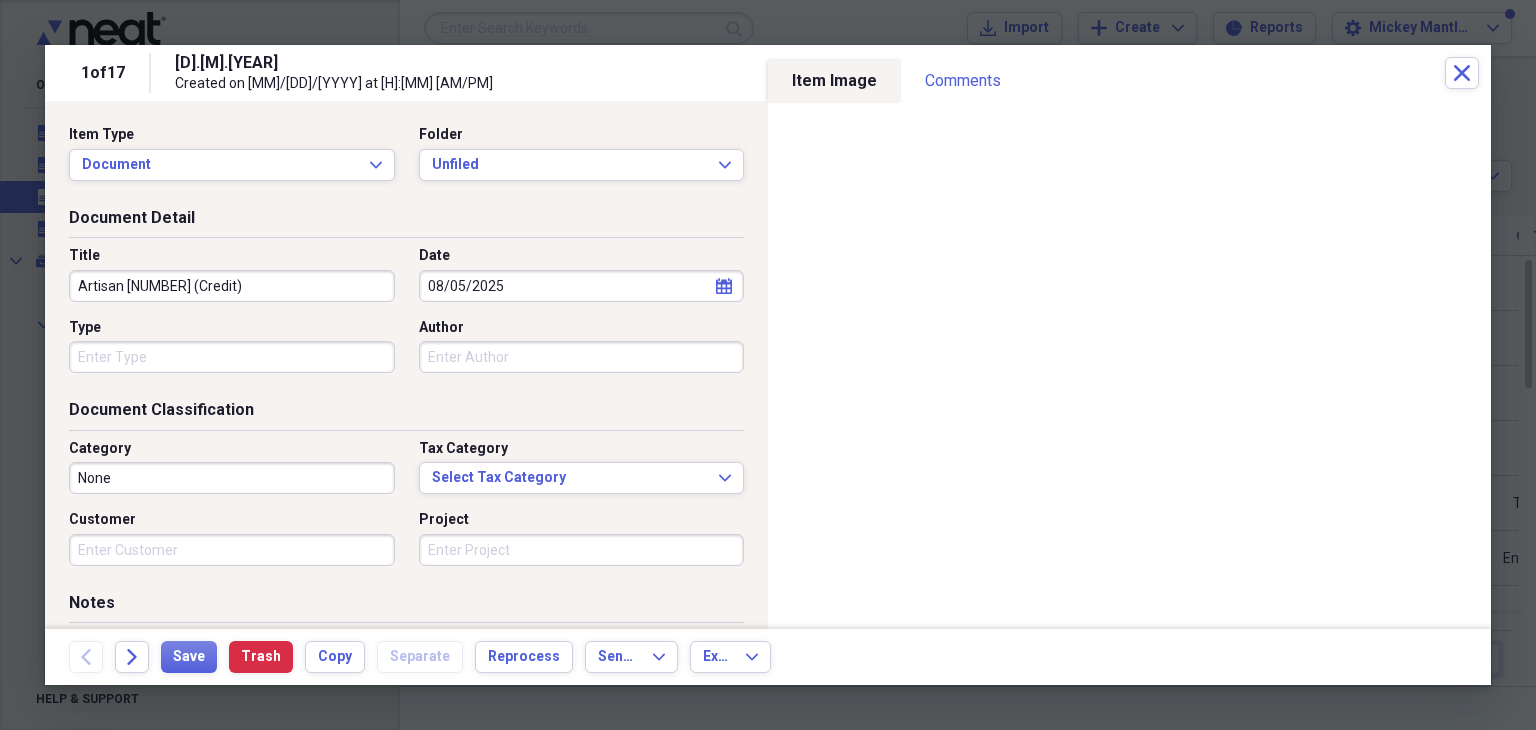 click on "None" at bounding box center (232, 478) 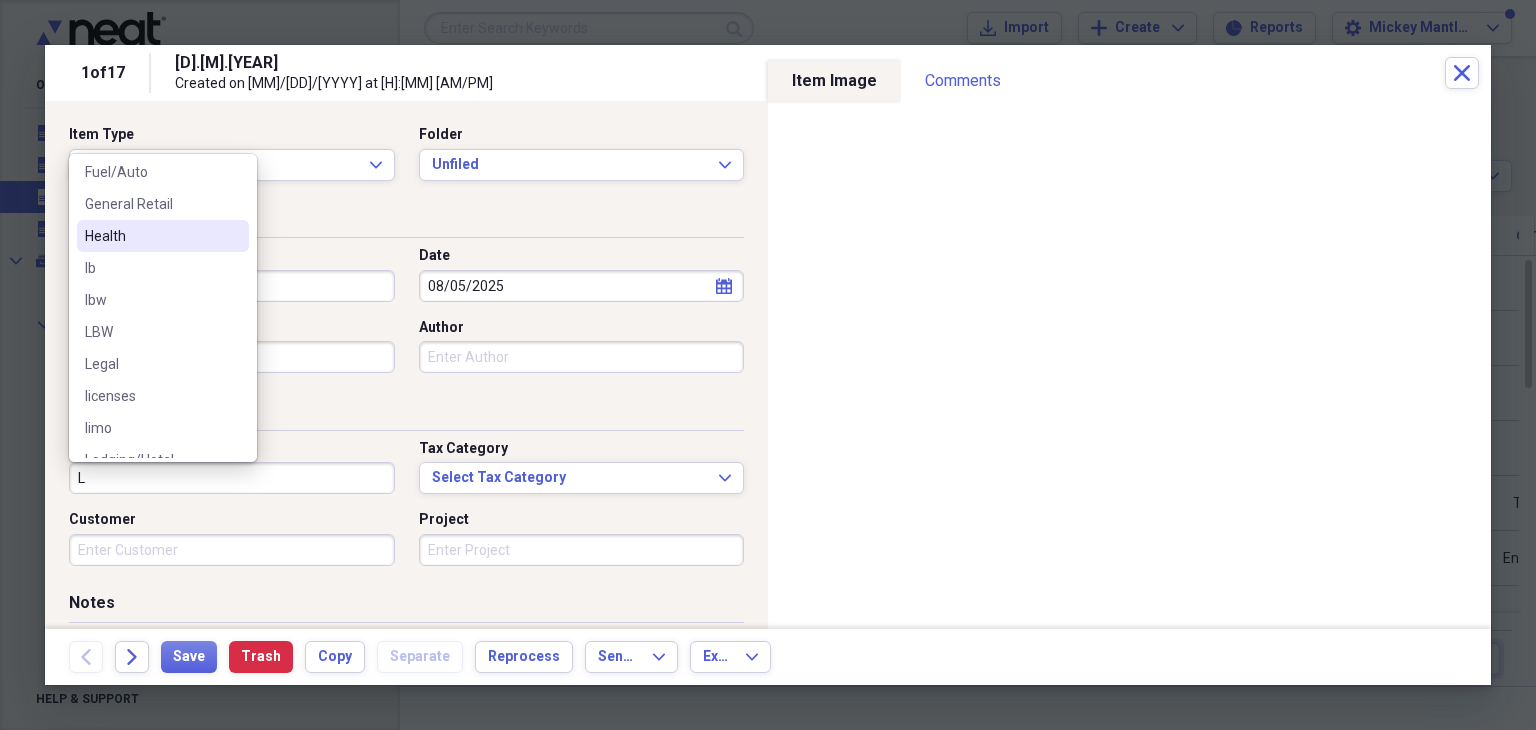 scroll, scrollTop: 168, scrollLeft: 0, axis: vertical 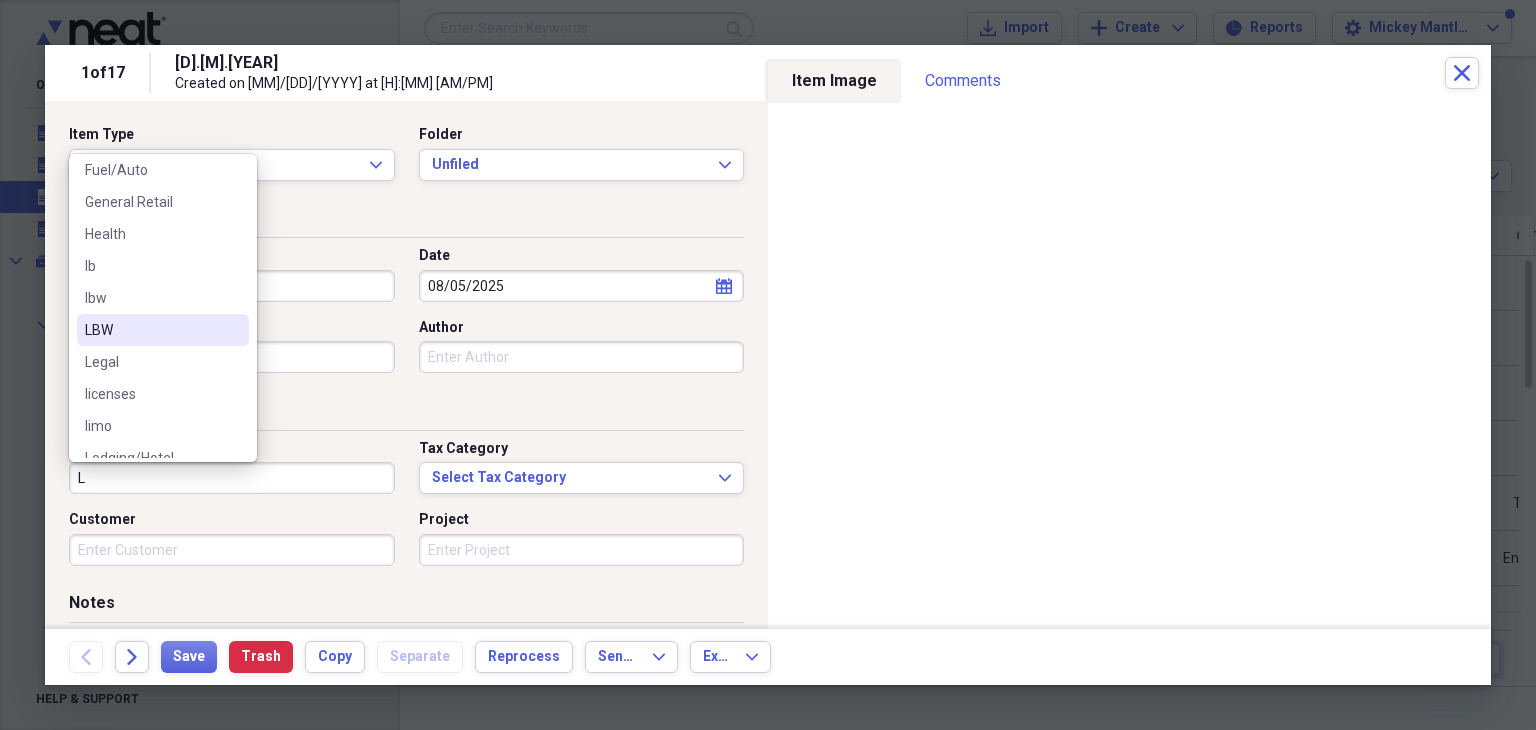click on "LBW" at bounding box center [151, 330] 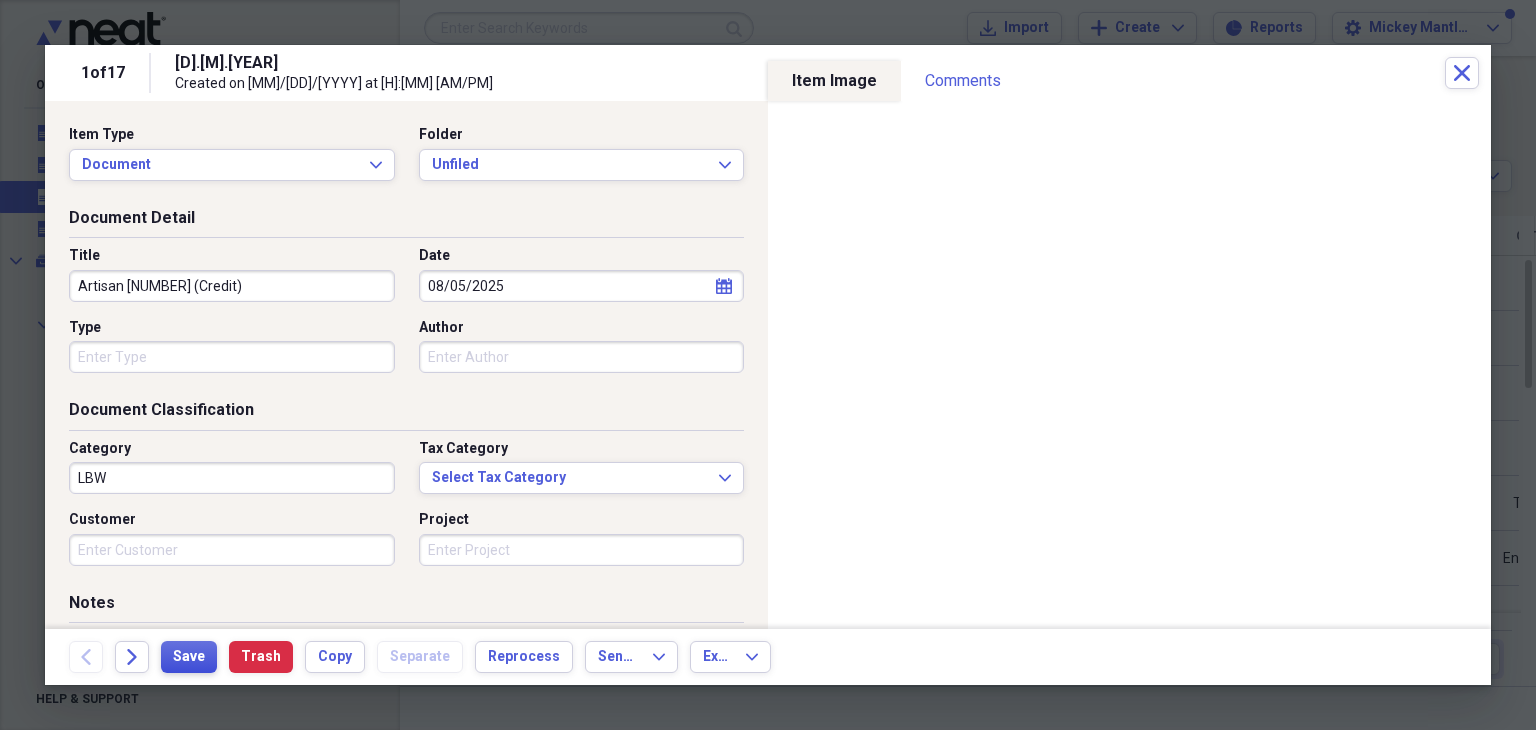 click on "Save" at bounding box center (189, 657) 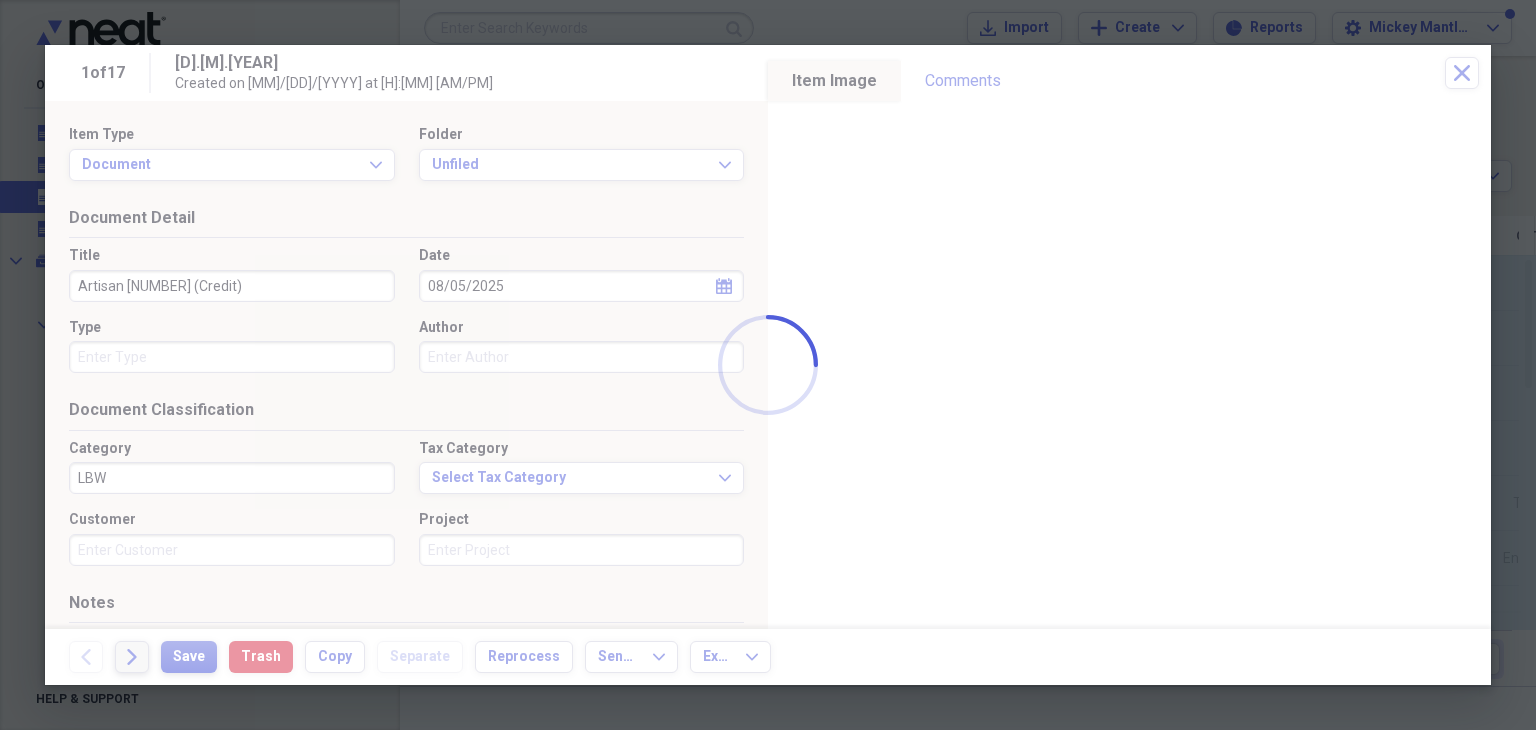type on "Artisan [NUMBER] (Credit)" 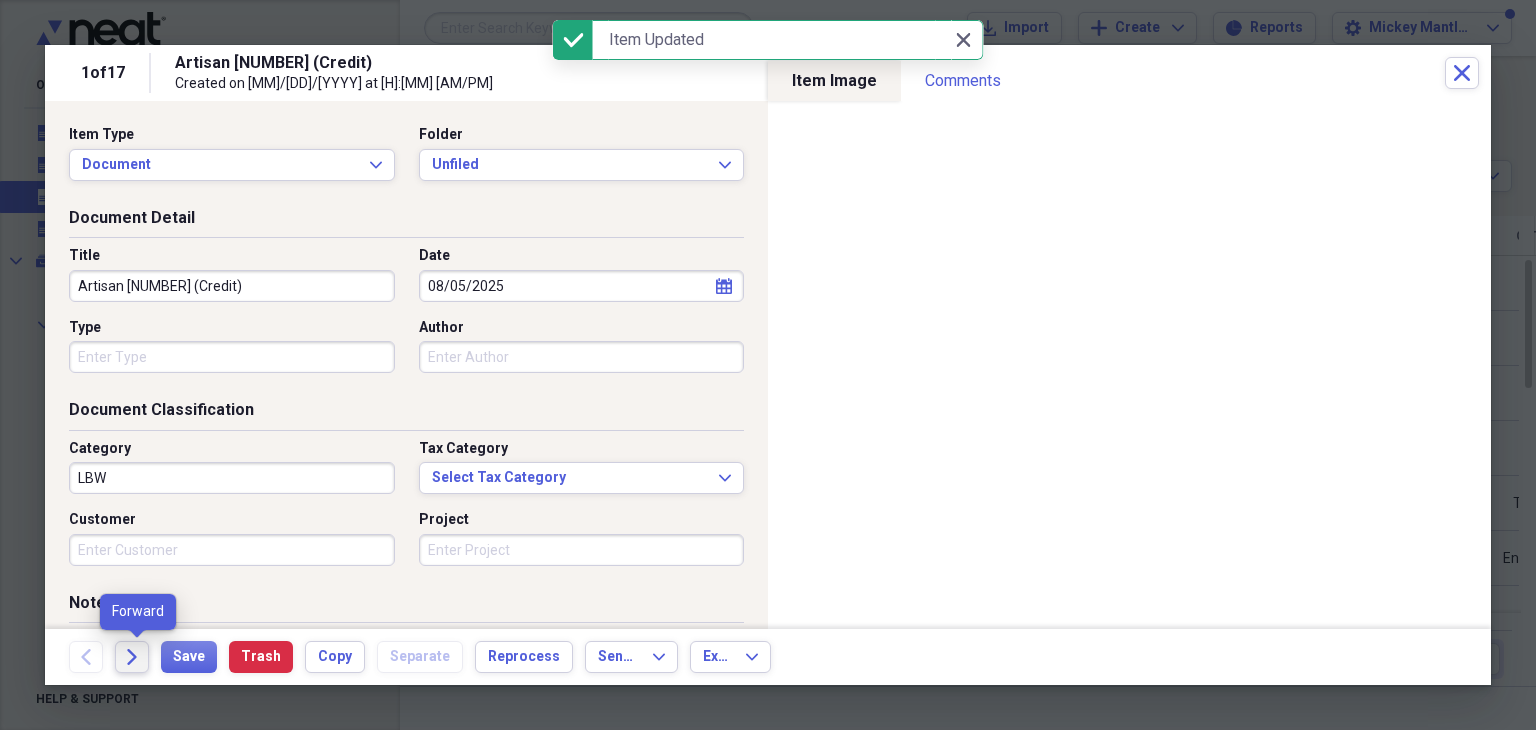 click on "Forward" 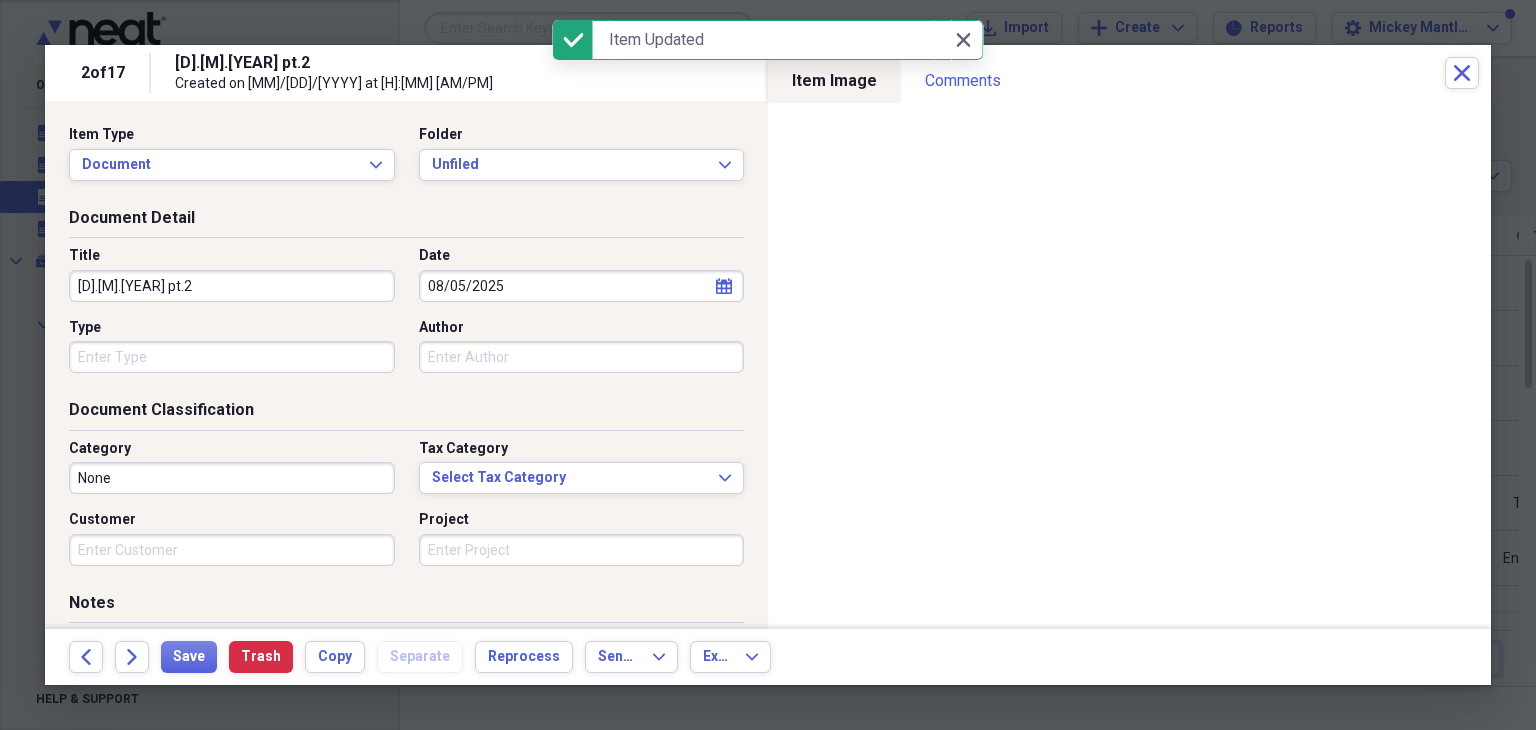 drag, startPoint x: 178, startPoint y: 280, endPoint x: 32, endPoint y: 289, distance: 146.27713 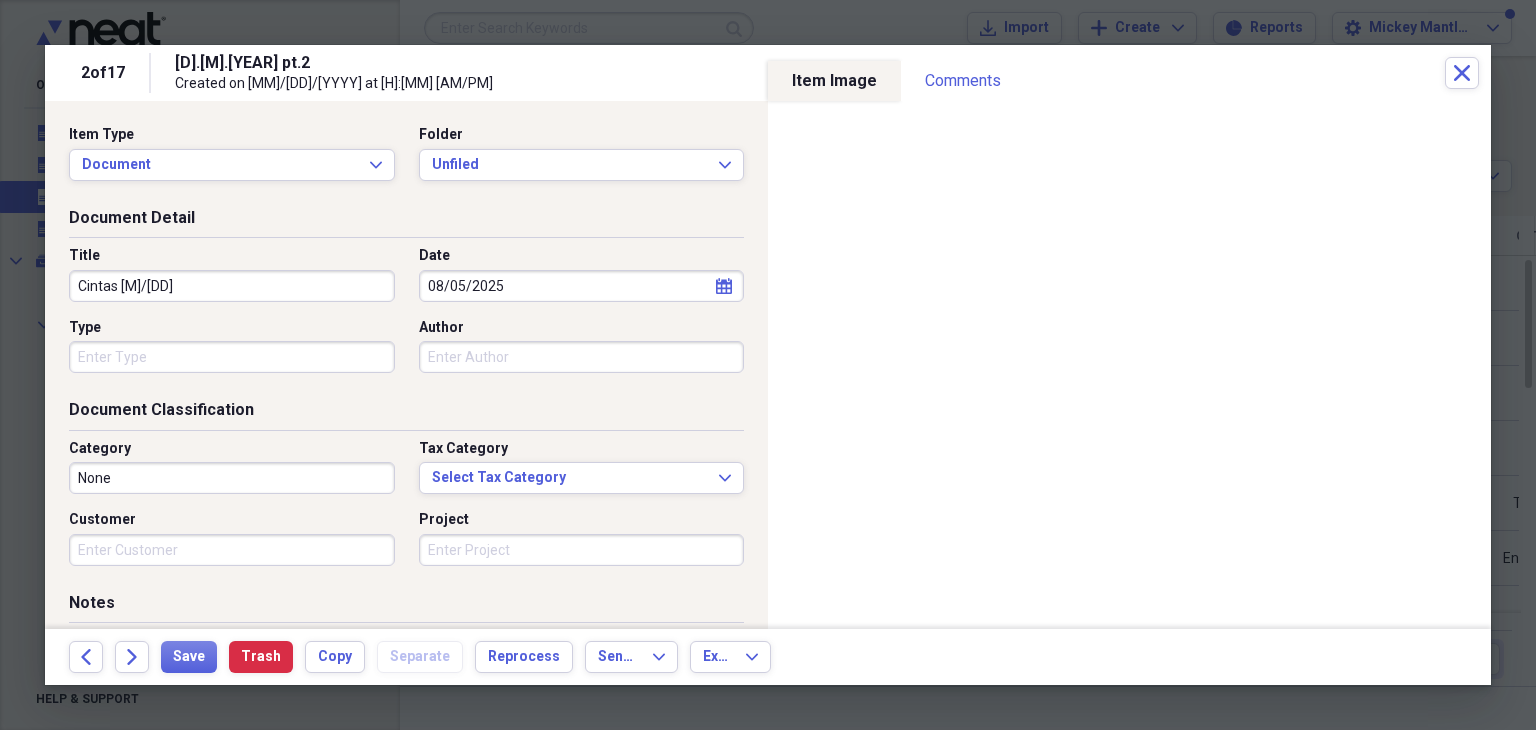 type on "Cintas [M]/[DD]" 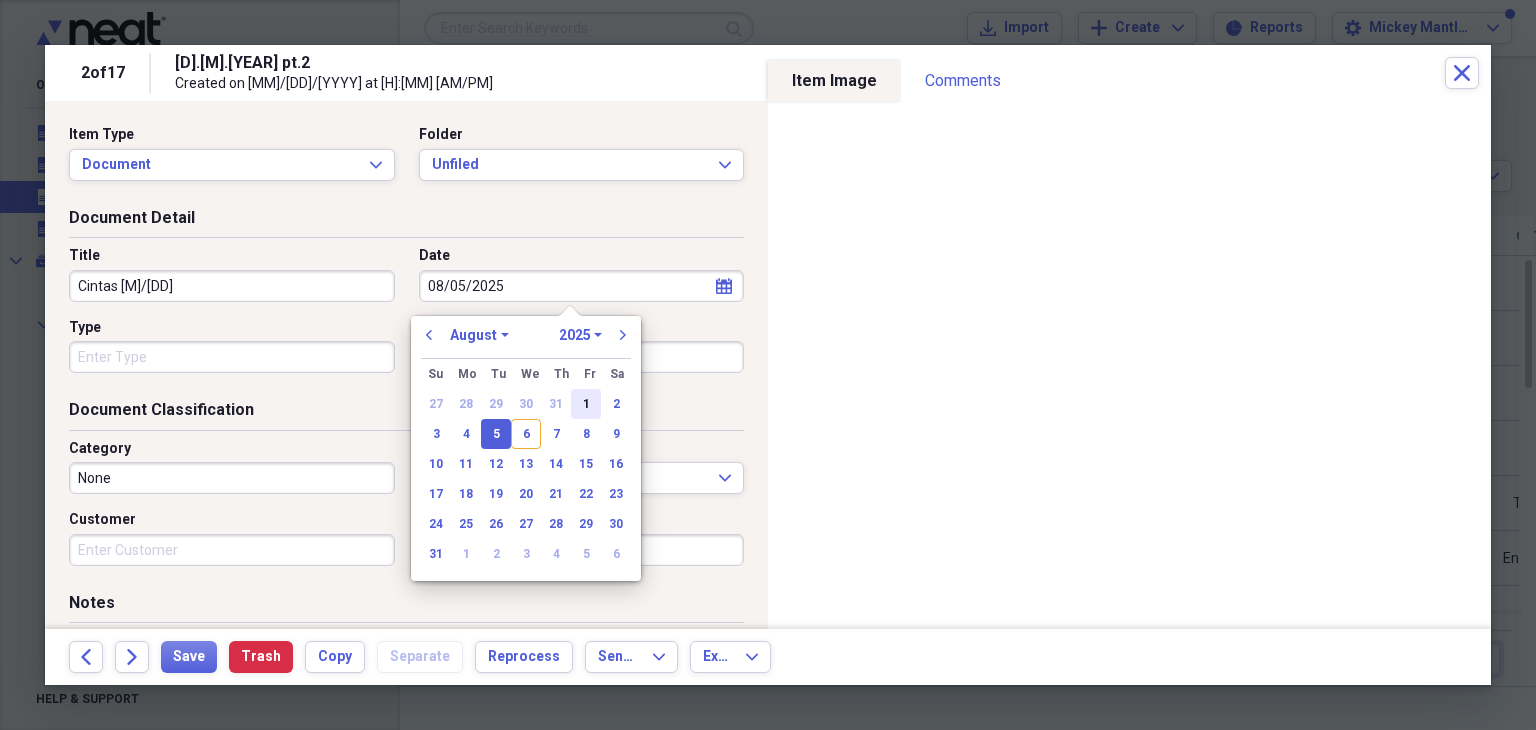 click on "1" at bounding box center (586, 404) 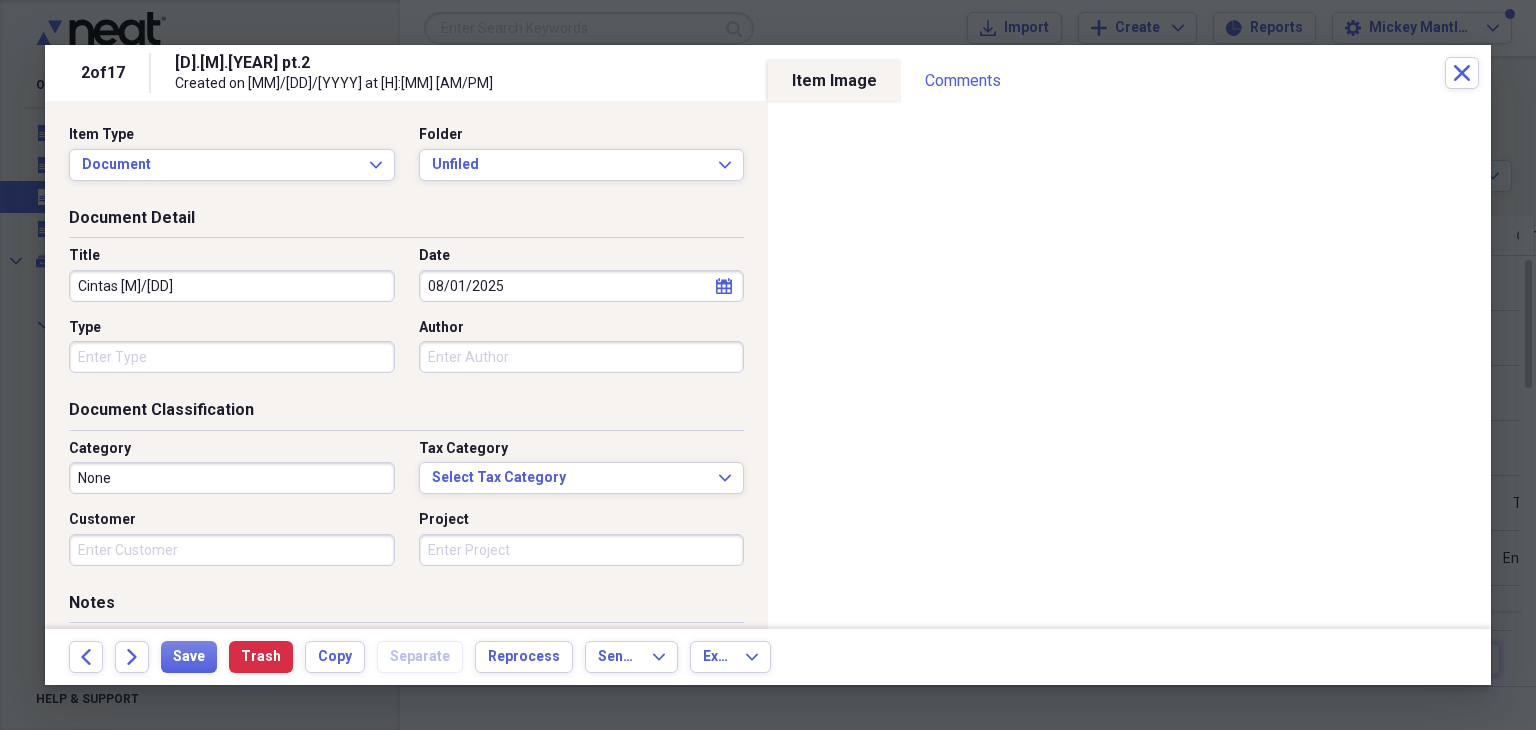 click on "None" at bounding box center [232, 478] 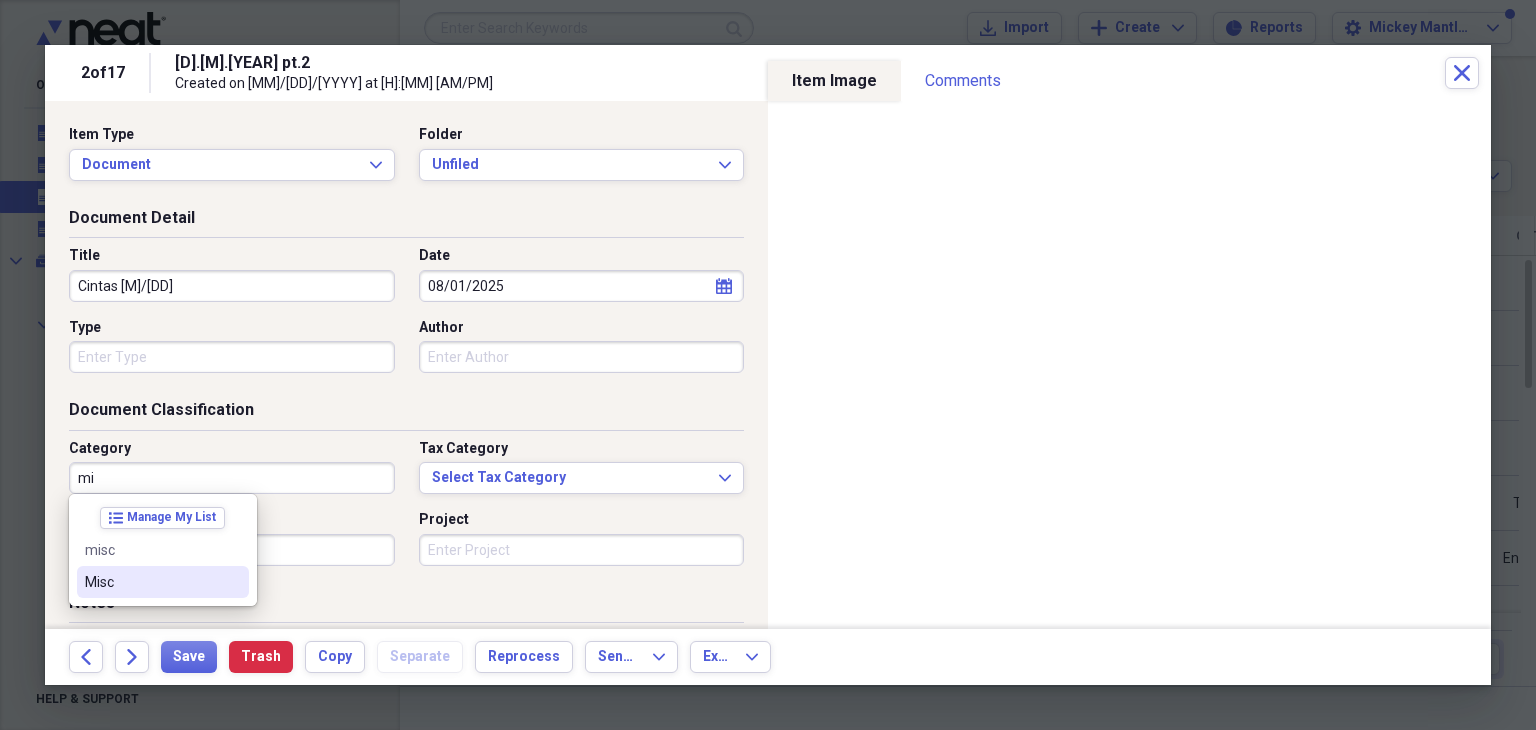 click on "Misc" at bounding box center (151, 582) 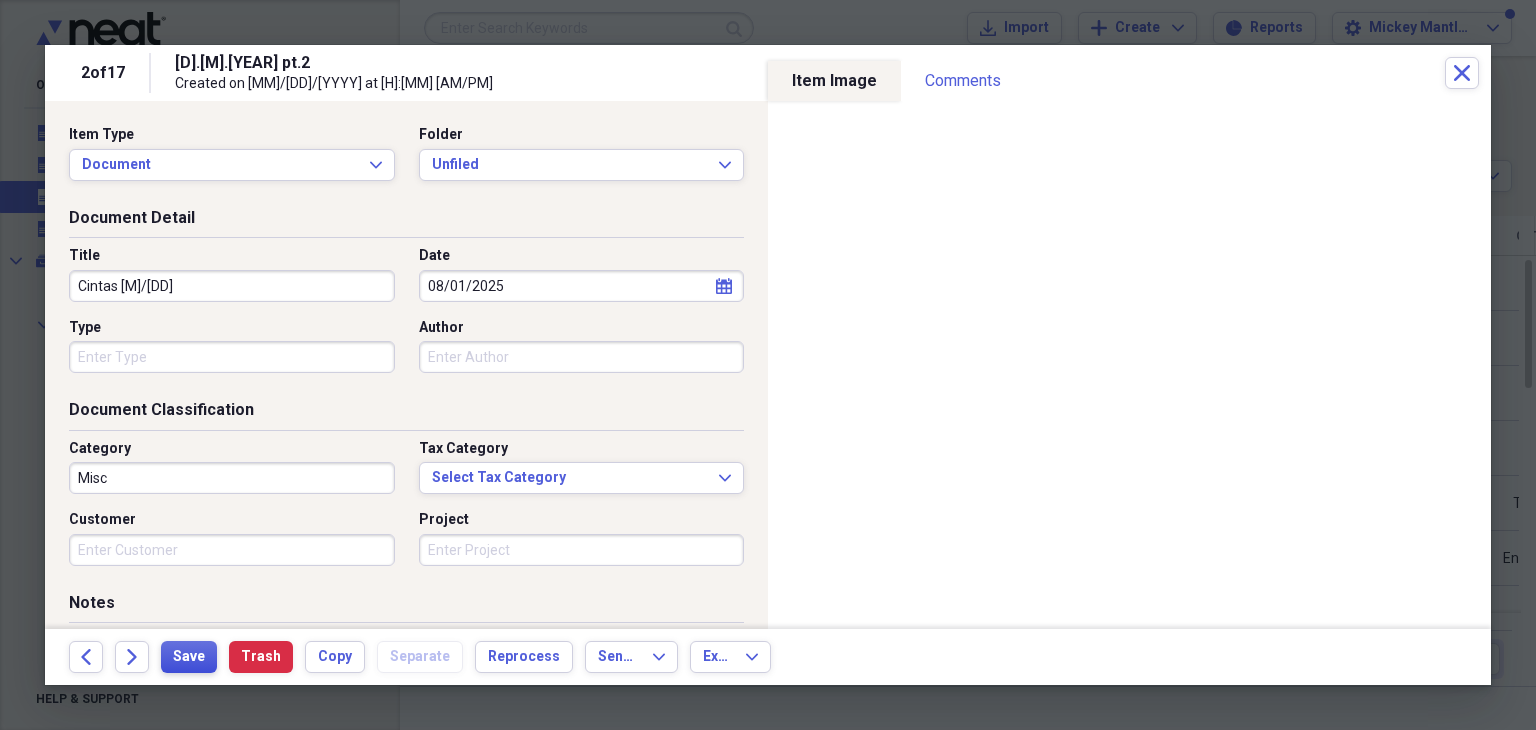 click on "Save" at bounding box center [189, 657] 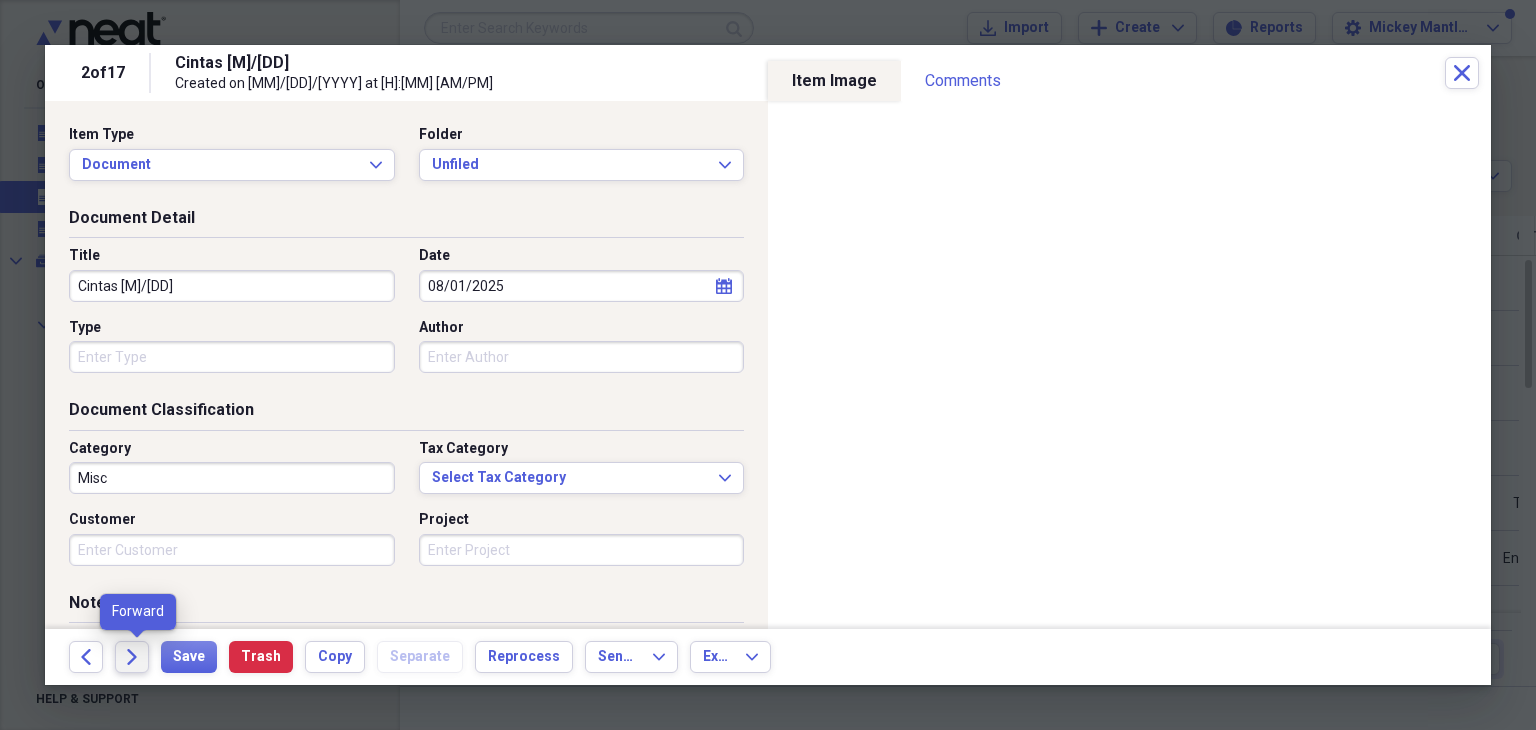 click on "Forward" 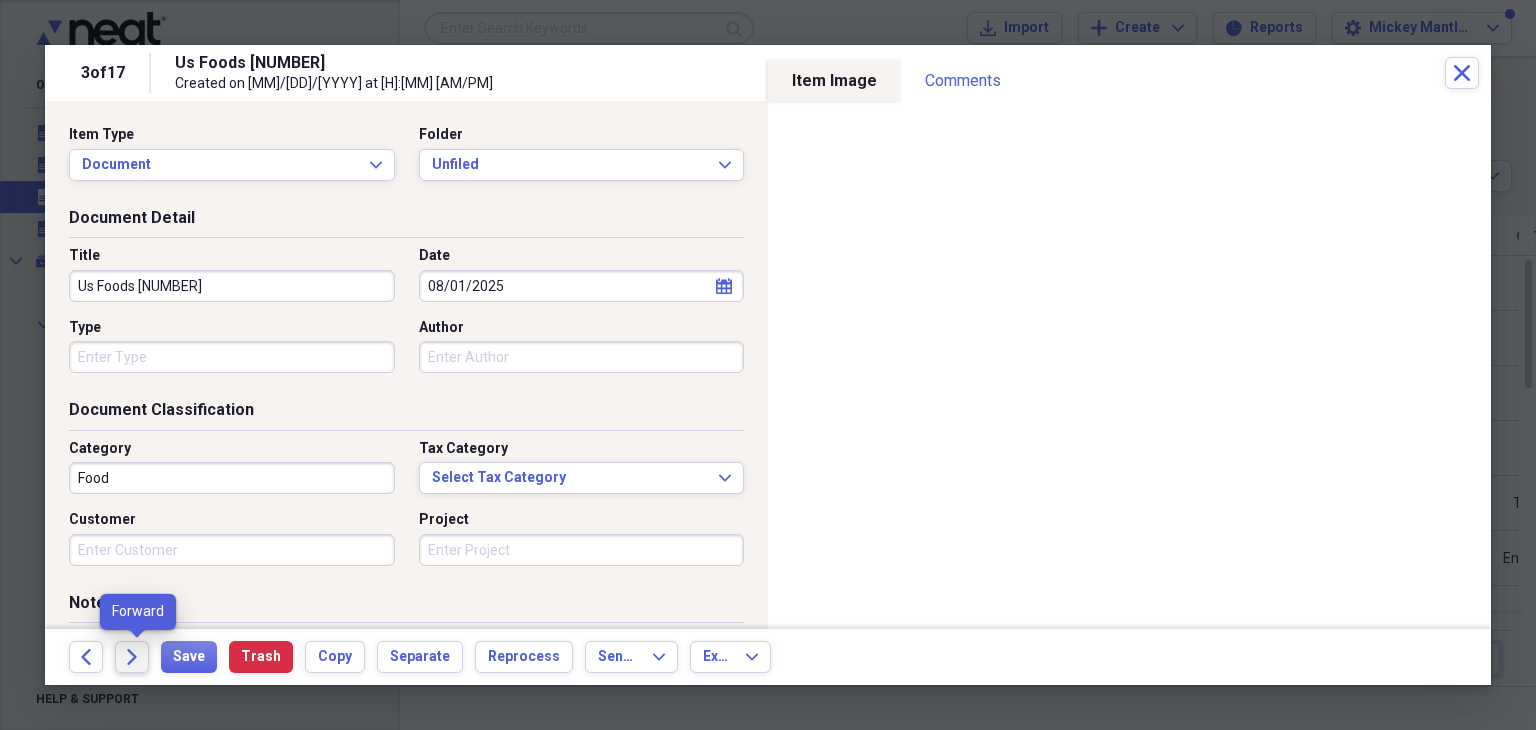 click on "Forward" at bounding box center (132, 657) 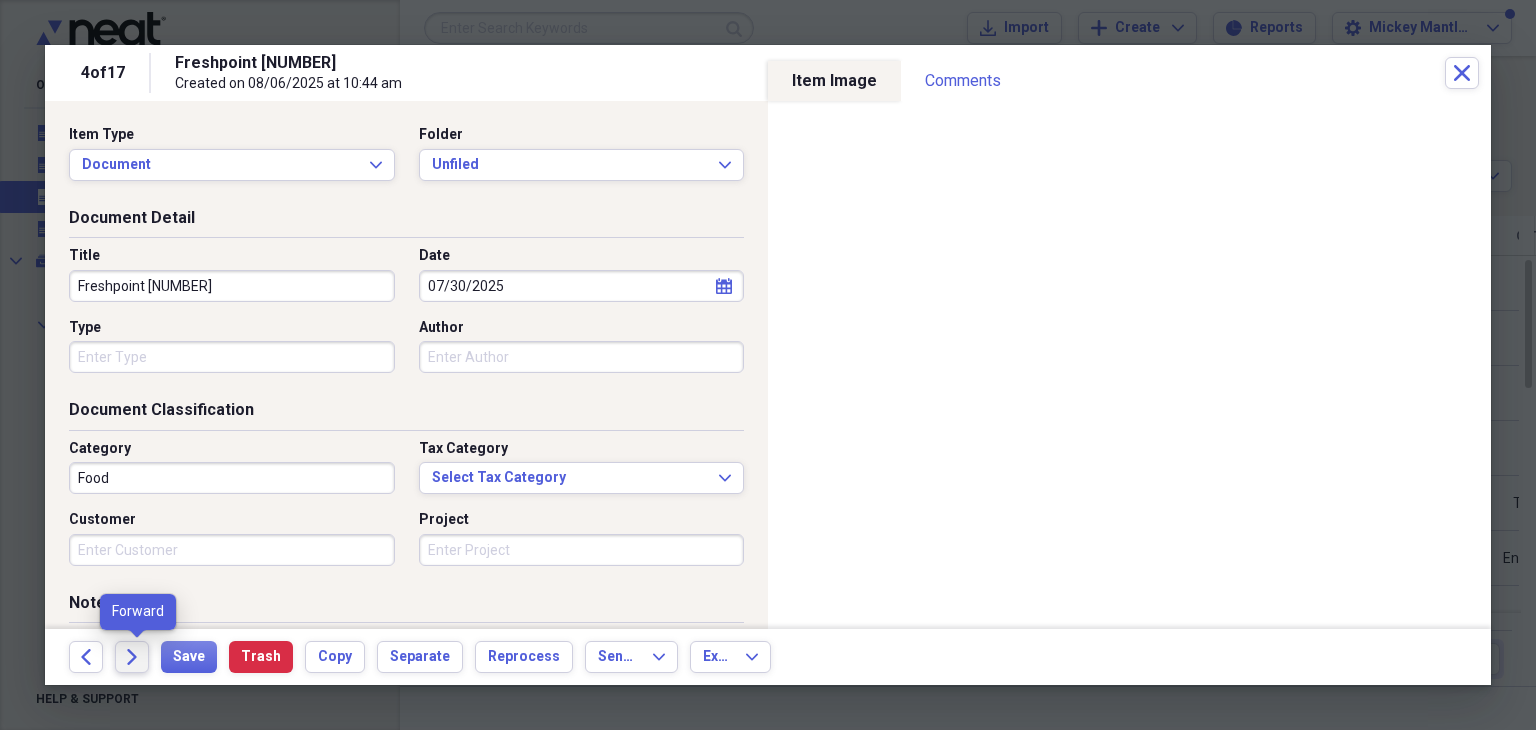 click on "Forward" 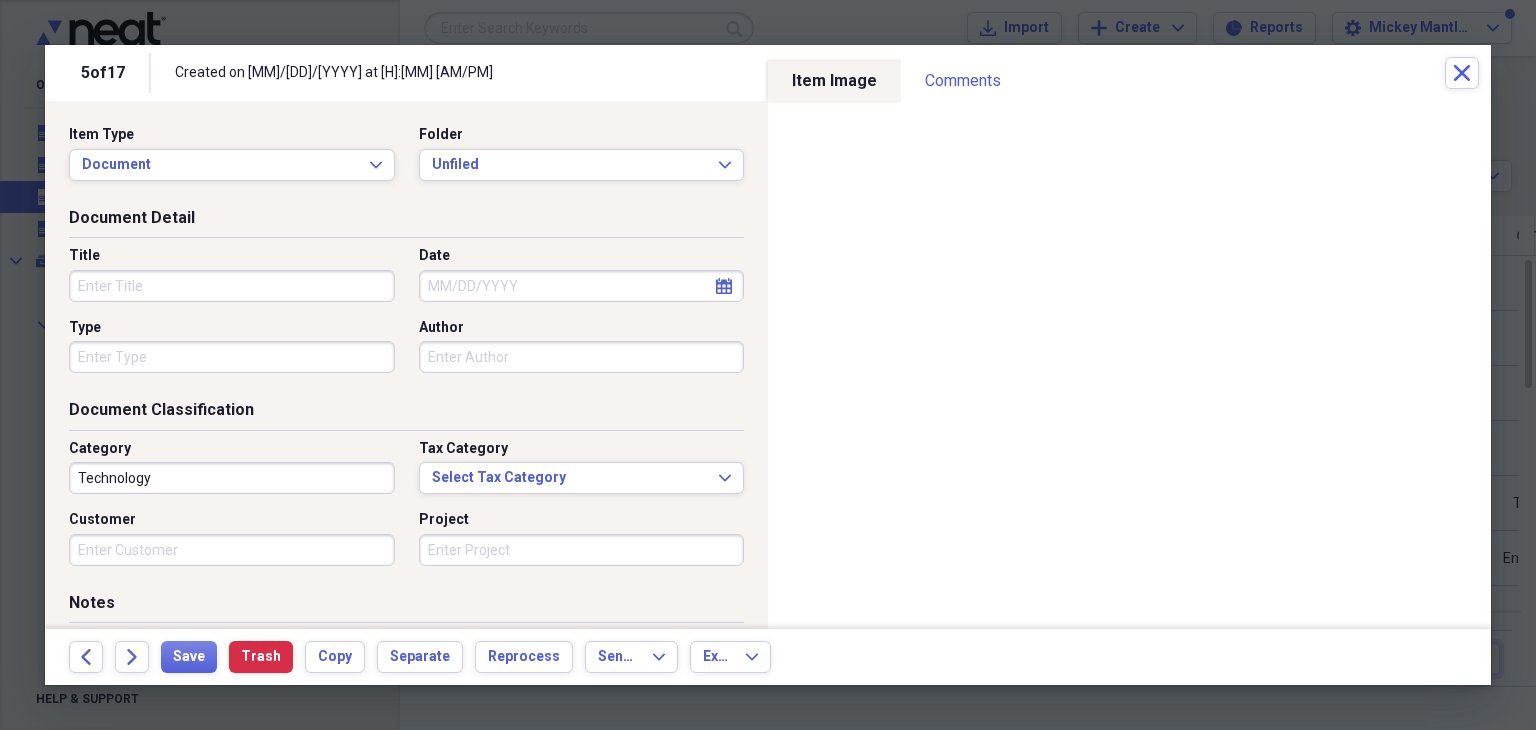 click on "Title" at bounding box center [232, 286] 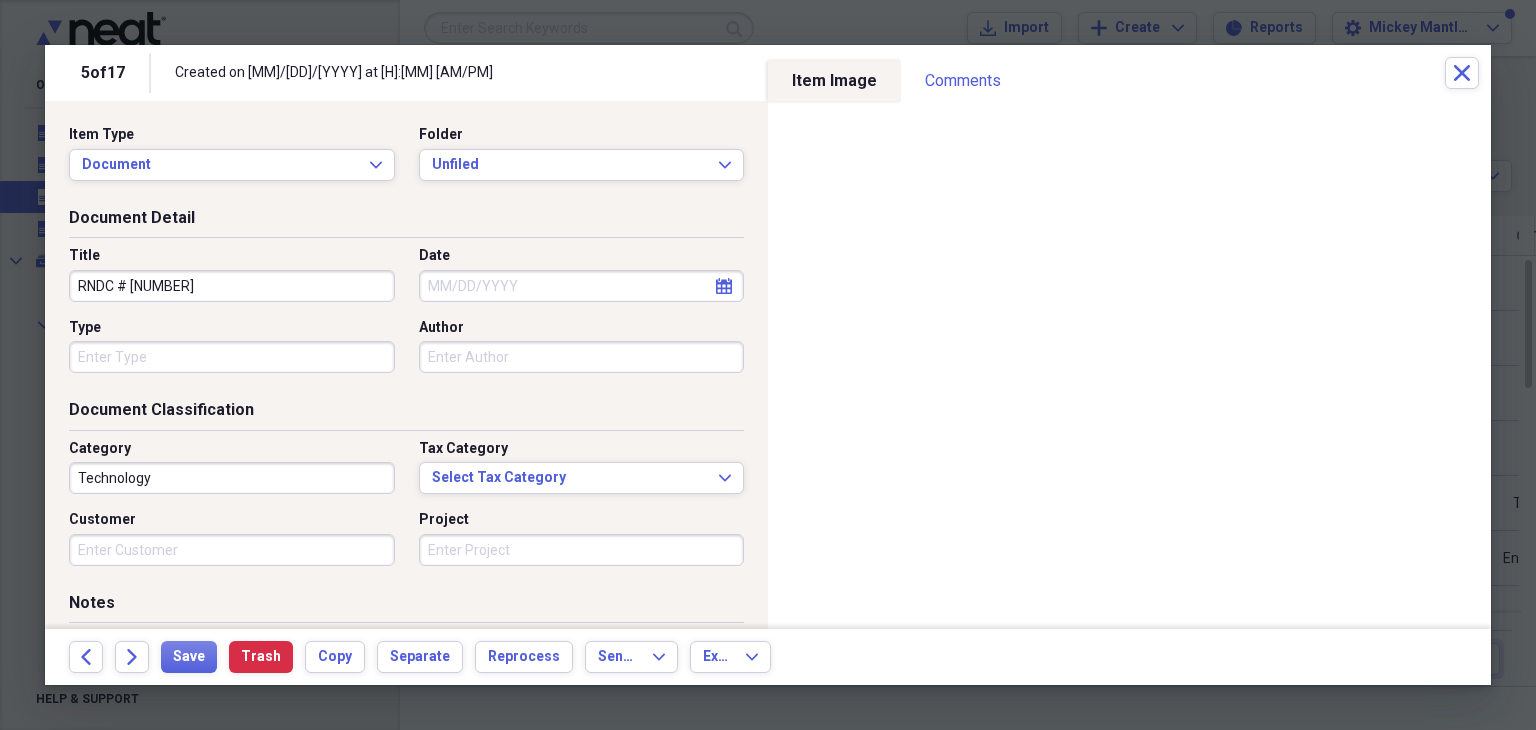 type on "RNDC # [NUMBER]" 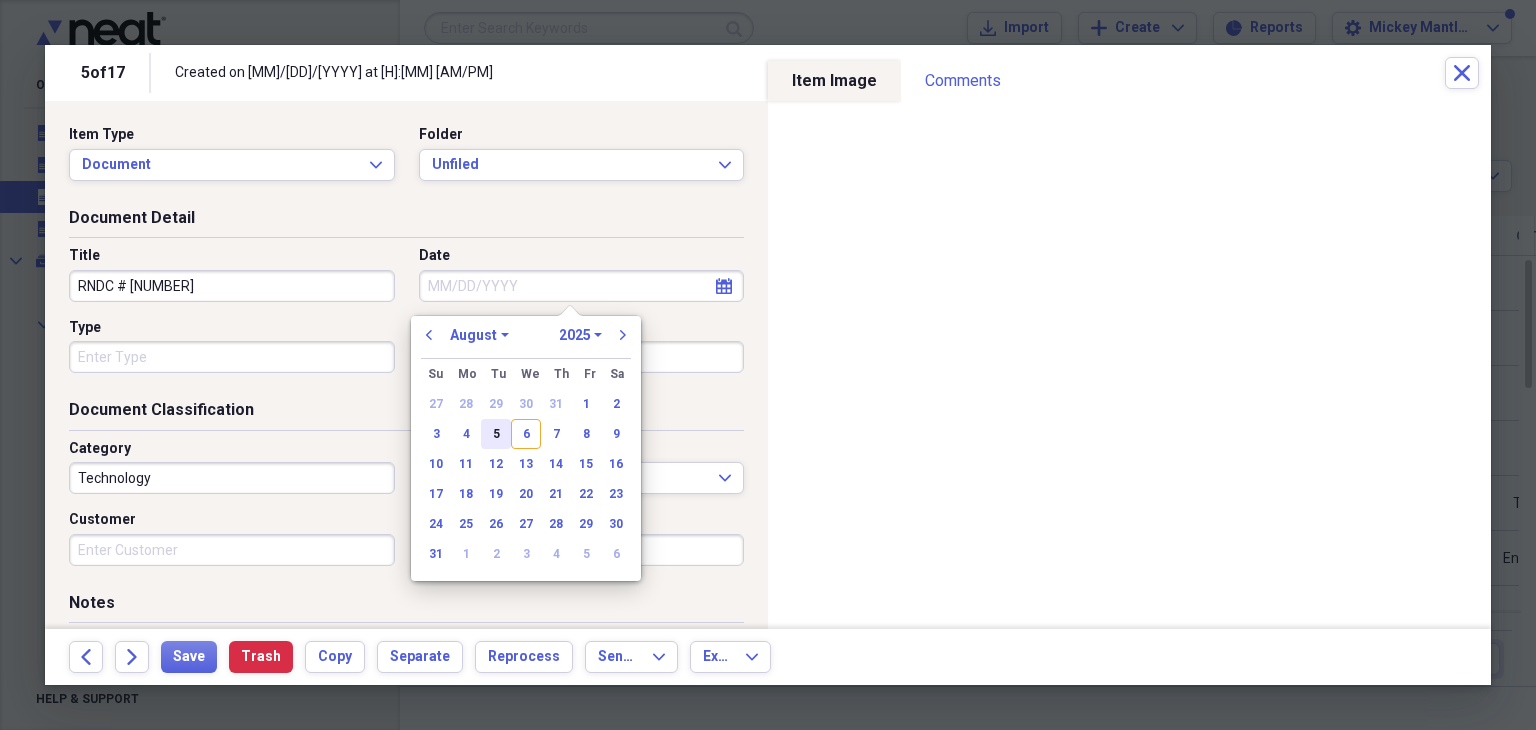 click on "5" at bounding box center (496, 434) 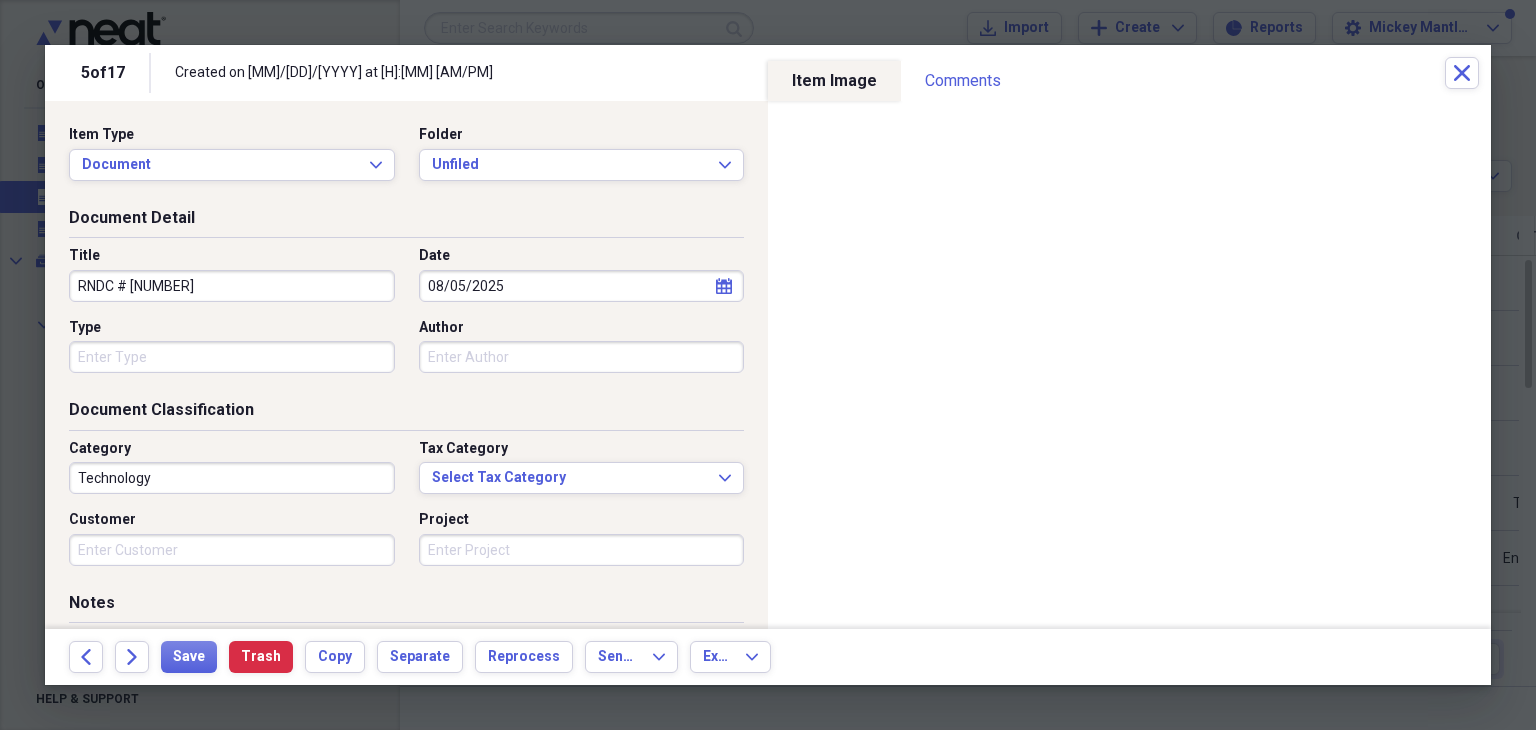 click on "Technology" at bounding box center [232, 478] 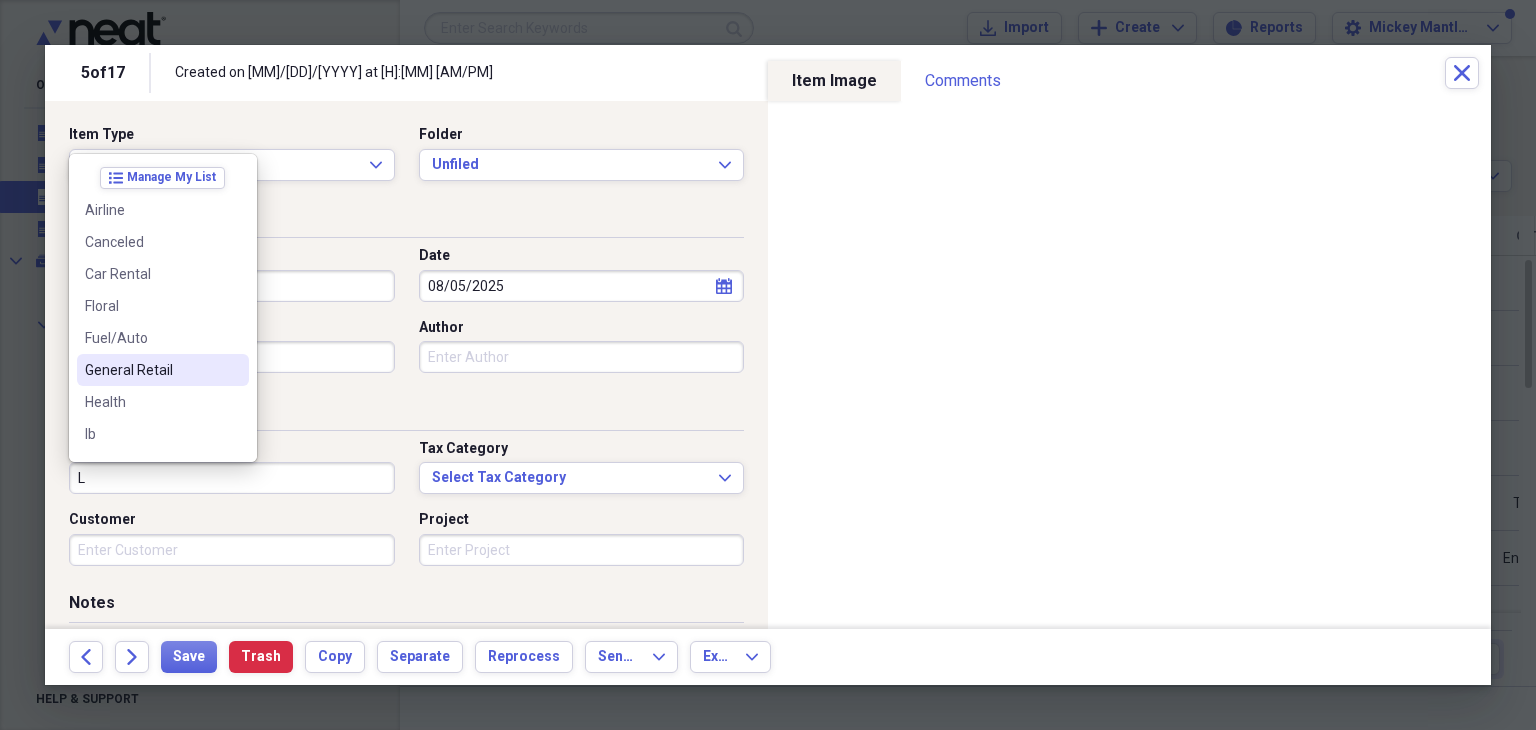 scroll, scrollTop: 123, scrollLeft: 0, axis: vertical 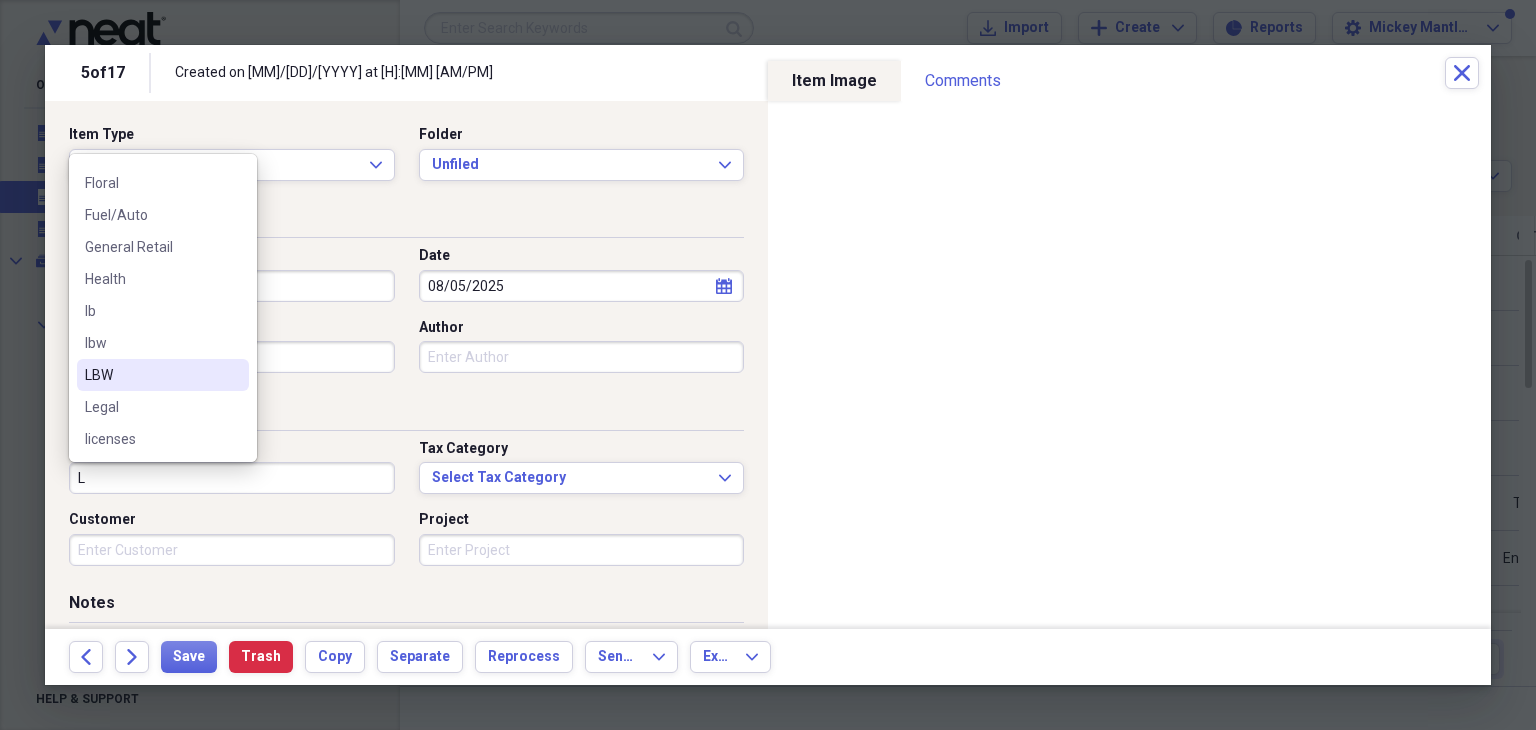 click on "LBW" at bounding box center [151, 375] 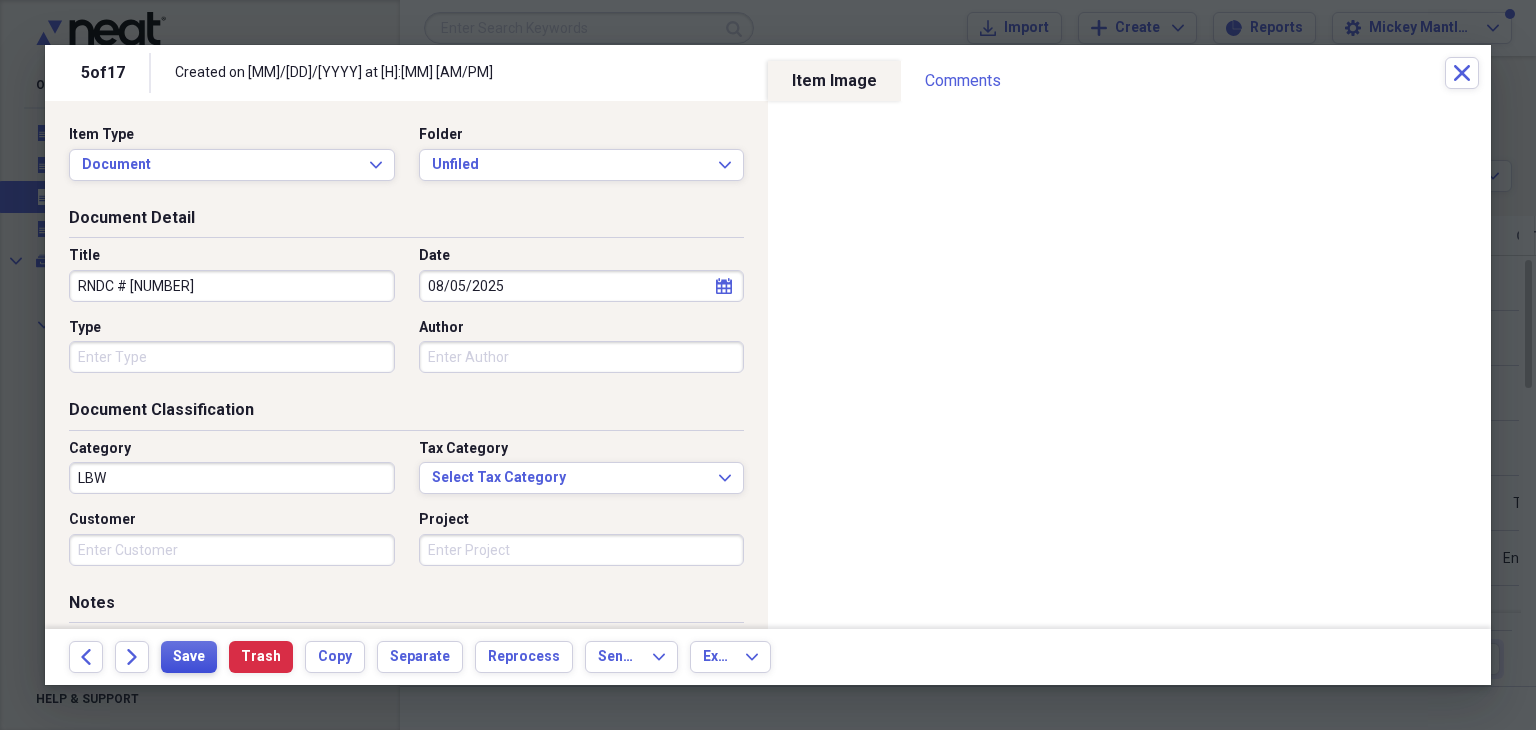 click on "Save" at bounding box center (189, 657) 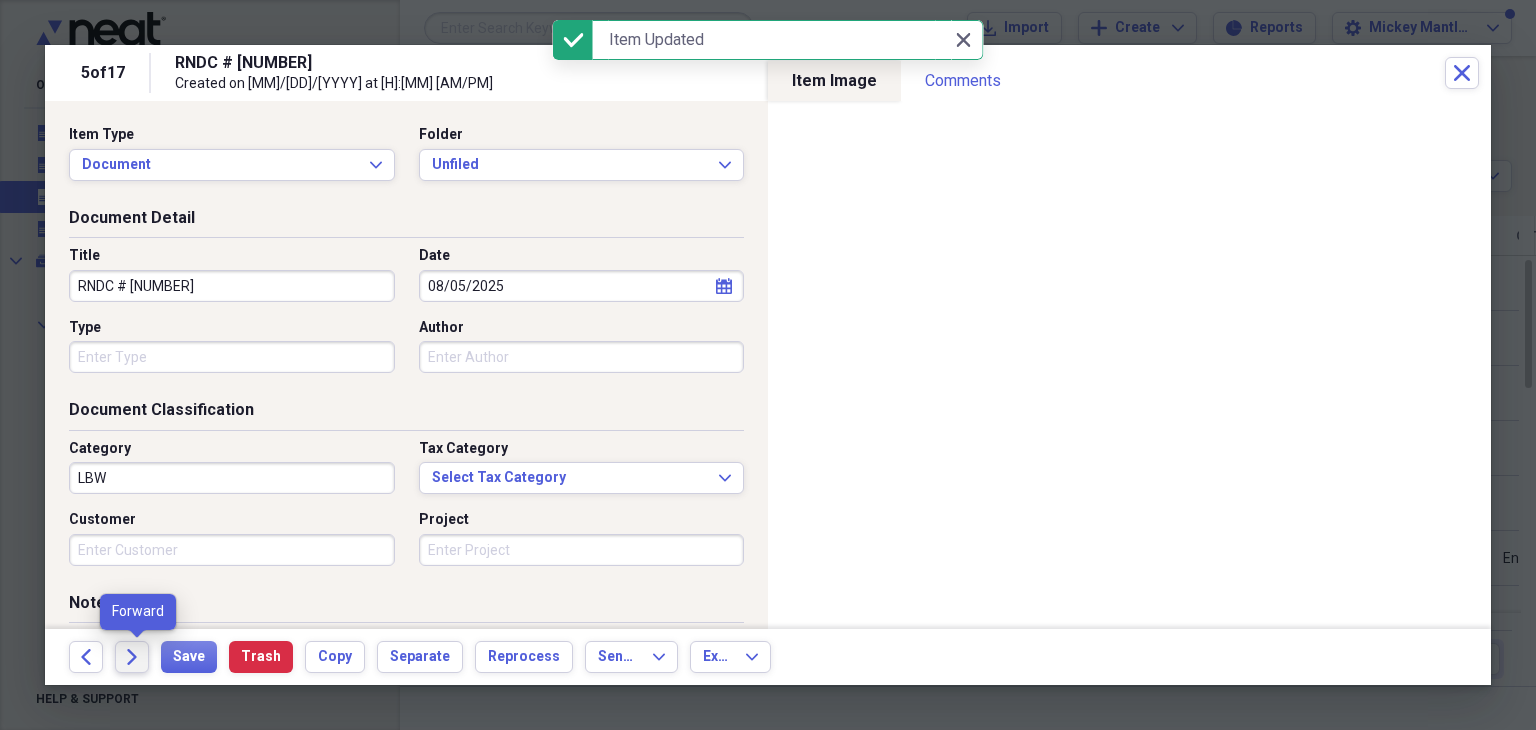 click on "Forward" 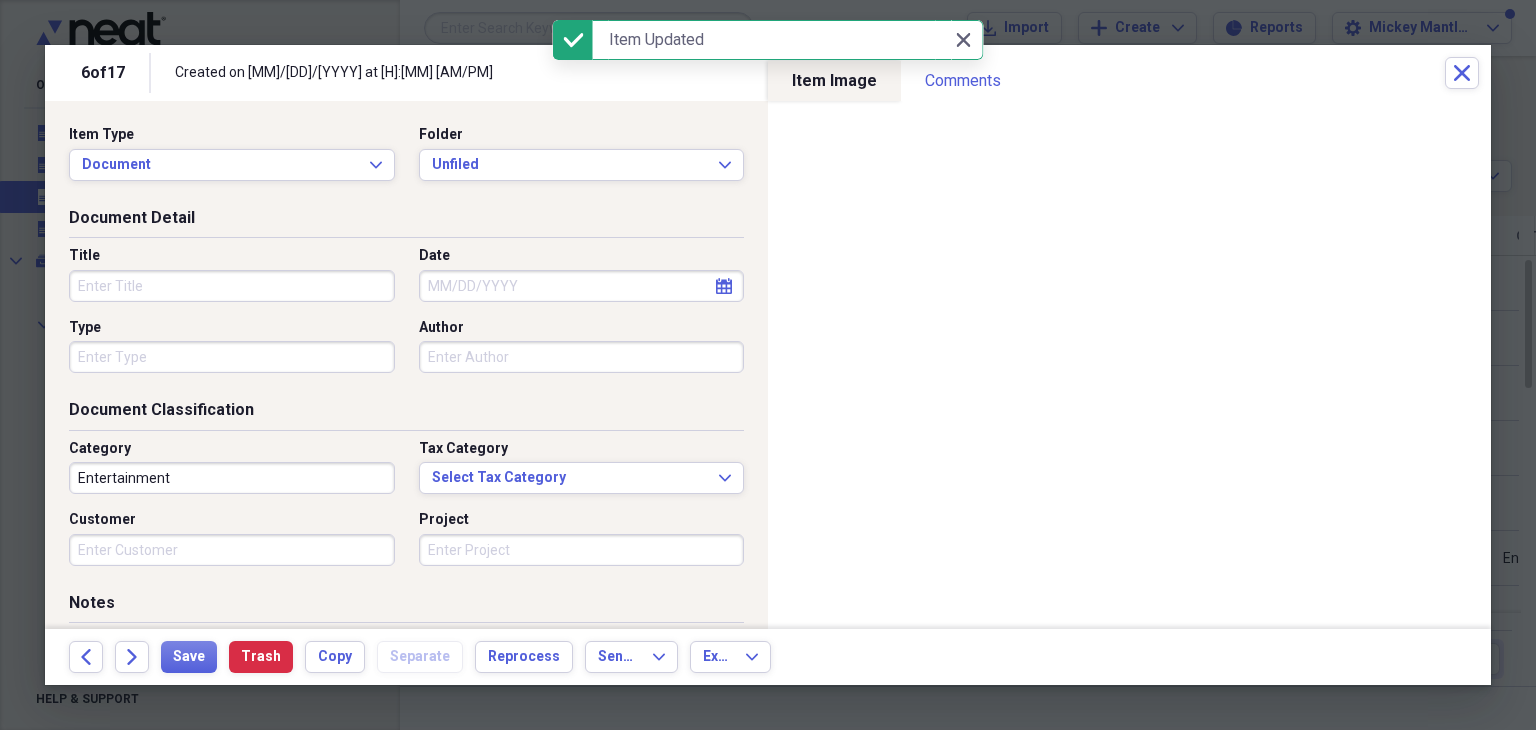 click on "Title" at bounding box center [232, 286] 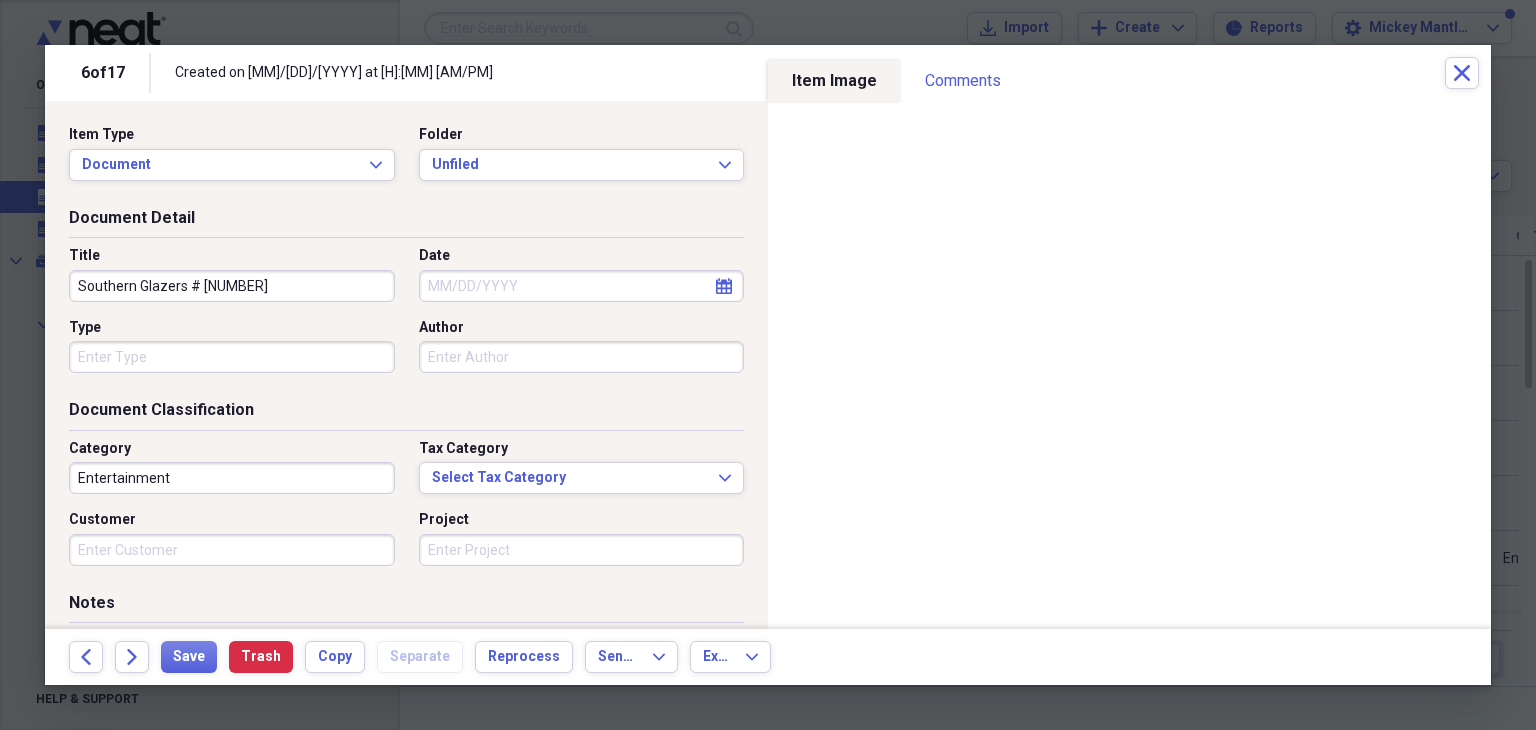type on "Southern Glazers # [NUMBER]" 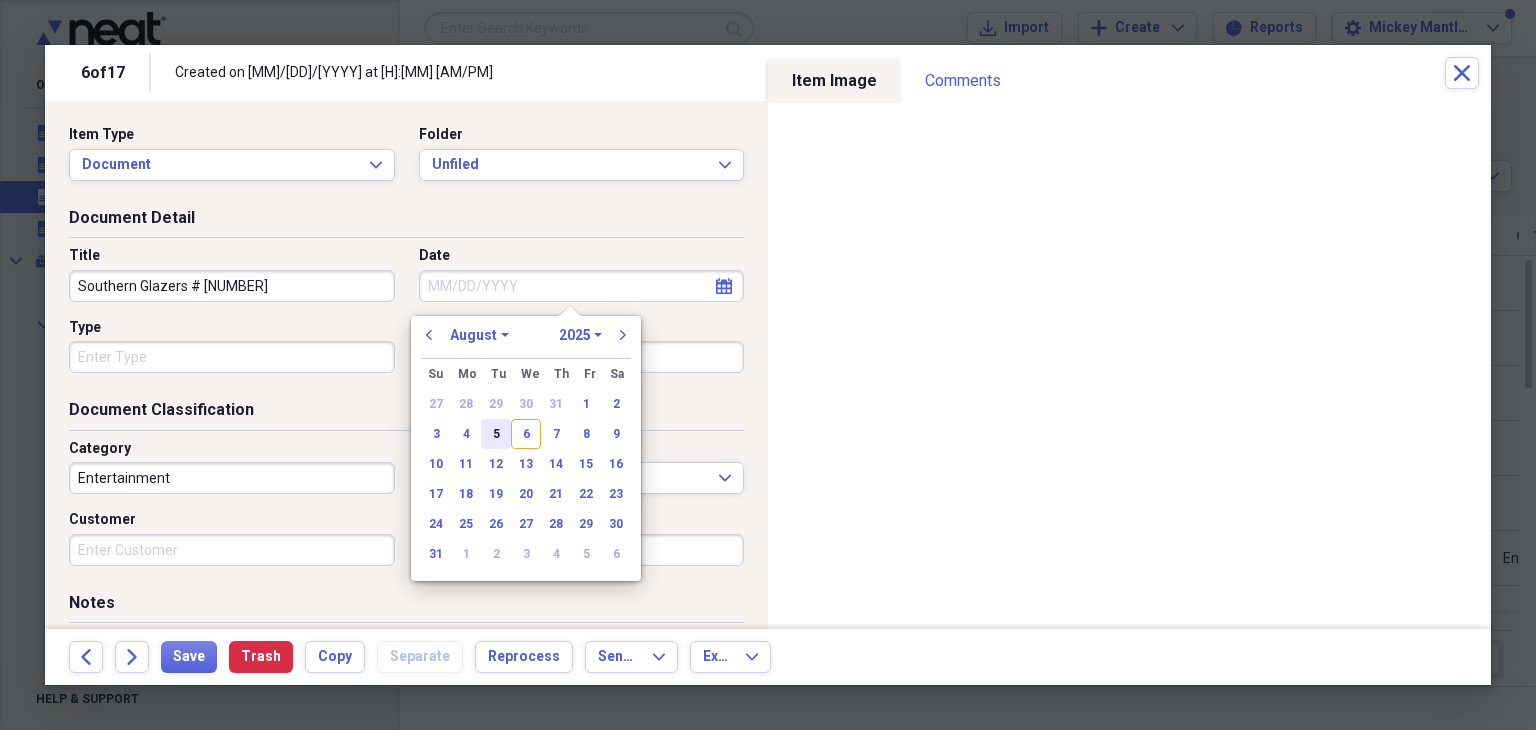 click on "5" at bounding box center (496, 434) 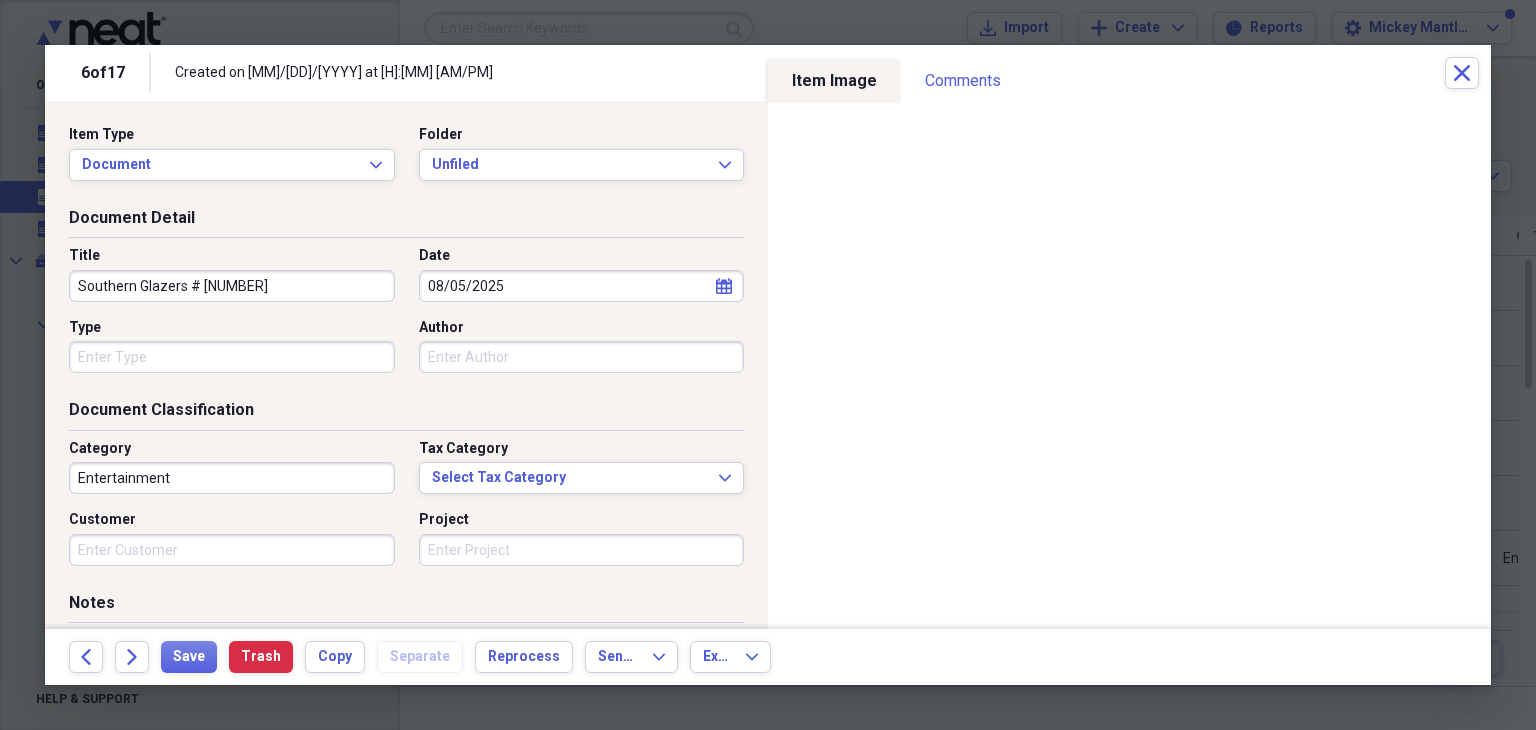 click on "Entertainment" at bounding box center [232, 478] 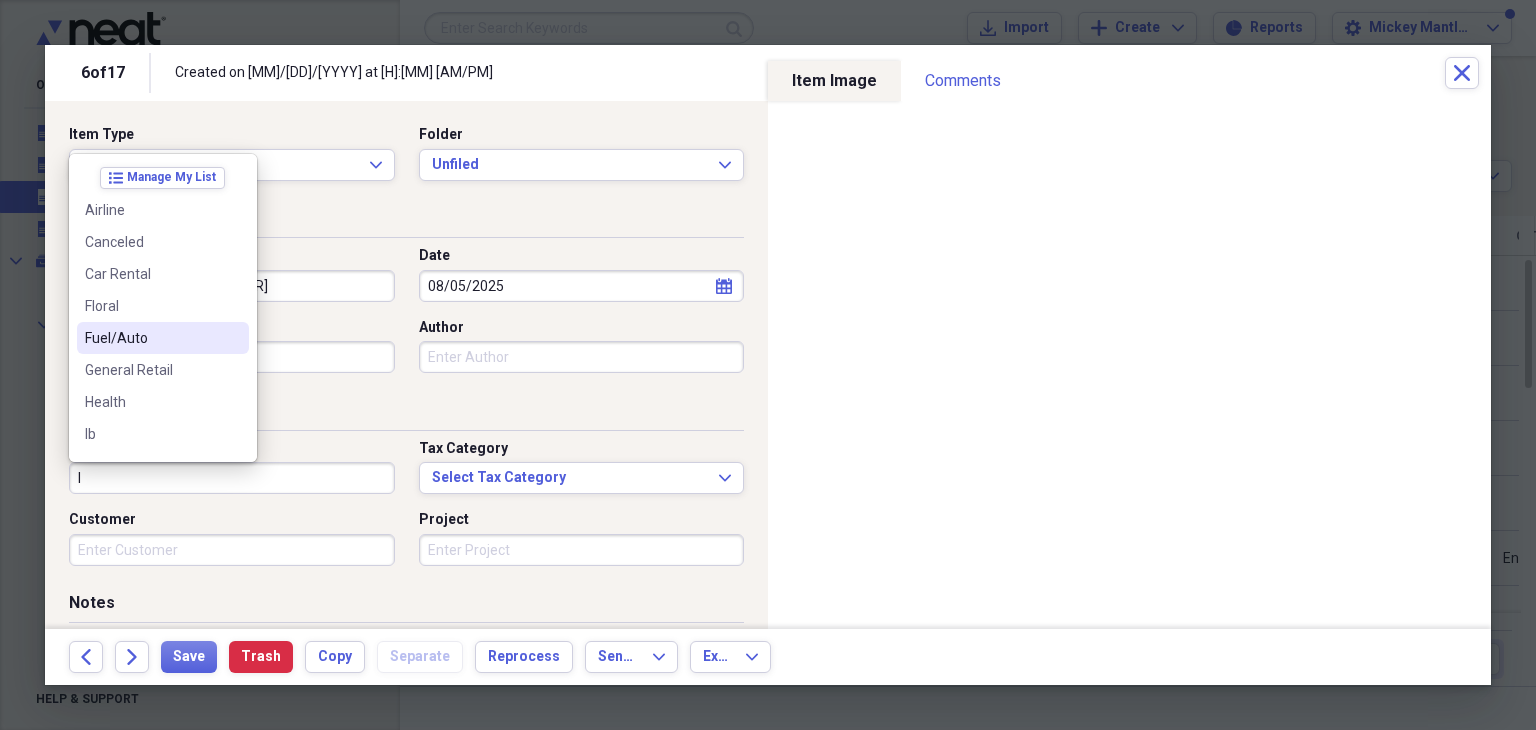 scroll, scrollTop: 120, scrollLeft: 0, axis: vertical 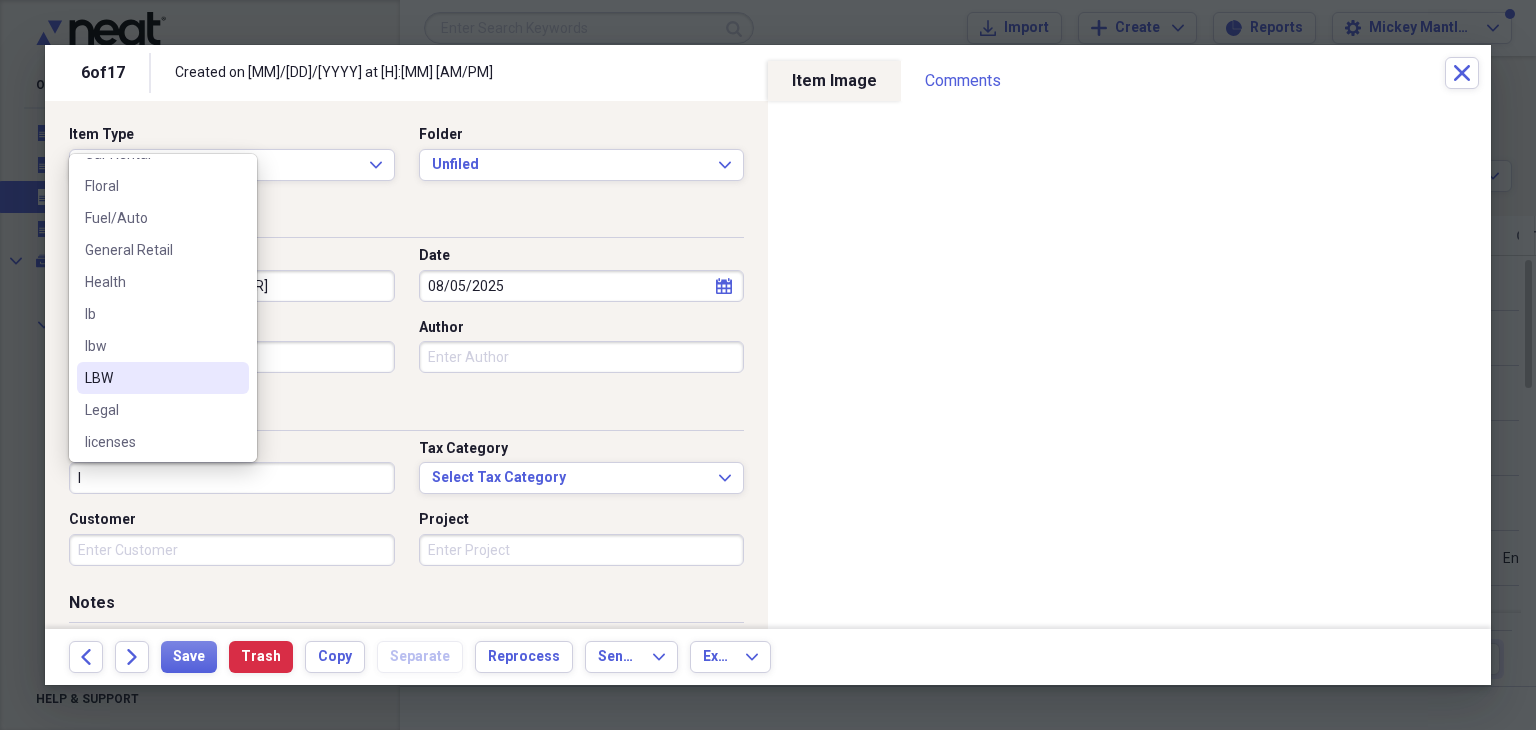 click on "LBW" at bounding box center [163, 378] 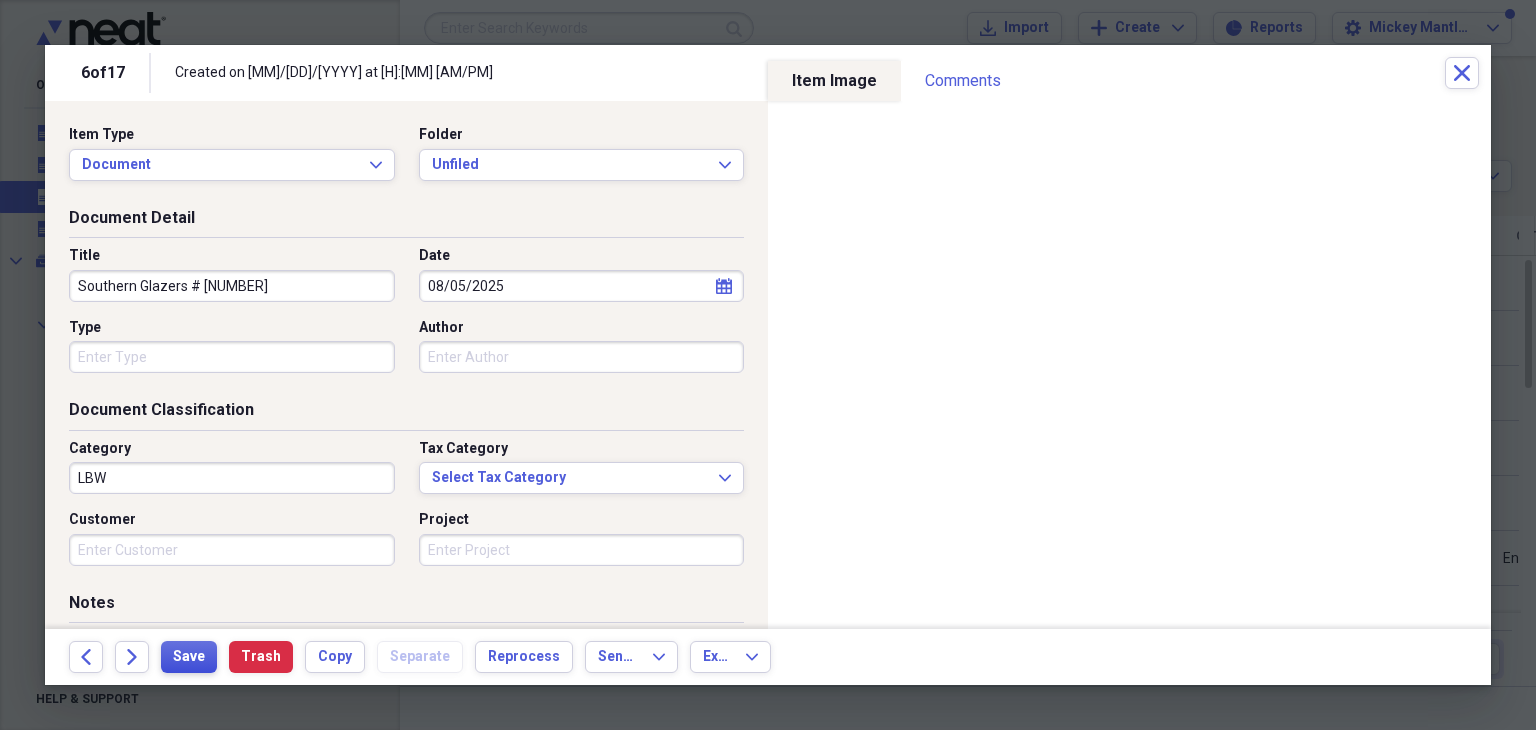 click on "Save" at bounding box center (189, 657) 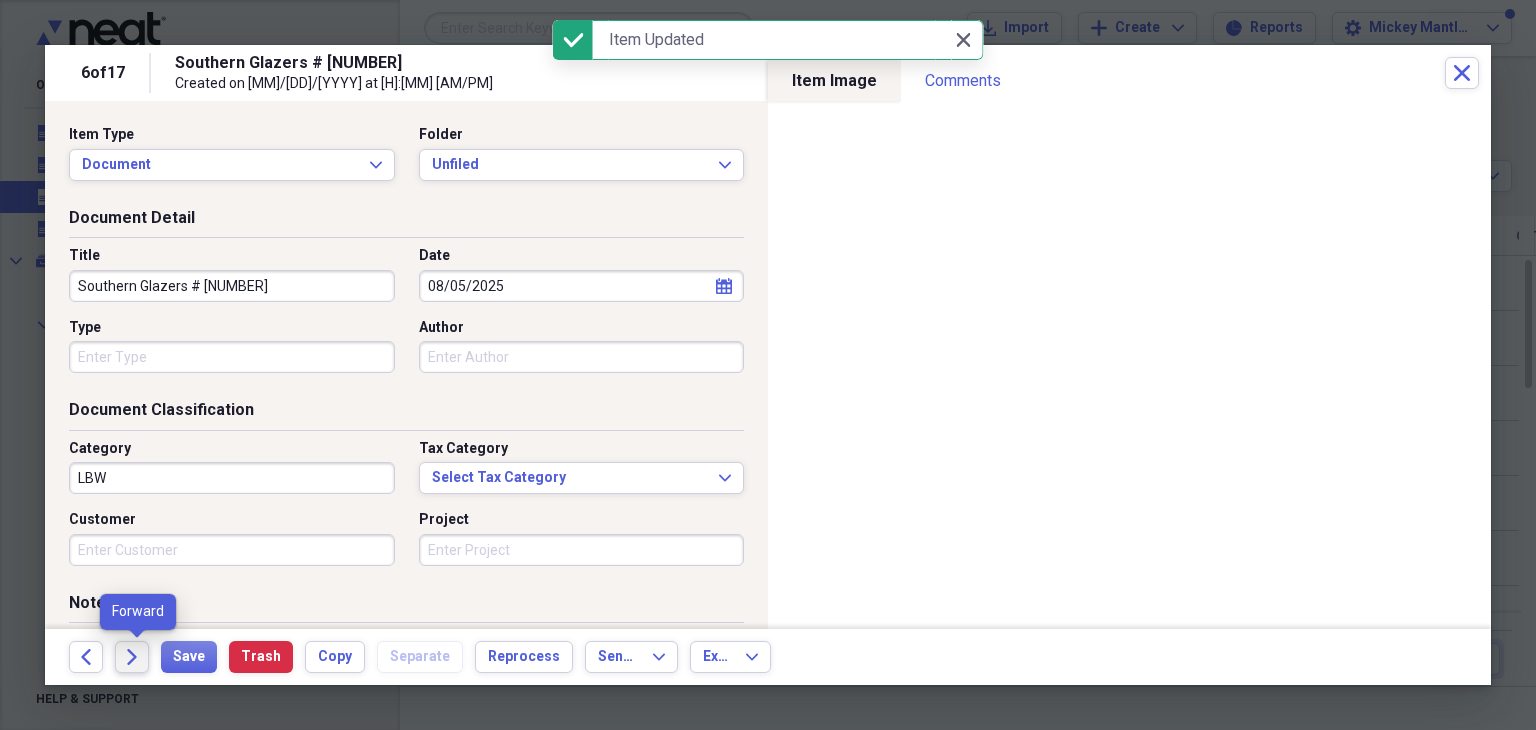click 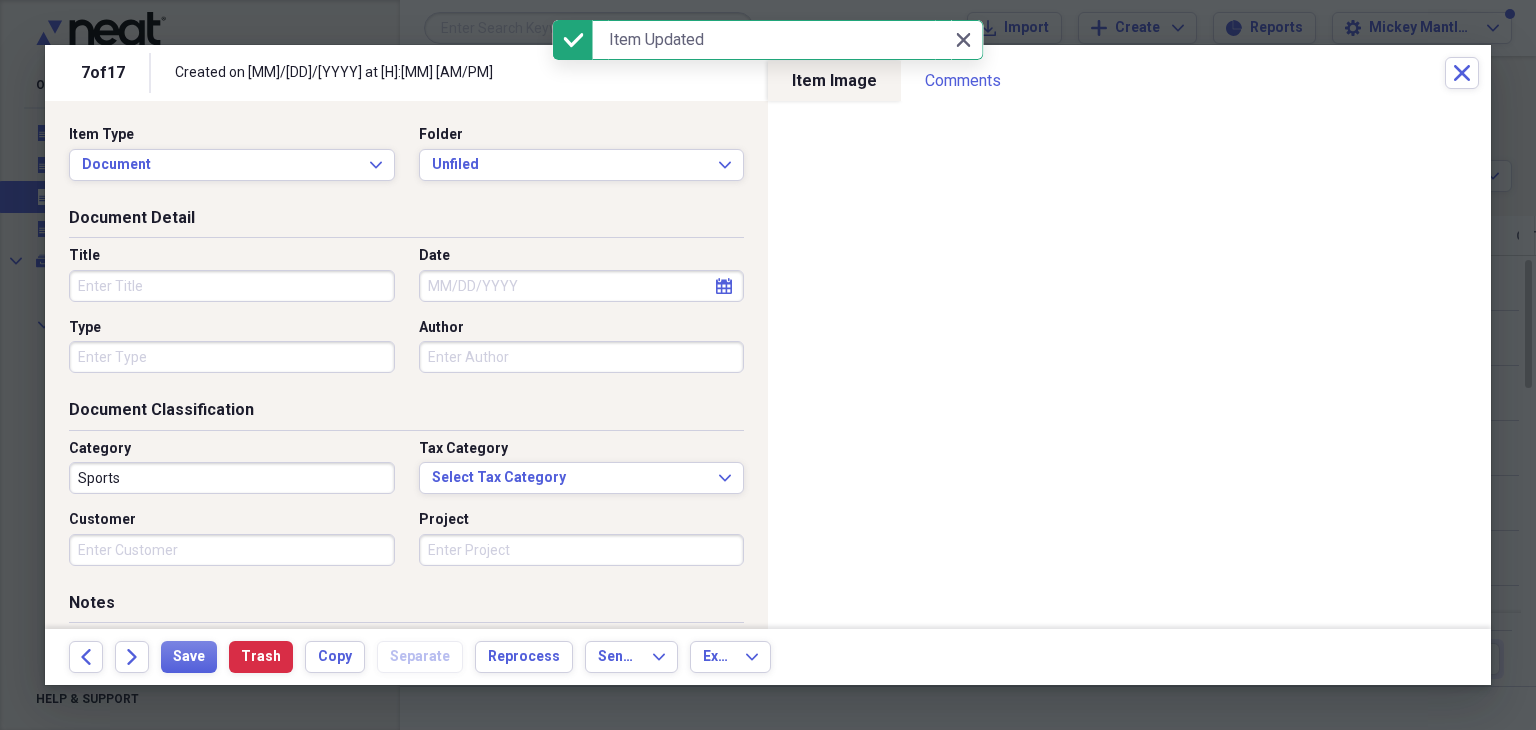 click on "Title" at bounding box center (232, 286) 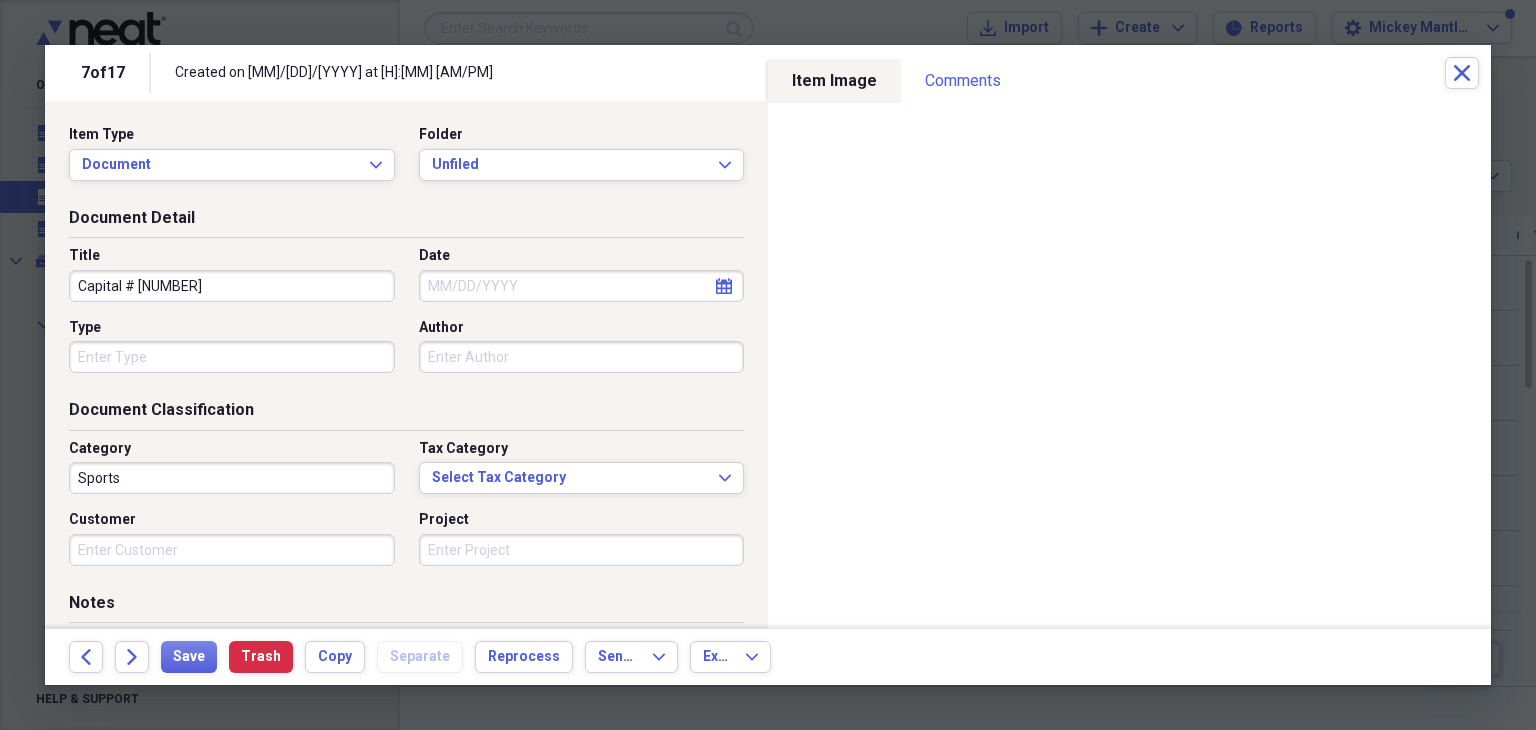 type on "Capital # [NUMBER]" 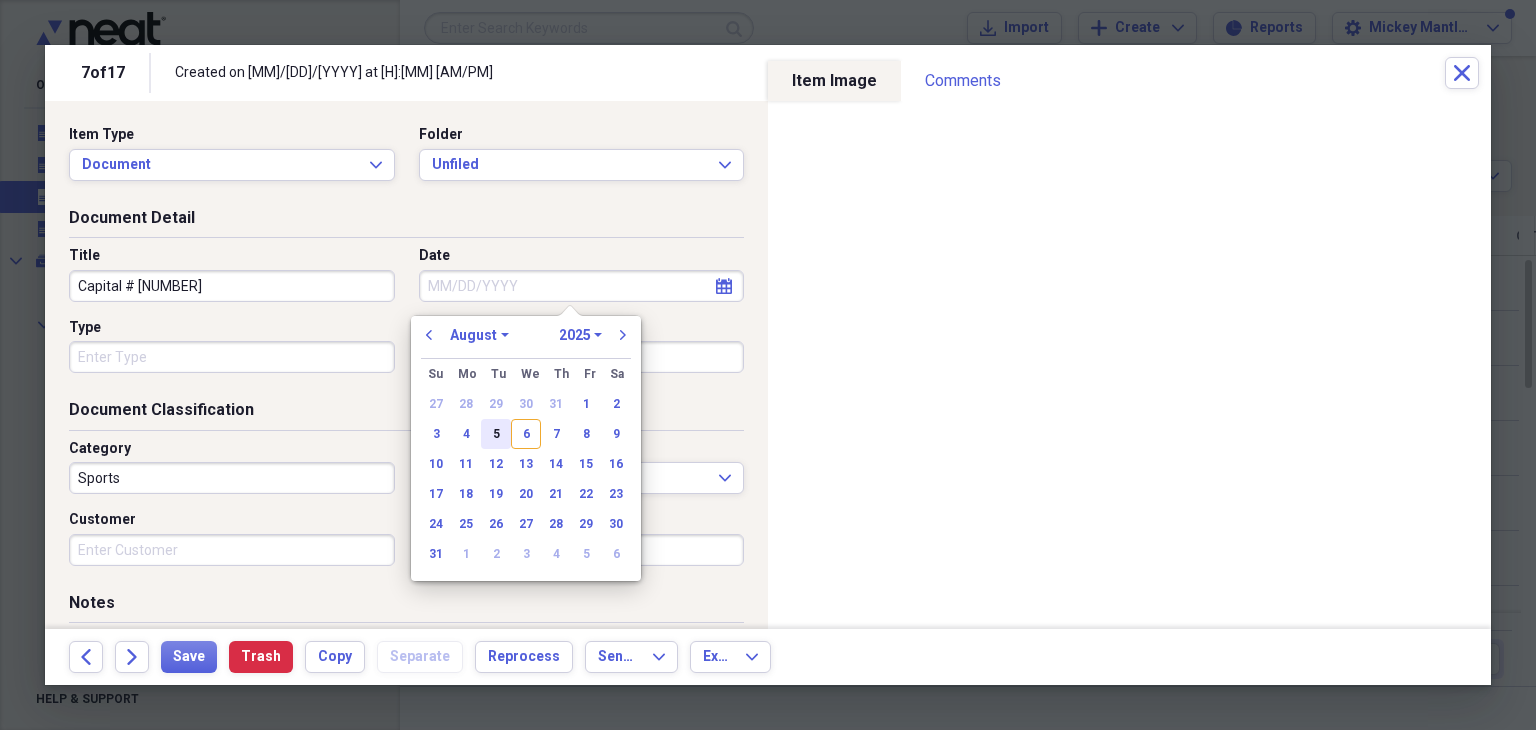 click on "5" at bounding box center (496, 434) 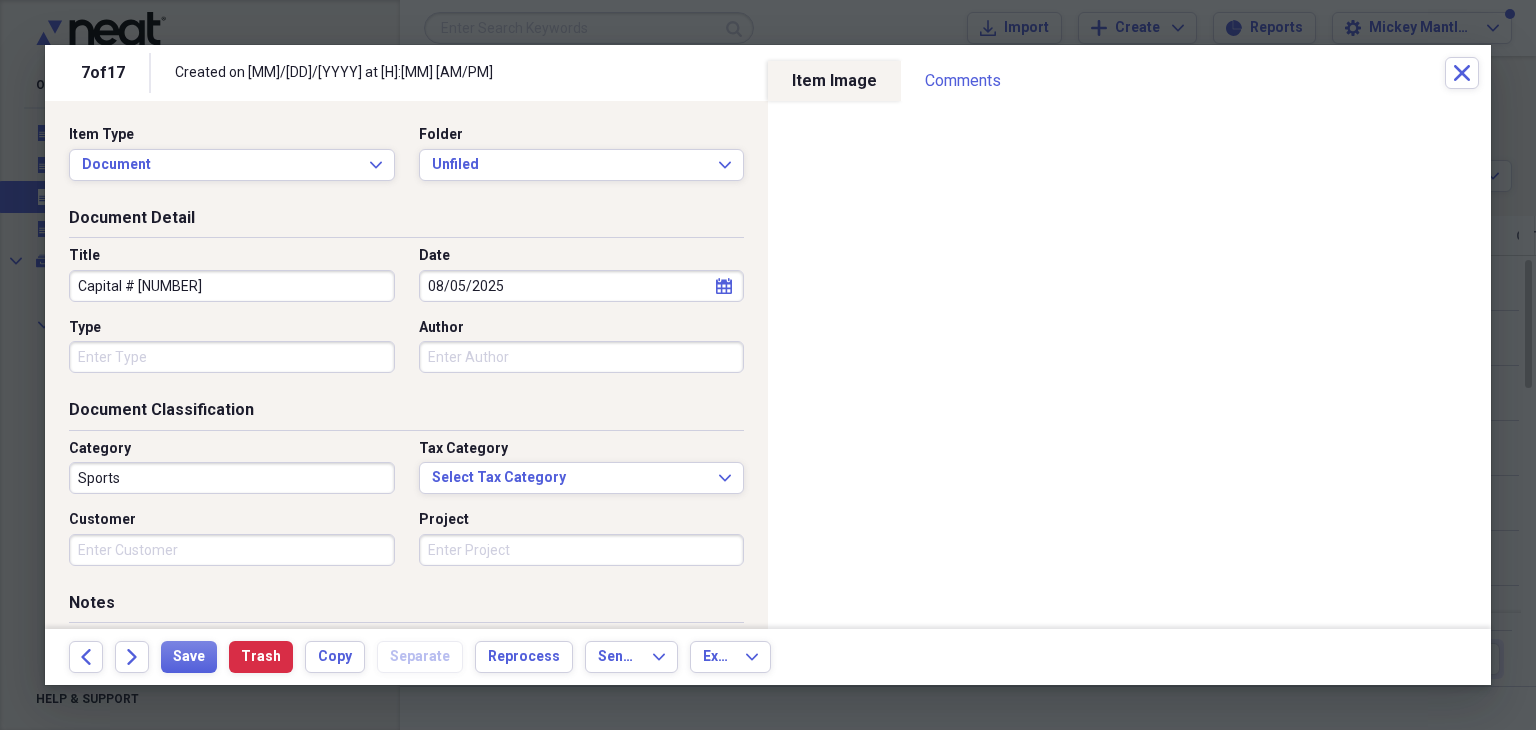 click on "Sports" at bounding box center [232, 478] 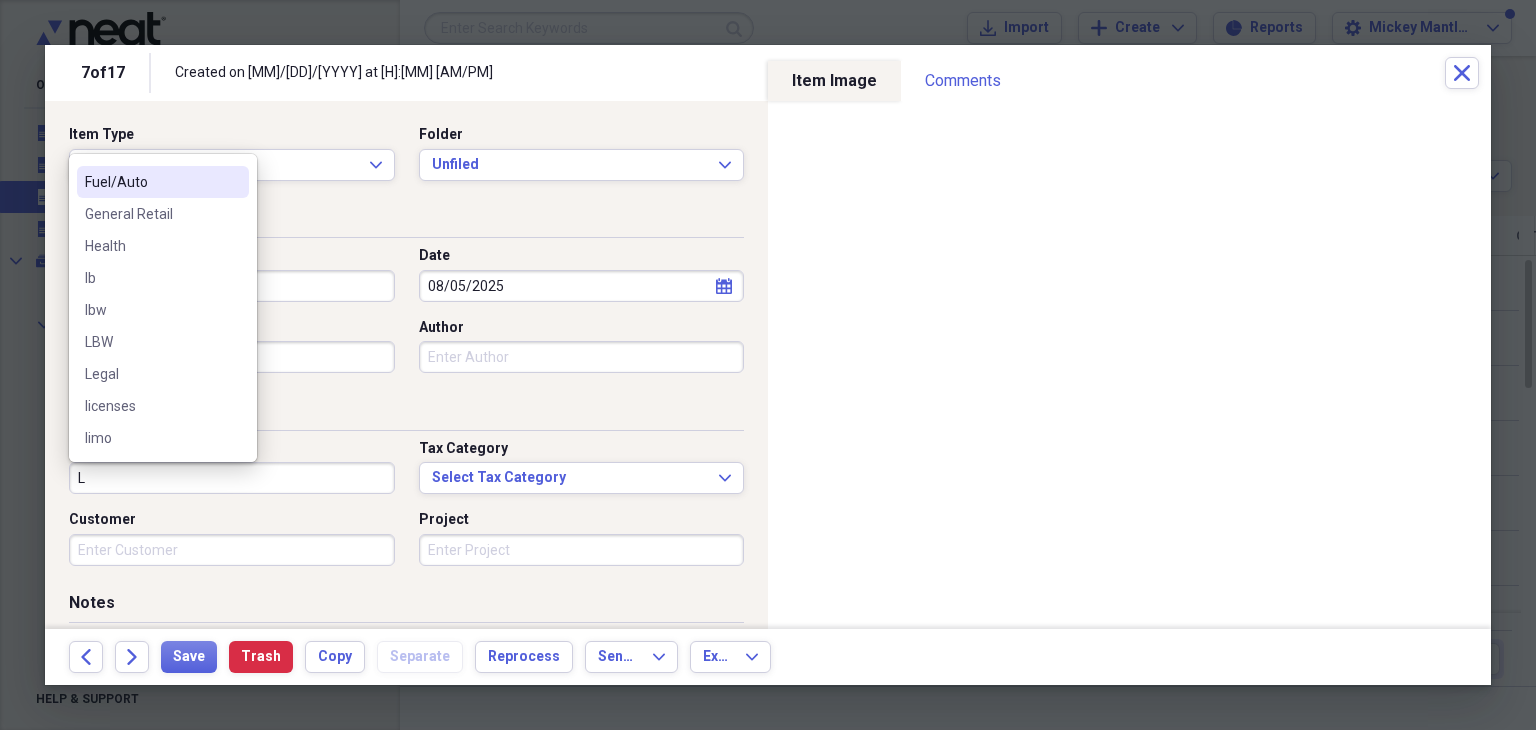 scroll, scrollTop: 163, scrollLeft: 0, axis: vertical 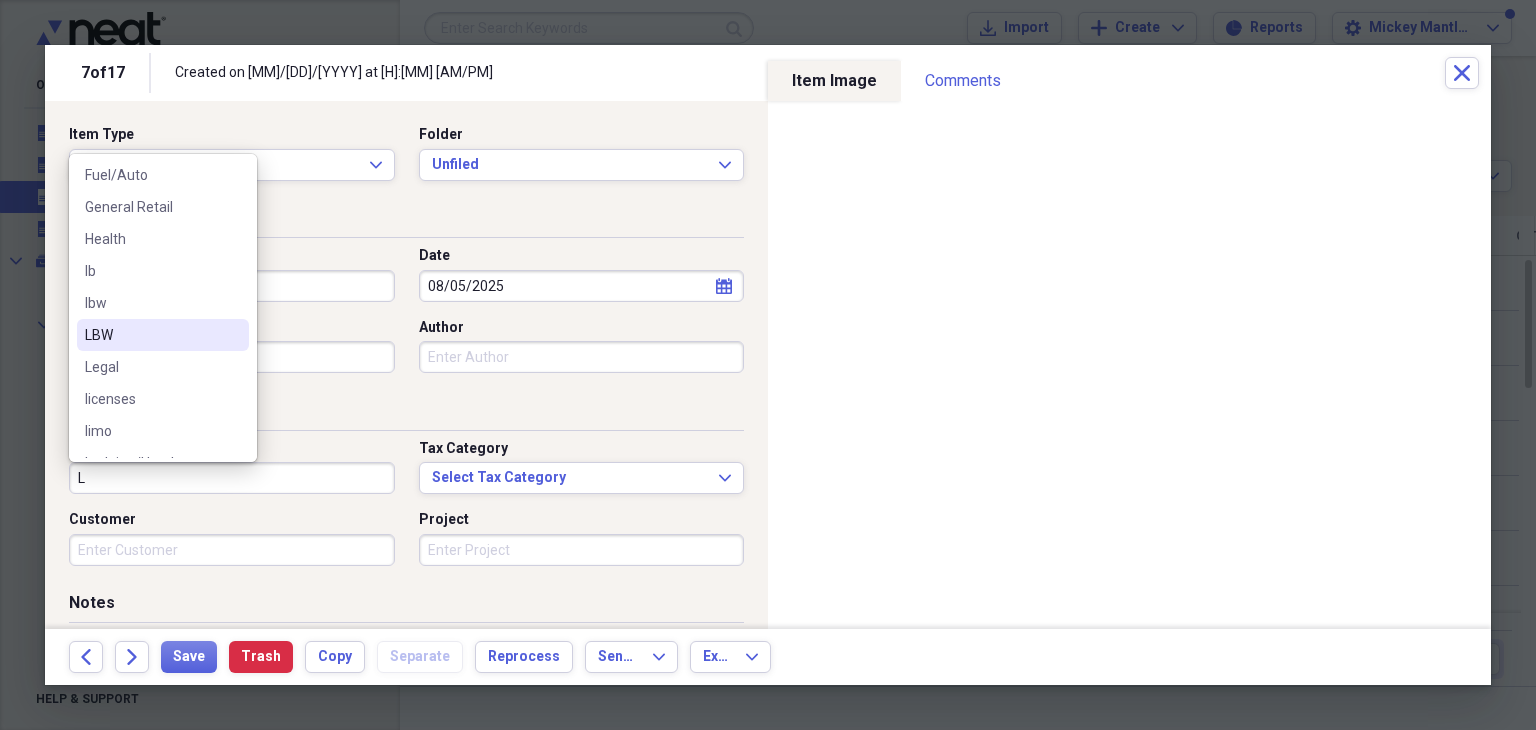 click on "LBW" at bounding box center [151, 335] 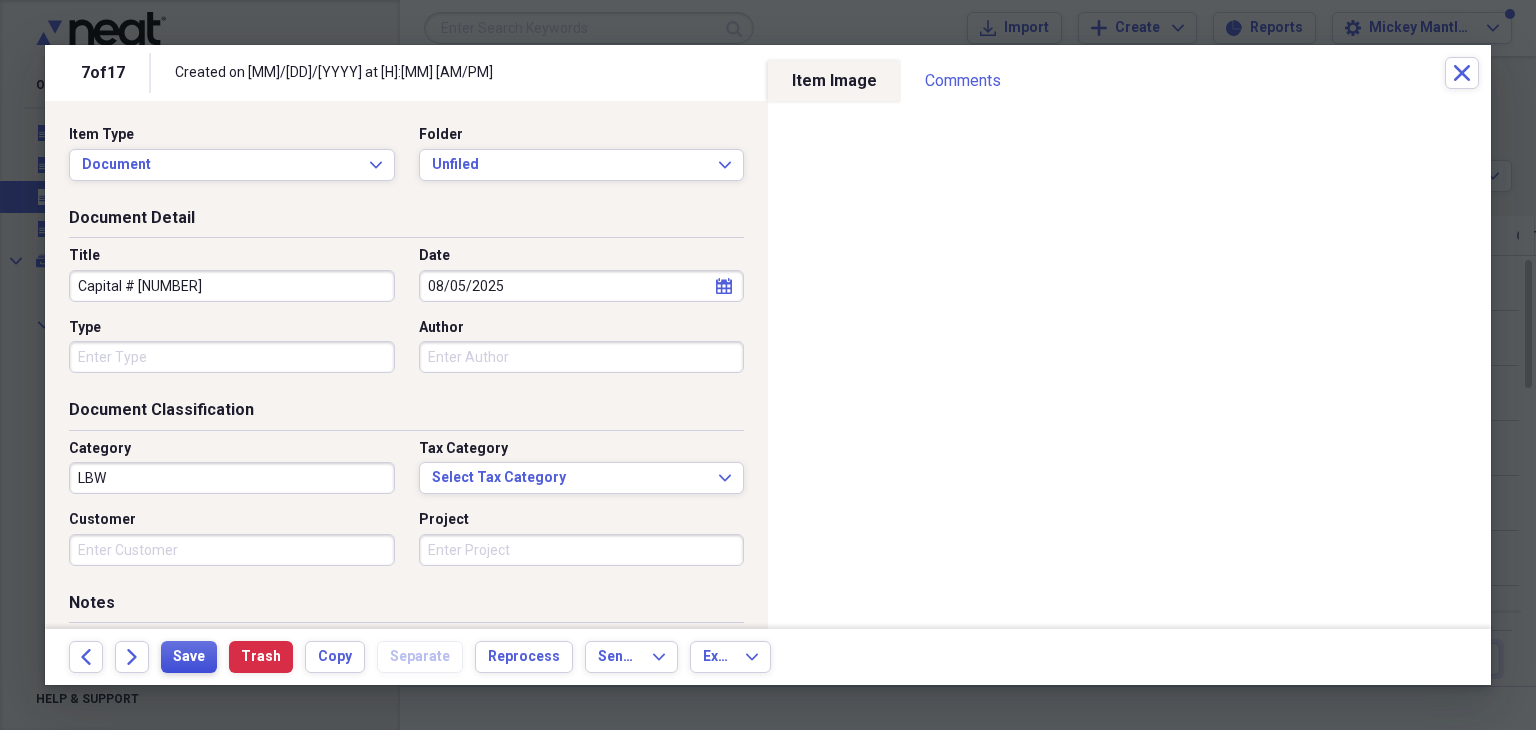 click on "Save" at bounding box center (189, 657) 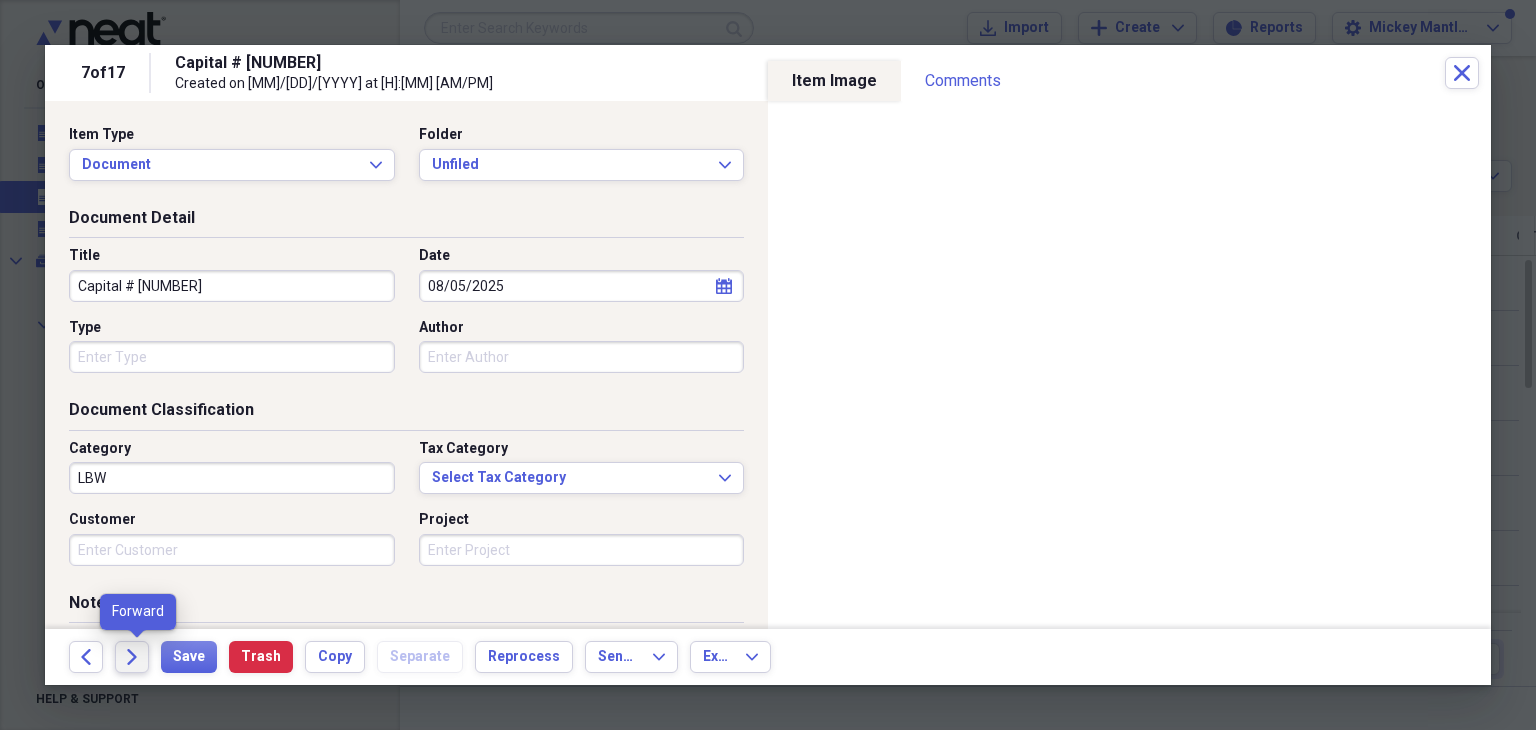 click on "Forward" 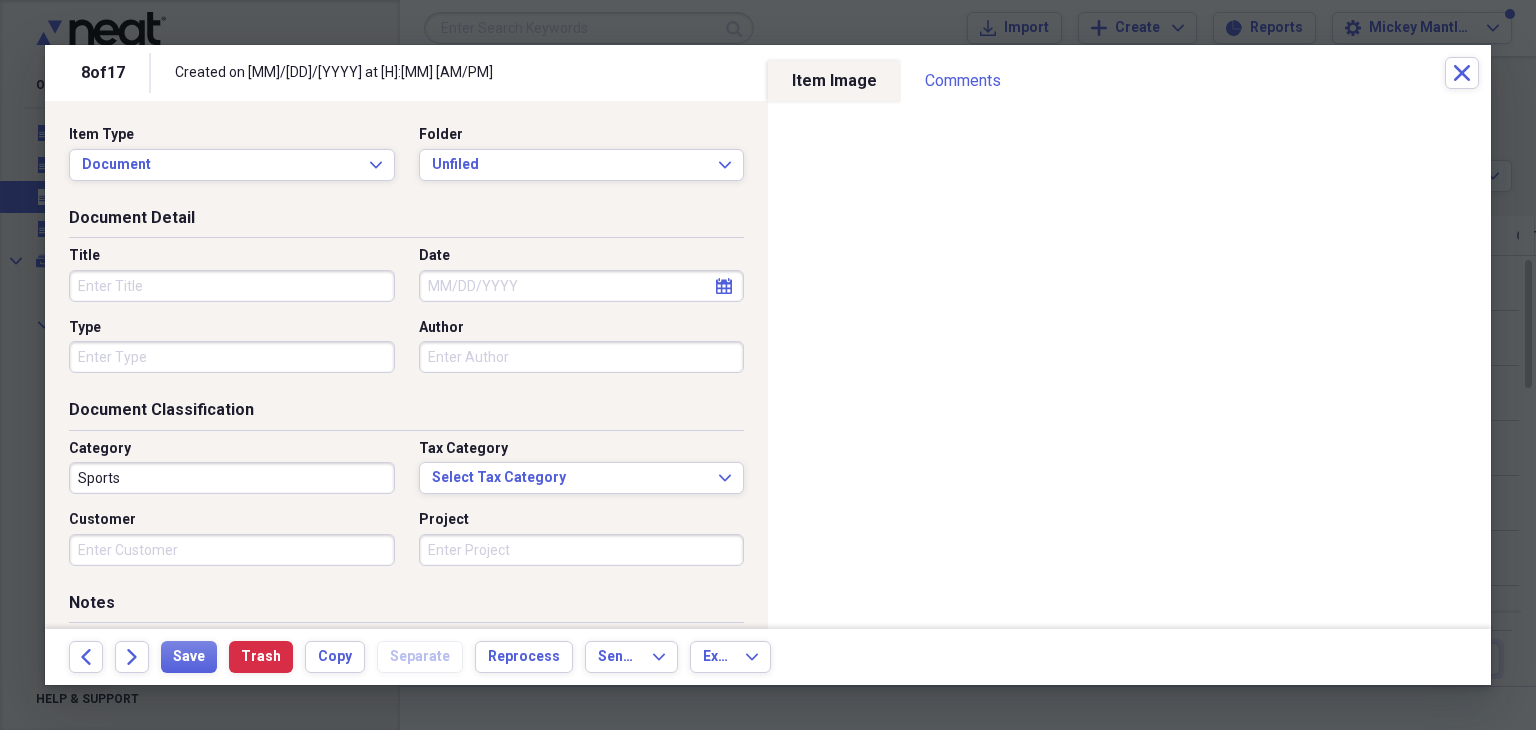 click on "Title" at bounding box center (238, 274) 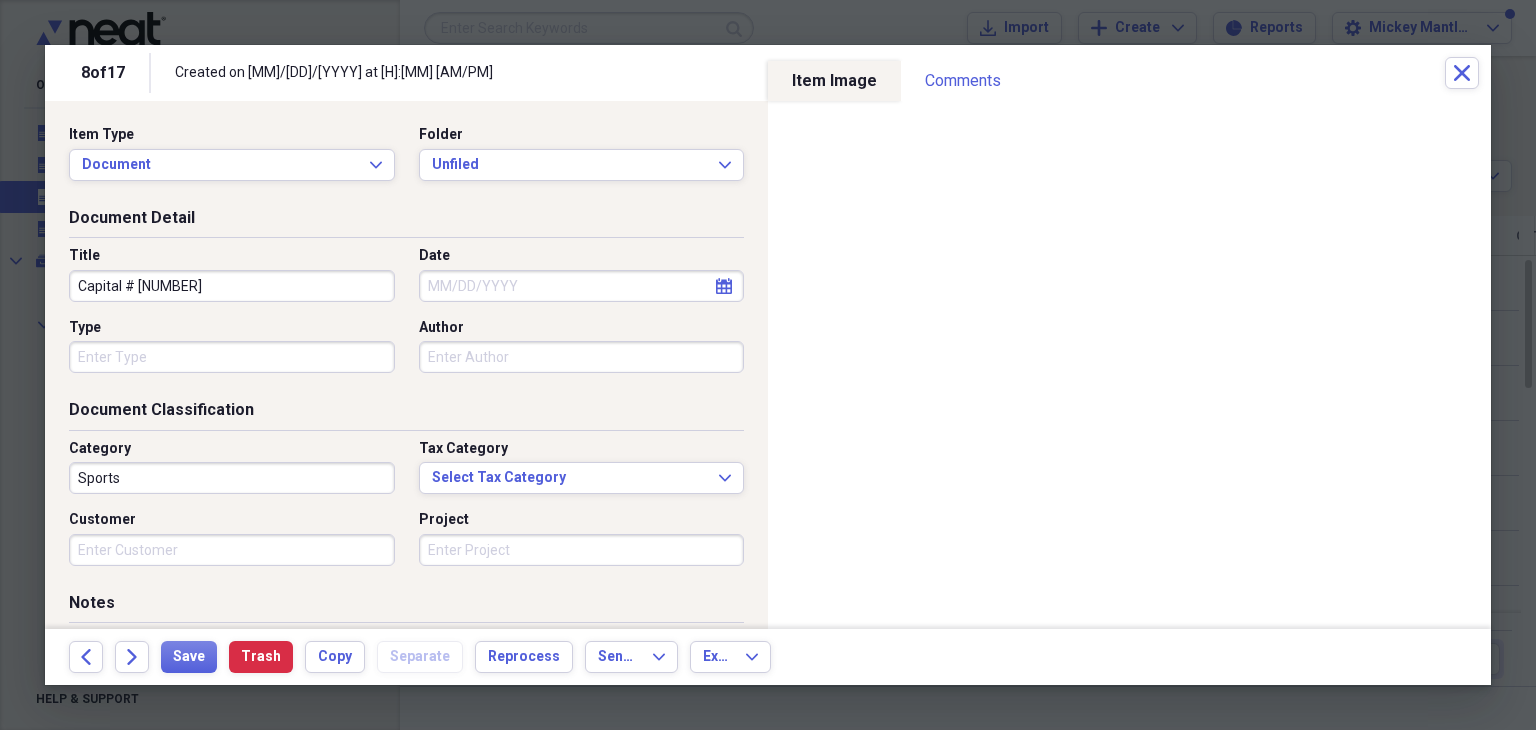 type on "Capital # [NUMBER]" 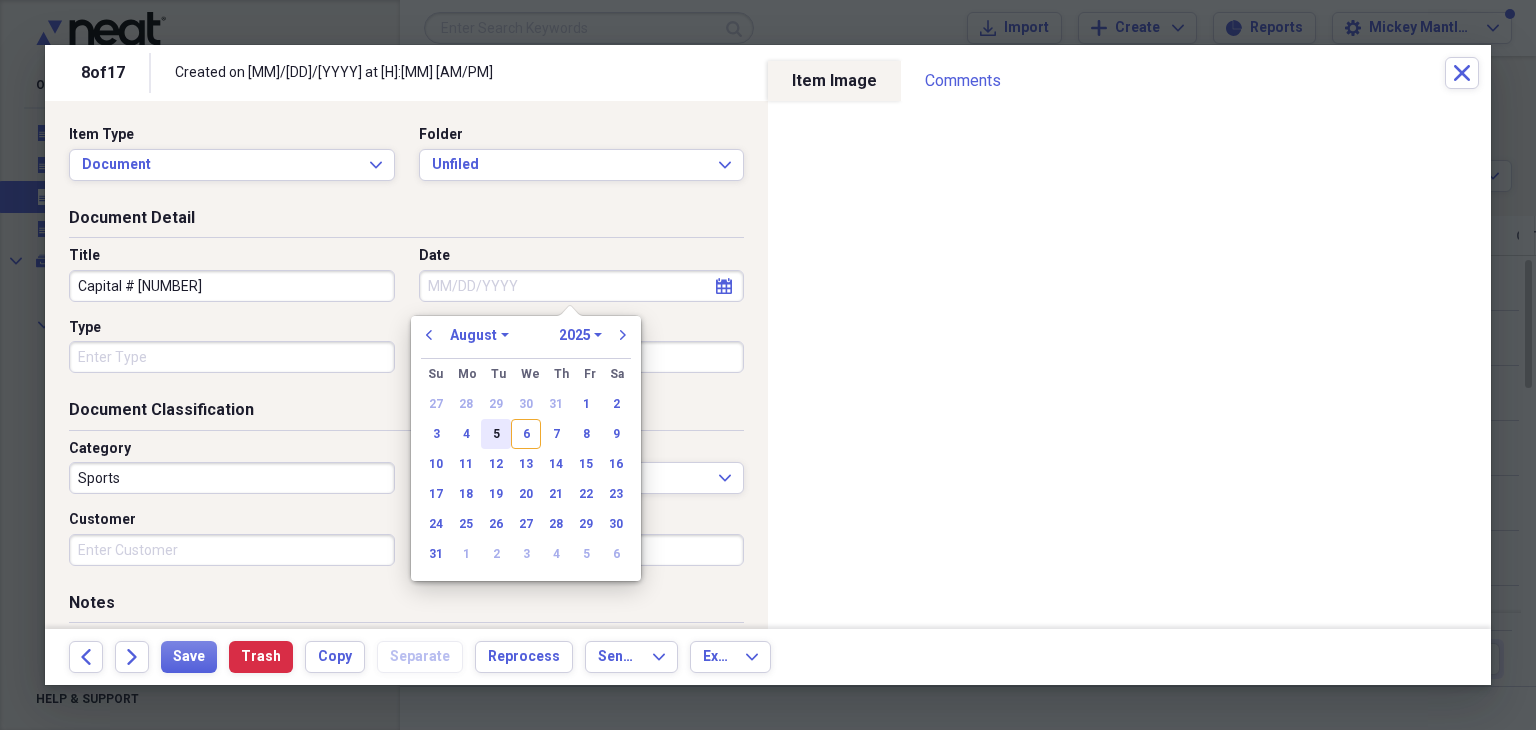 click on "5" at bounding box center (496, 434) 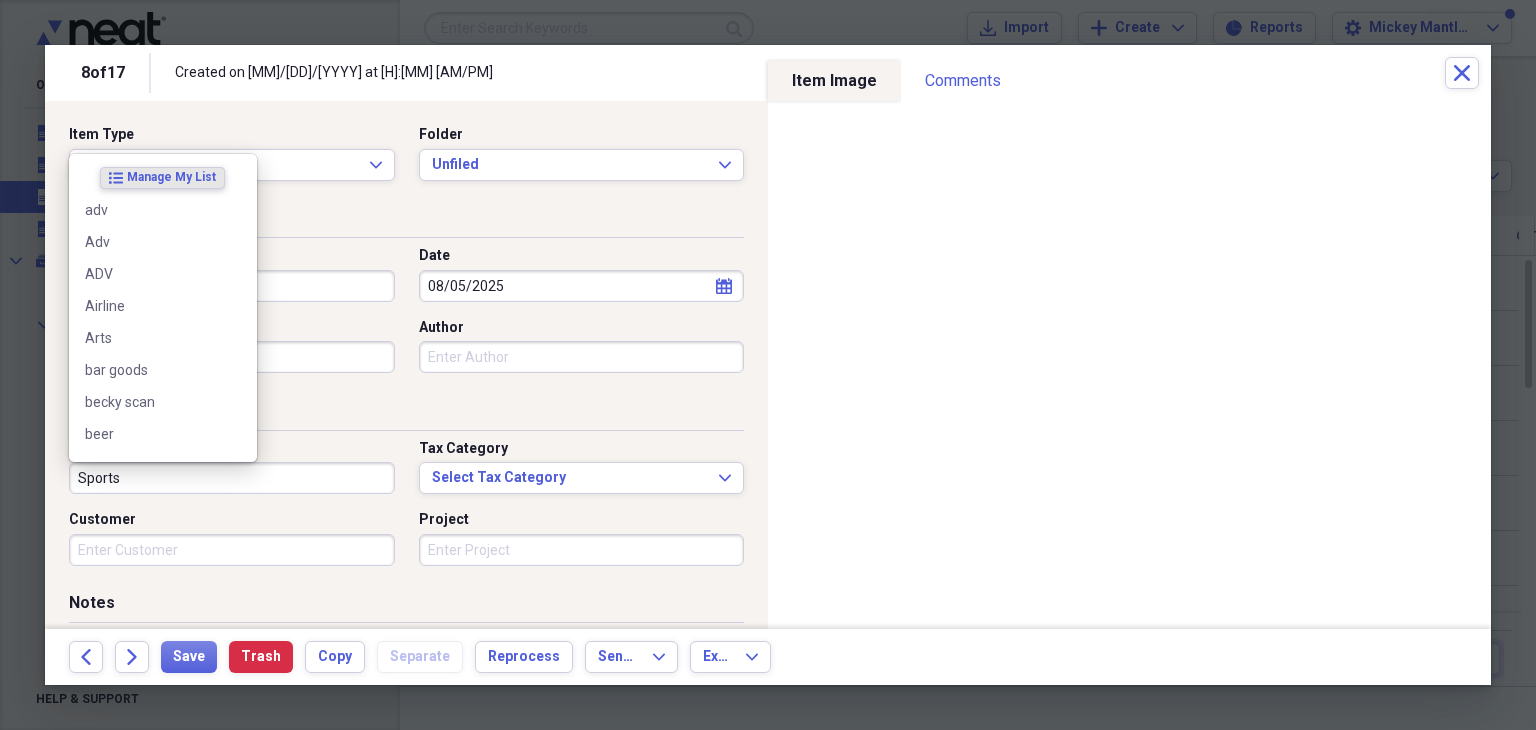 click on "Sports" at bounding box center (232, 478) 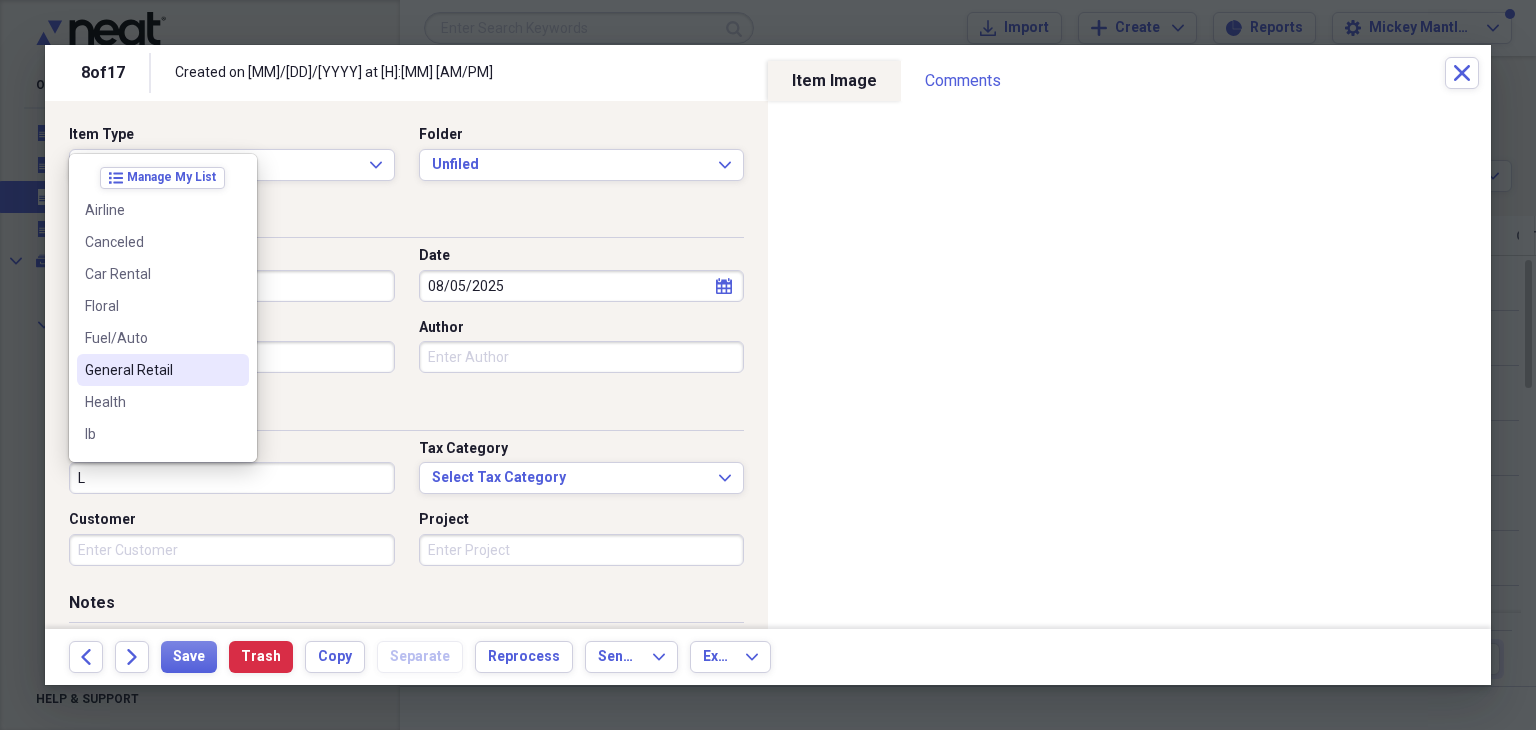 scroll, scrollTop: 112, scrollLeft: 0, axis: vertical 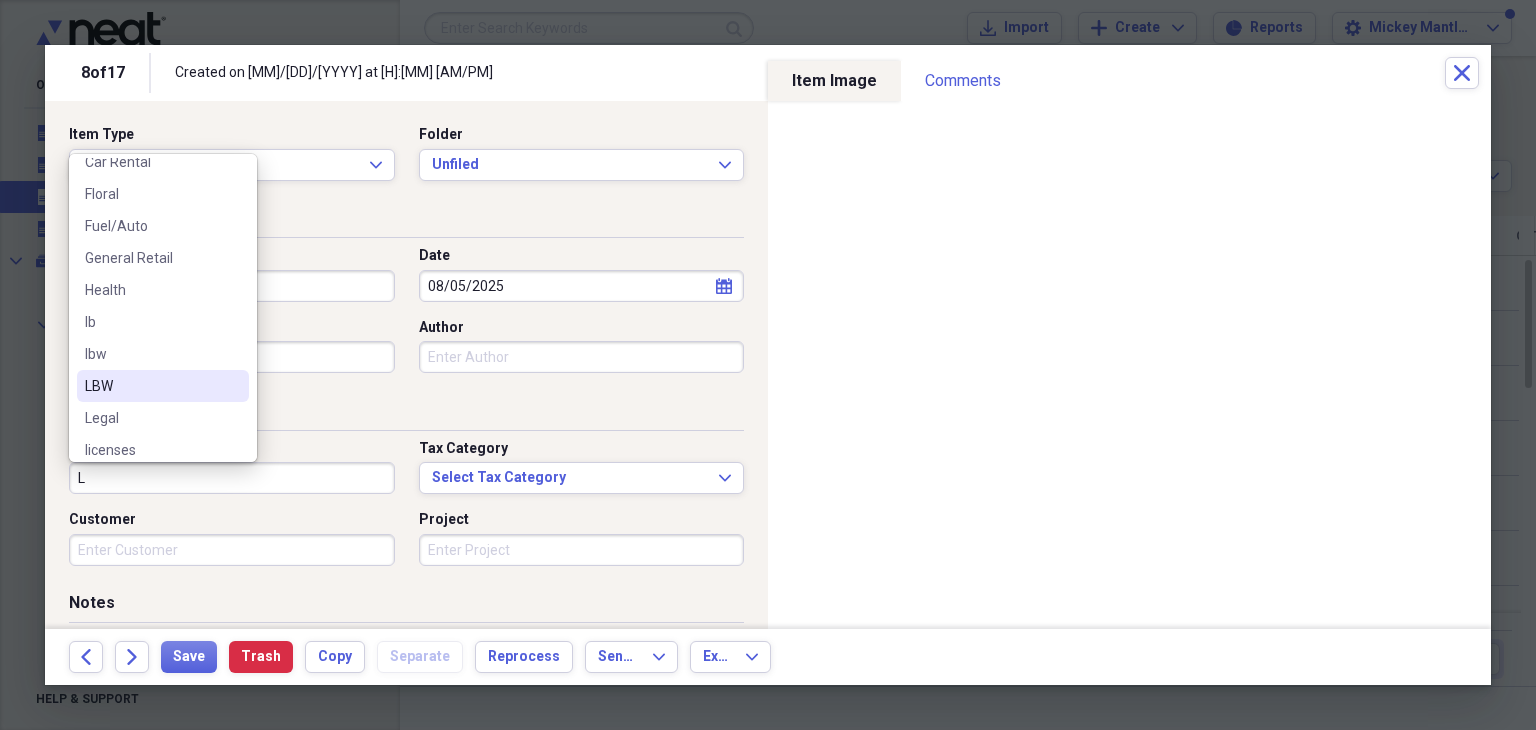 click on "LBW" at bounding box center (151, 386) 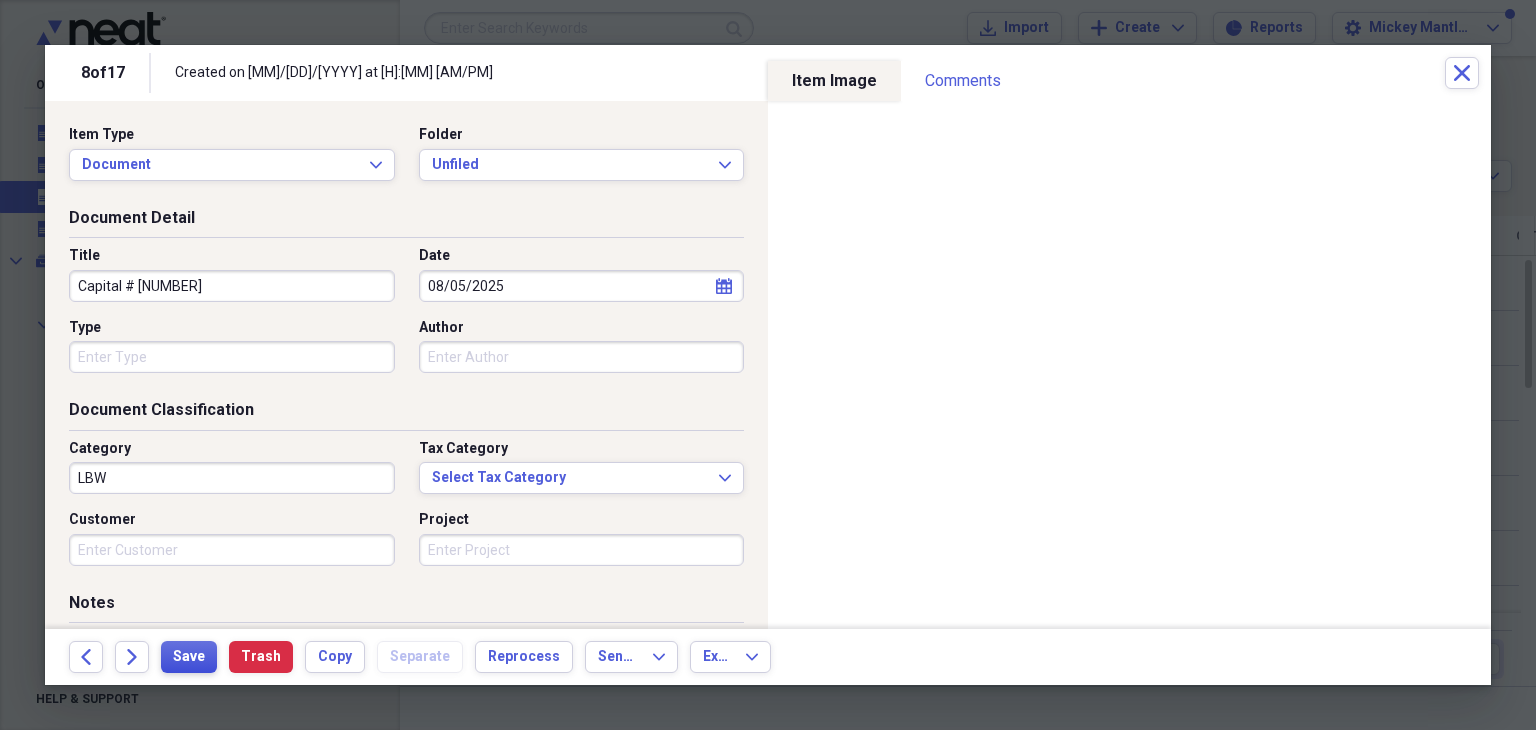 click on "Save" at bounding box center (189, 657) 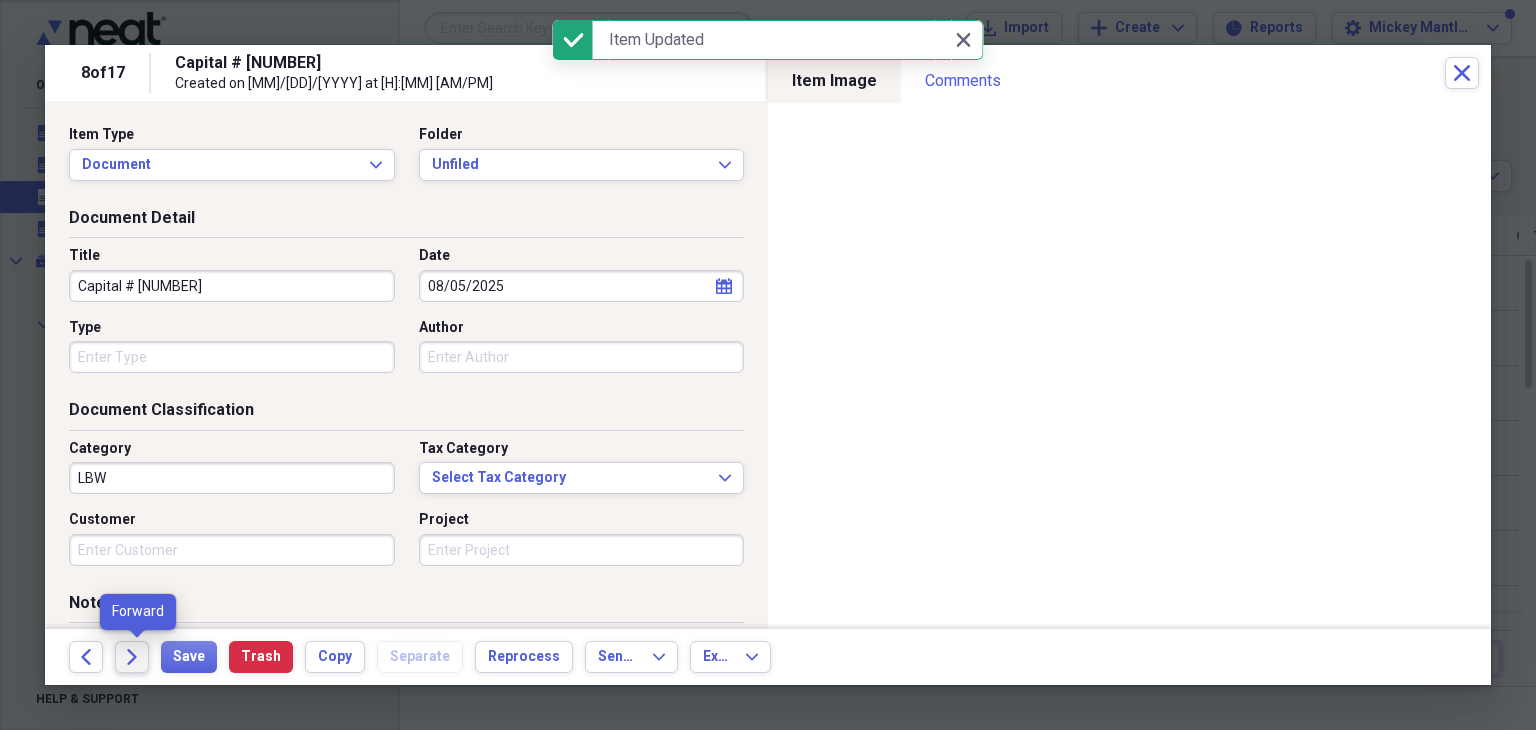 click 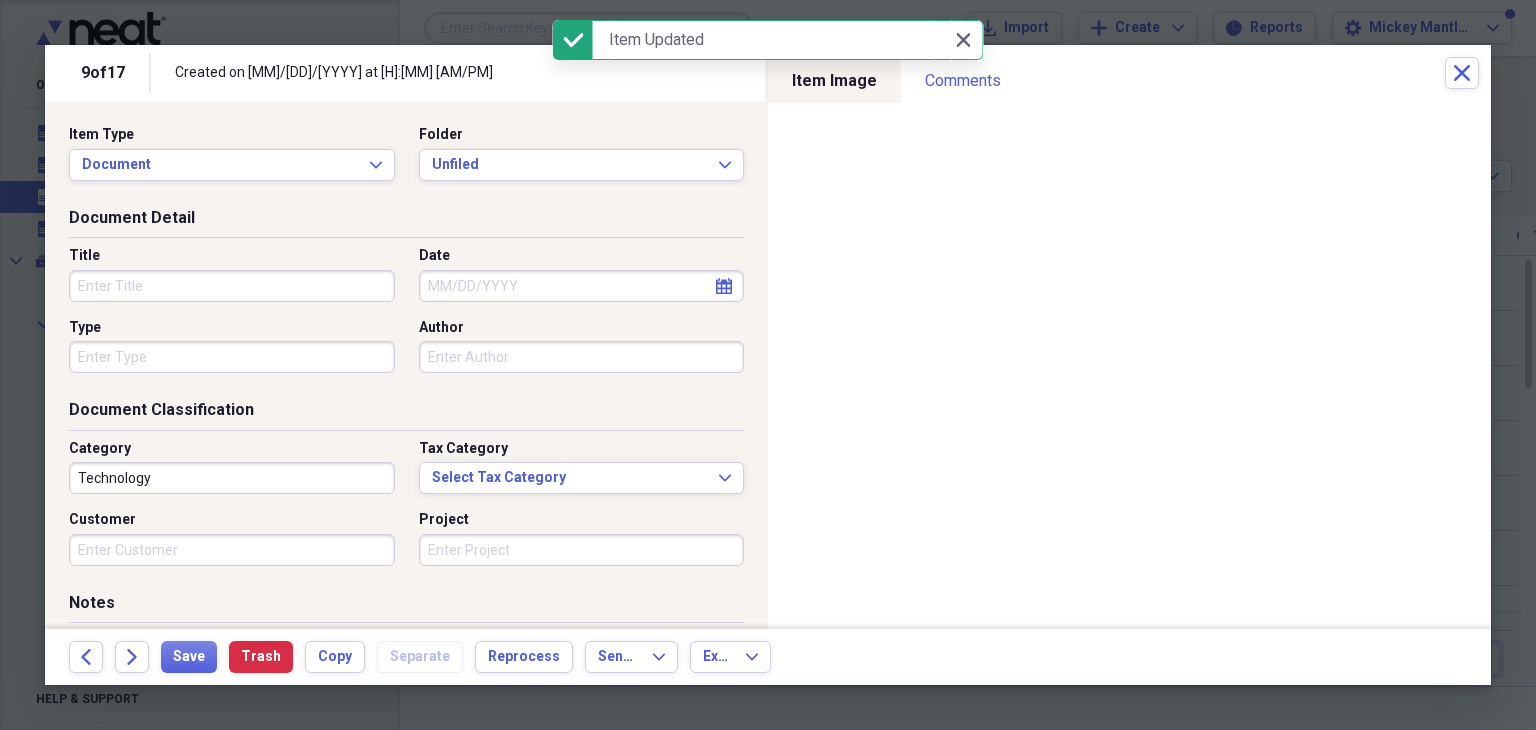 click on "Title" at bounding box center (232, 286) 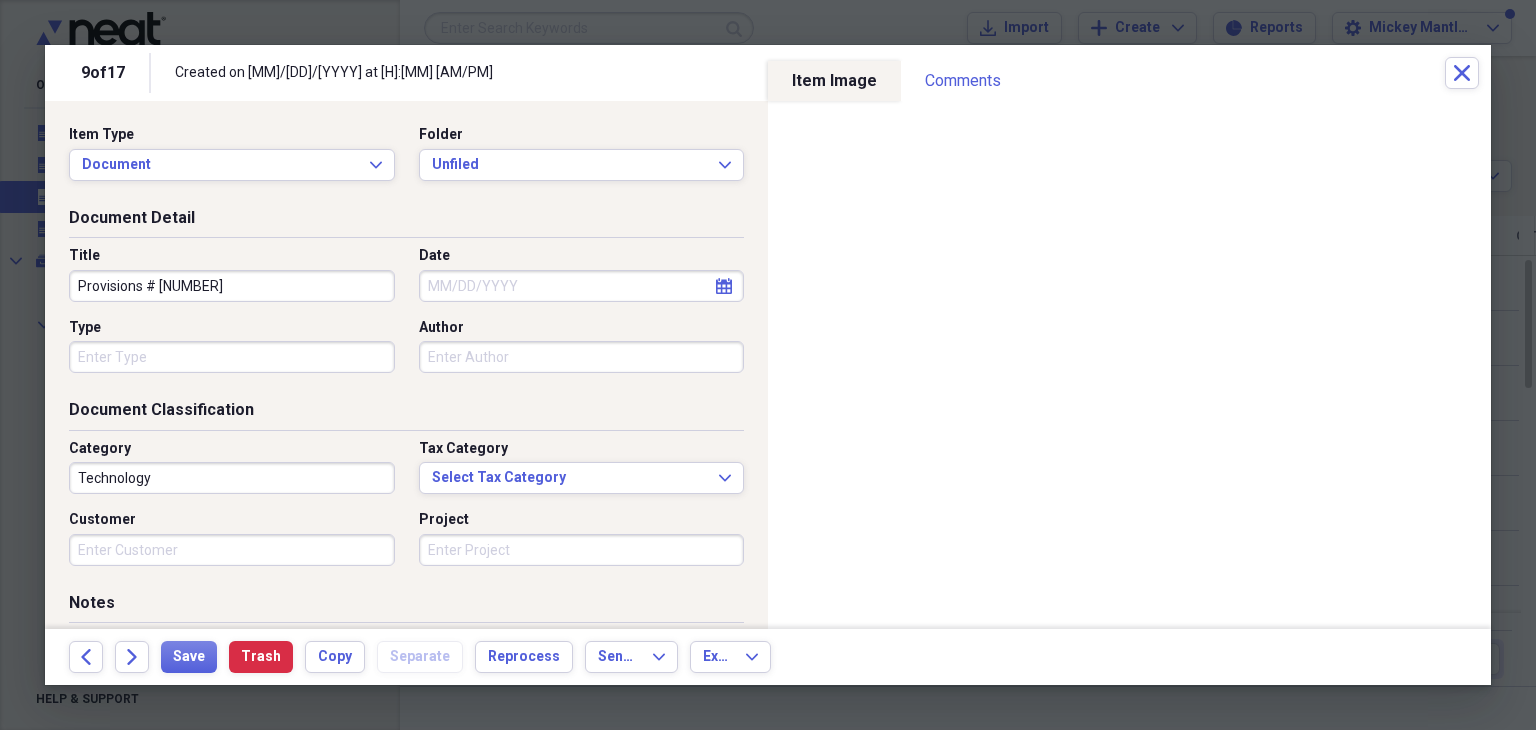 type on "Provisions # [NUMBER]" 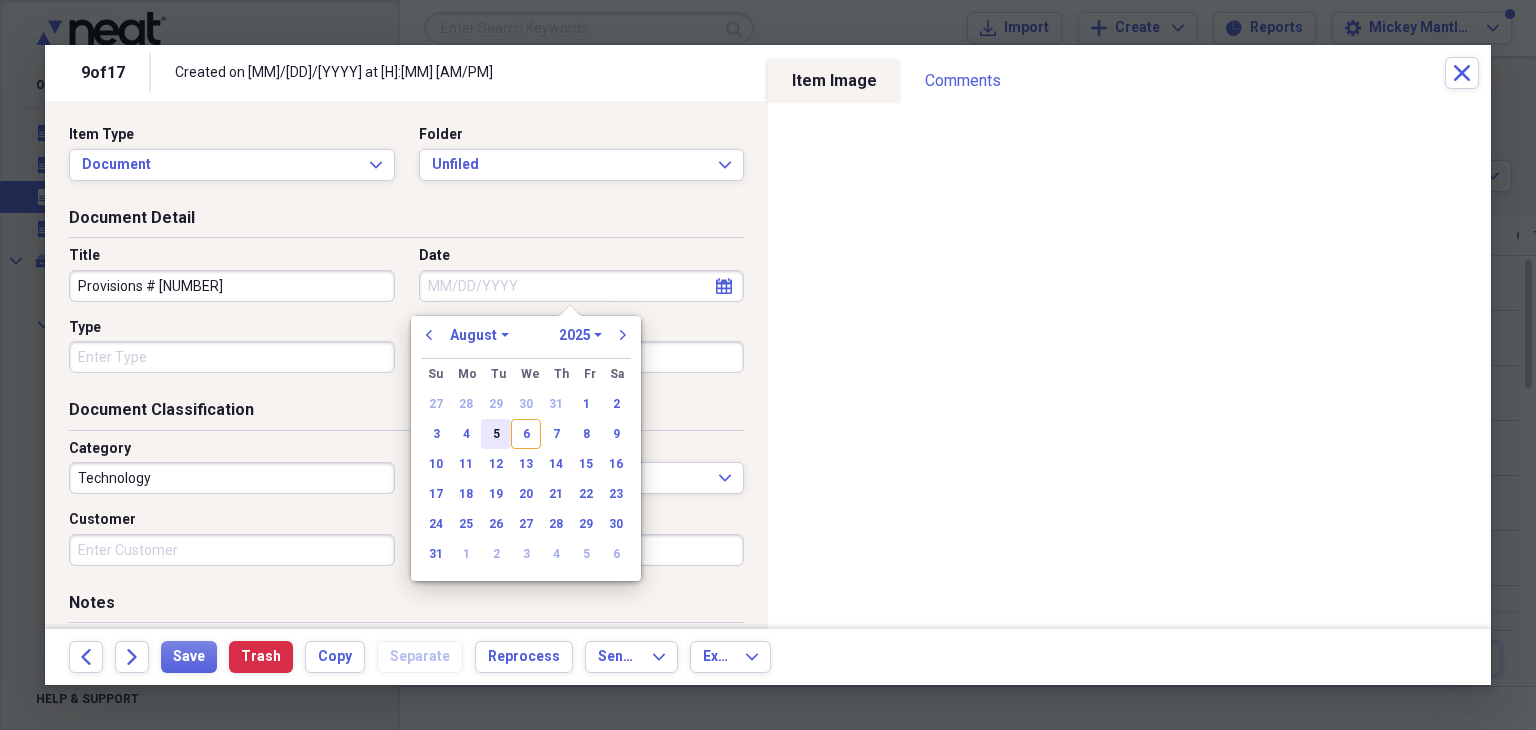 click on "5" at bounding box center (496, 434) 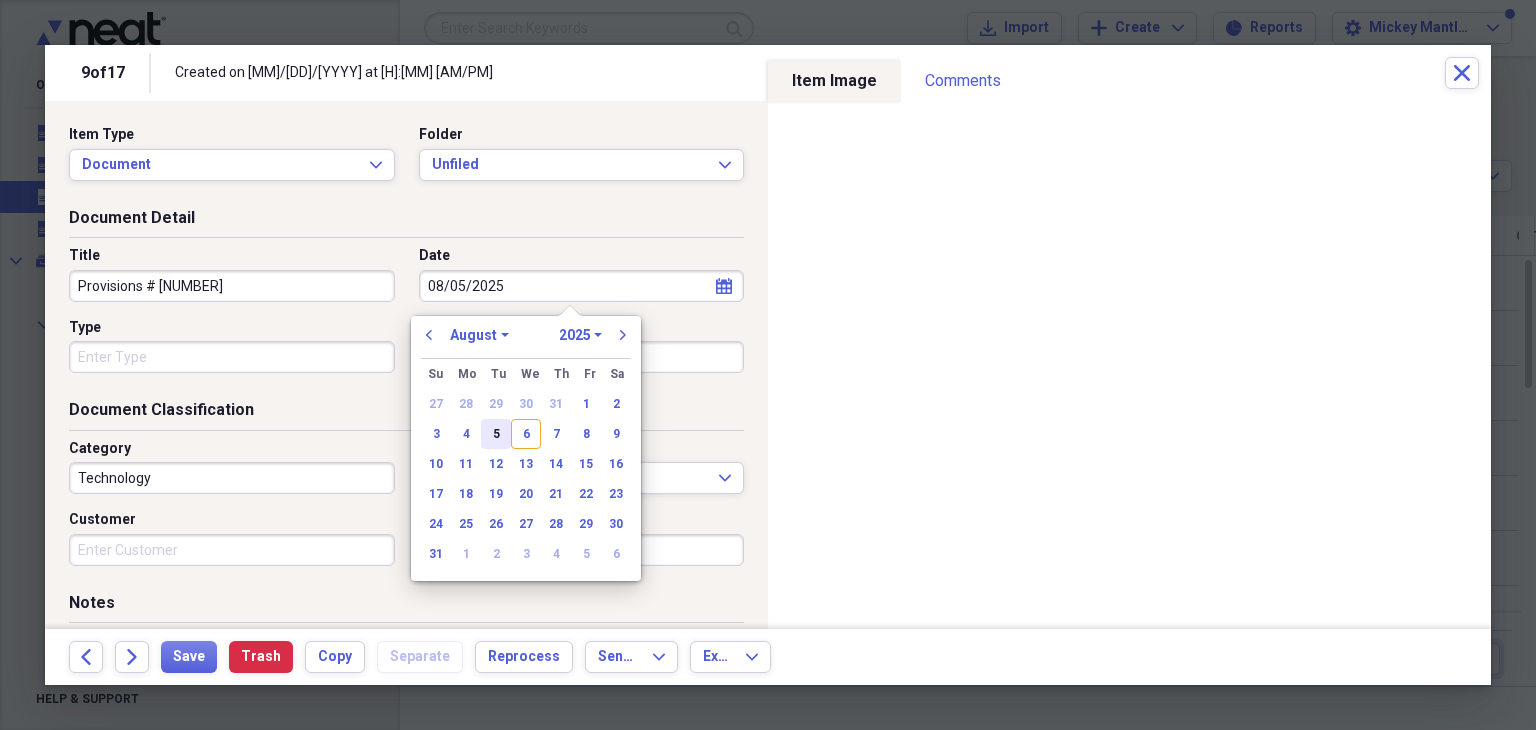 type on "08/05/2025" 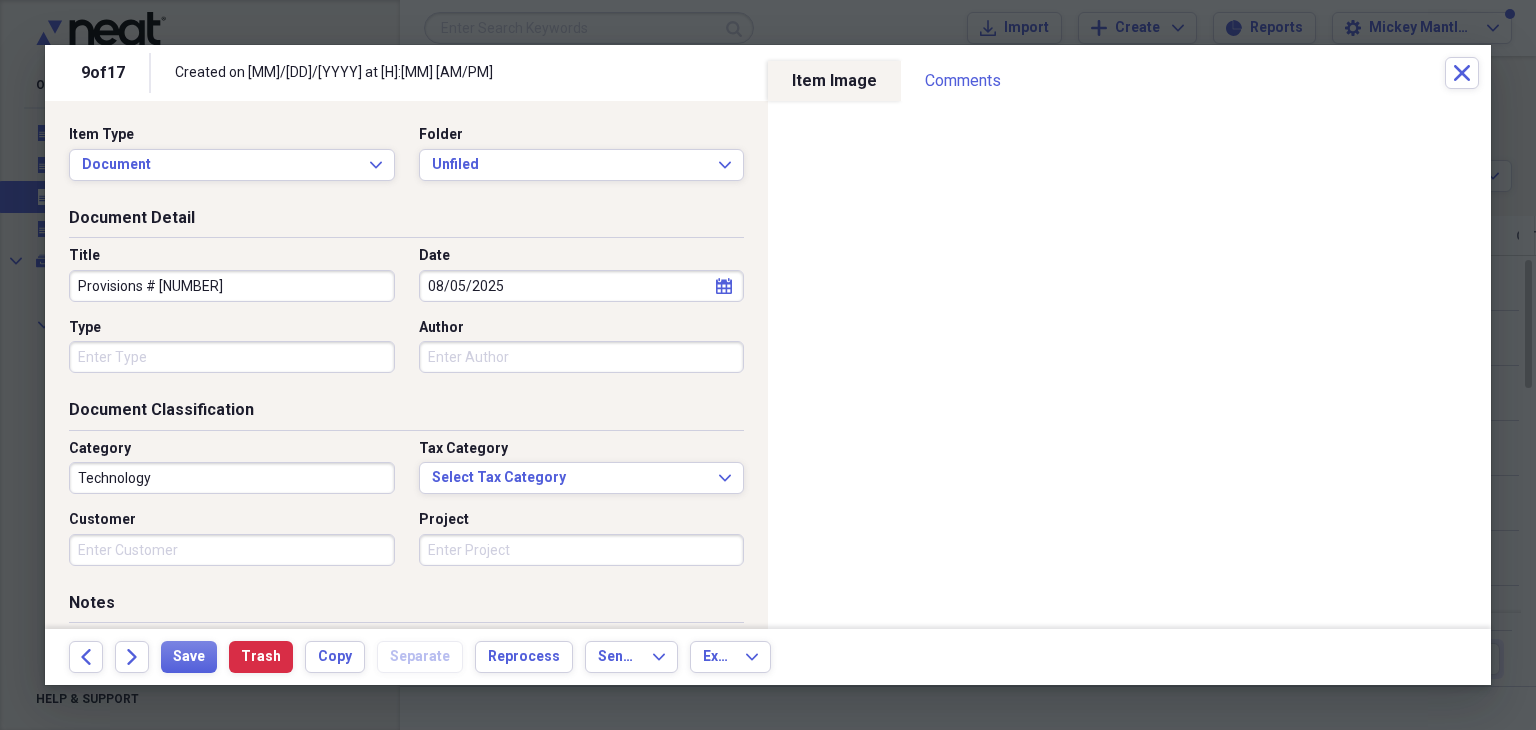 click on "Technology" at bounding box center [232, 478] 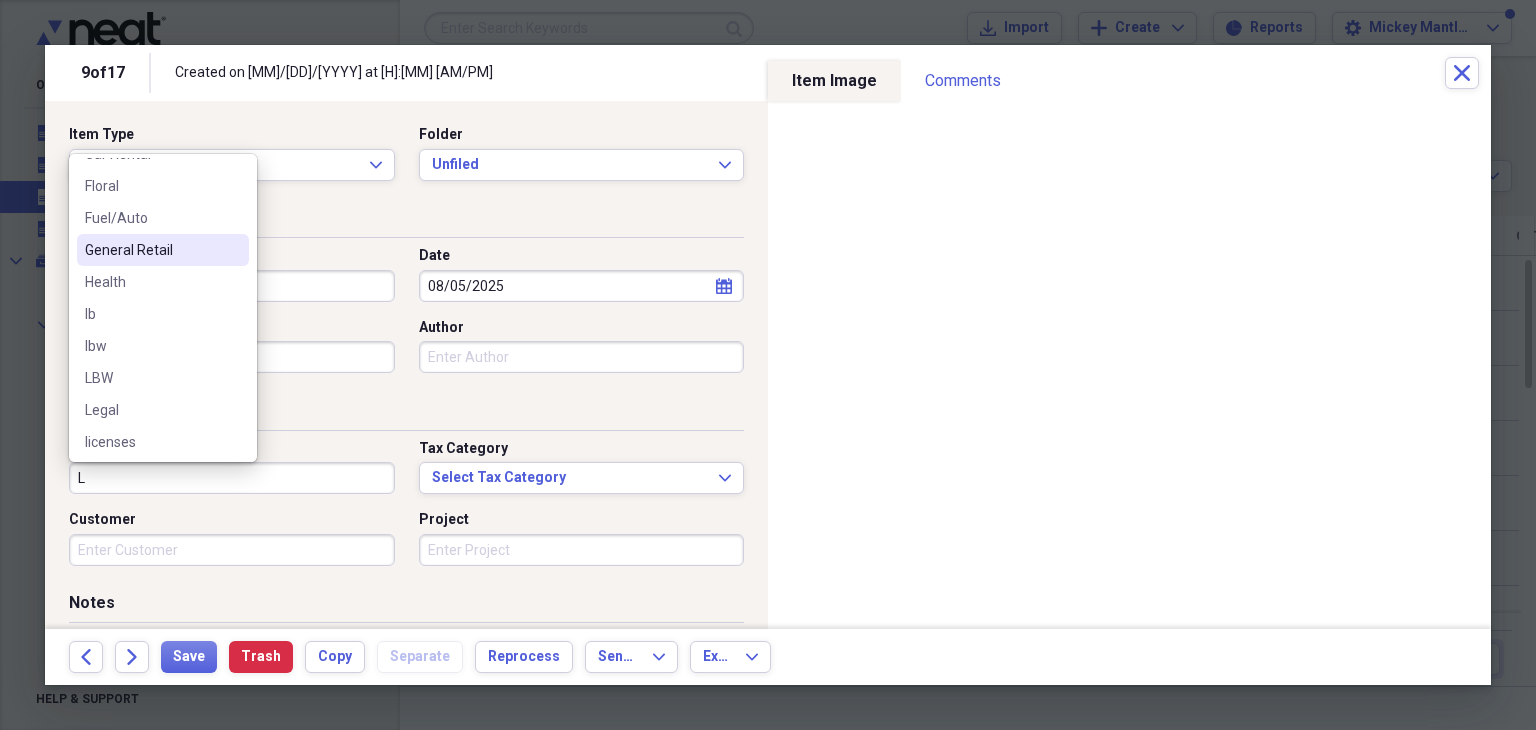 scroll, scrollTop: 123, scrollLeft: 0, axis: vertical 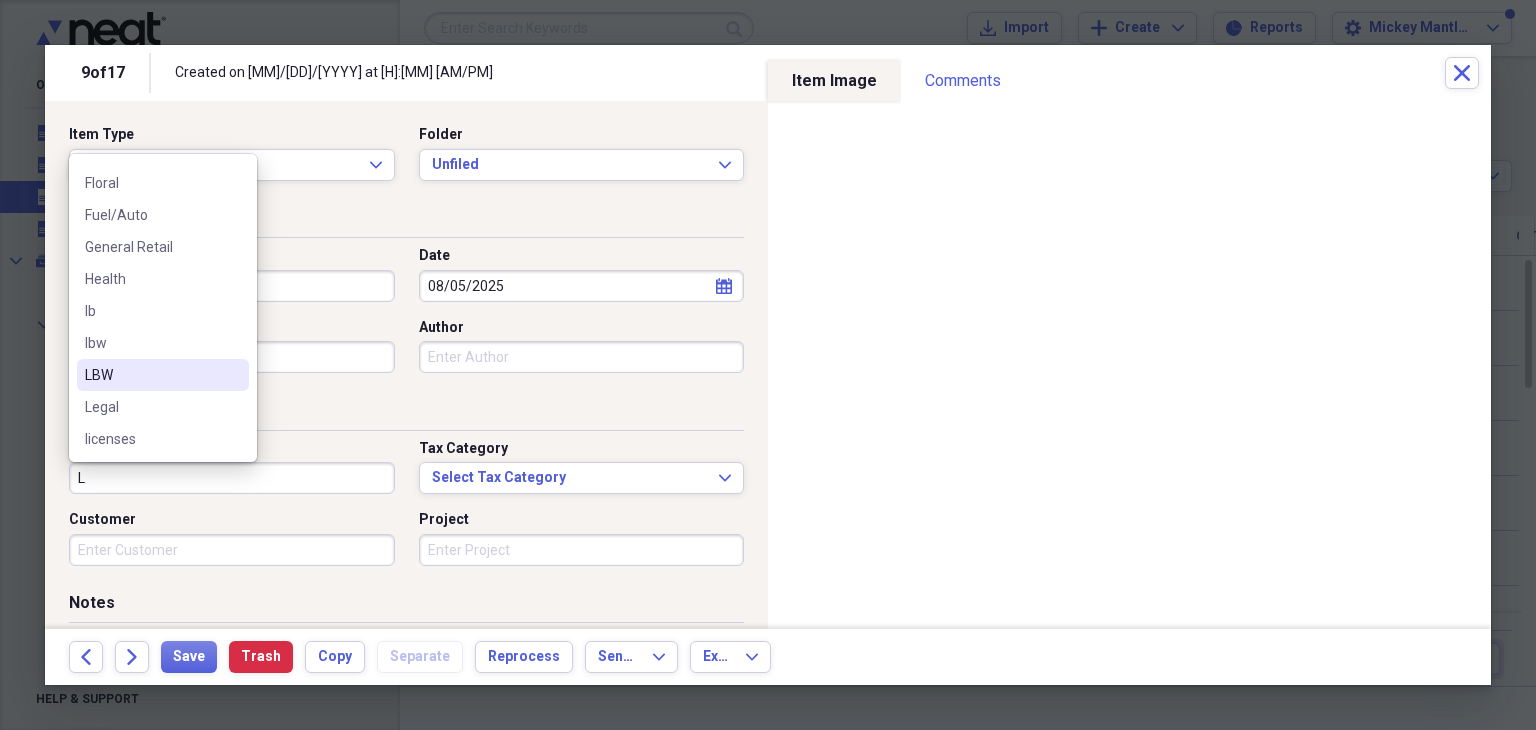 click on "LBW" at bounding box center (151, 375) 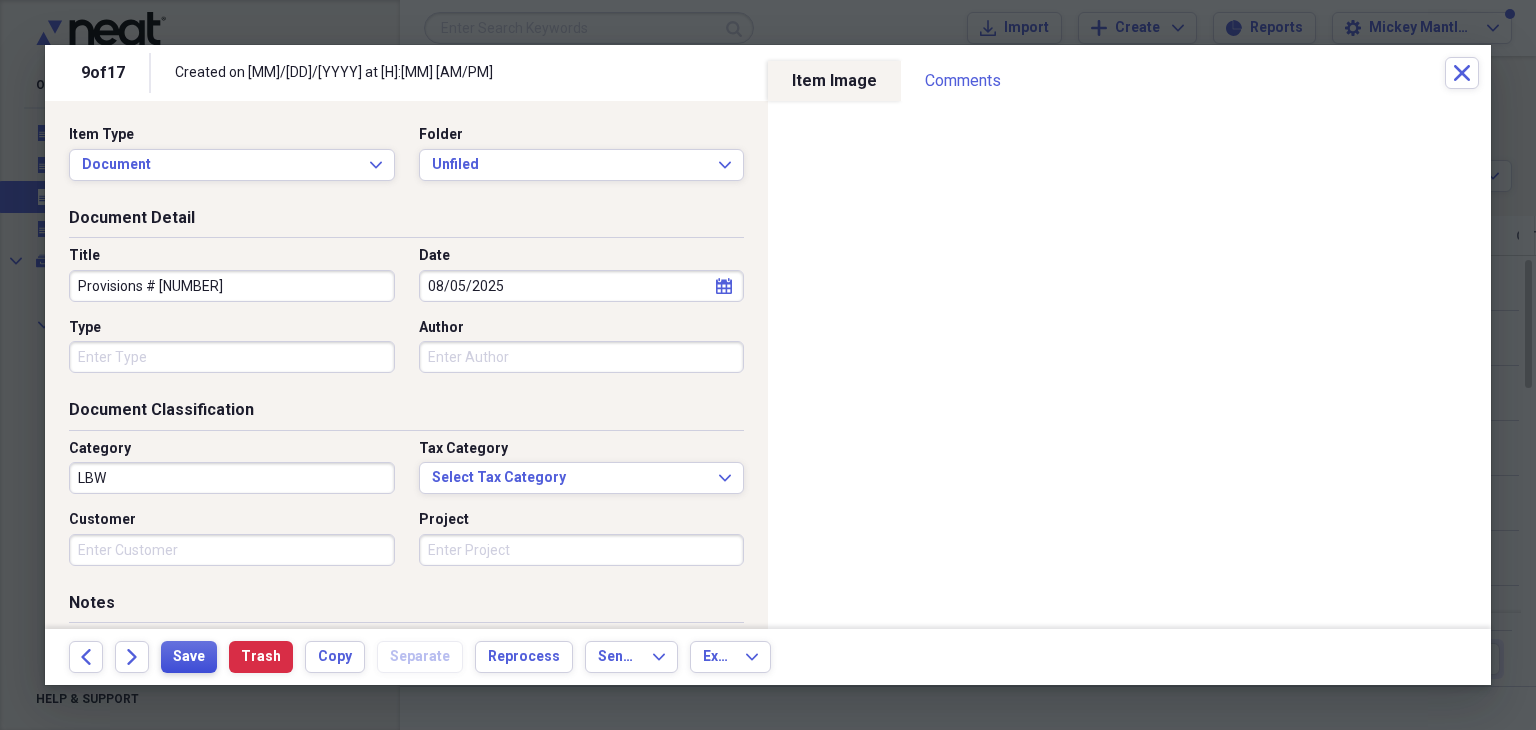 click on "Save" at bounding box center [189, 657] 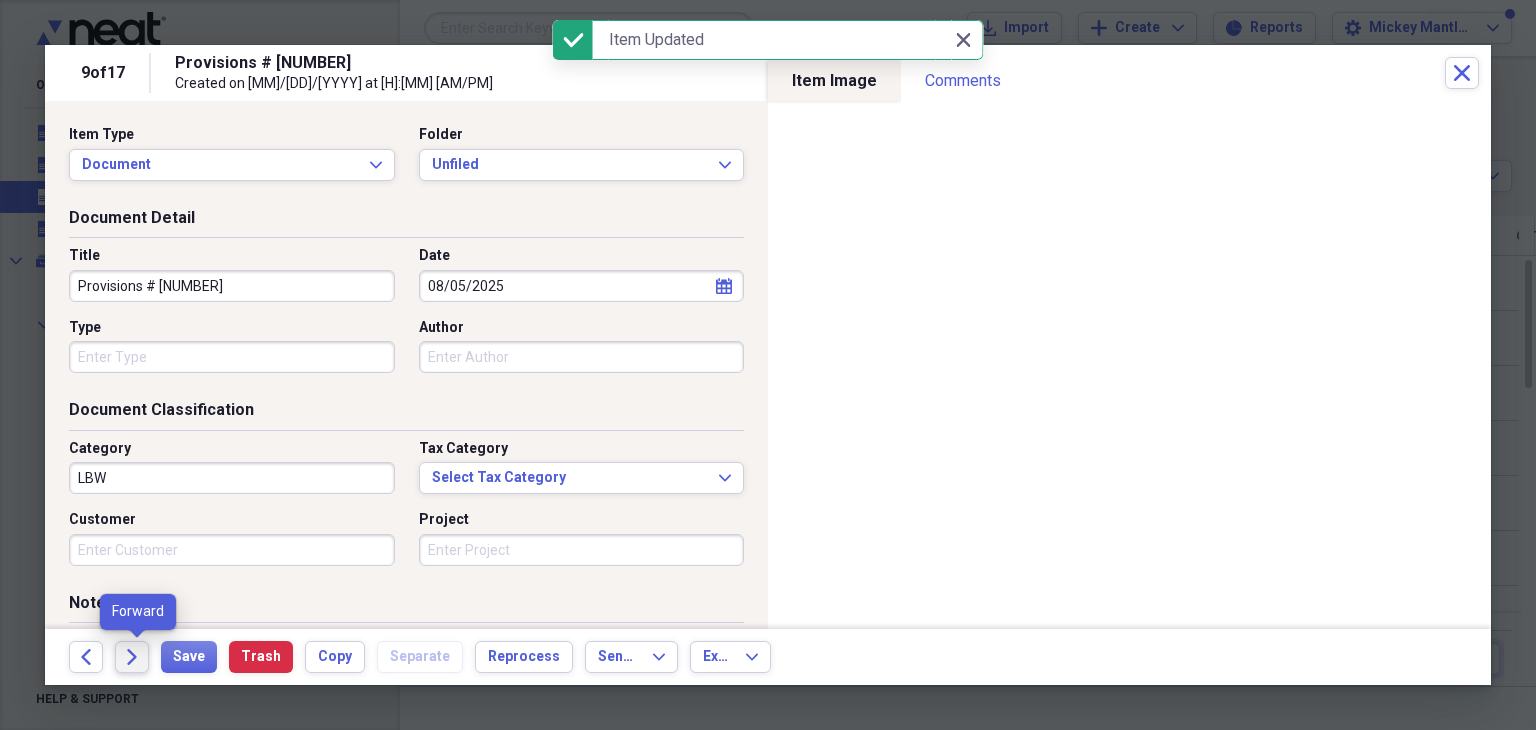 click on "Forward" 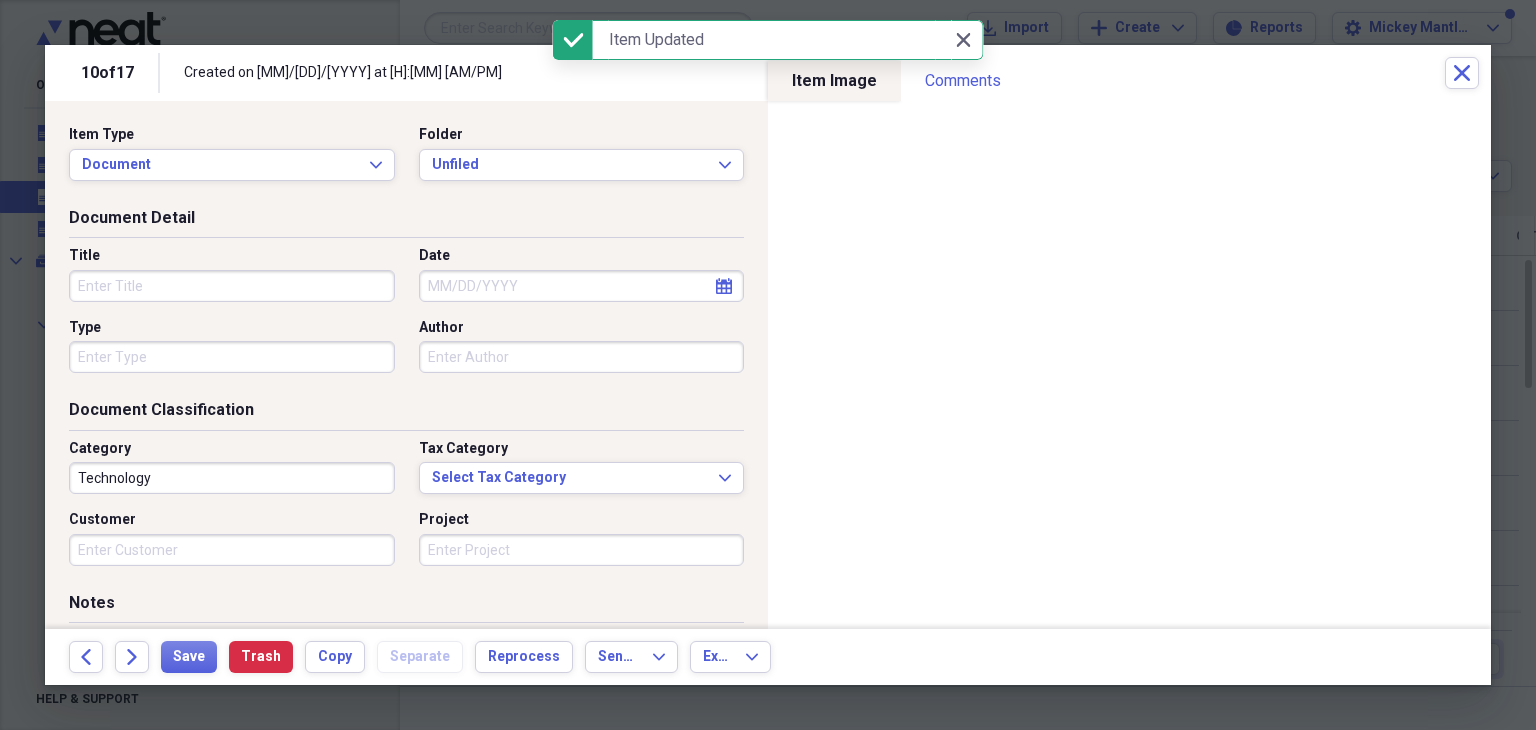 click on "Title" at bounding box center [232, 286] 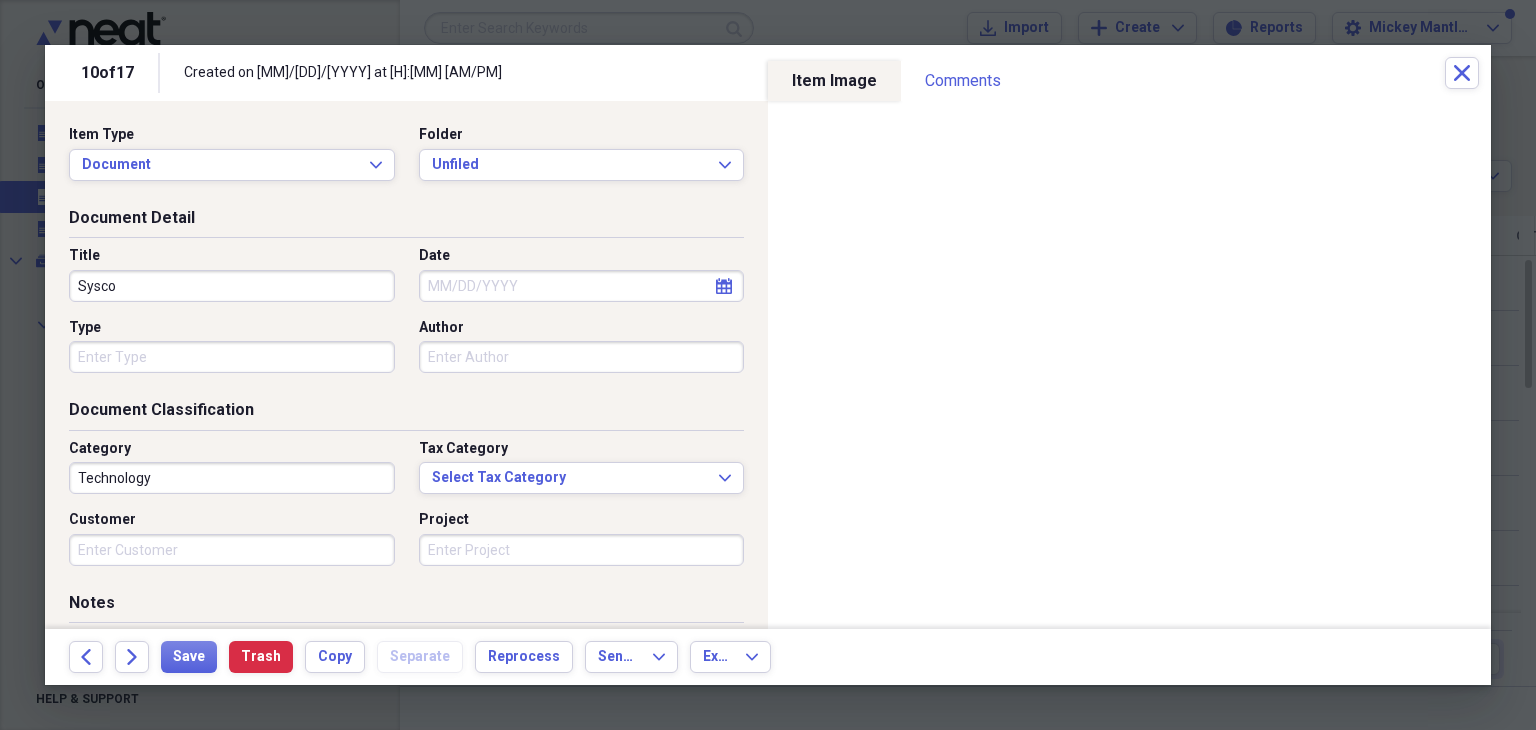 click on "Sysco" at bounding box center [232, 286] 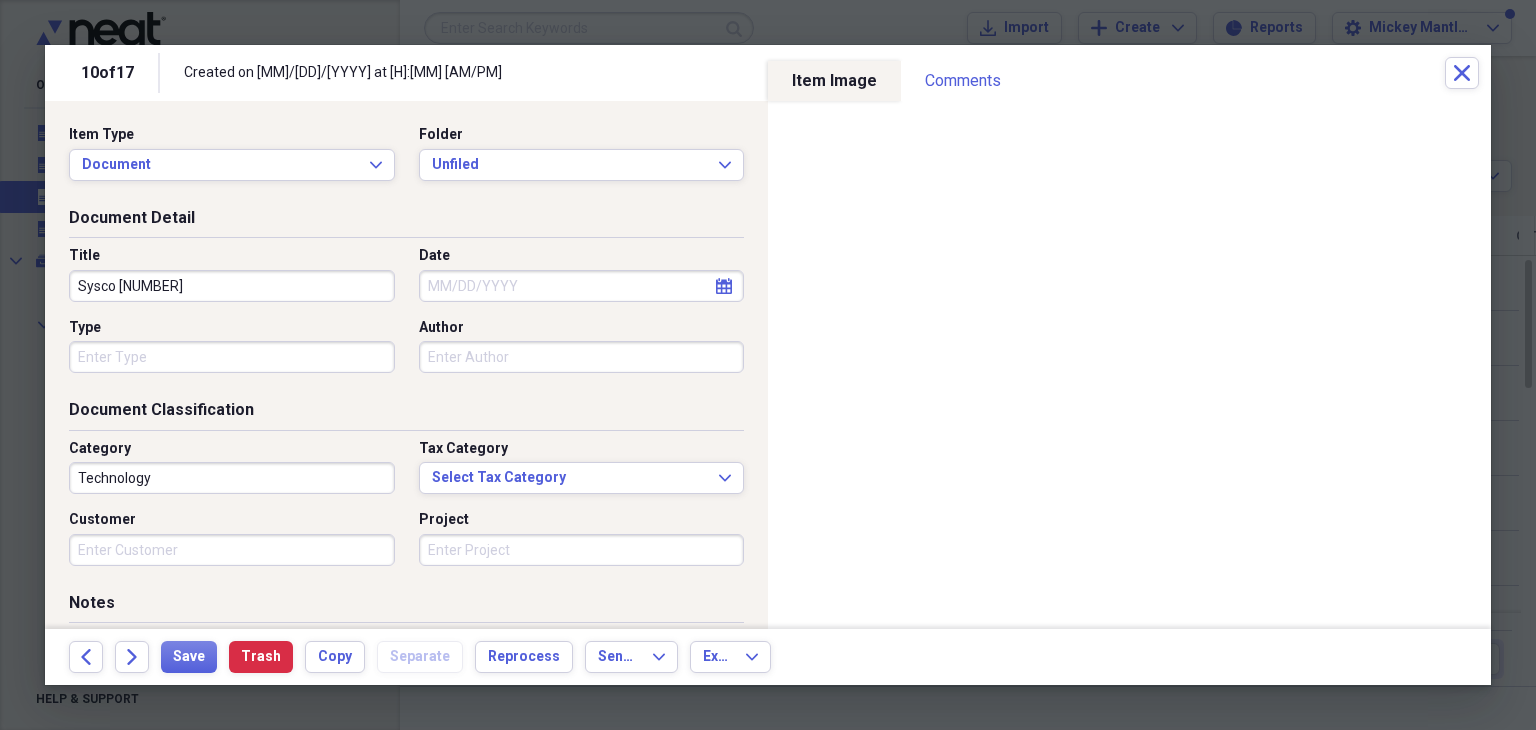 type on "Sysco [NUMBER]" 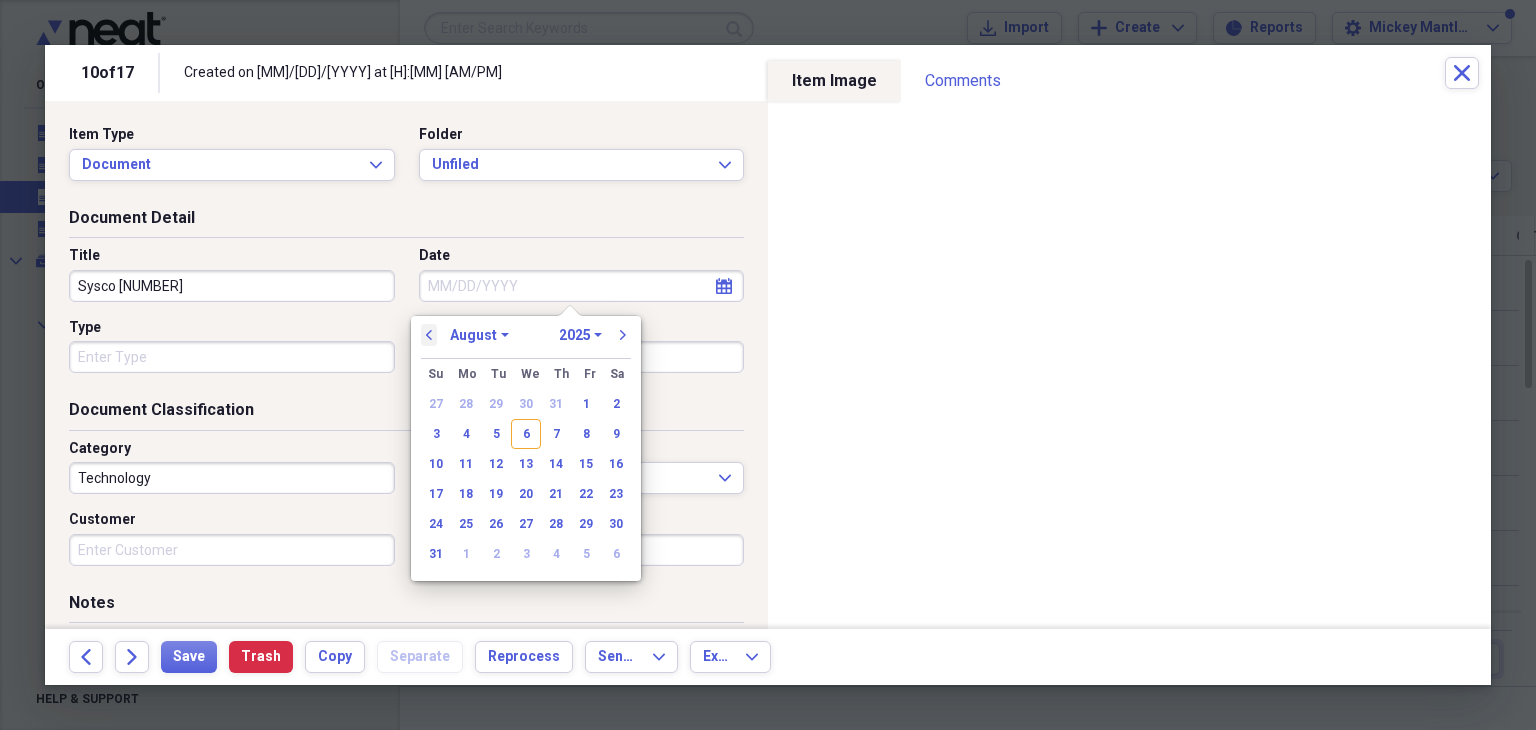 click on "previous" at bounding box center [429, 335] 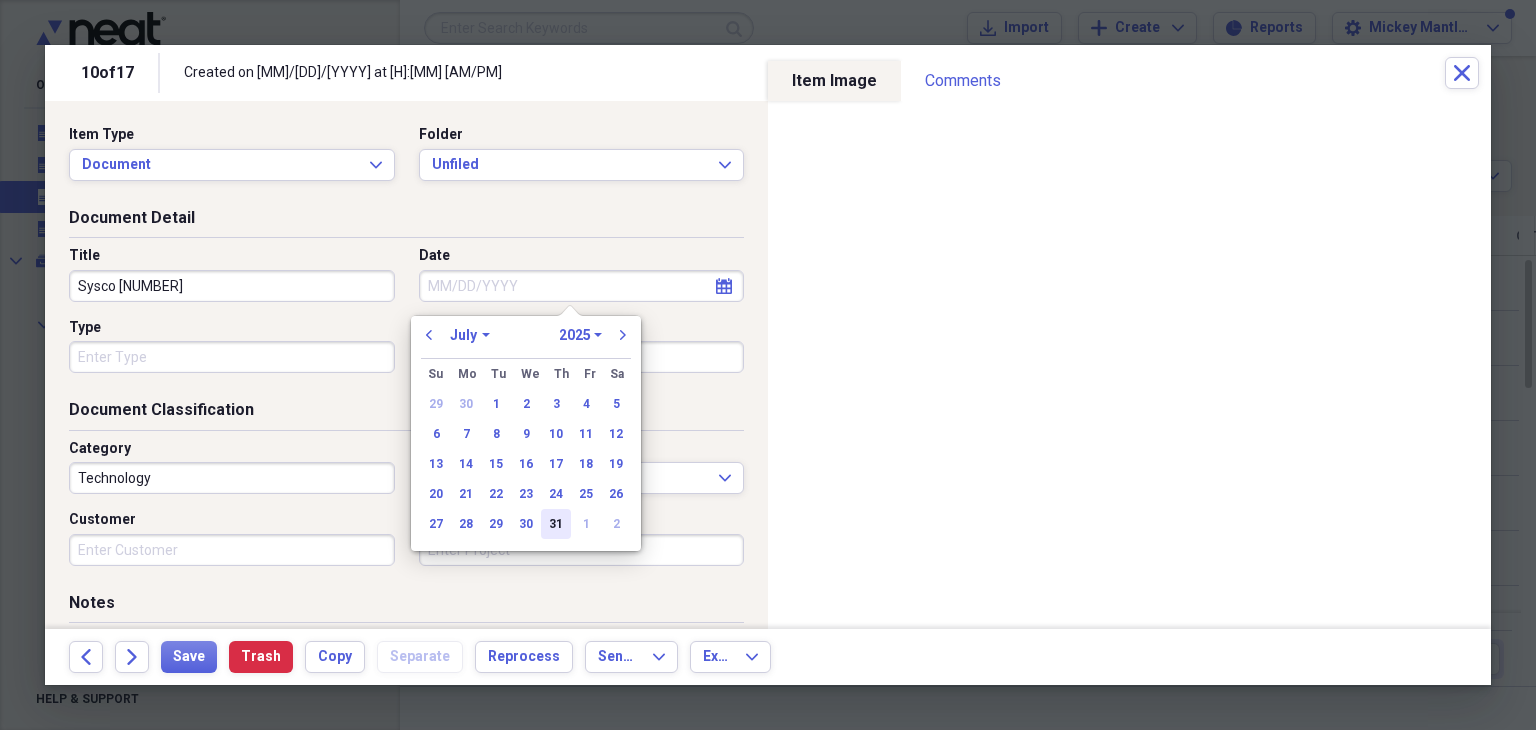 click on "31" at bounding box center [556, 524] 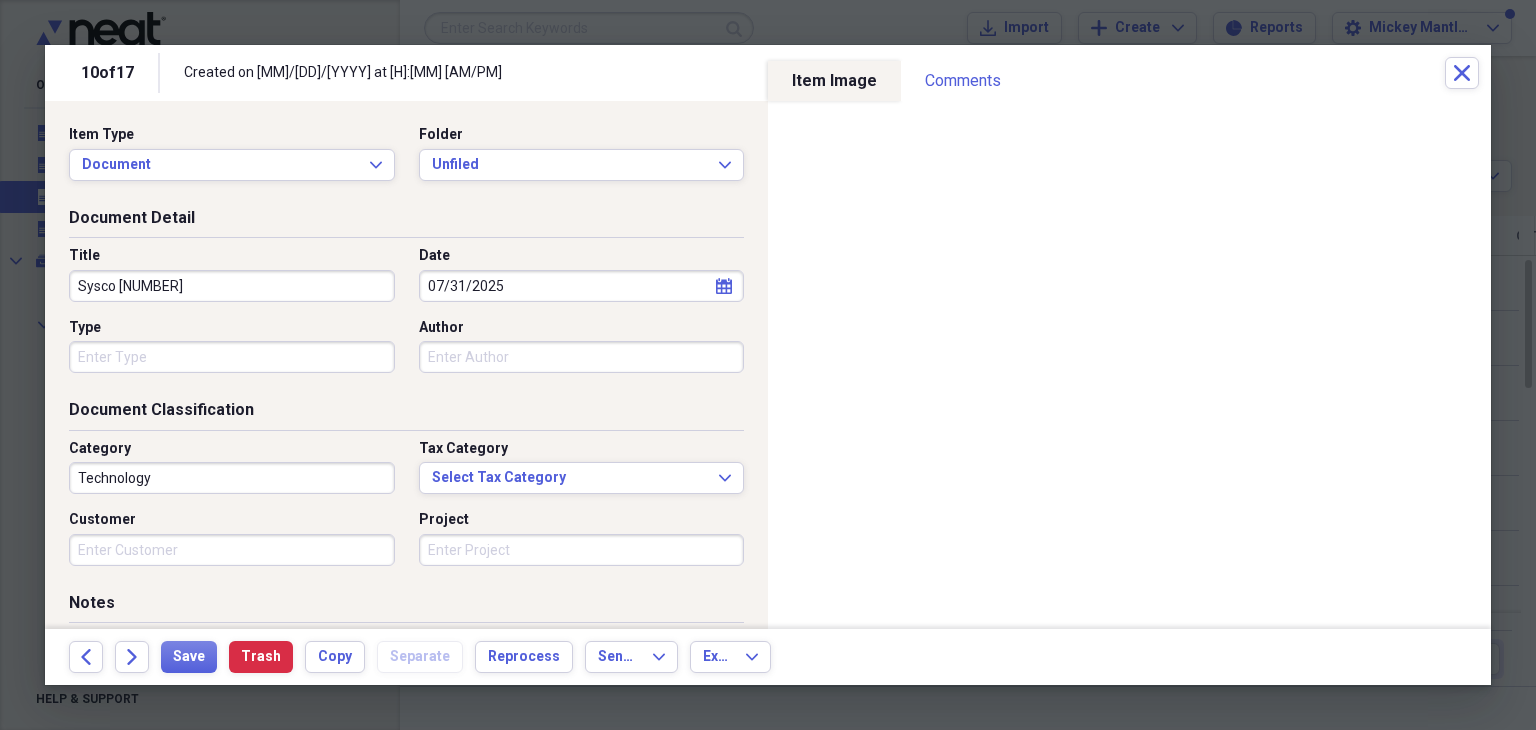 click 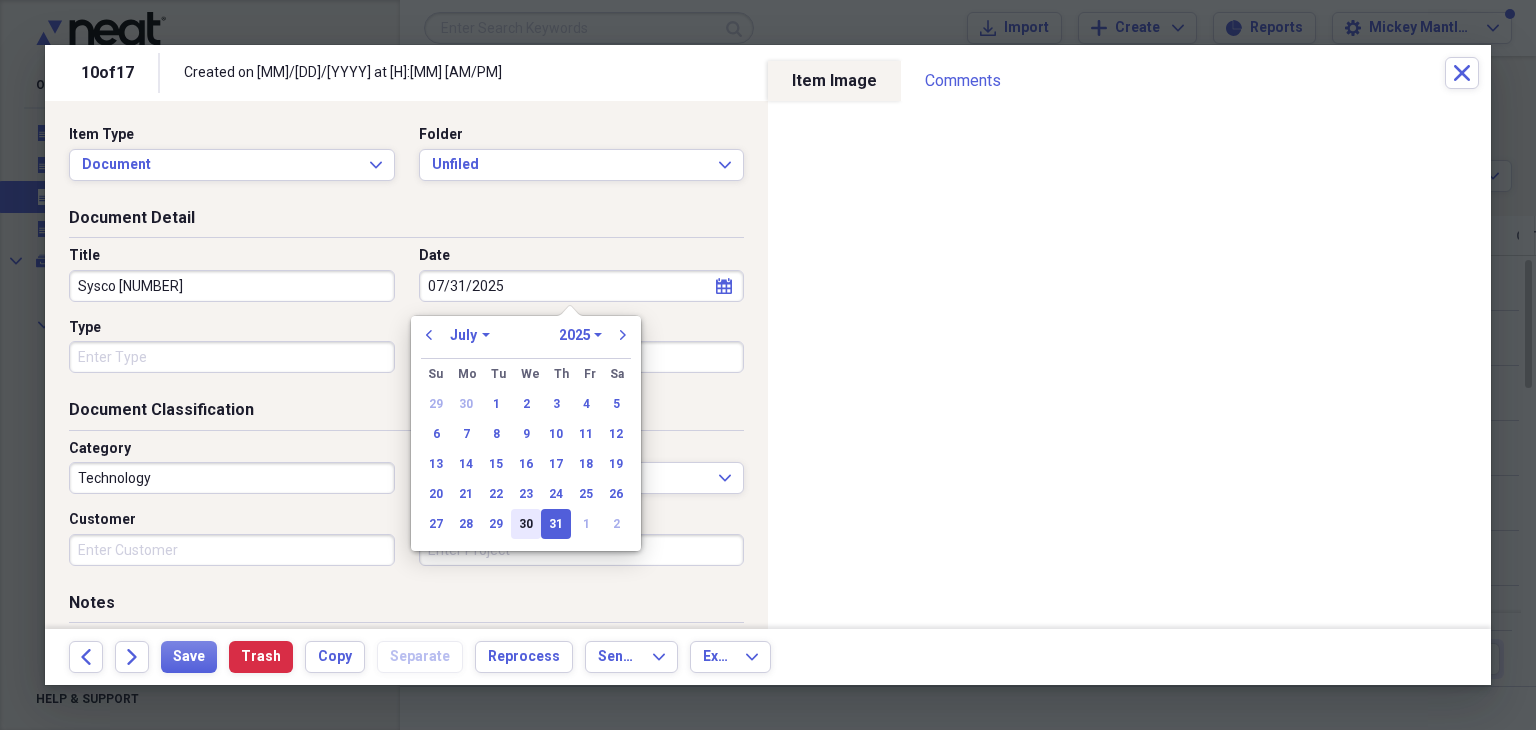 click on "30" at bounding box center [526, 524] 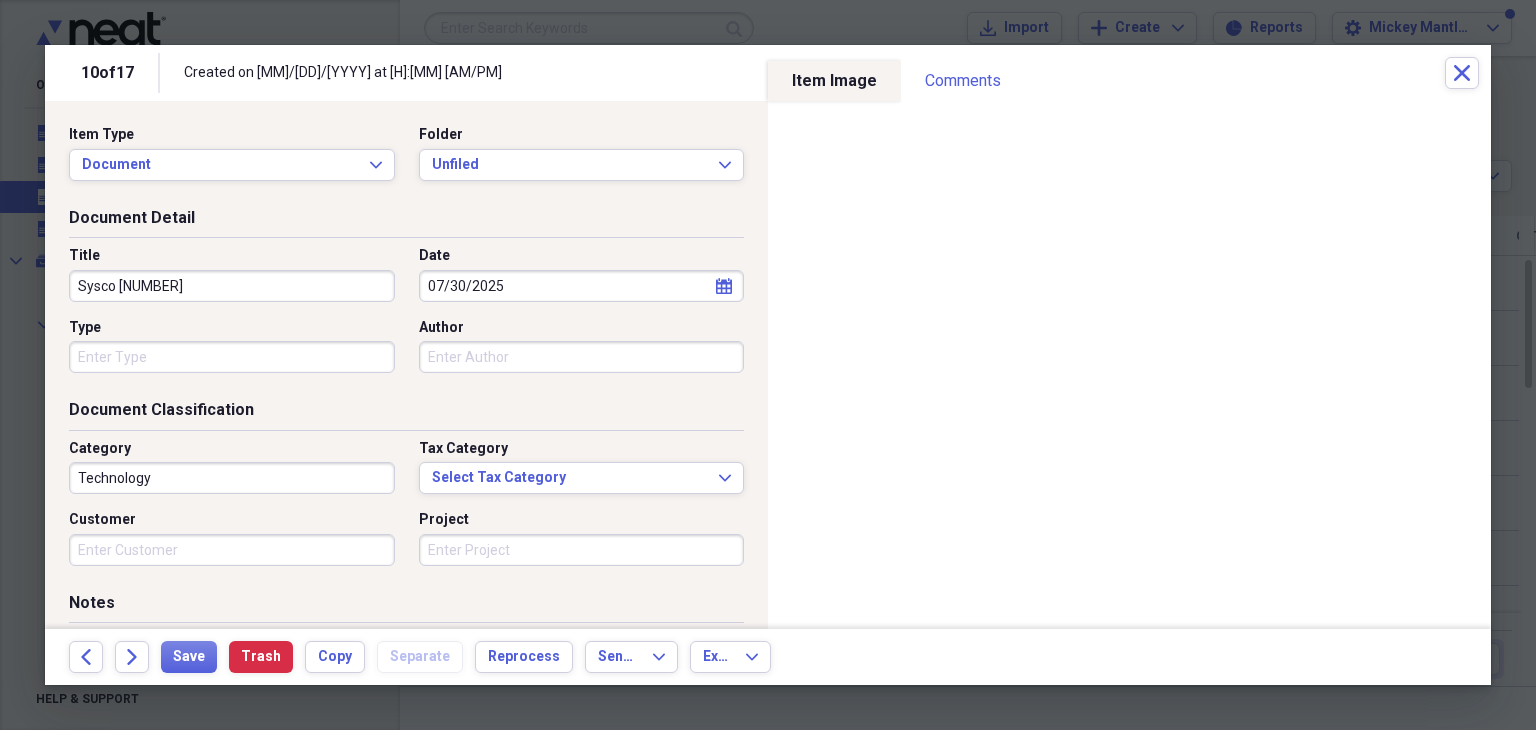 click on "Technology" at bounding box center [232, 478] 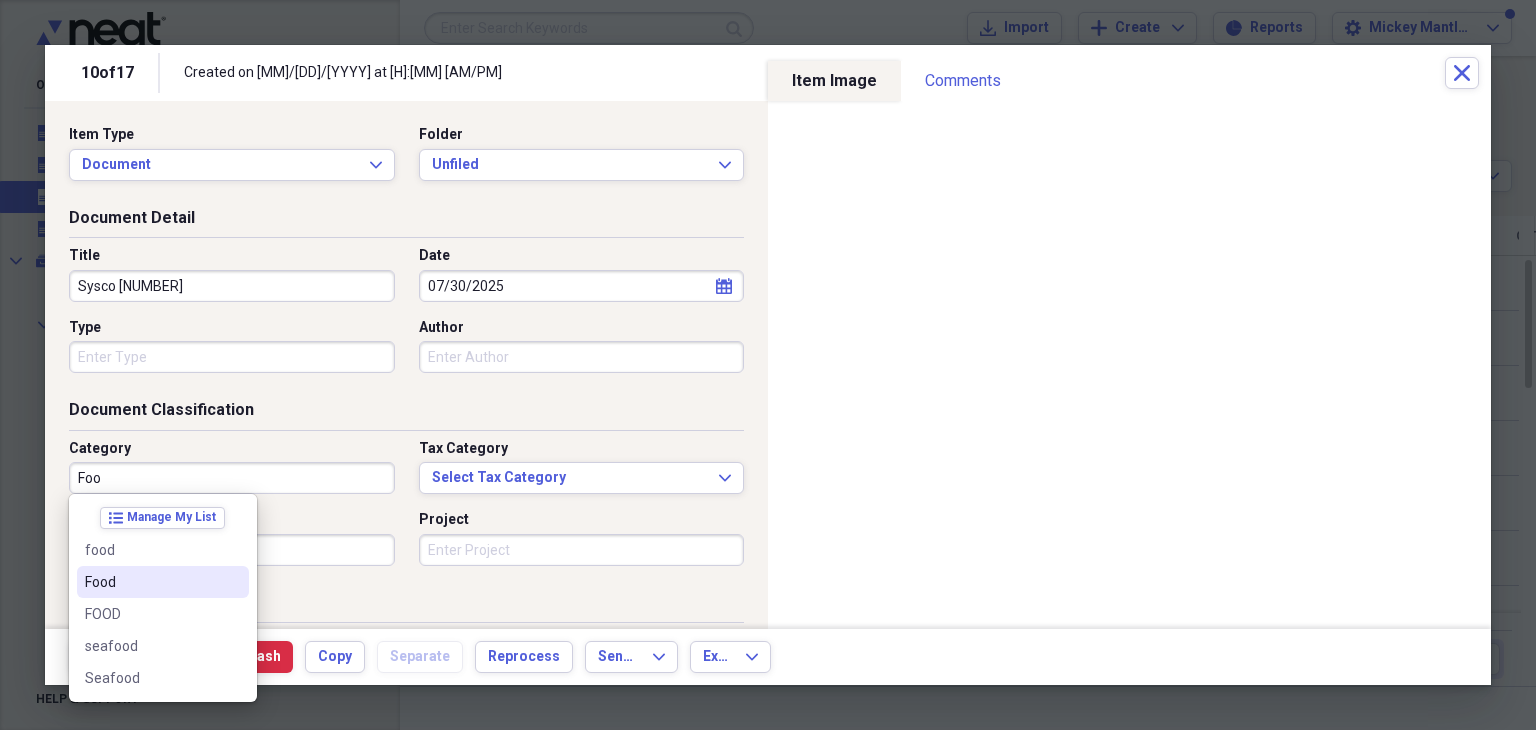 click on "Food" at bounding box center [163, 582] 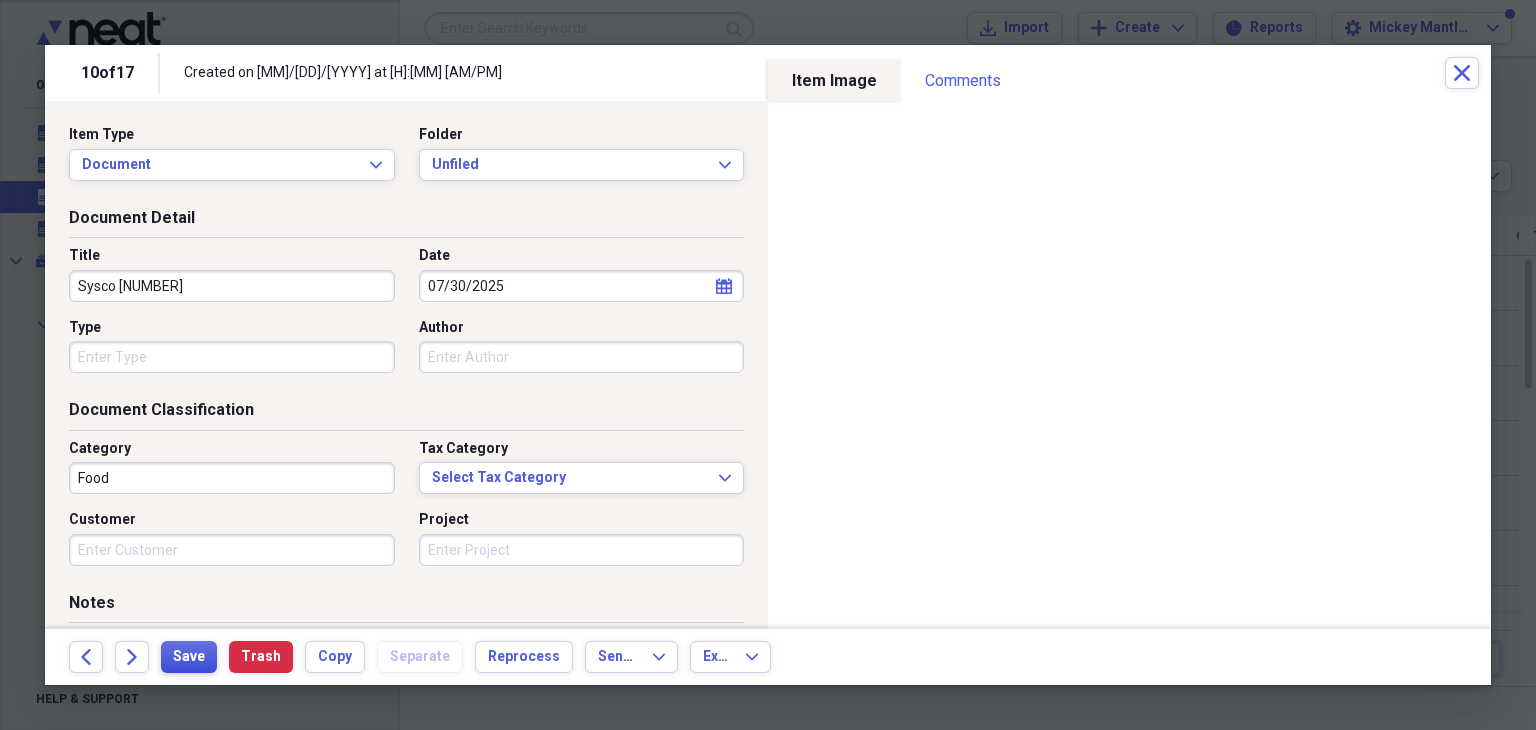 click on "Save" at bounding box center (189, 657) 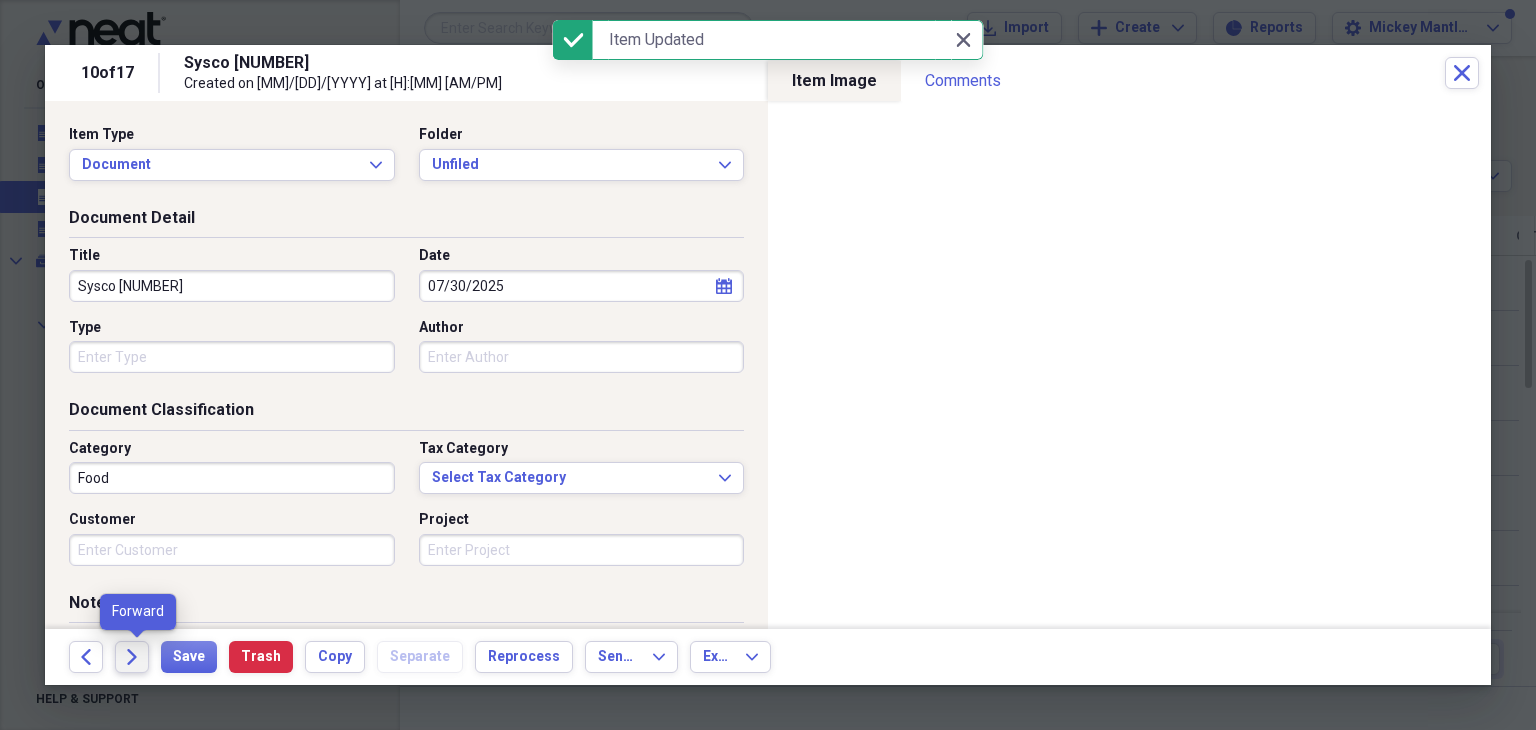 click on "Forward" 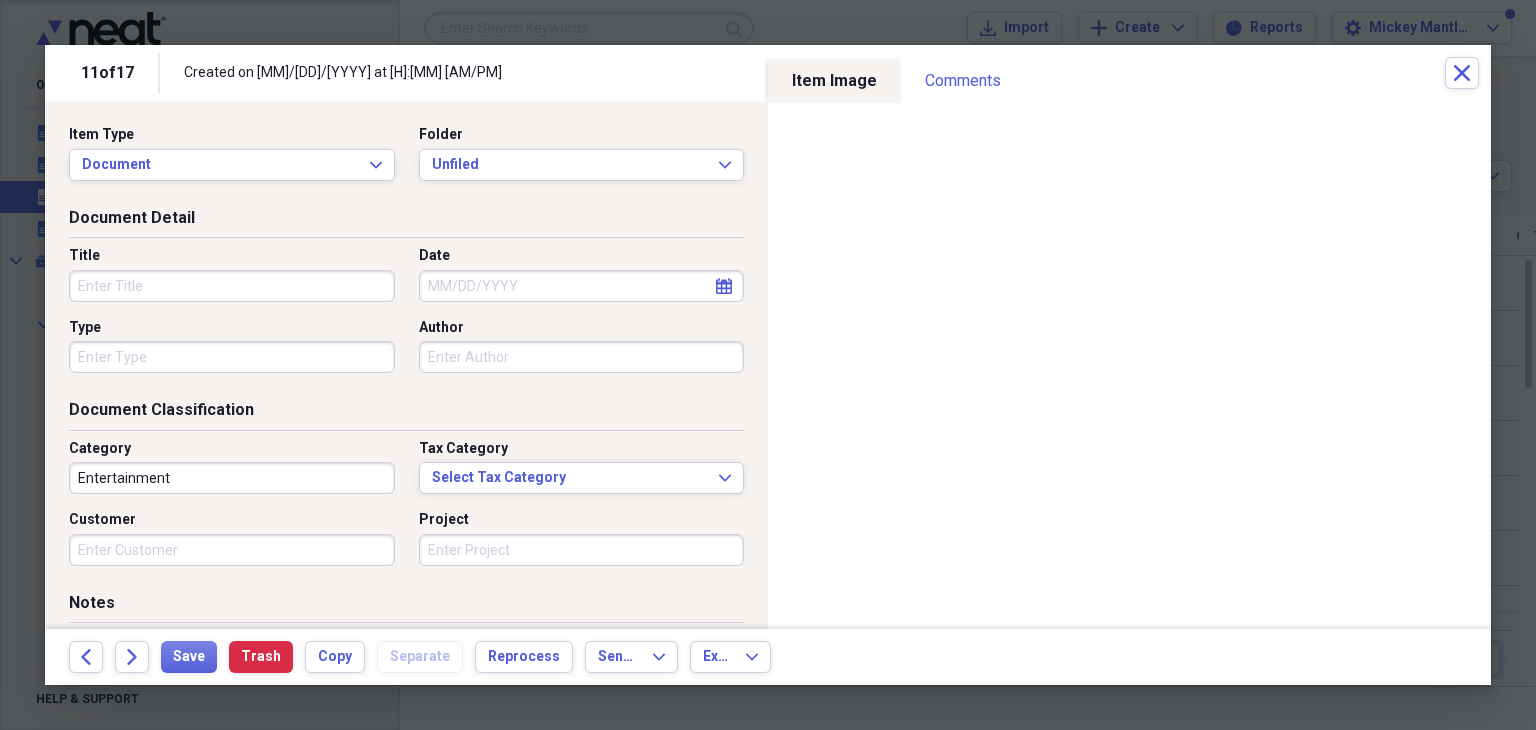 click on "Title" at bounding box center [232, 286] 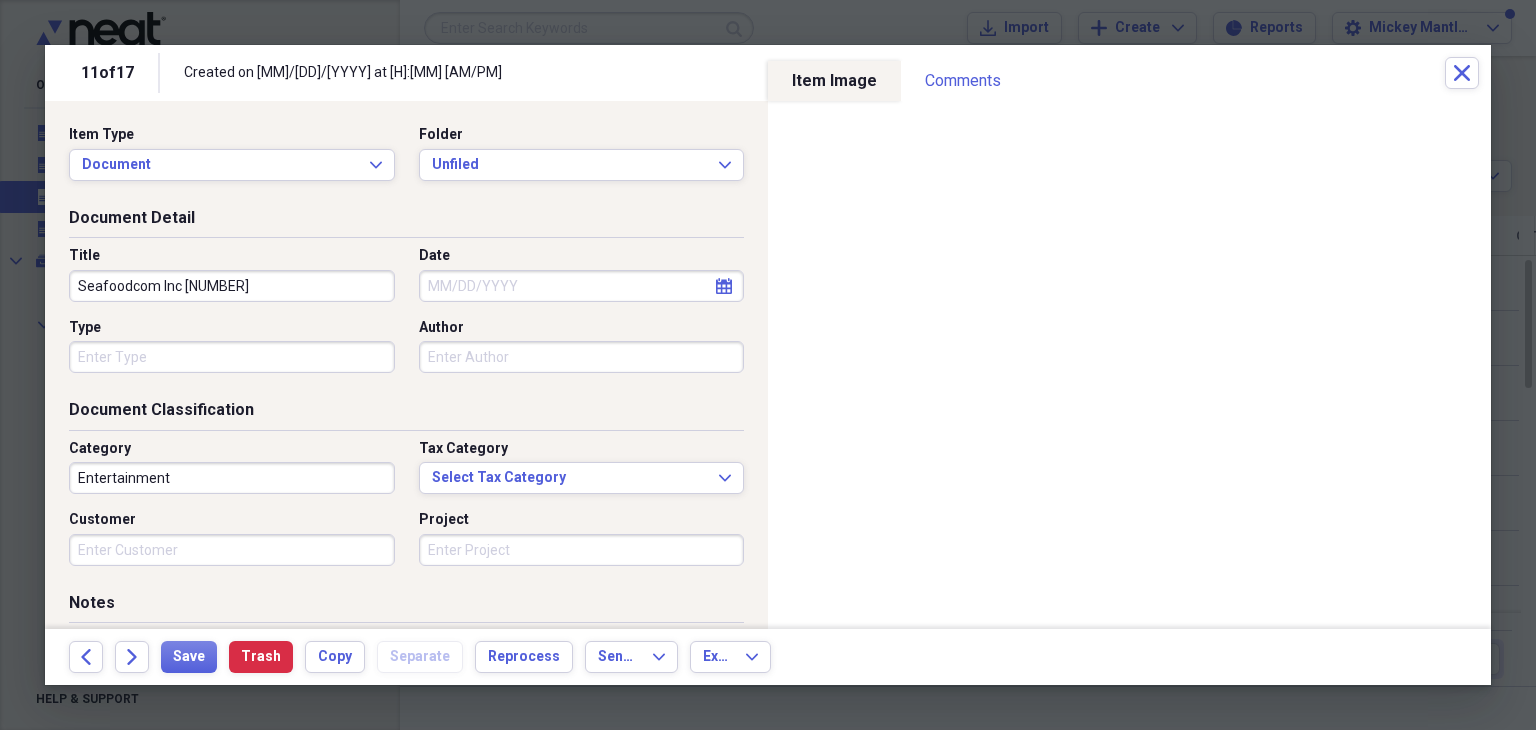 type on "Seafoodcom Inc [NUMBER]" 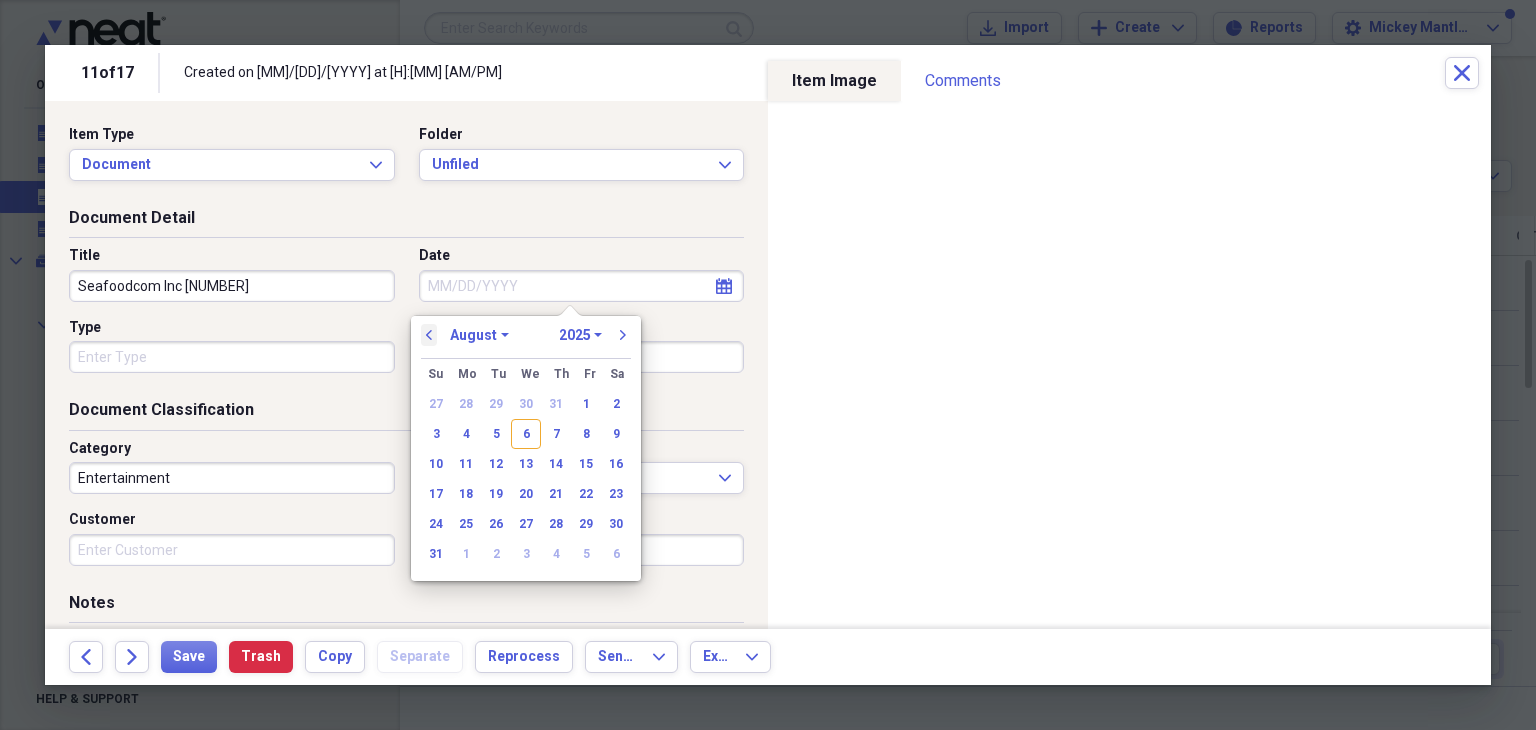 click on "previous" at bounding box center (429, 335) 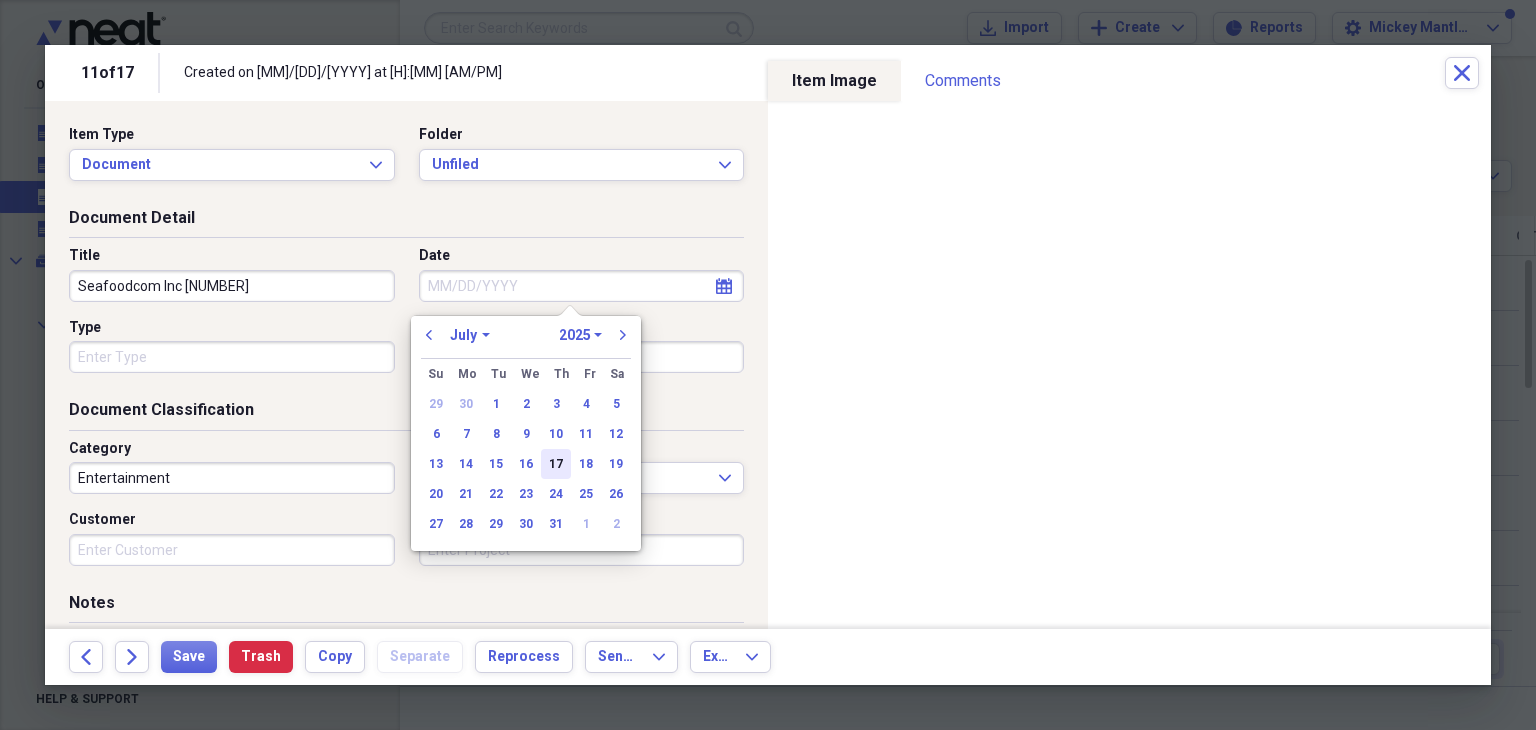 click on "17" at bounding box center [556, 464] 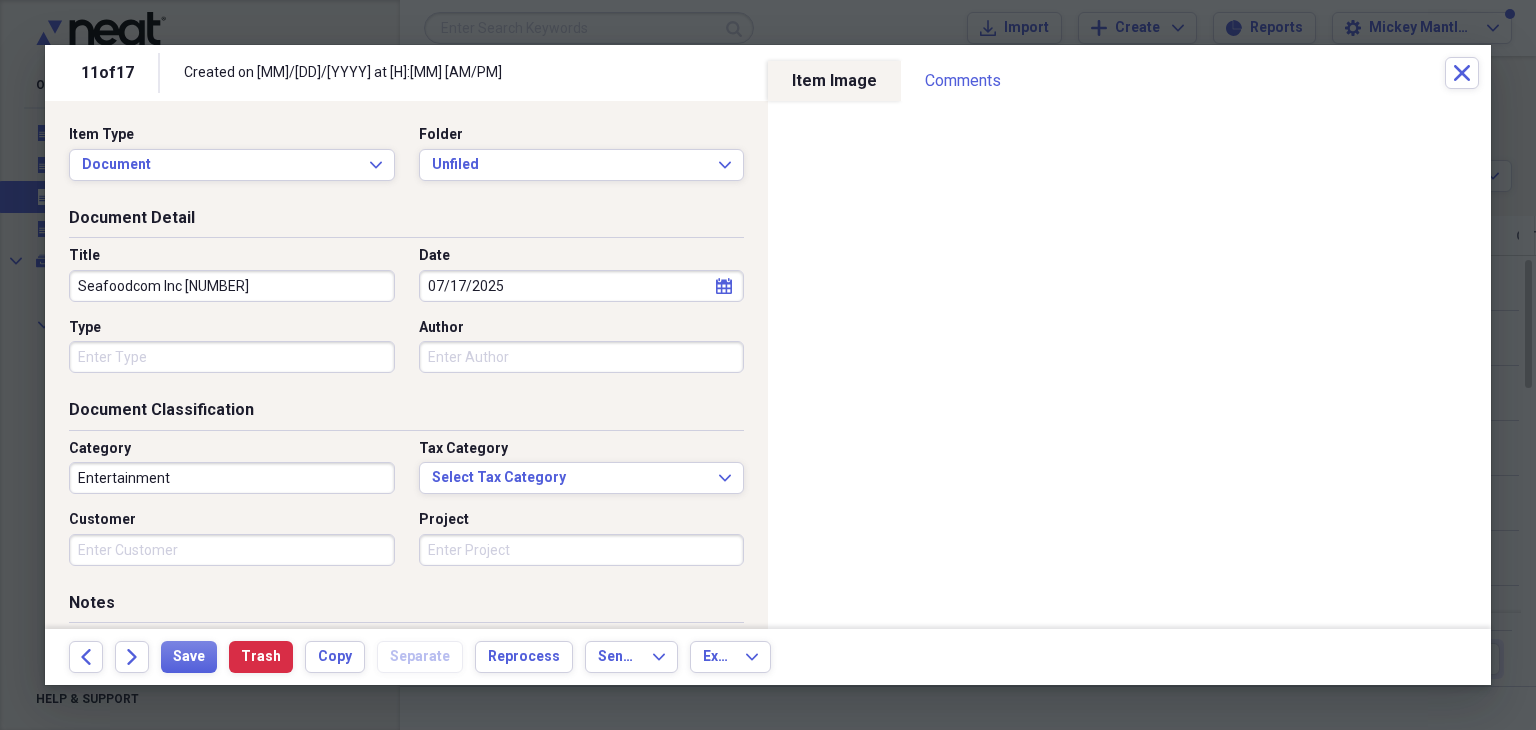 drag, startPoint x: 206, startPoint y: 293, endPoint x: 63, endPoint y: 285, distance: 143.2236 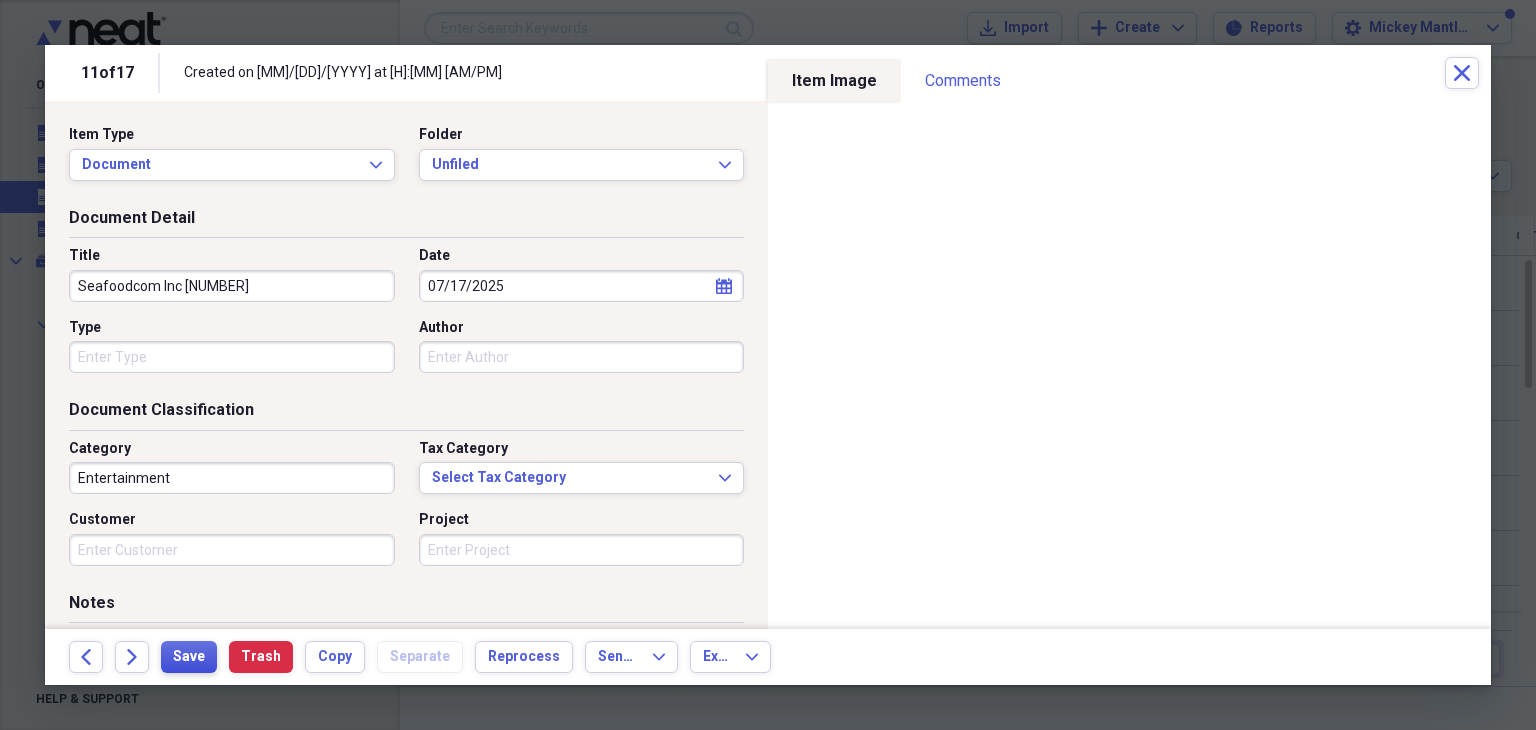 click on "Save" at bounding box center [189, 657] 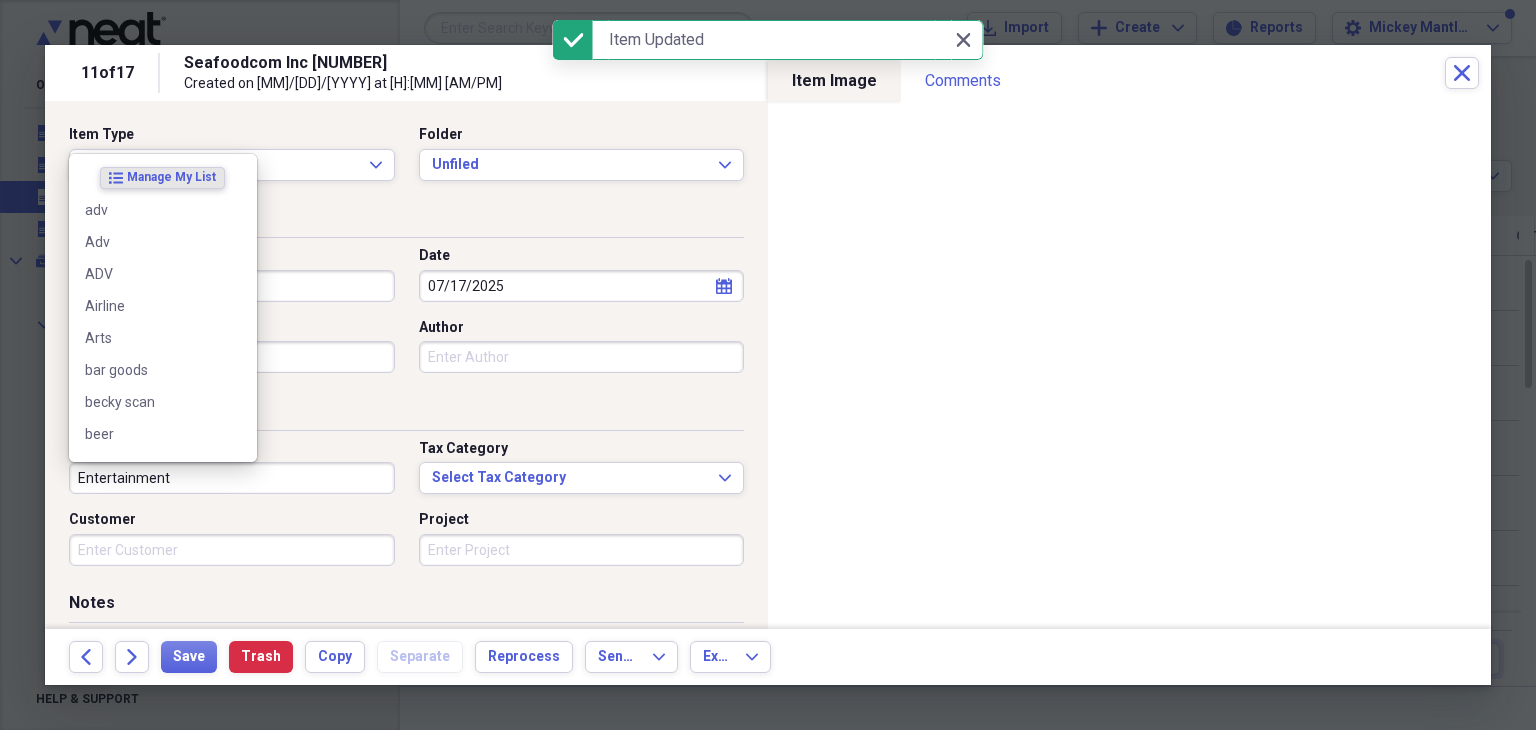 click on "Entertainment" at bounding box center [232, 478] 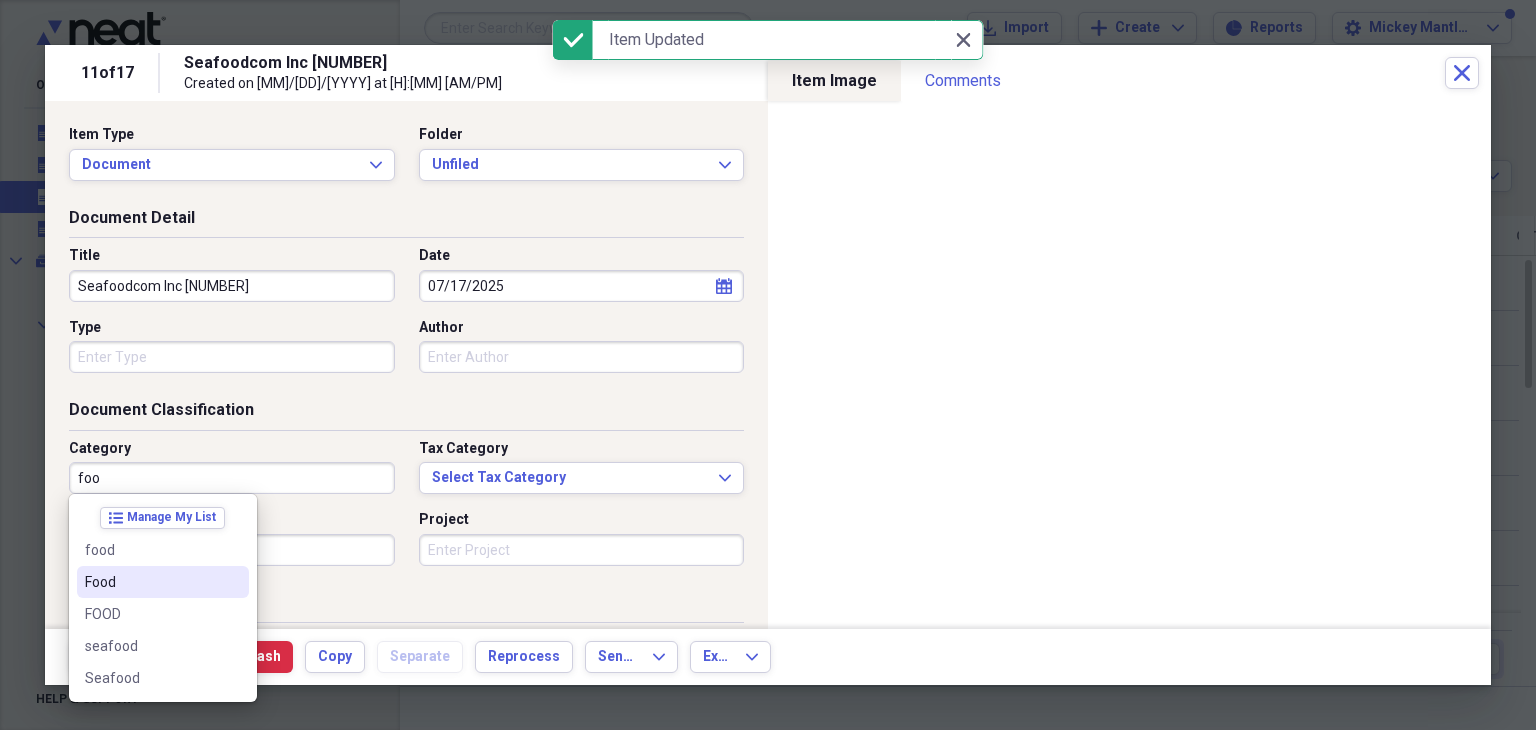 click on "Food" at bounding box center (151, 582) 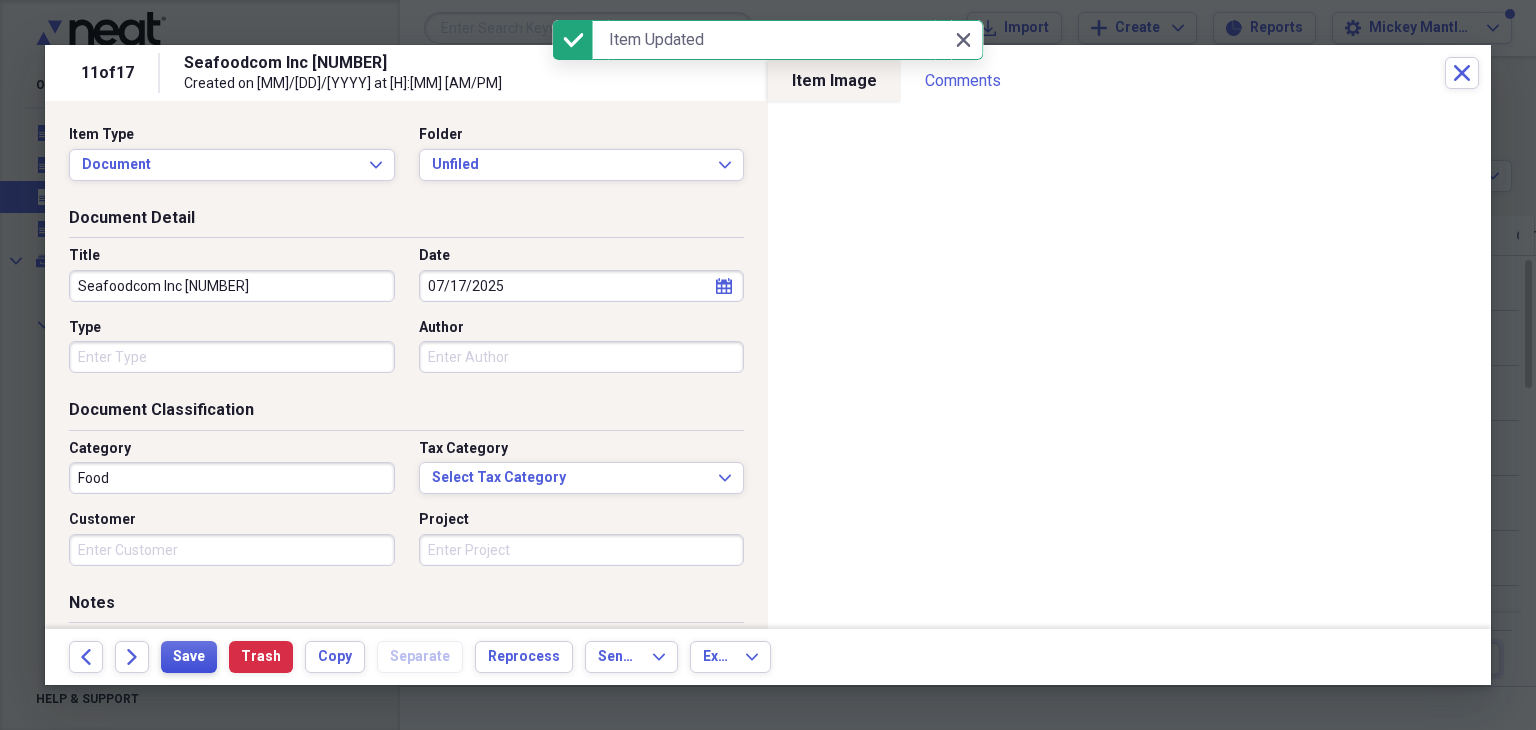 click on "Save" at bounding box center [189, 657] 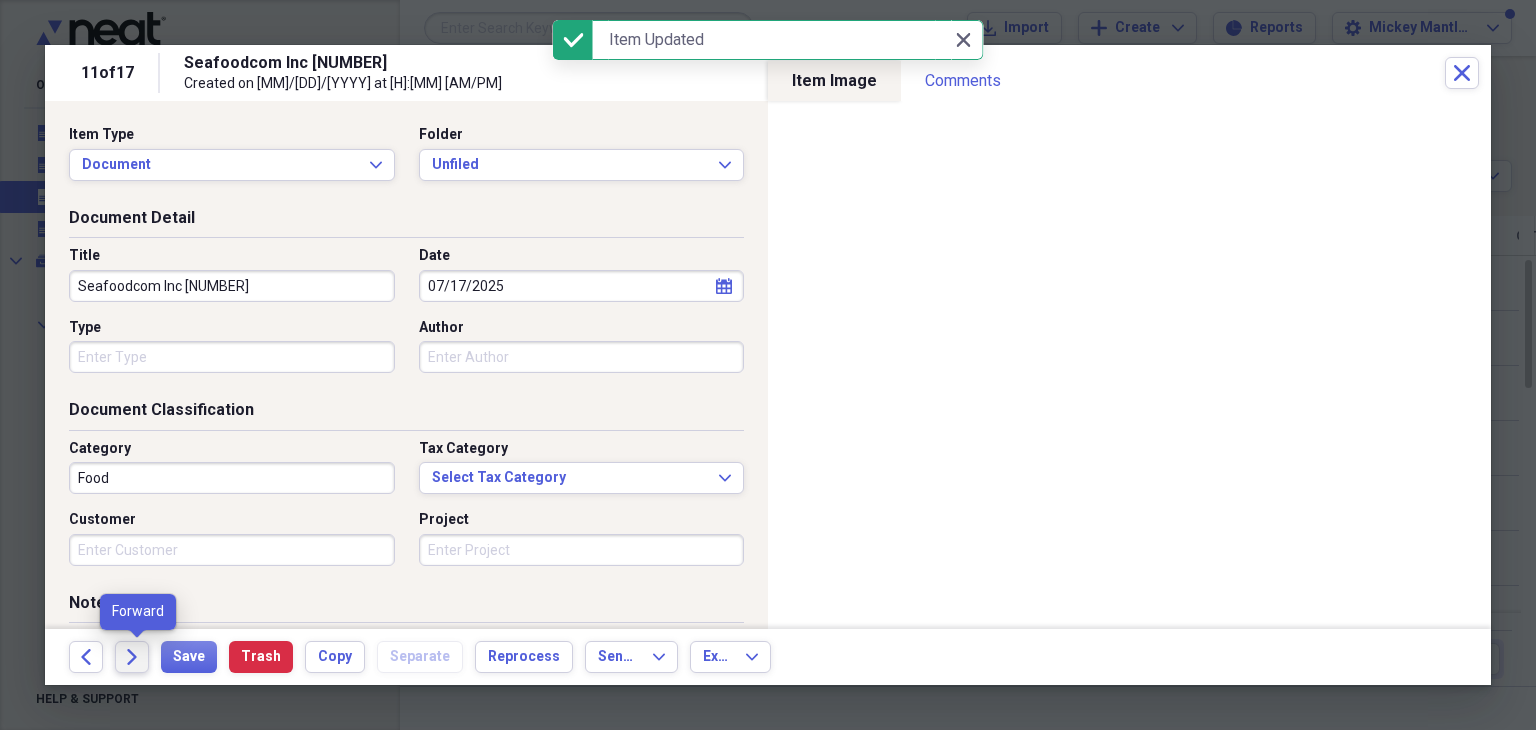 click on "Forward" 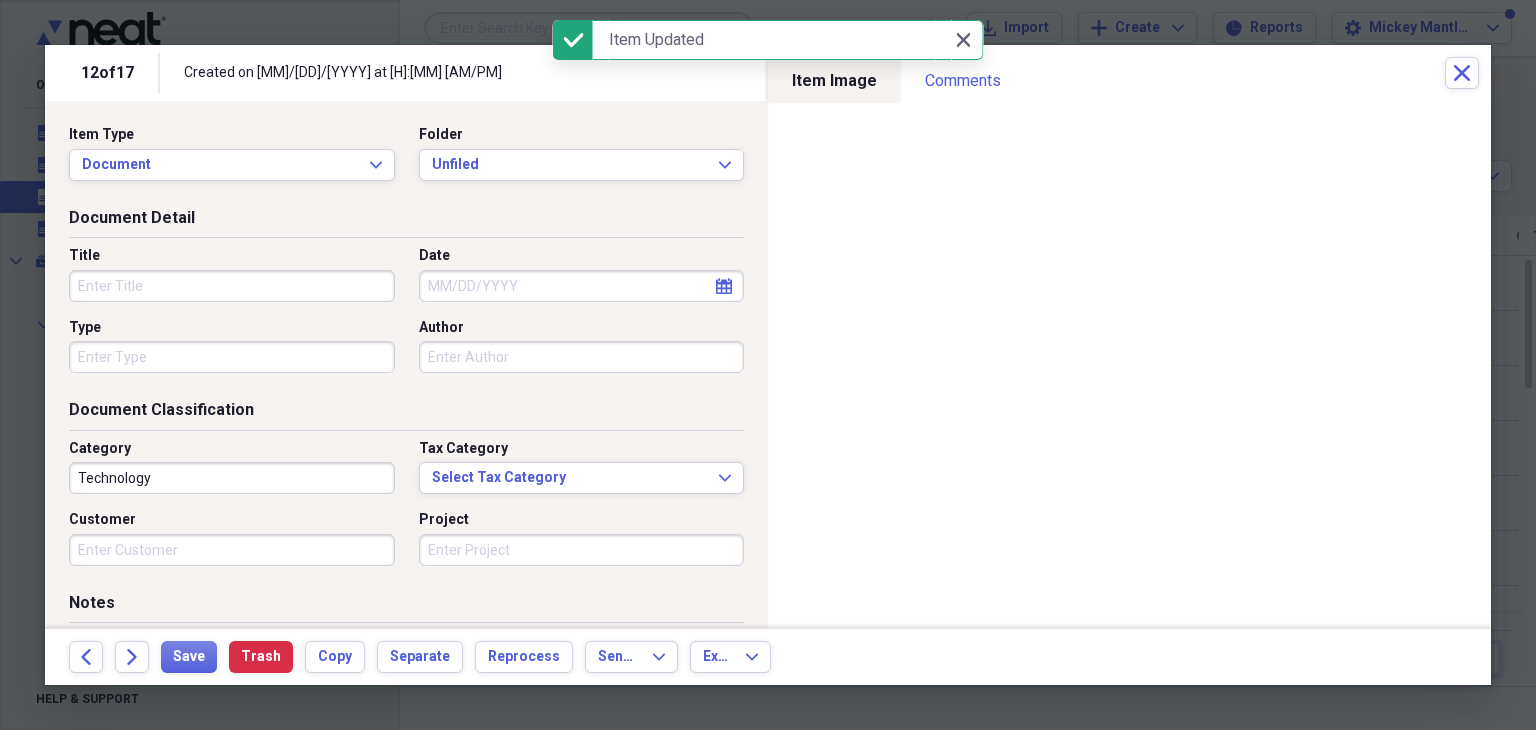 click on "Title" at bounding box center [232, 286] 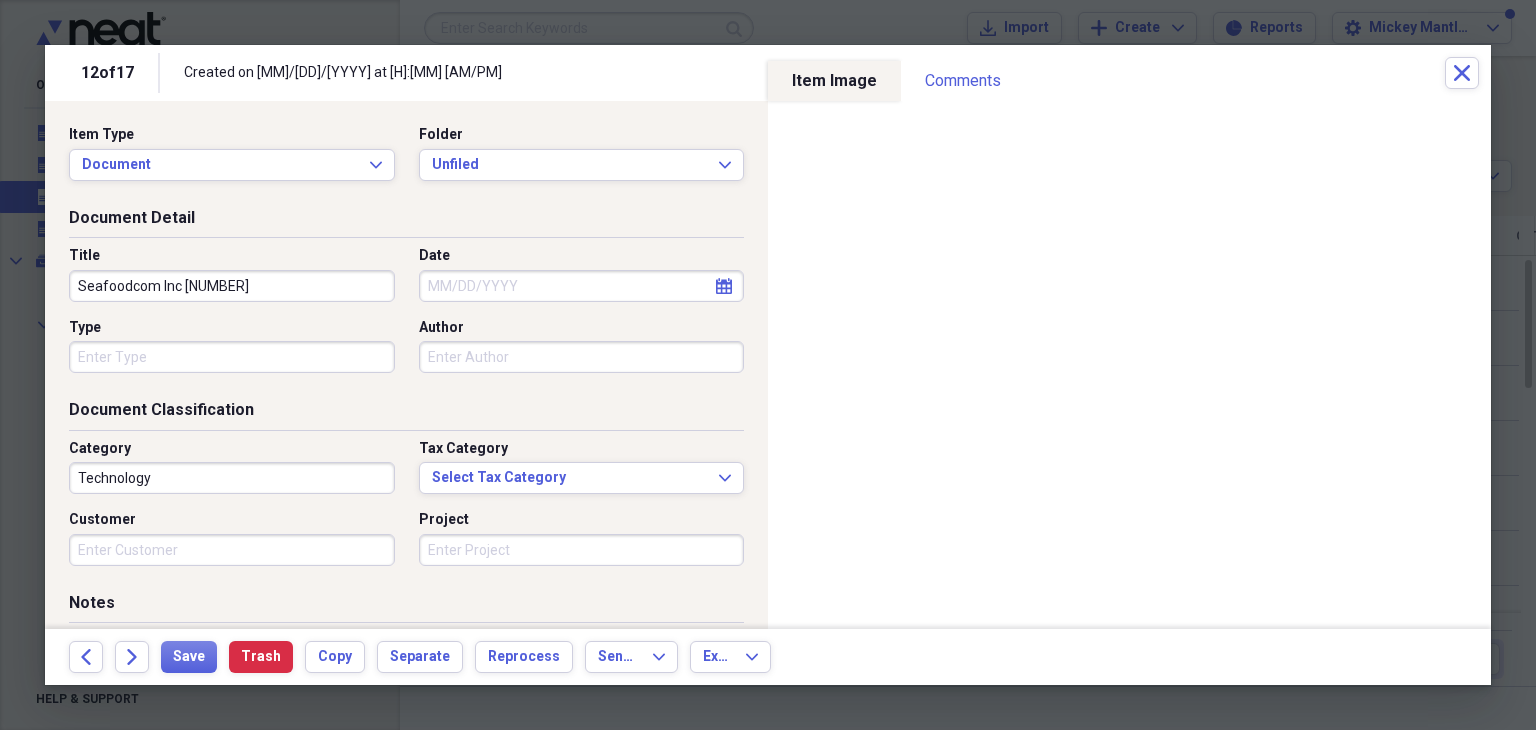type on "Seafoodcom Inc [NUMBER]" 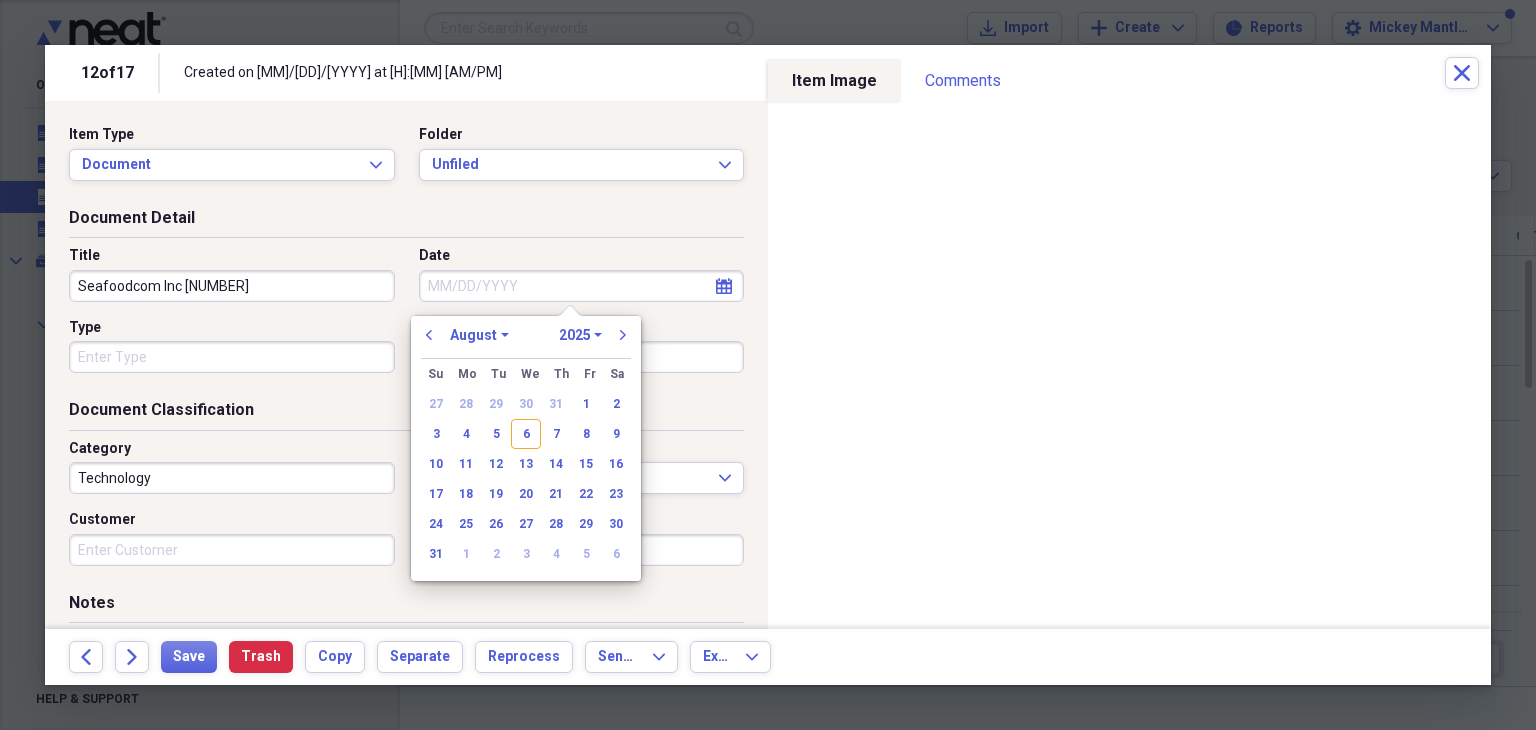 click on "previous January February March April May June July August September October November December 1970 1971 1972 1973 1974 1975 1976 1977 1978 1979 1980 1981 1982 1983 1984 1985 1986 1987 1988 1989 1990 1991 1992 1993 1994 1995 1996 1997 1998 1999 2000 2001 2002 2003 2004 2005 2006 2007 2008 2009 2010 2011 2012 2013 2014 2015 2016 2017 2018 2019 2020 2021 2022 2023 2024 2025 2026 2027 2028 2029 2030 2031 2032 2033 2034 2035 next" at bounding box center [526, 341] 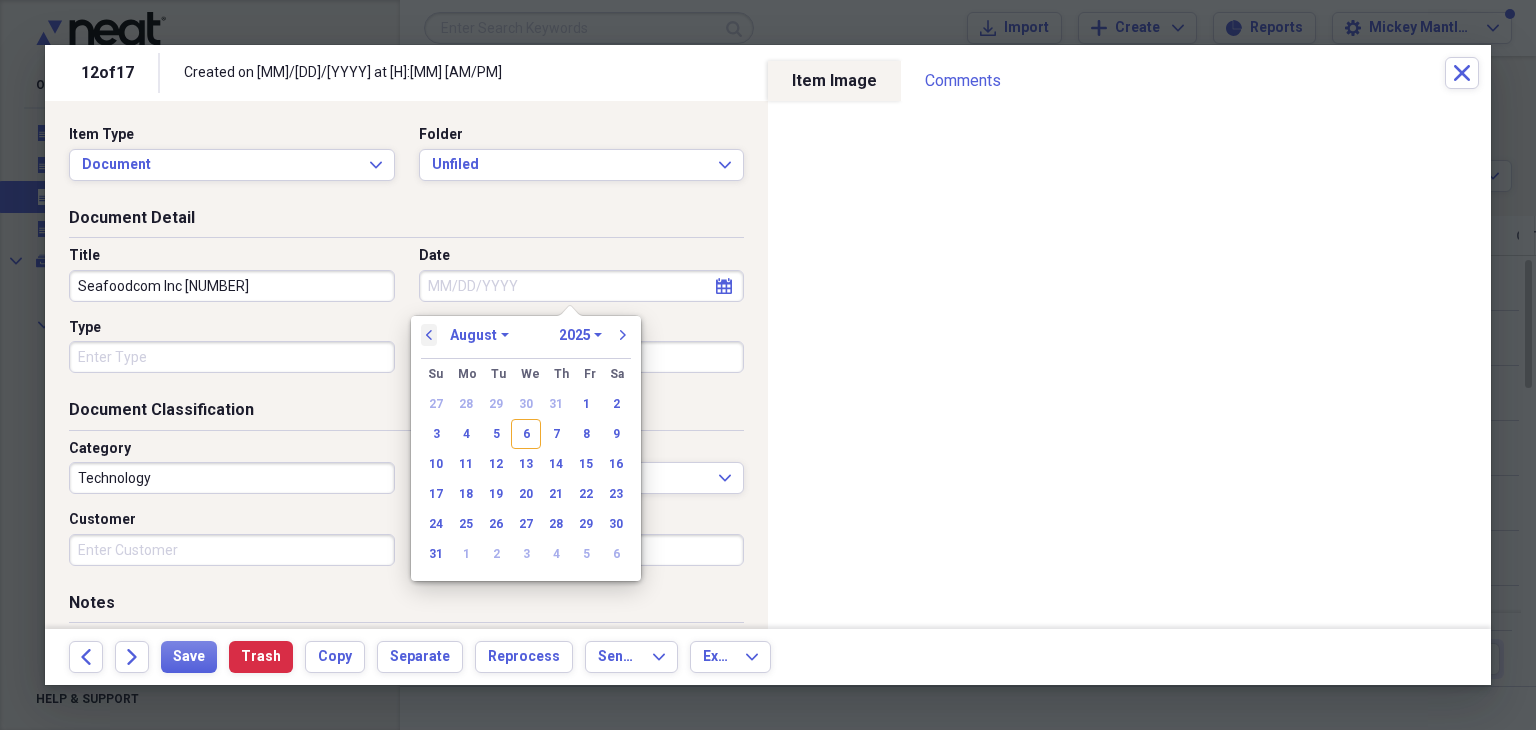 click on "previous" at bounding box center (429, 335) 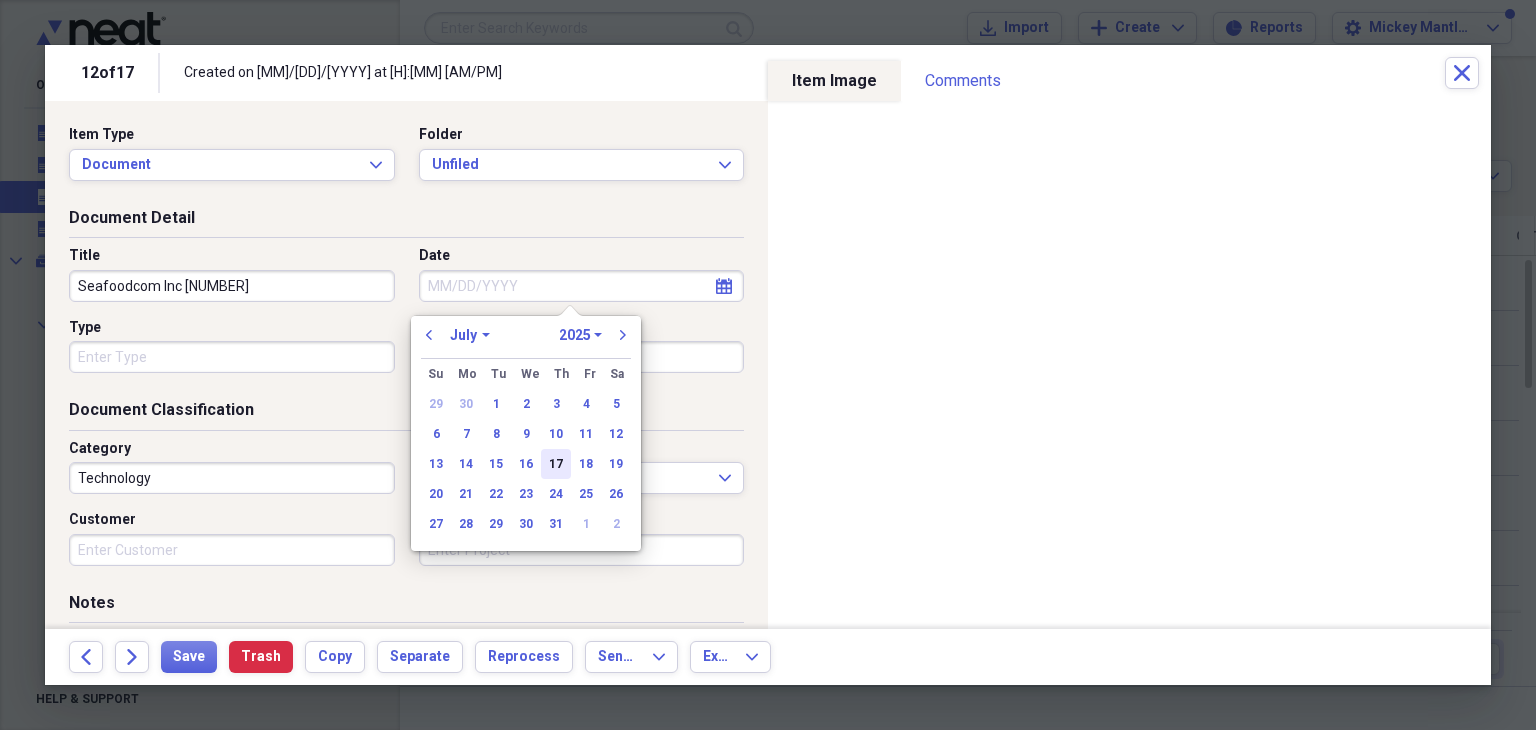 click on "17" at bounding box center (556, 464) 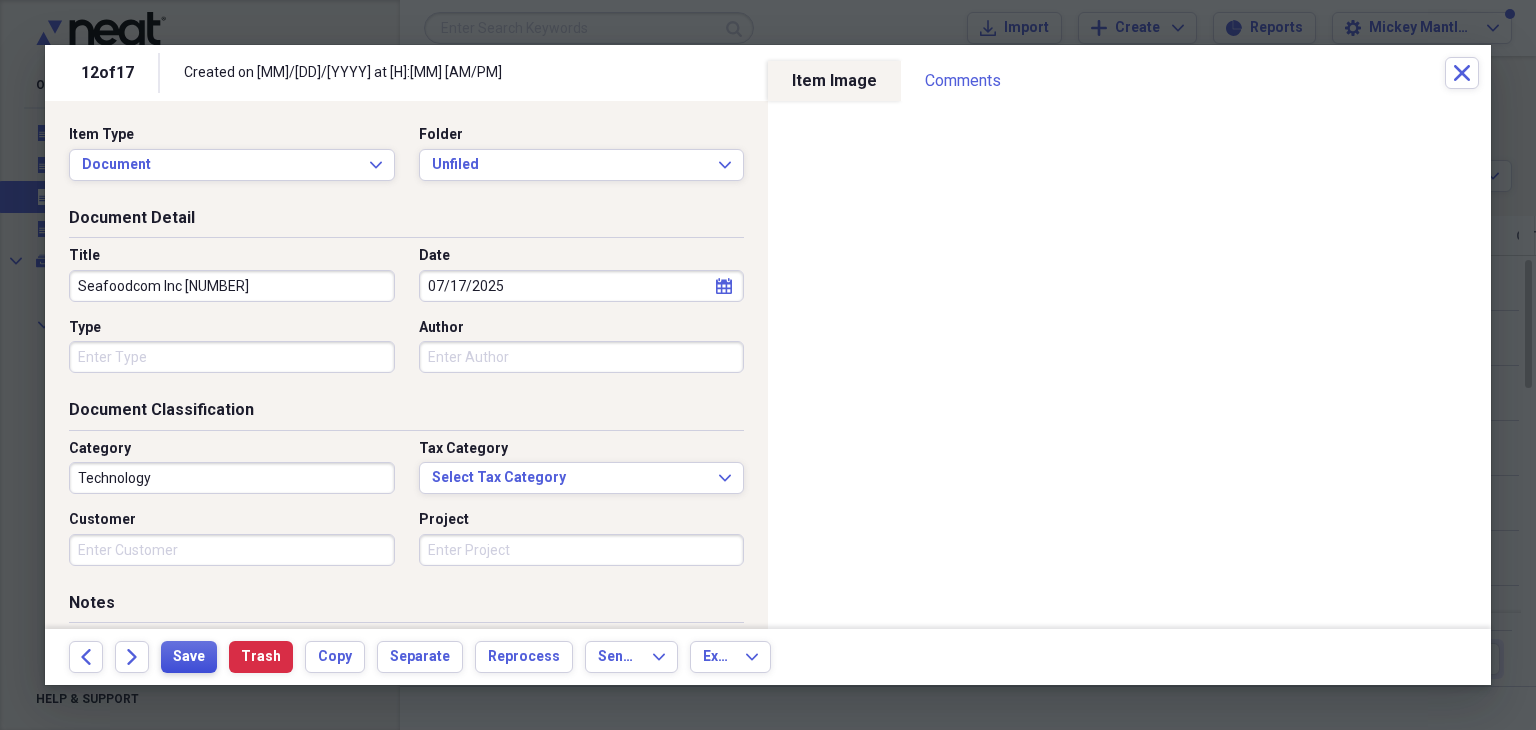 click on "Save" at bounding box center (189, 657) 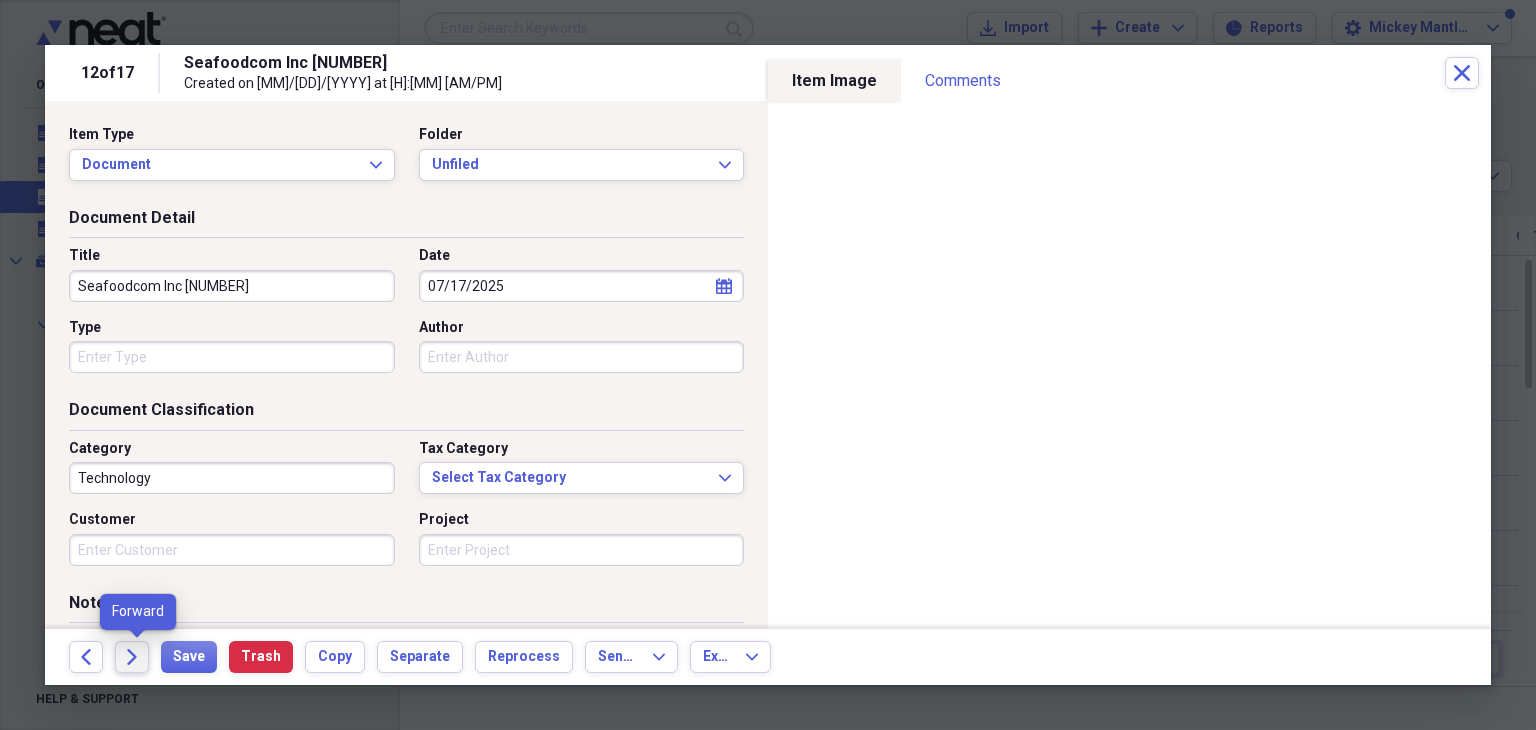 click 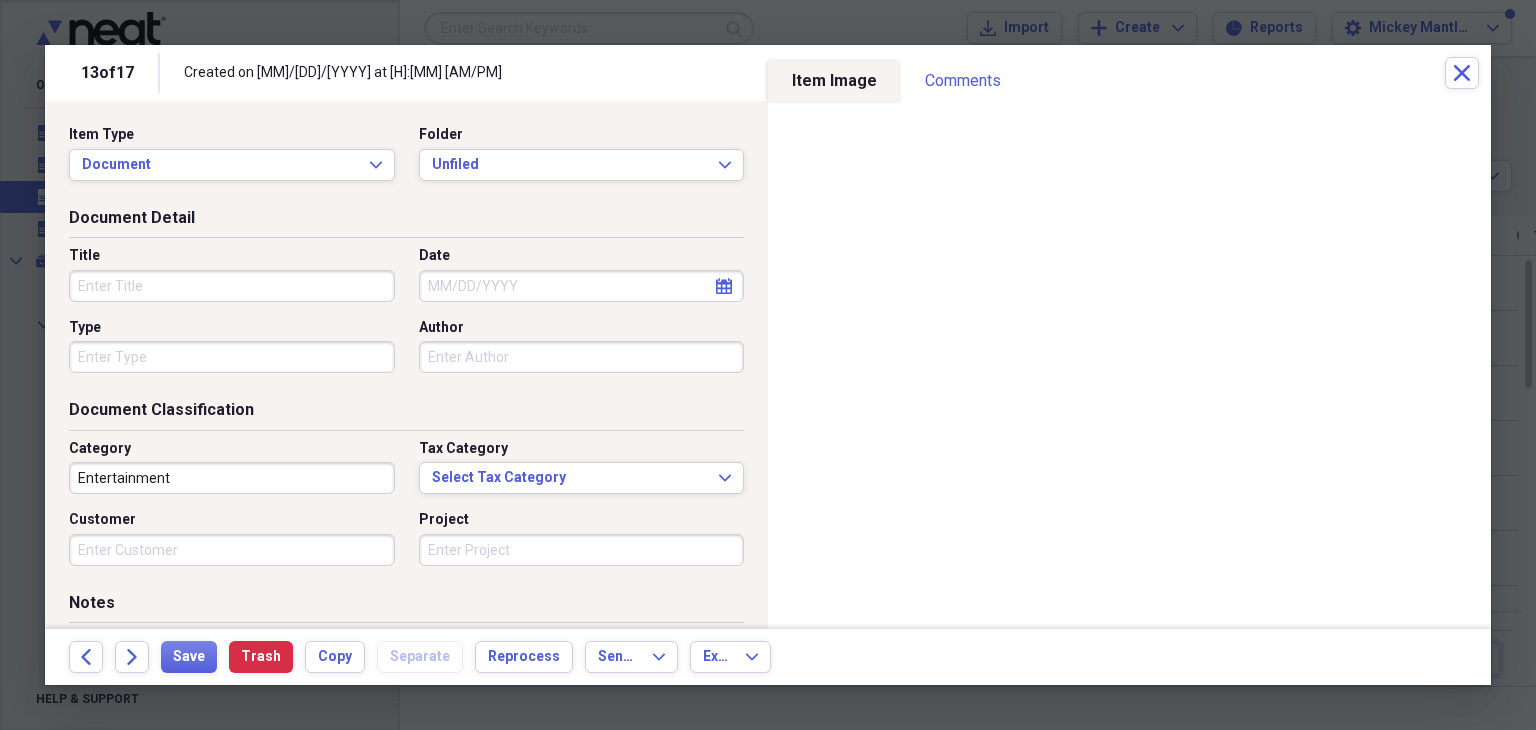 click on "Title" at bounding box center [232, 286] 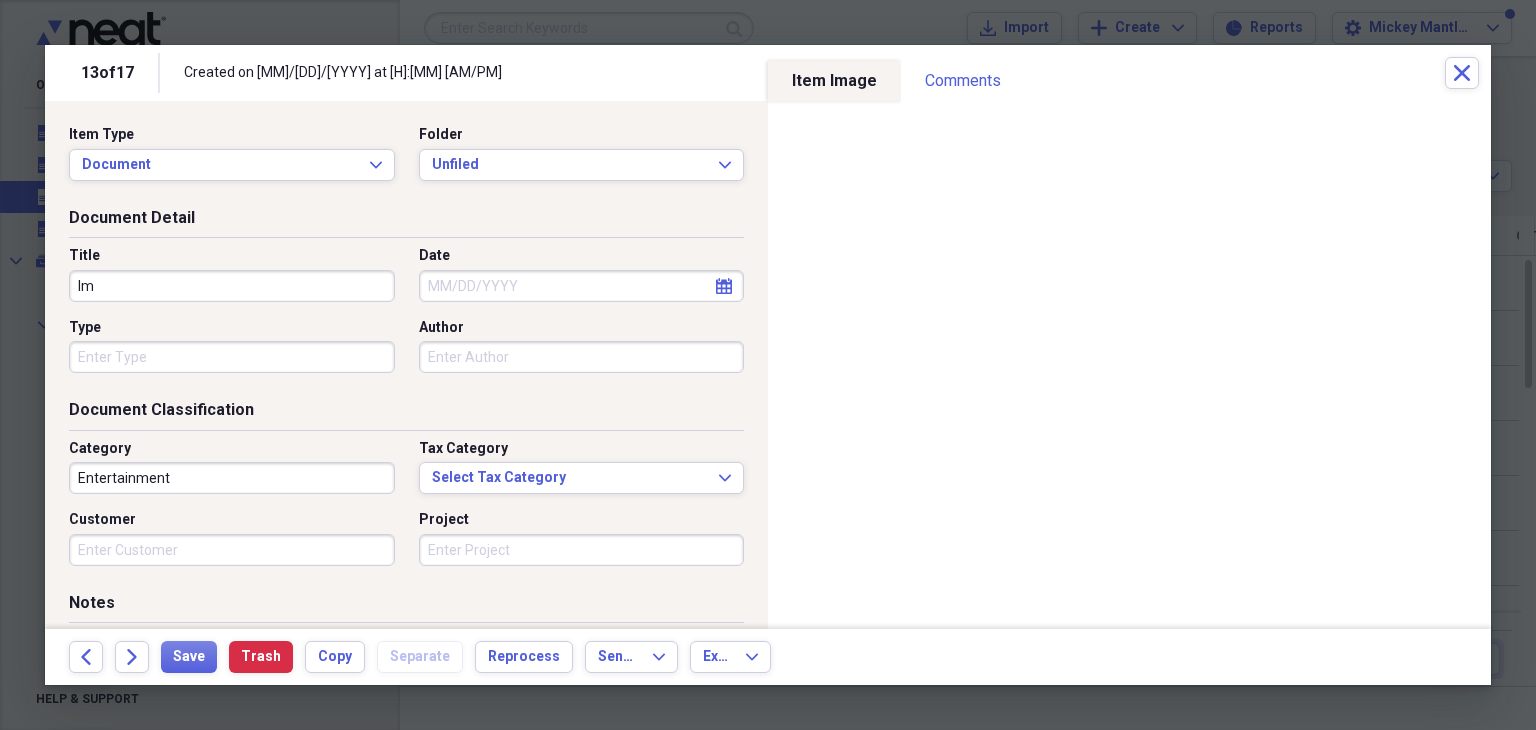 type on "I" 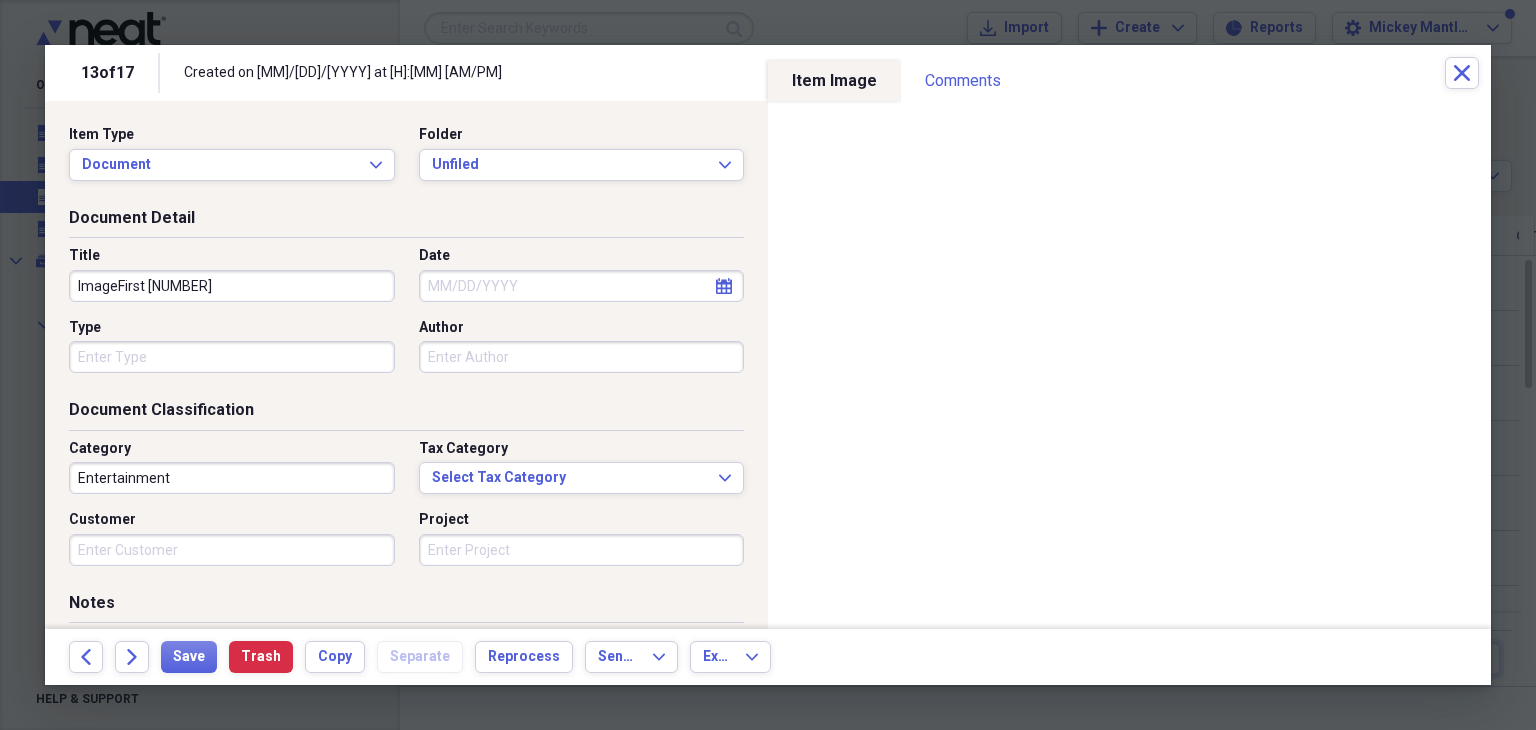 type on "ImageFirst [NUMBER]" 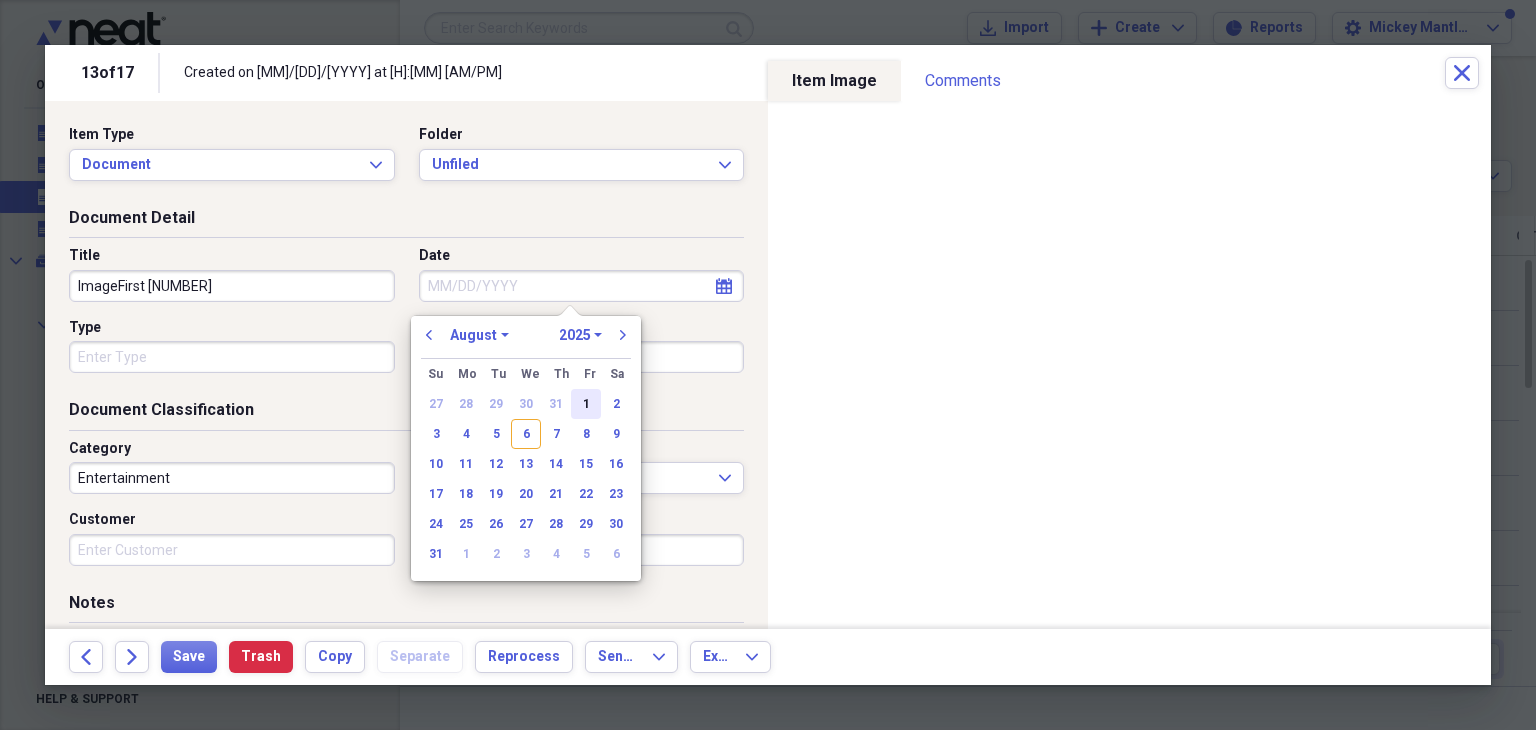 click on "1" at bounding box center [586, 404] 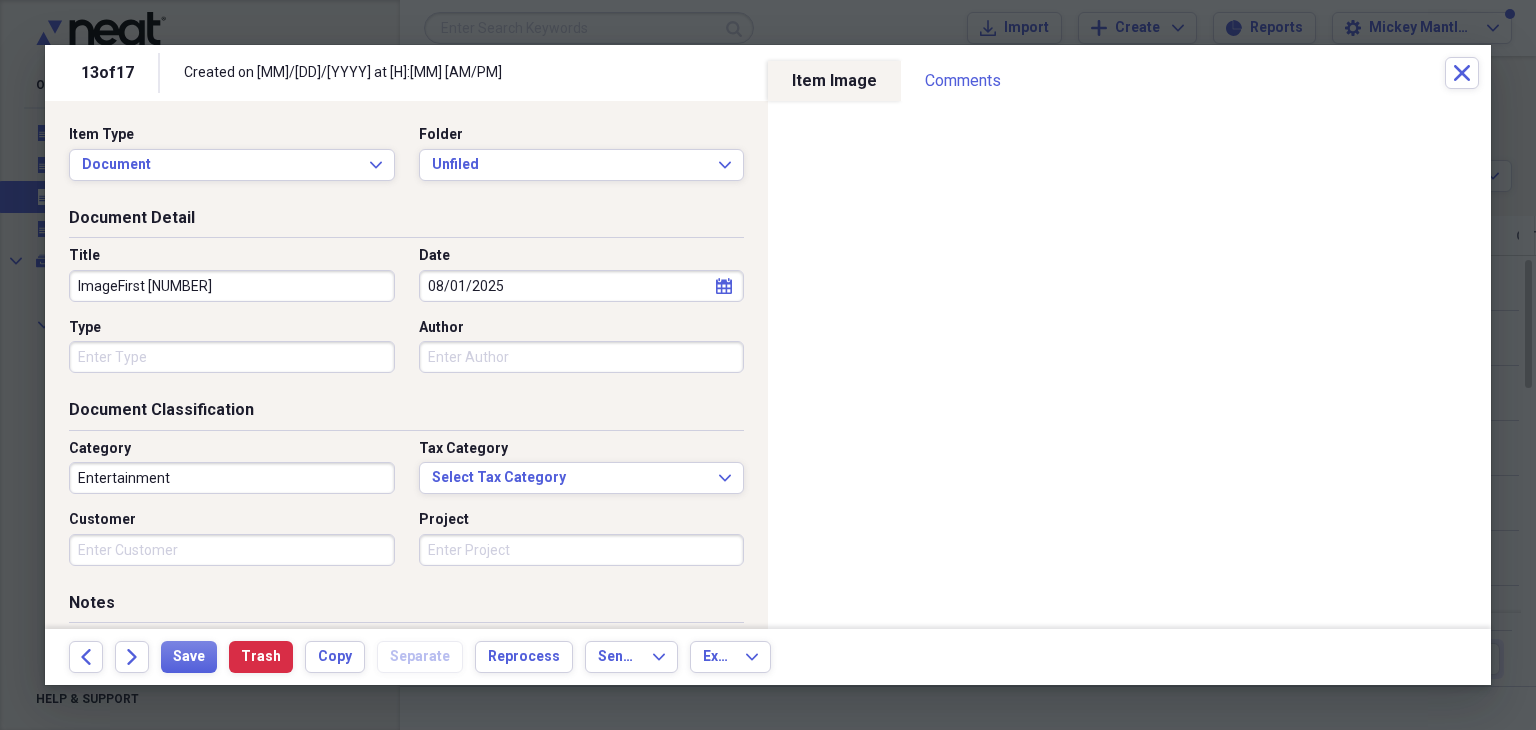 click on "Category Entertainment Tax Category Select Tax Category Expand Customer Project" at bounding box center (406, 510) 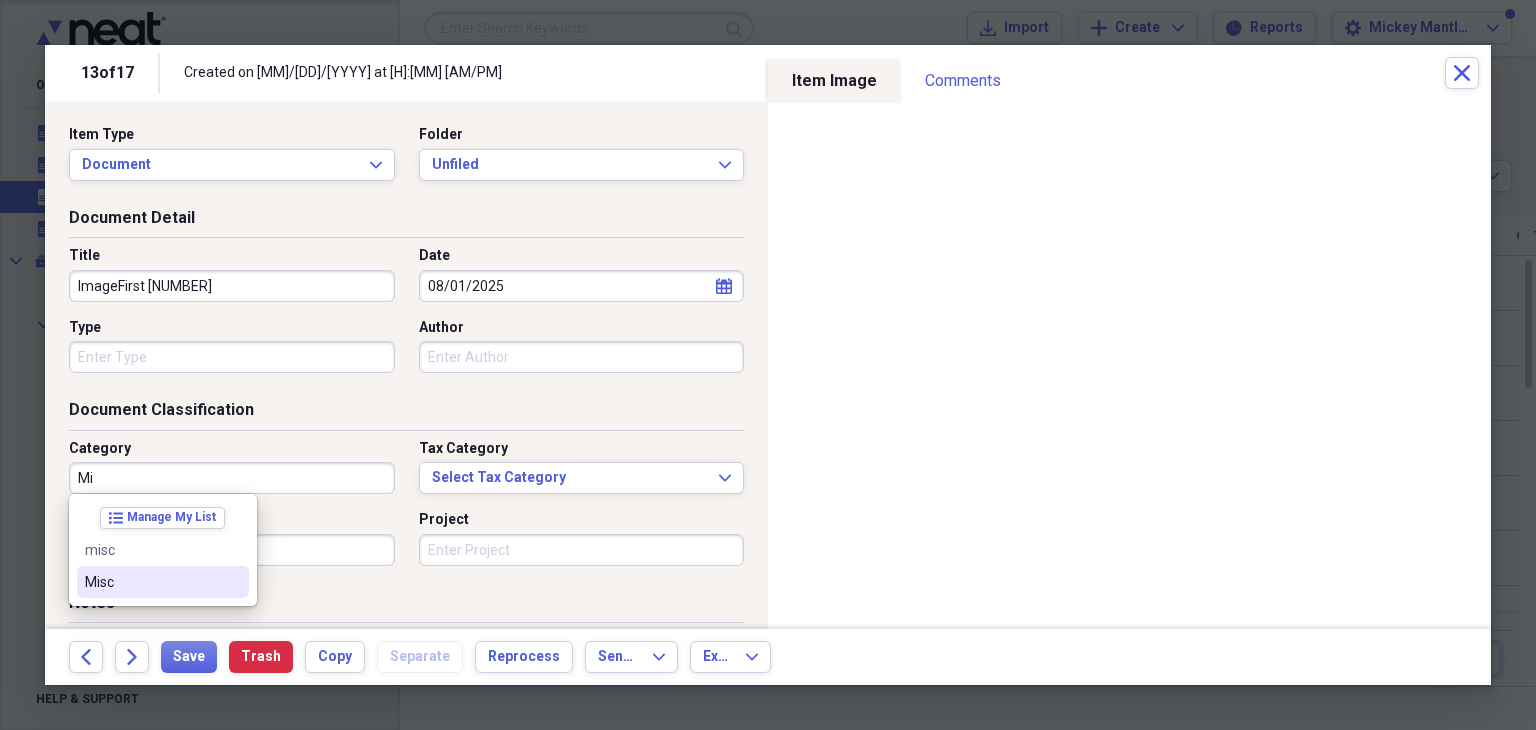 click on "Misc" at bounding box center (151, 582) 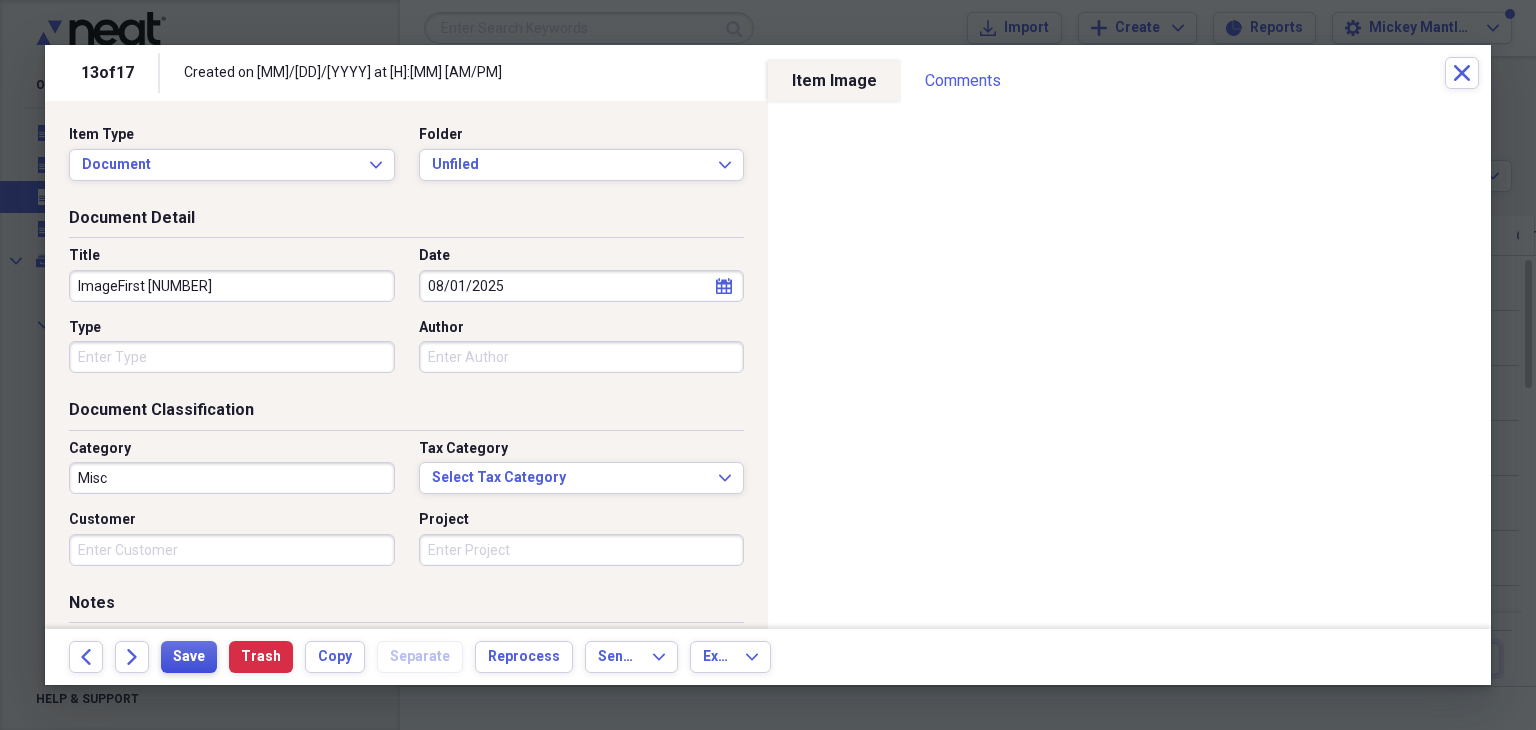 click on "Save" at bounding box center [189, 657] 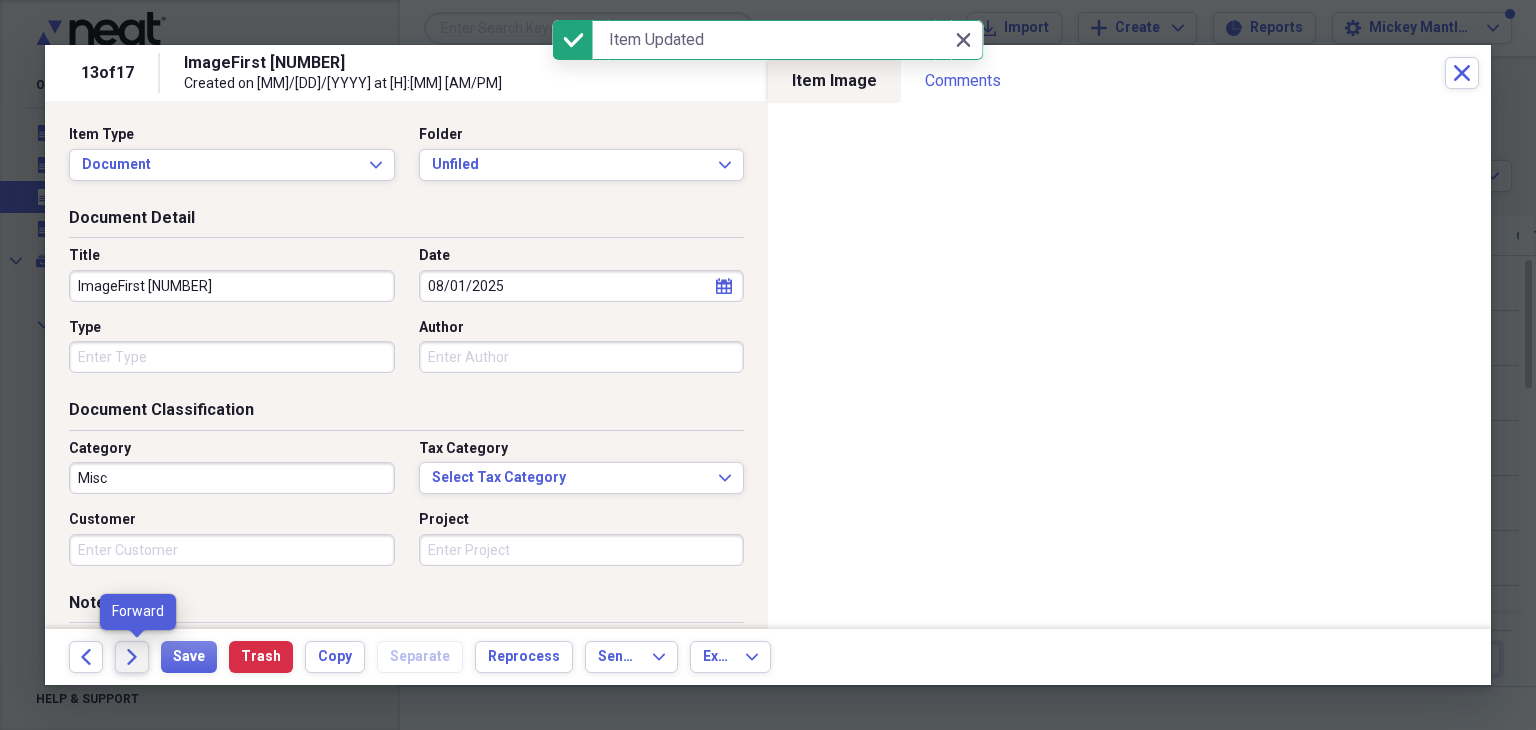 click 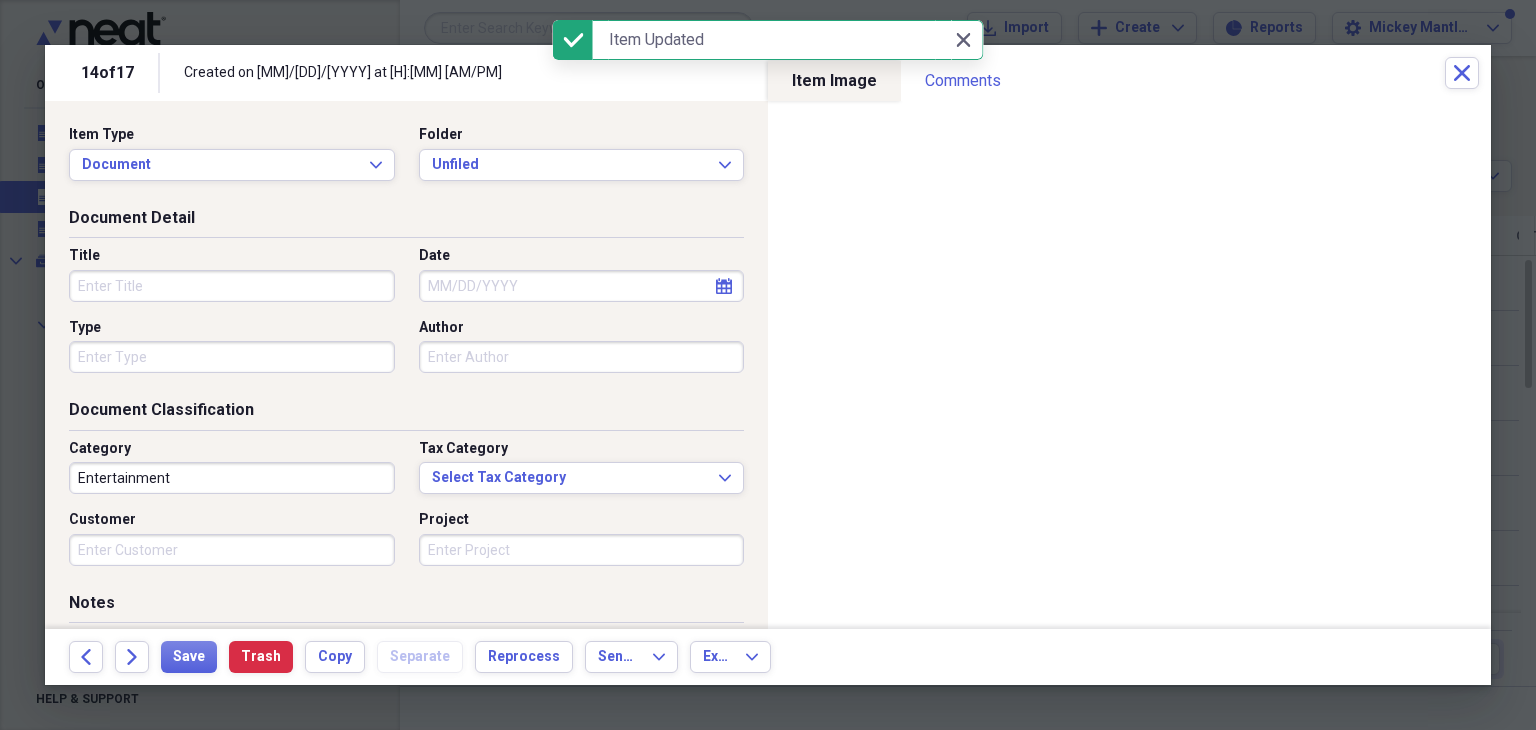 click on "Title" at bounding box center [232, 286] 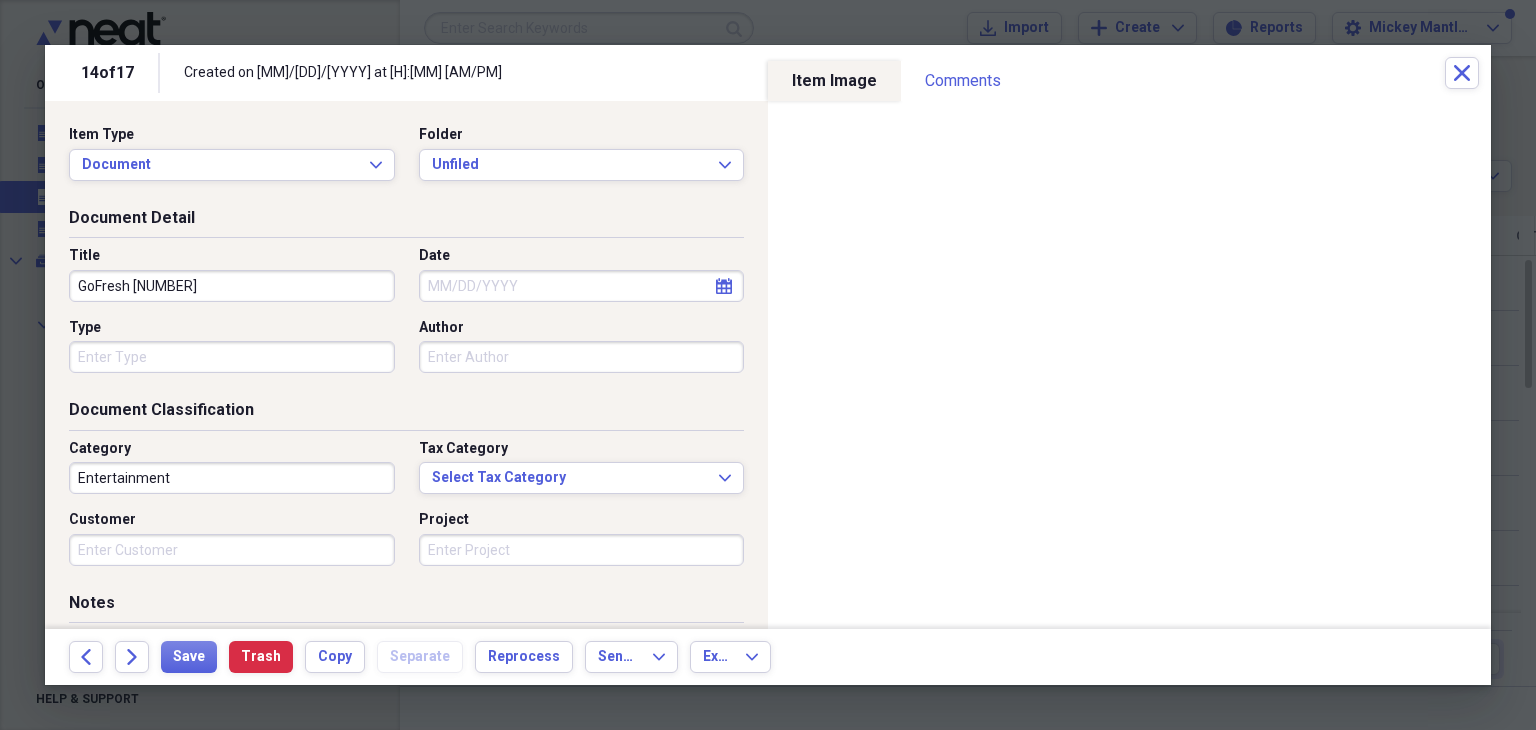 type on "GoFresh [NUMBER]" 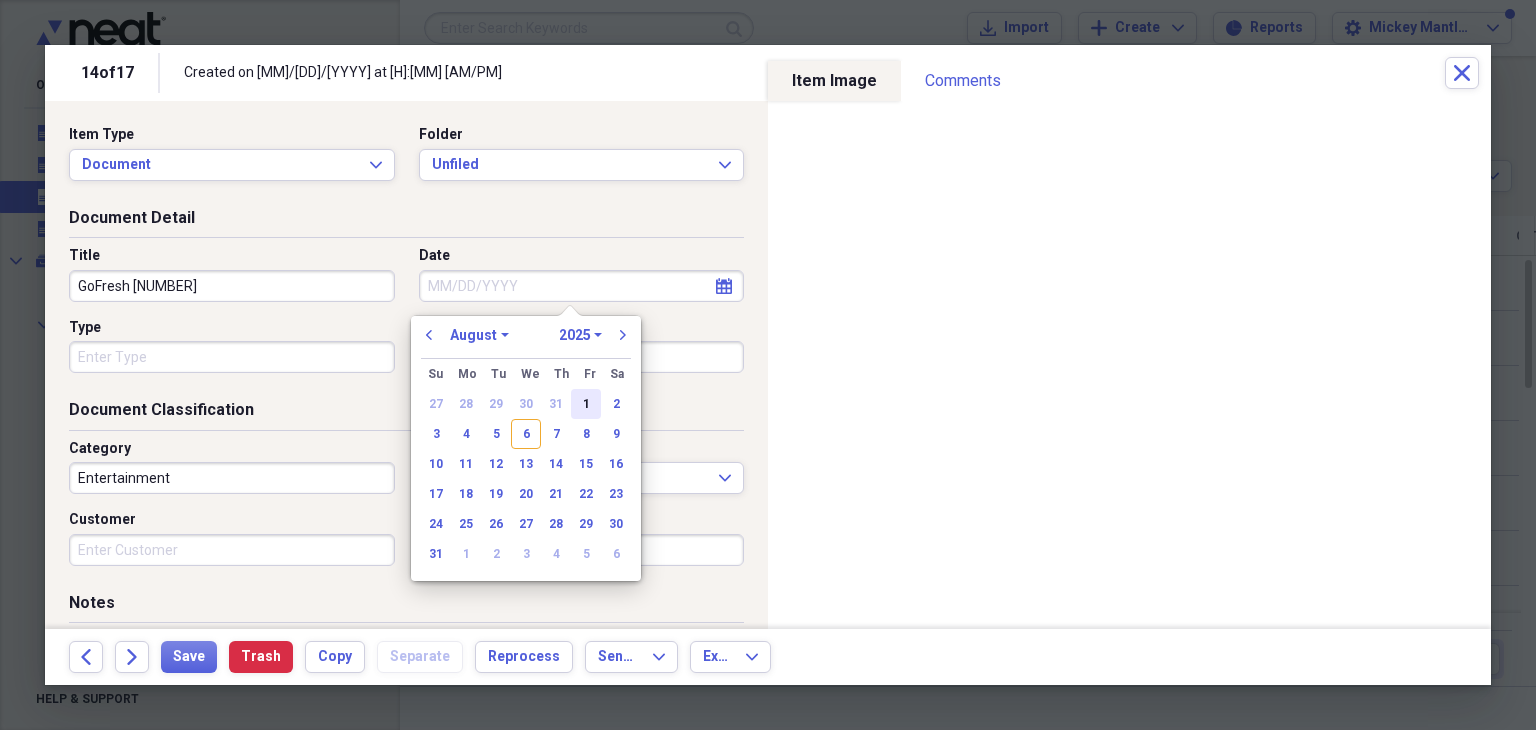click on "1" at bounding box center [586, 404] 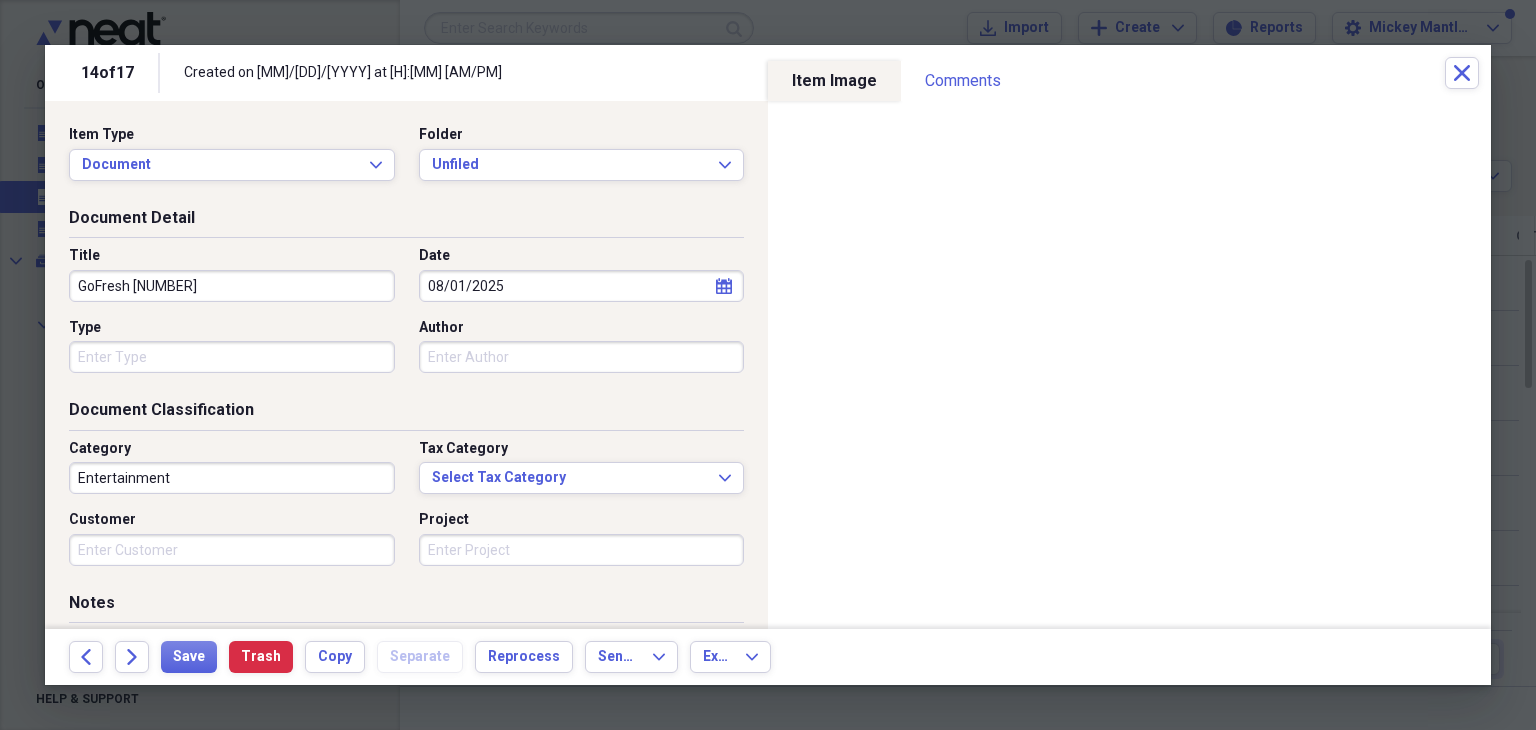 click on "Entertainment" at bounding box center (232, 478) 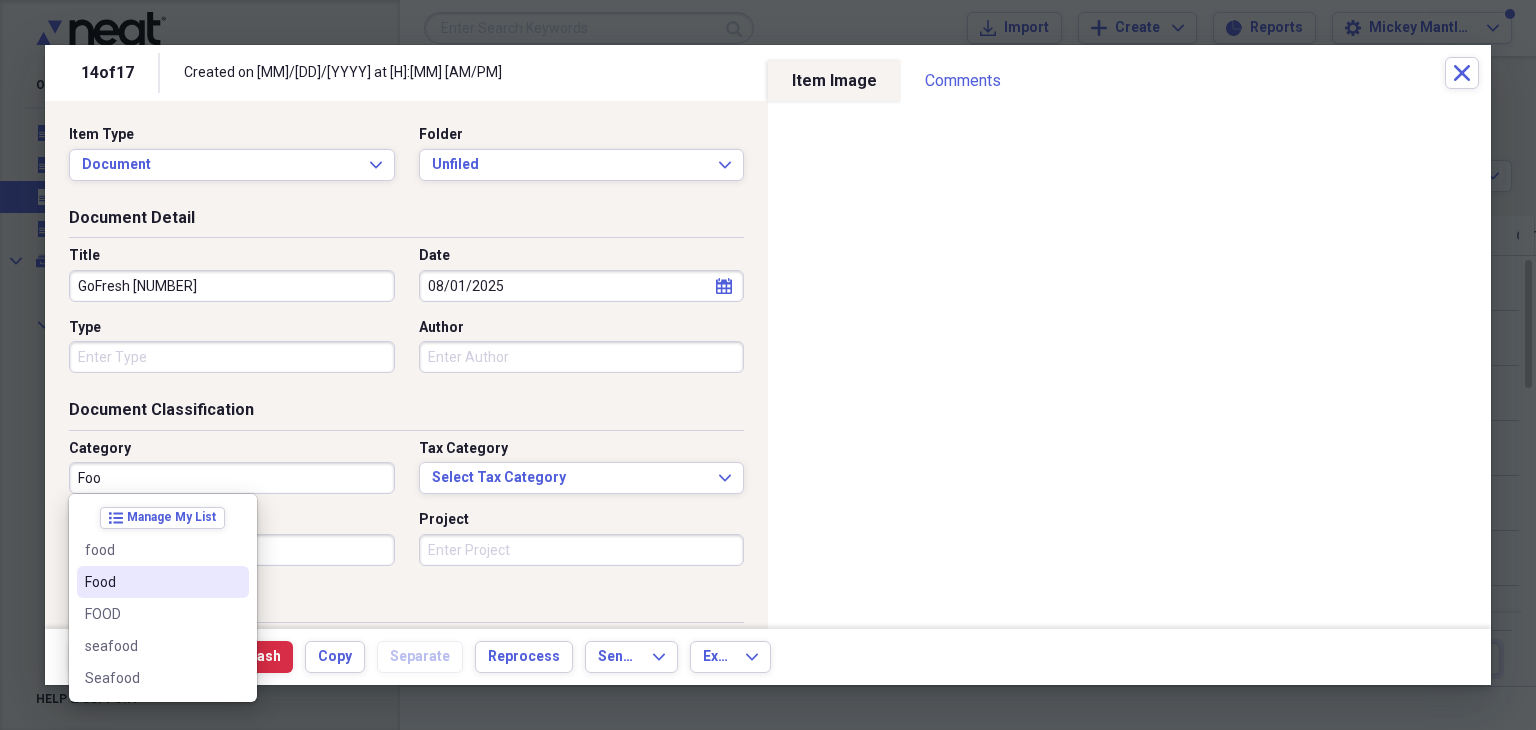 click on "Food" at bounding box center [151, 582] 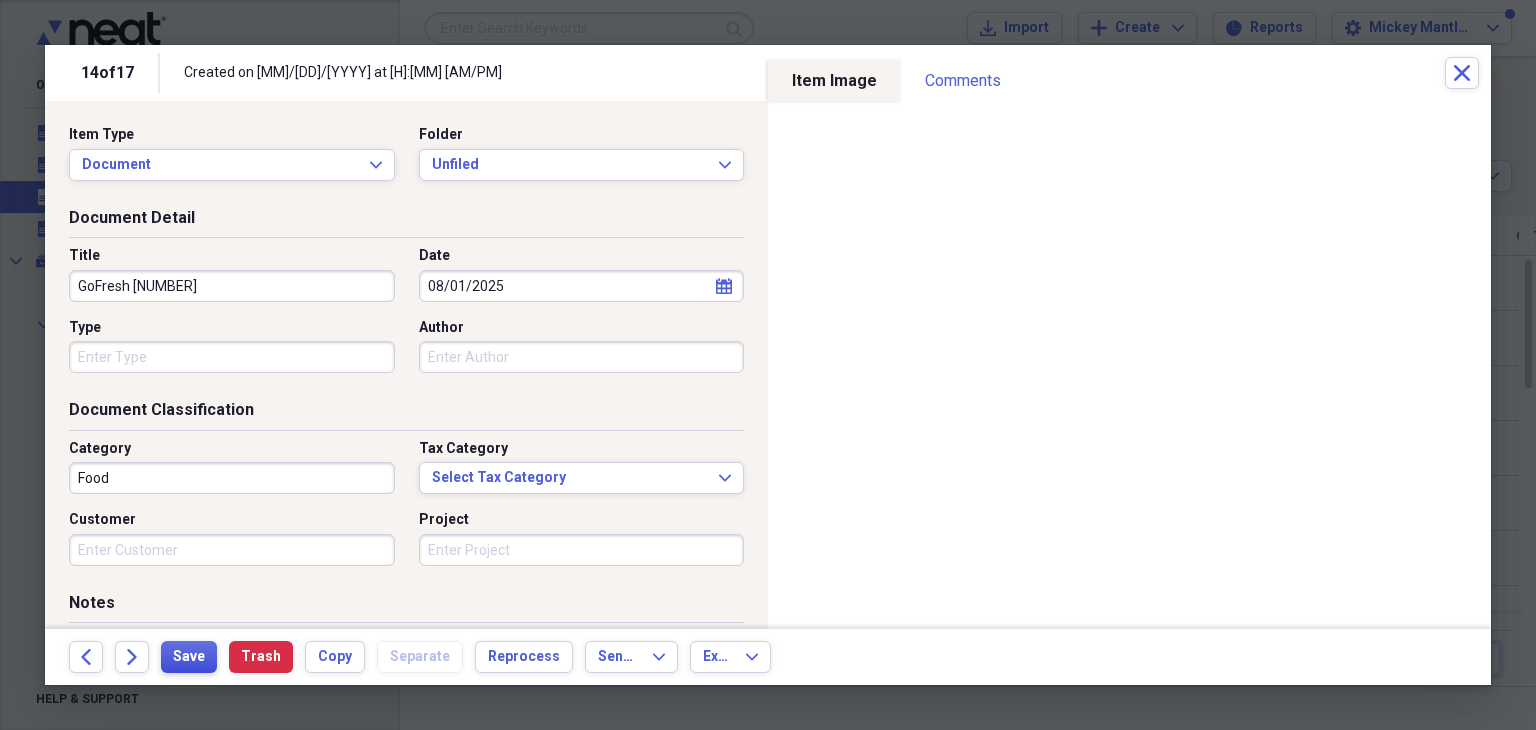 click on "Save" at bounding box center (189, 657) 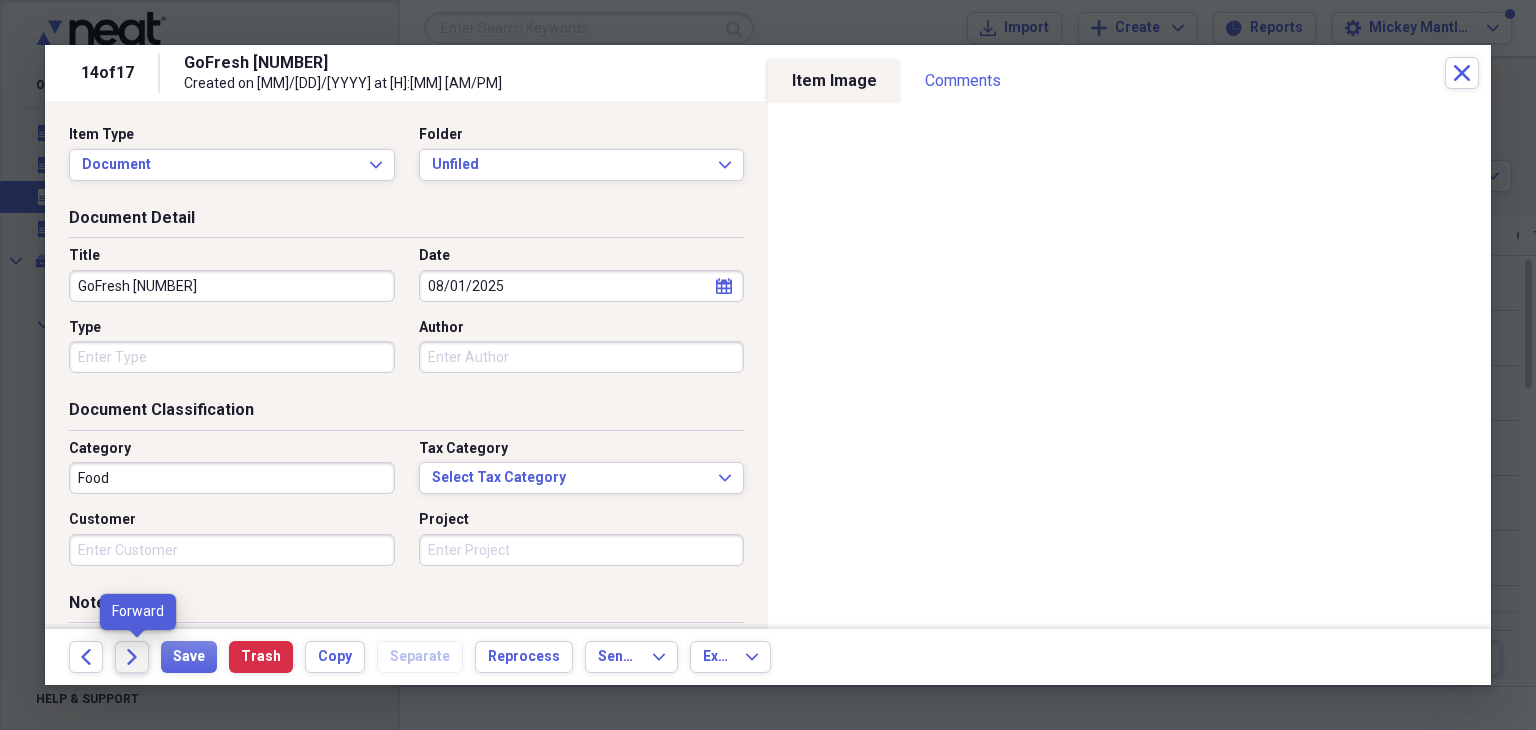 click on "Forward" 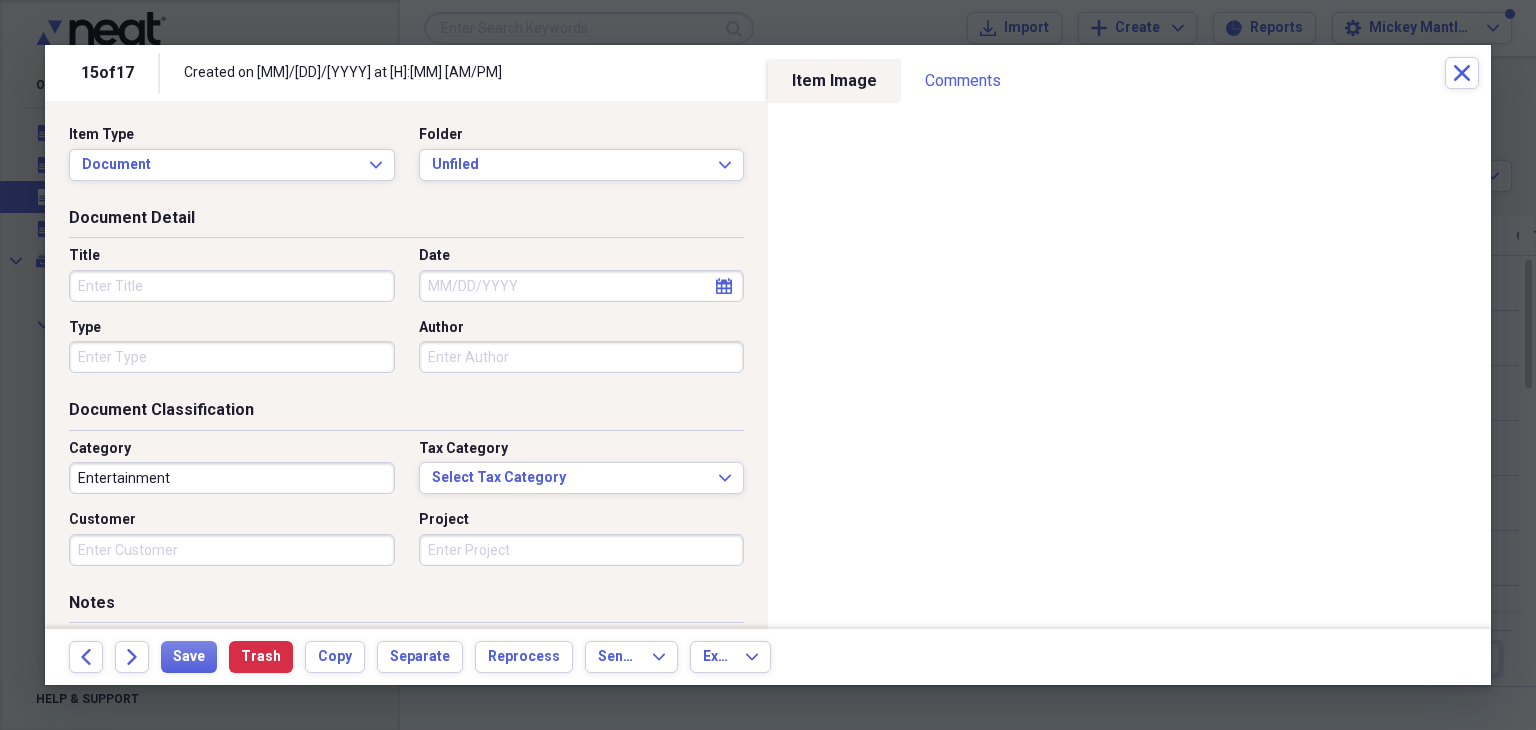 click on "Title" at bounding box center [232, 286] 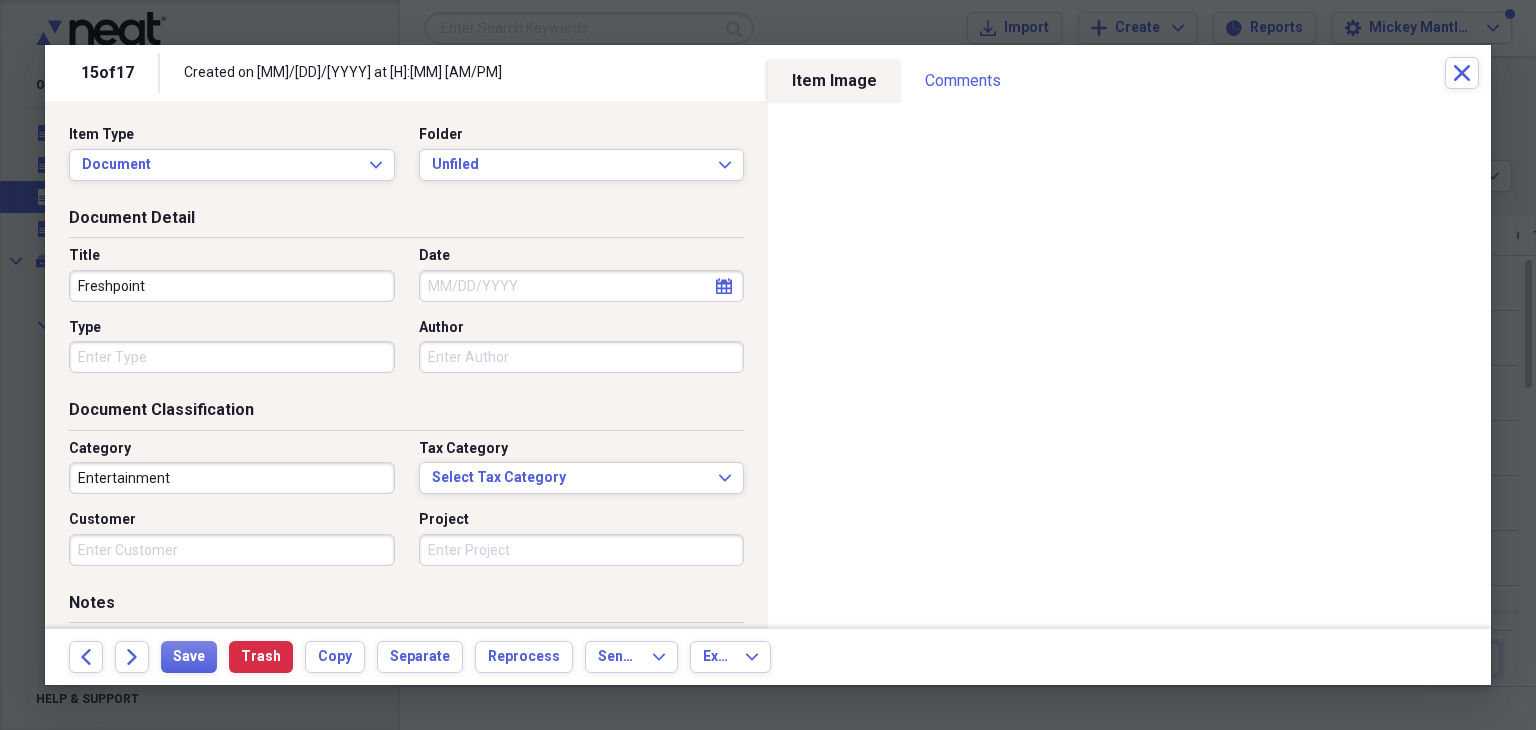 click on "Freshpoint" at bounding box center [232, 286] 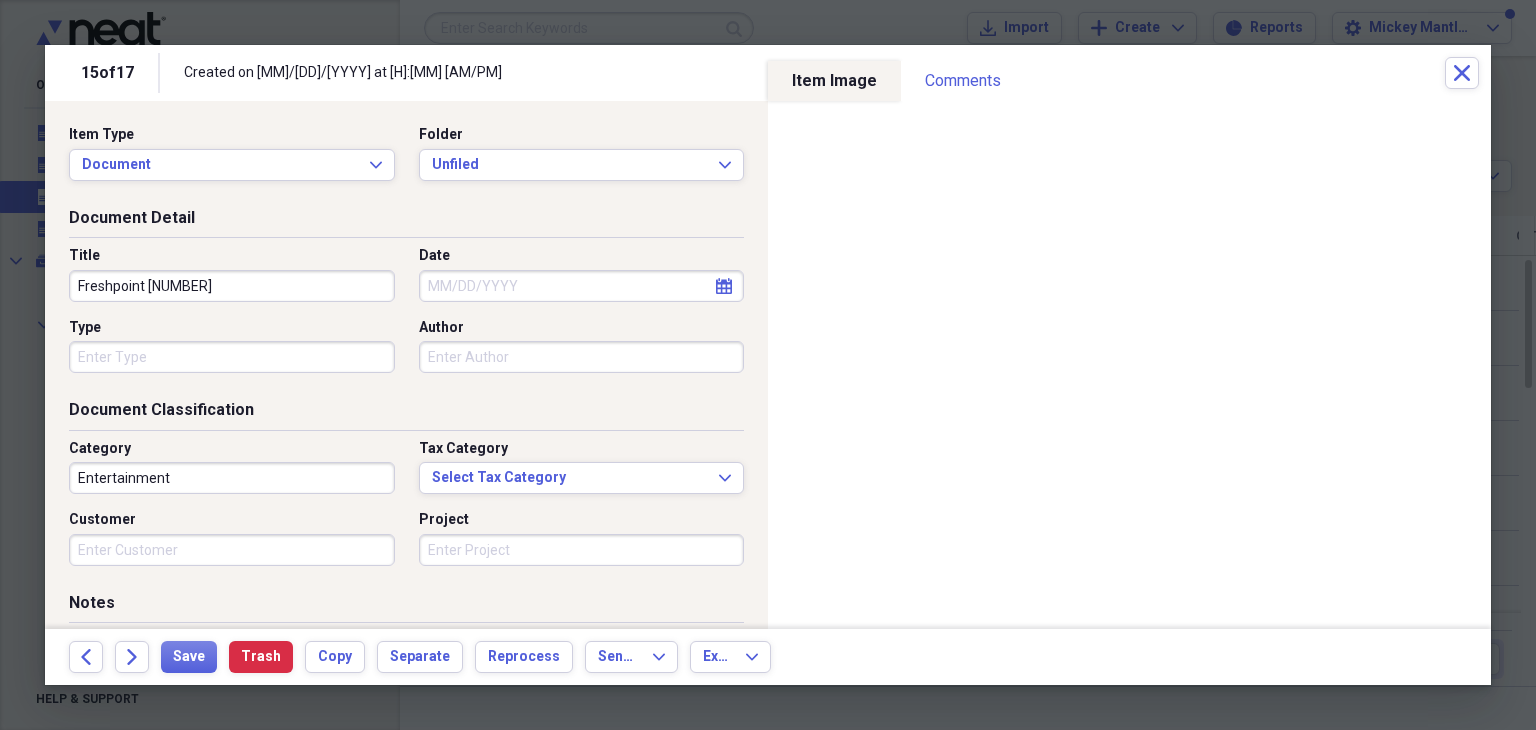 type on "Freshpoint [NUMBER]" 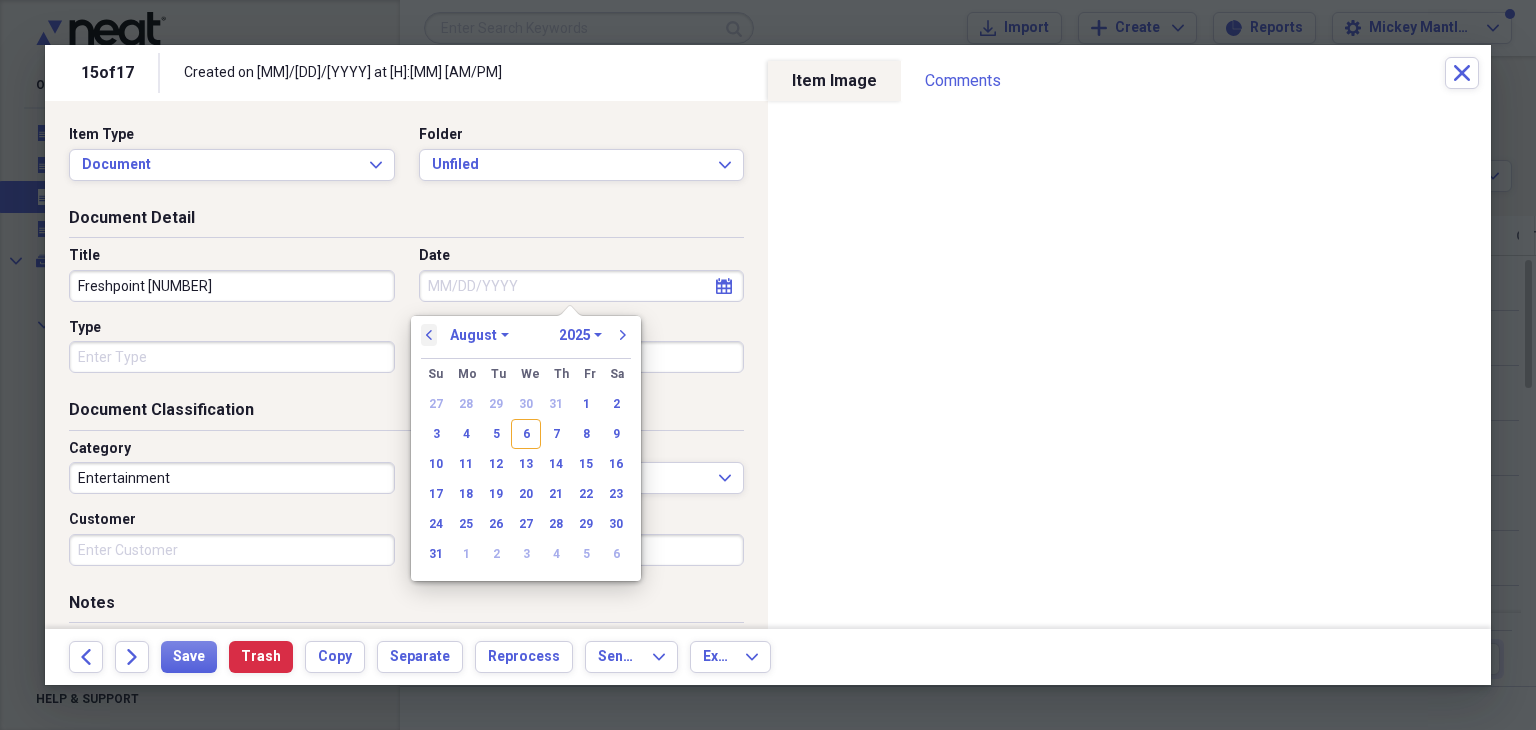 click on "previous" at bounding box center (429, 335) 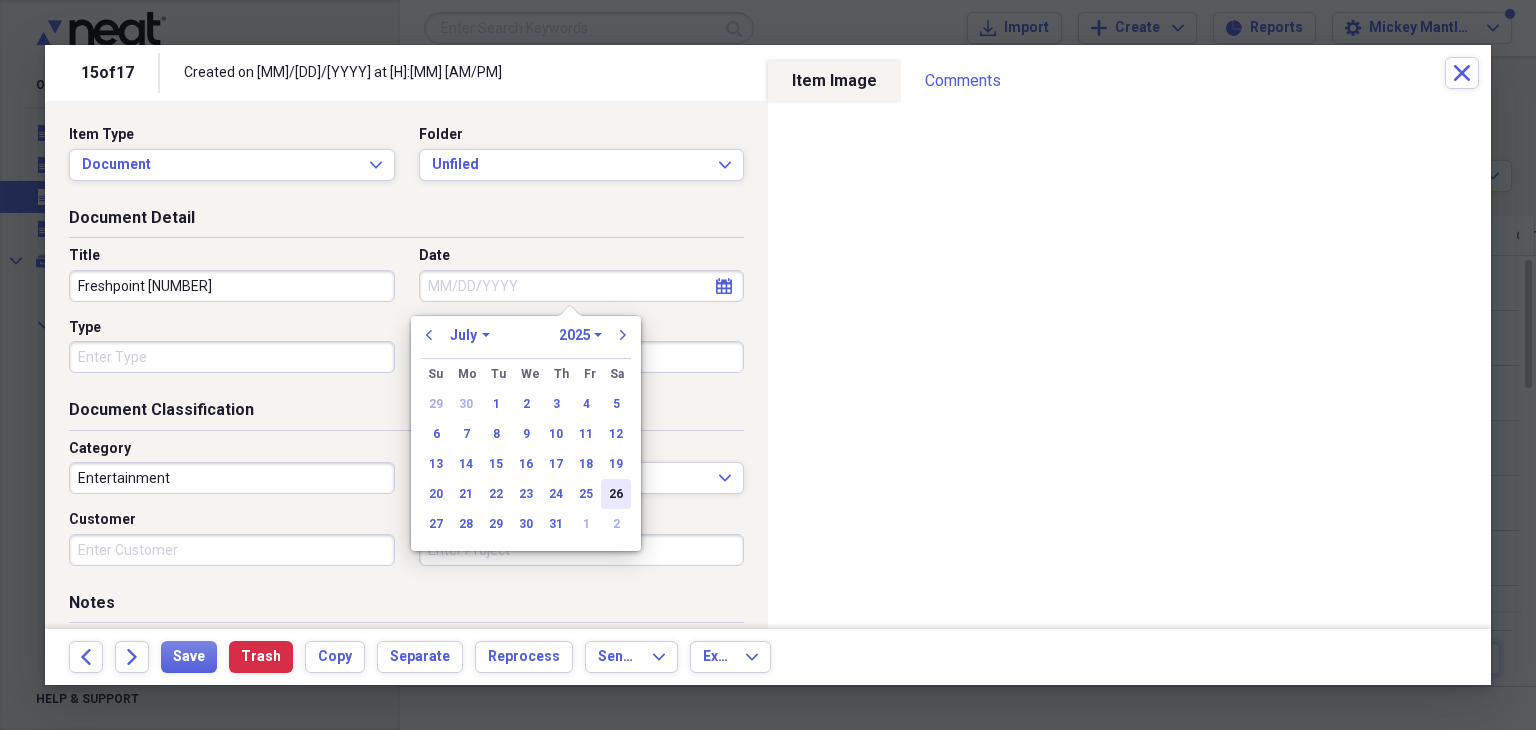 click on "26" at bounding box center (616, 494) 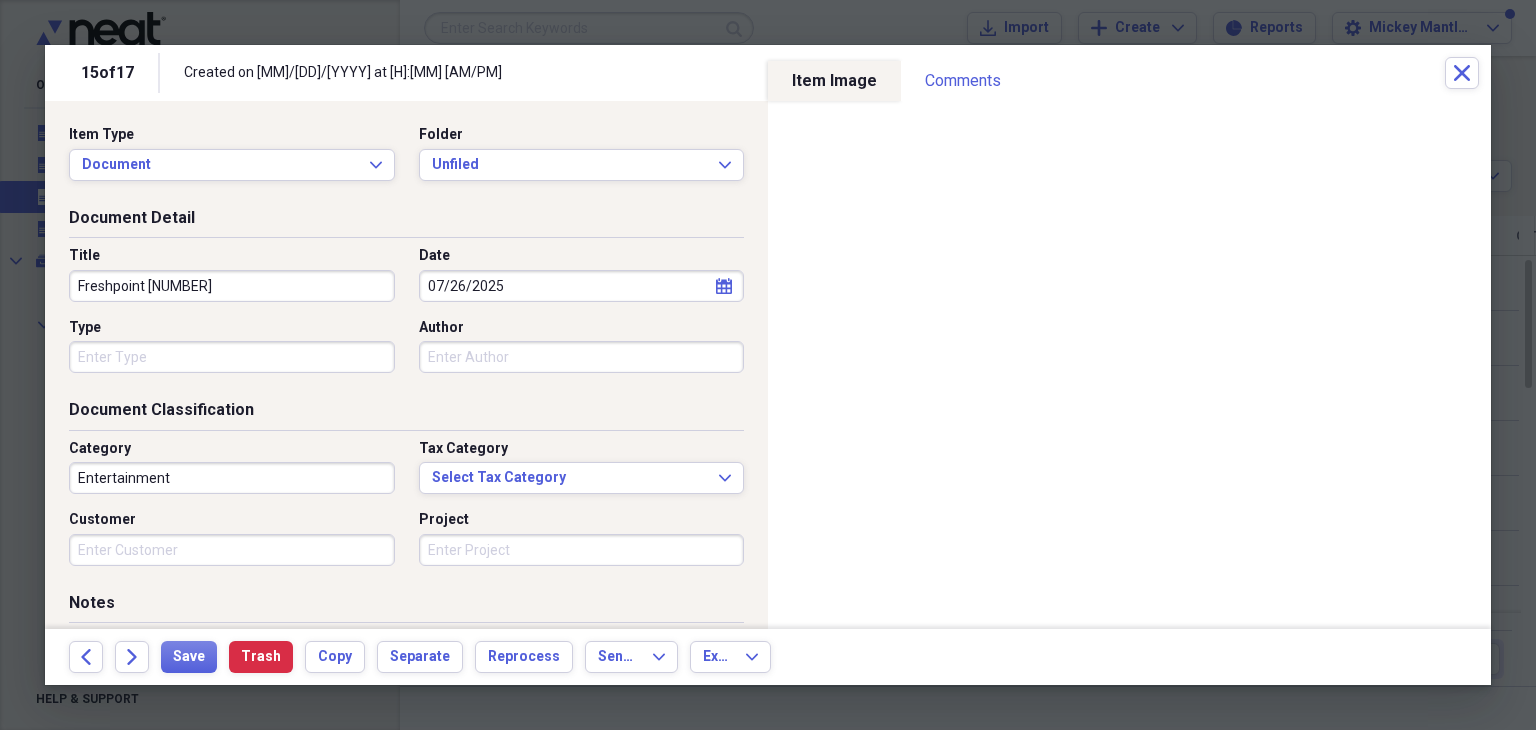 click on "Entertainment" at bounding box center [232, 478] 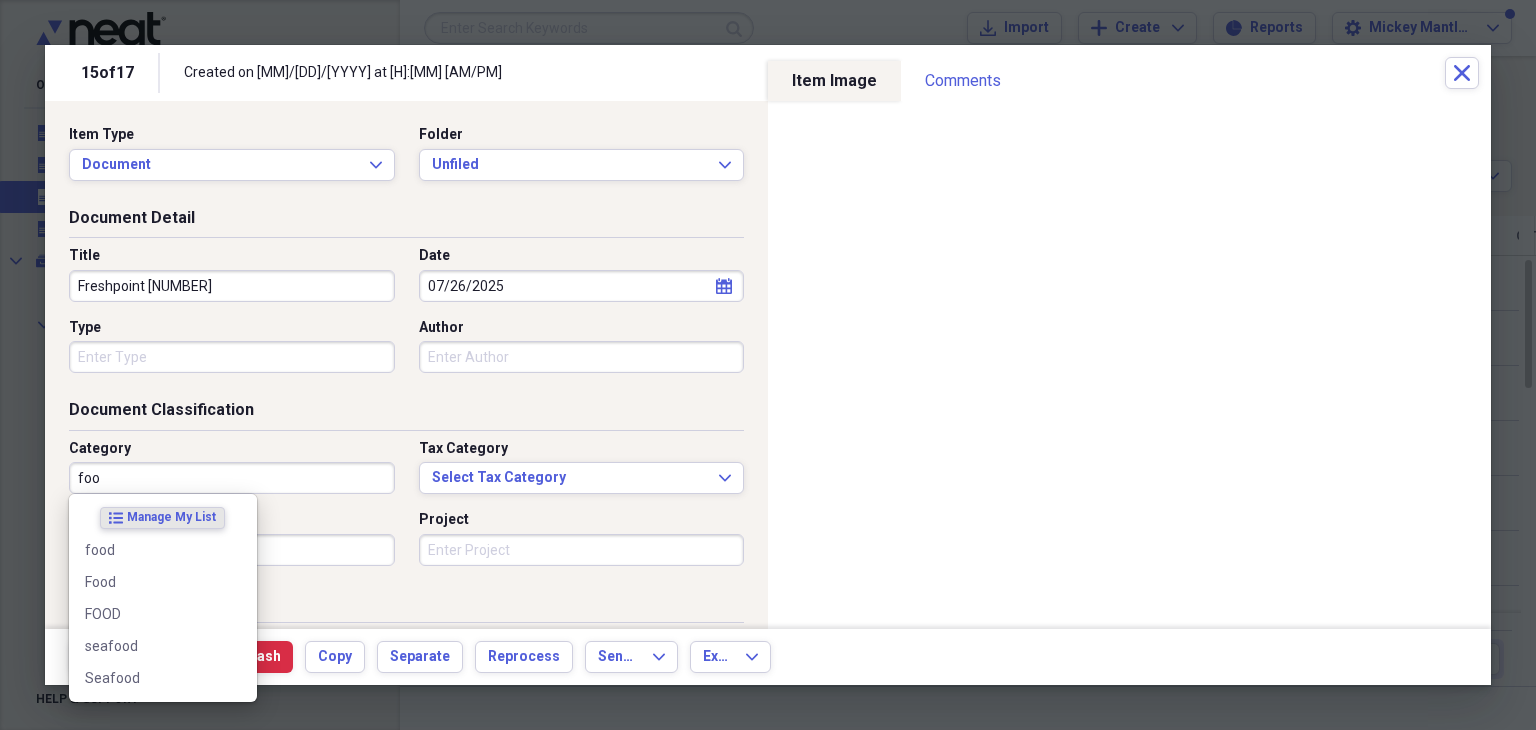 type on "foo" 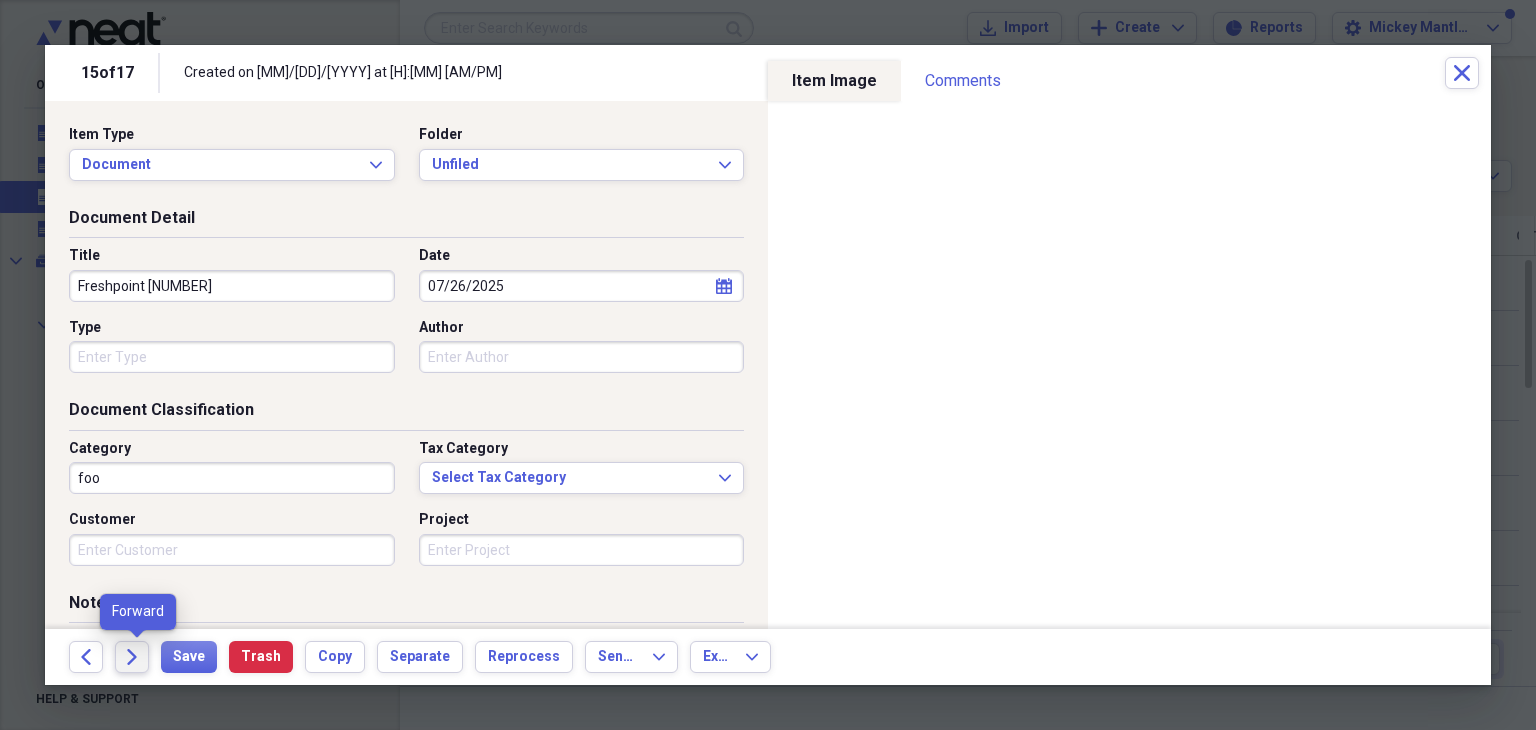click on "Forward" at bounding box center (138, 657) 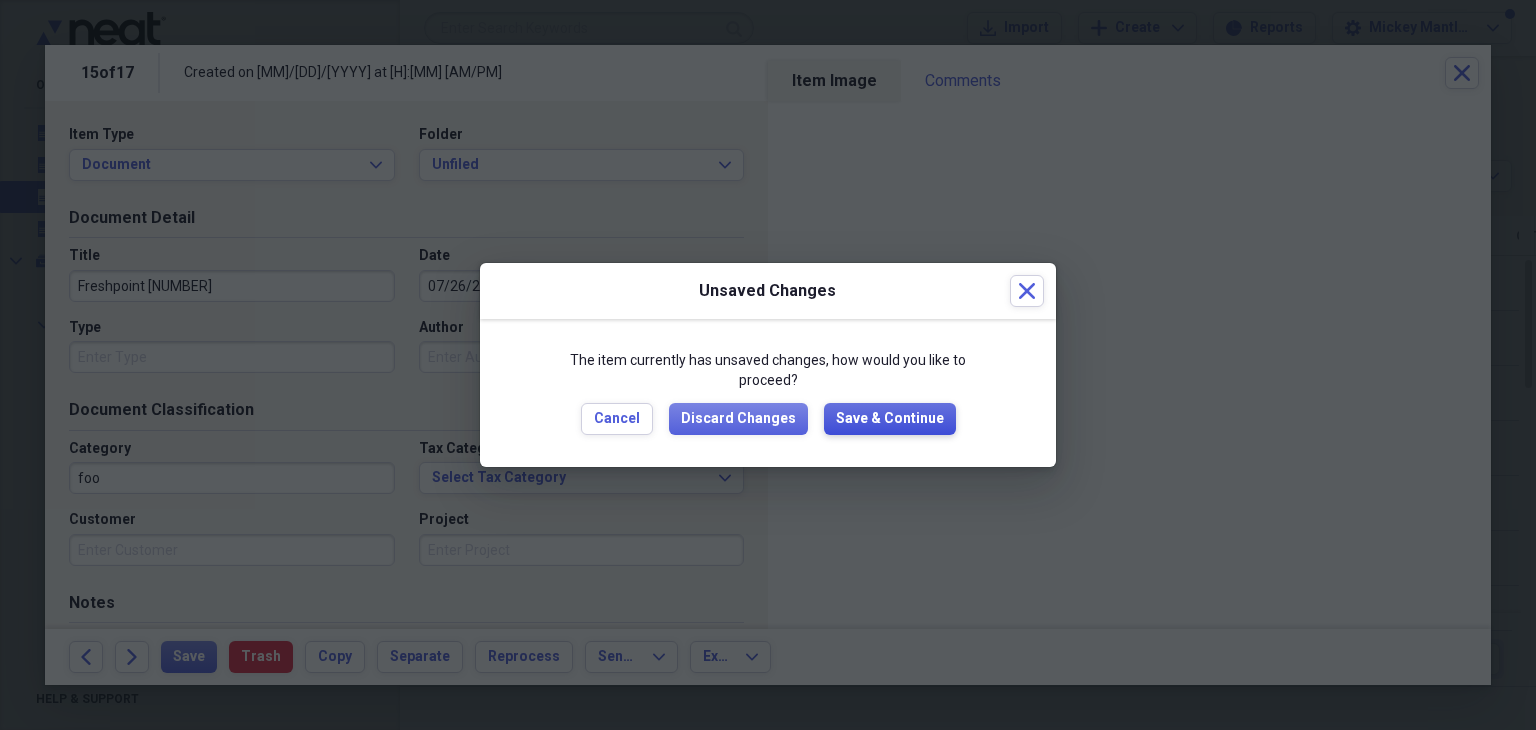 click on "Save & Continue" at bounding box center [890, 419] 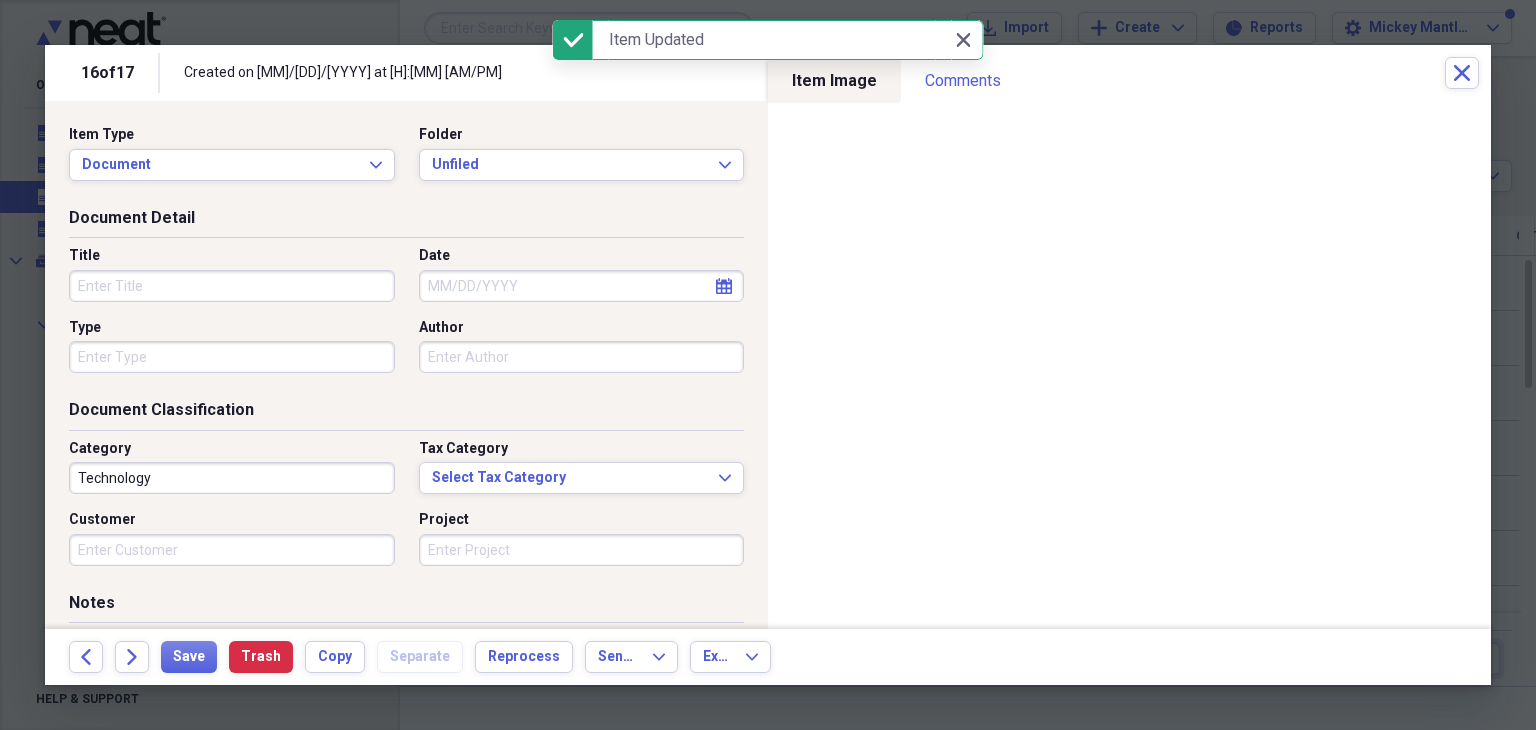 click on "Title" at bounding box center (232, 286) 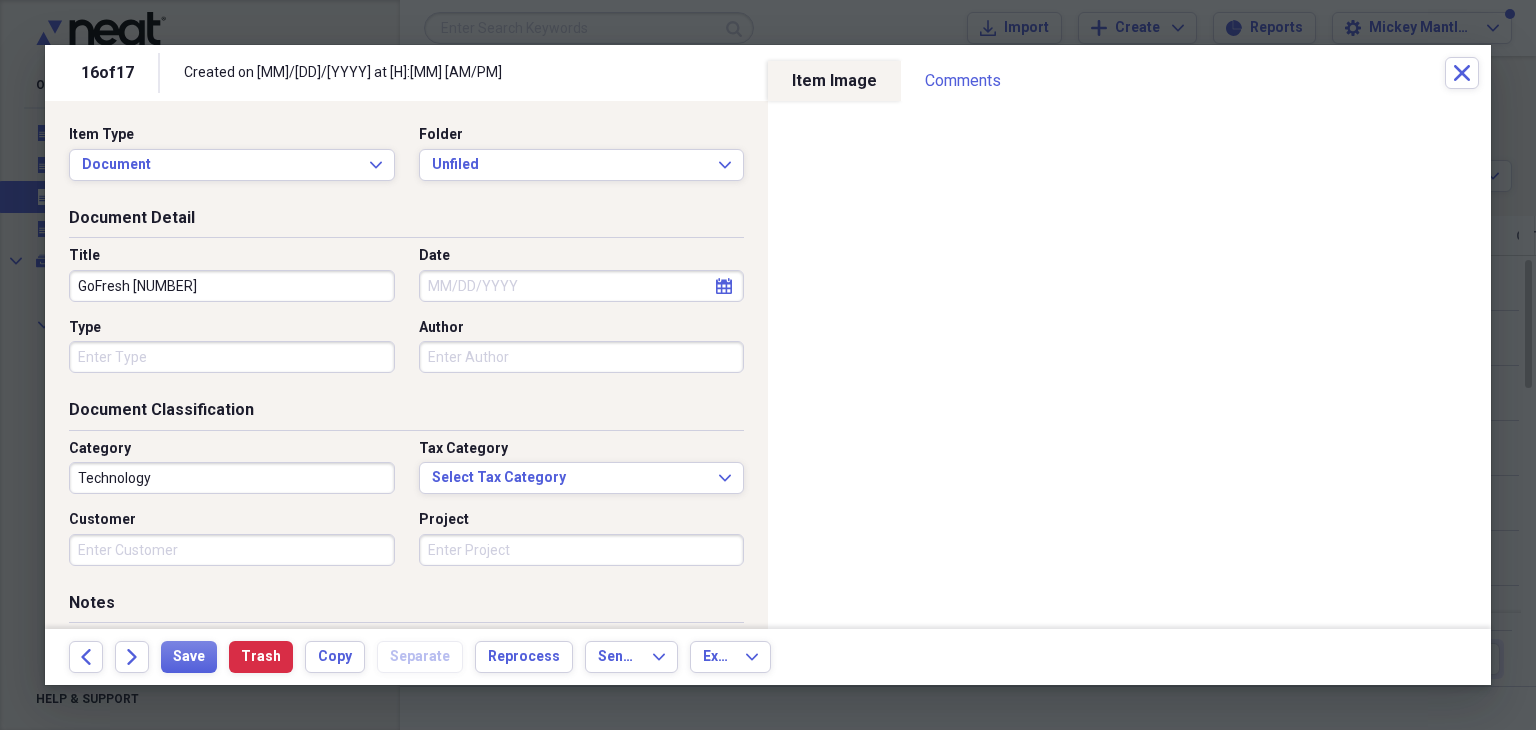 type on "GoFresh [NUMBER]" 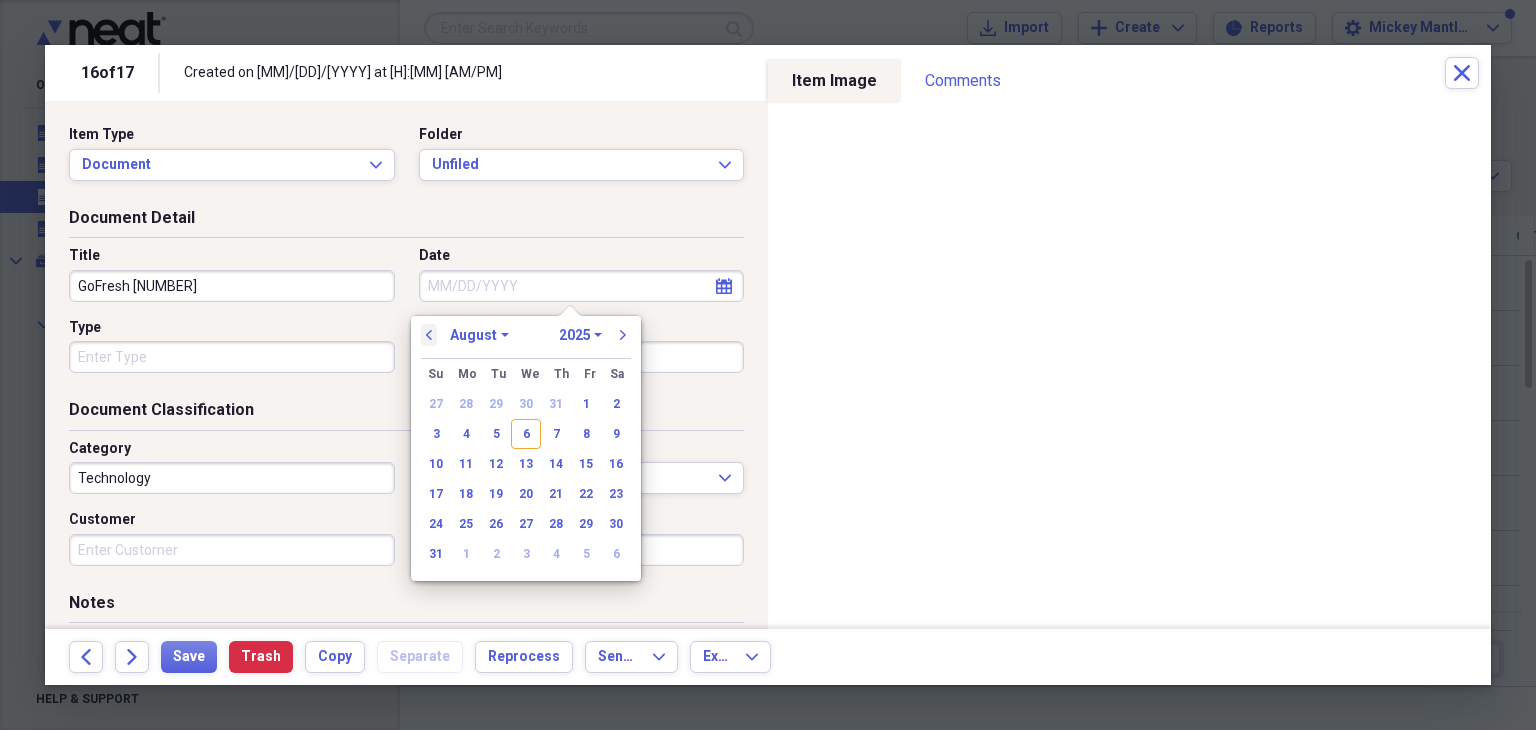 click on "previous" at bounding box center (429, 335) 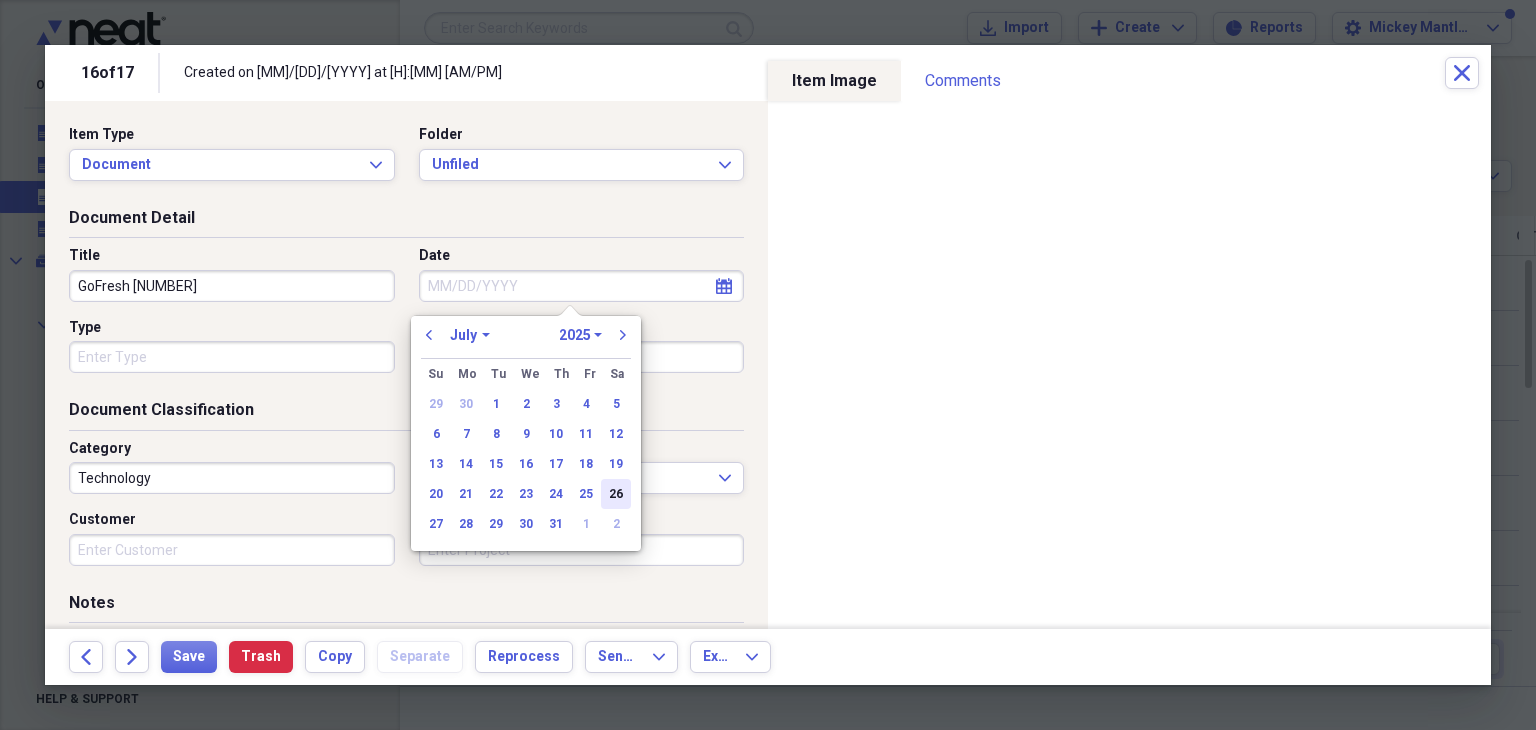 click on "26" at bounding box center (616, 494) 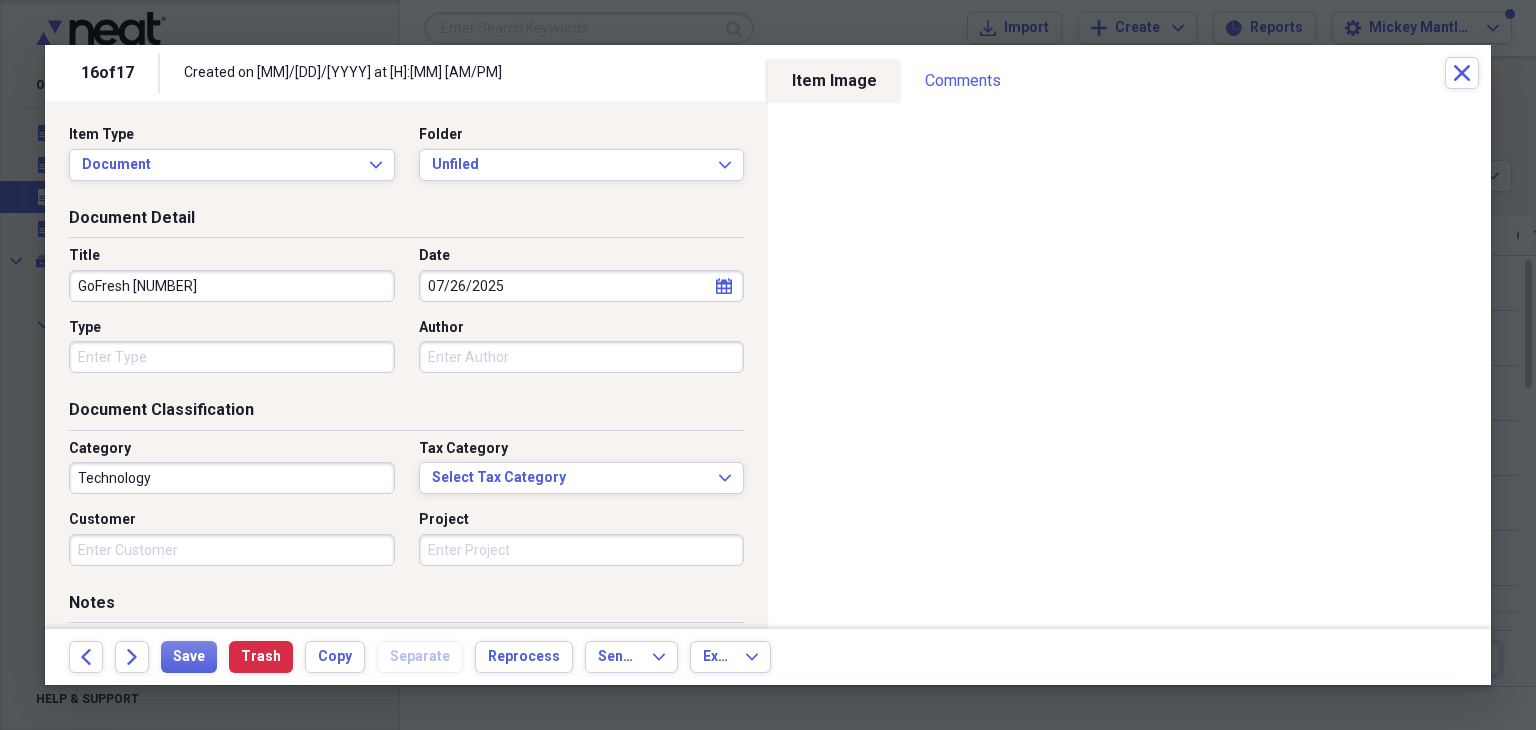 click on "Technology" at bounding box center (232, 478) 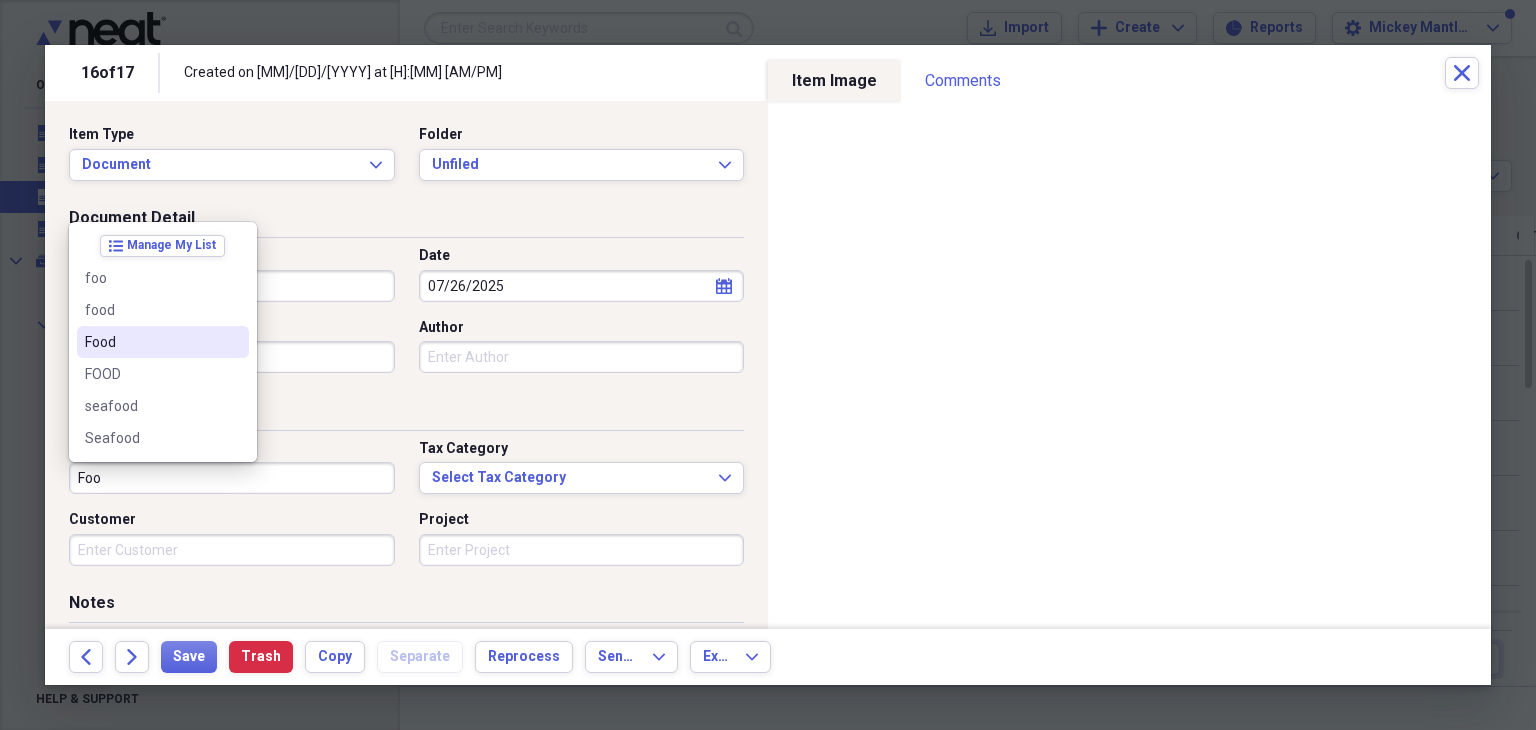 click on "Food" at bounding box center [151, 342] 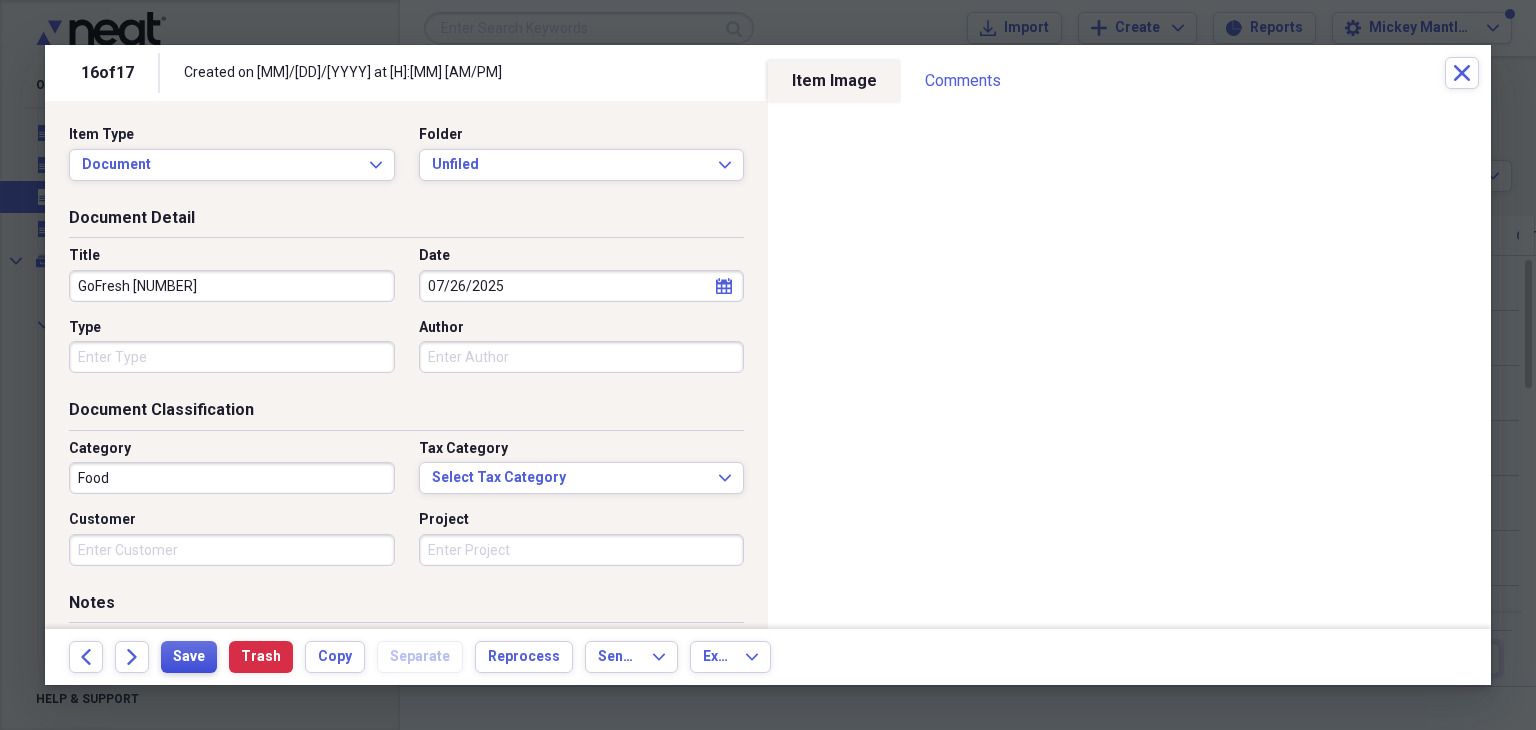 click on "Save" at bounding box center [189, 657] 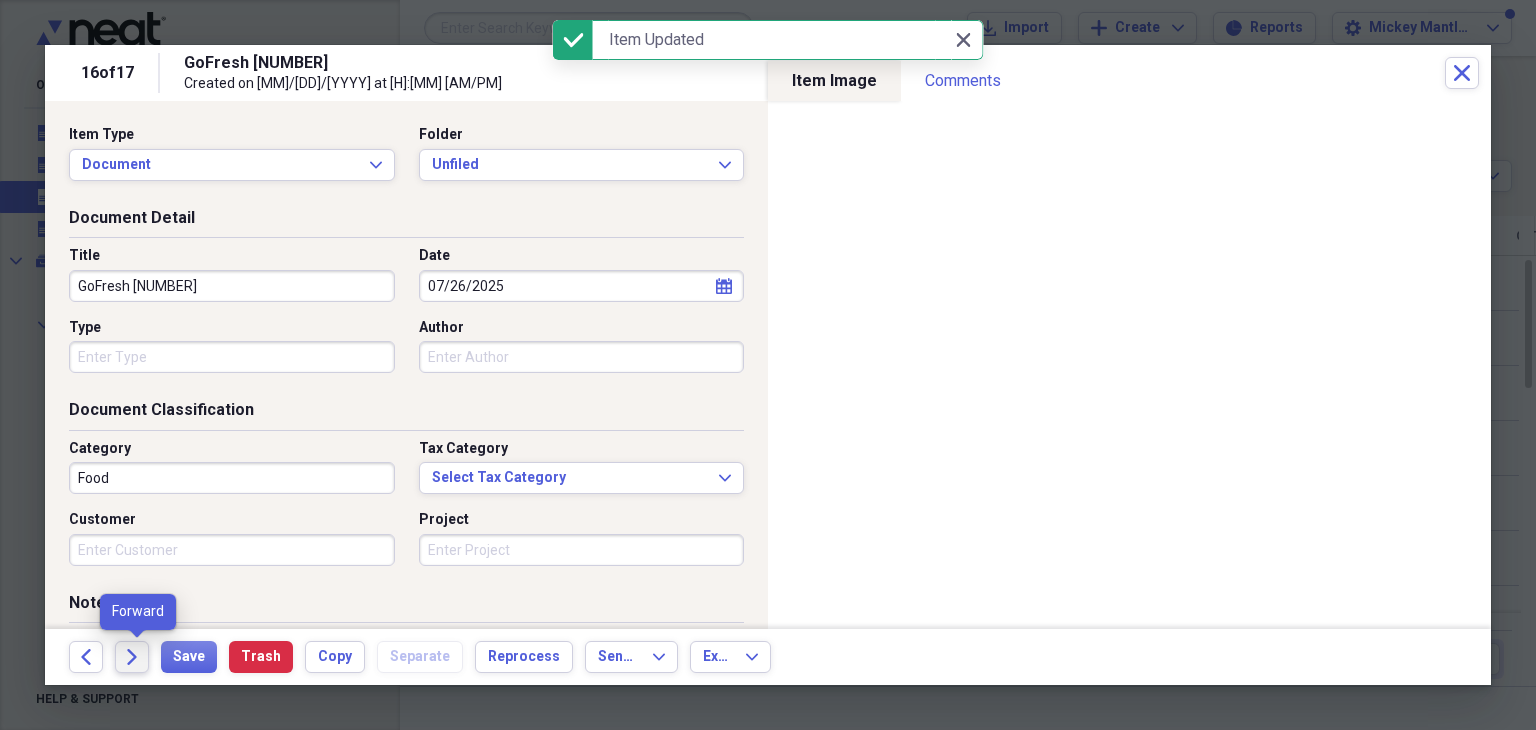 click 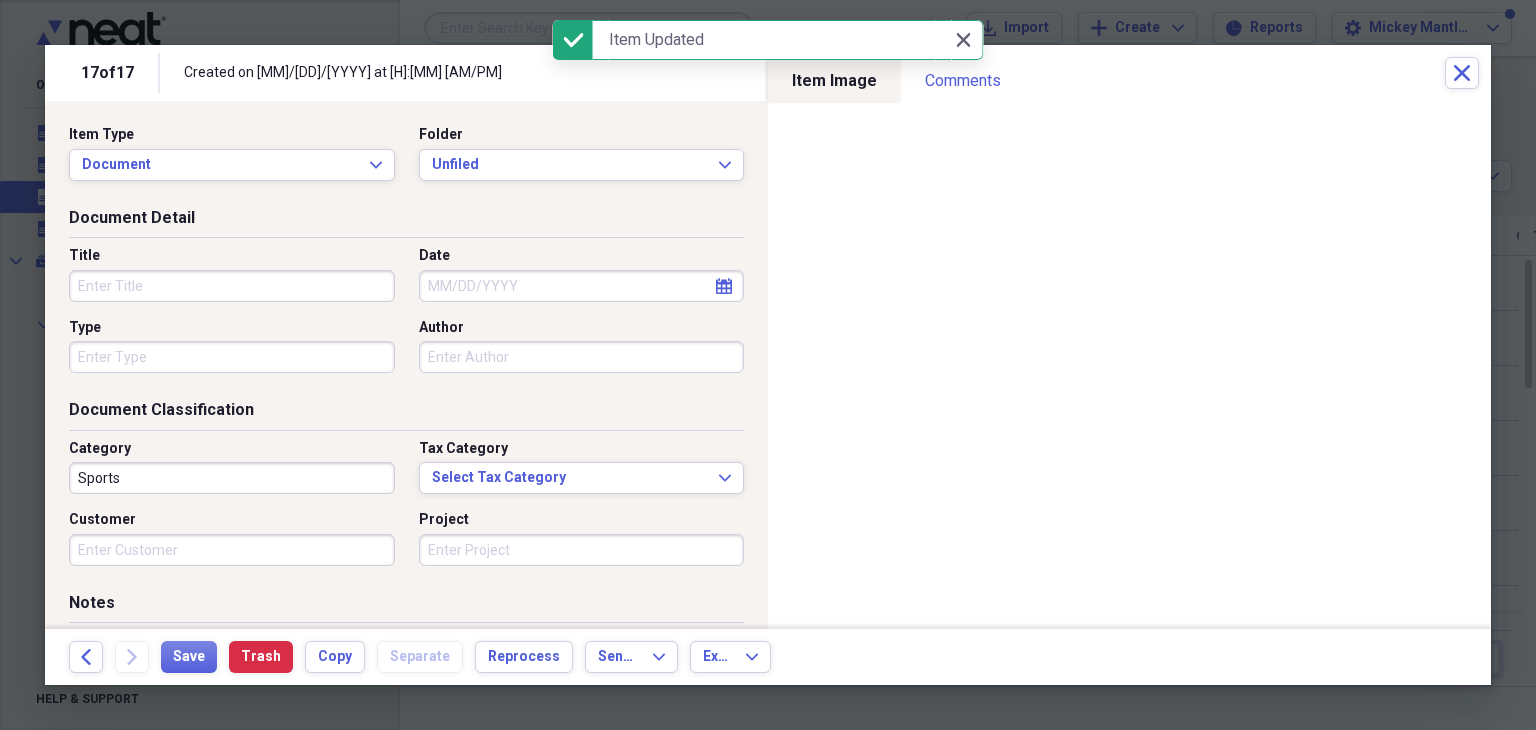 click on "Title" at bounding box center (232, 286) 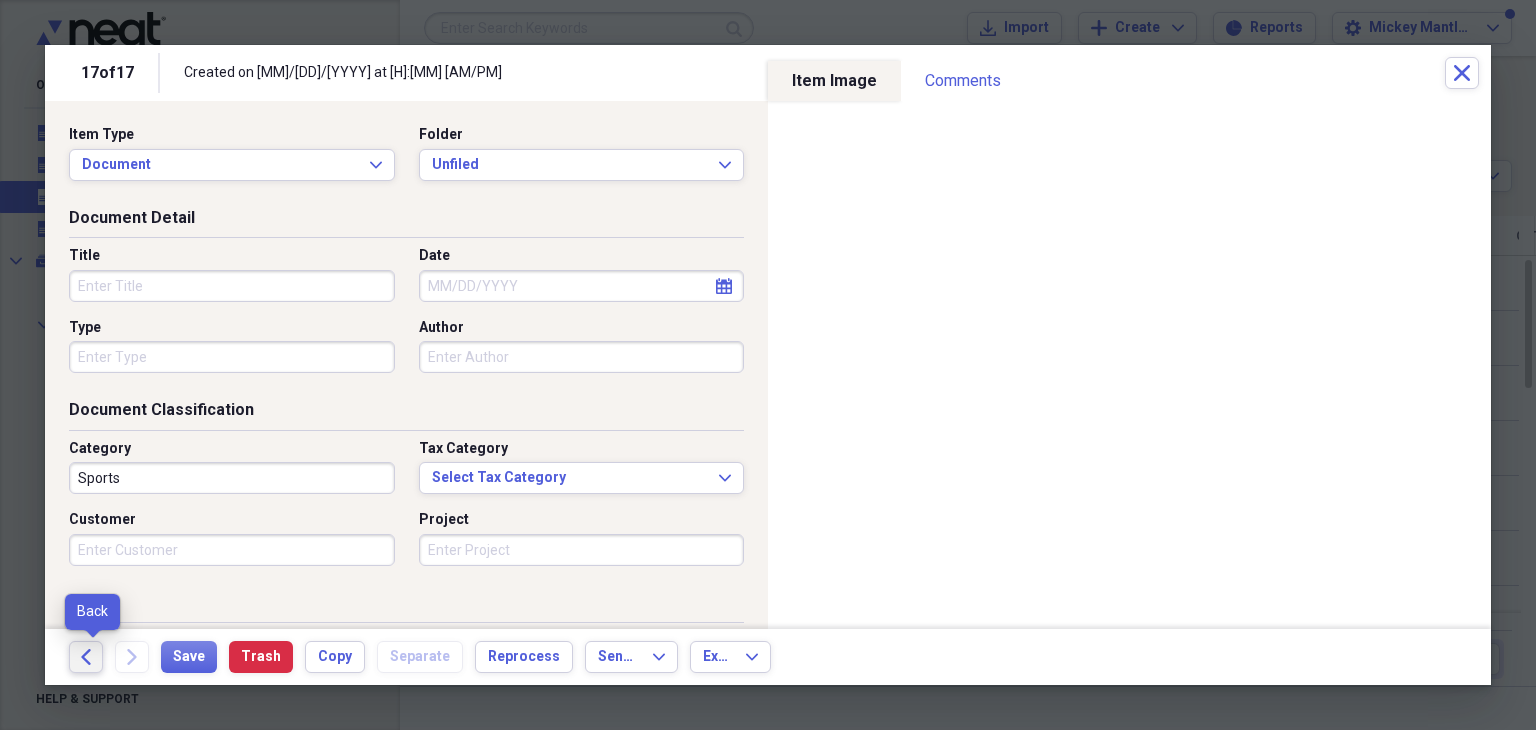 click on "Back" 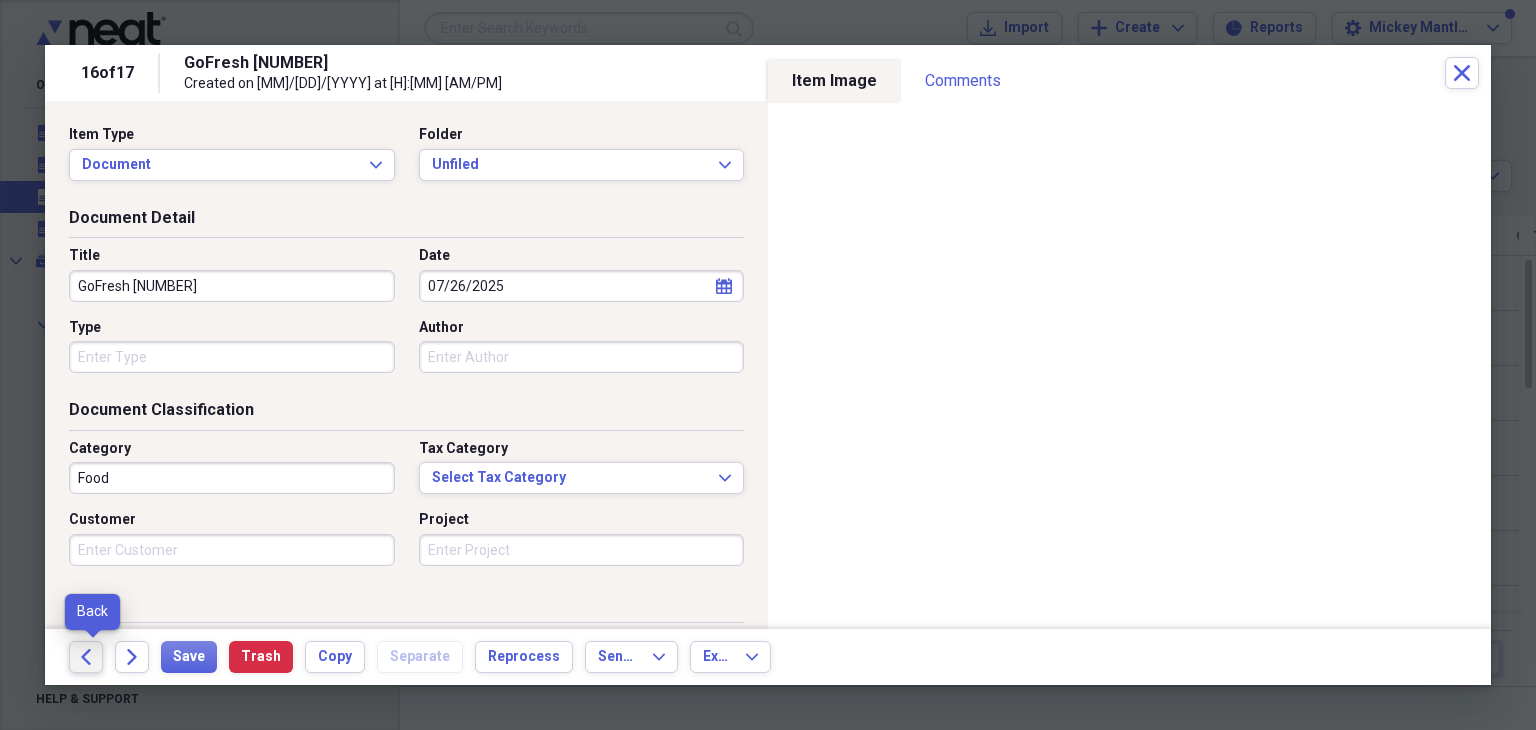 click on "Back" 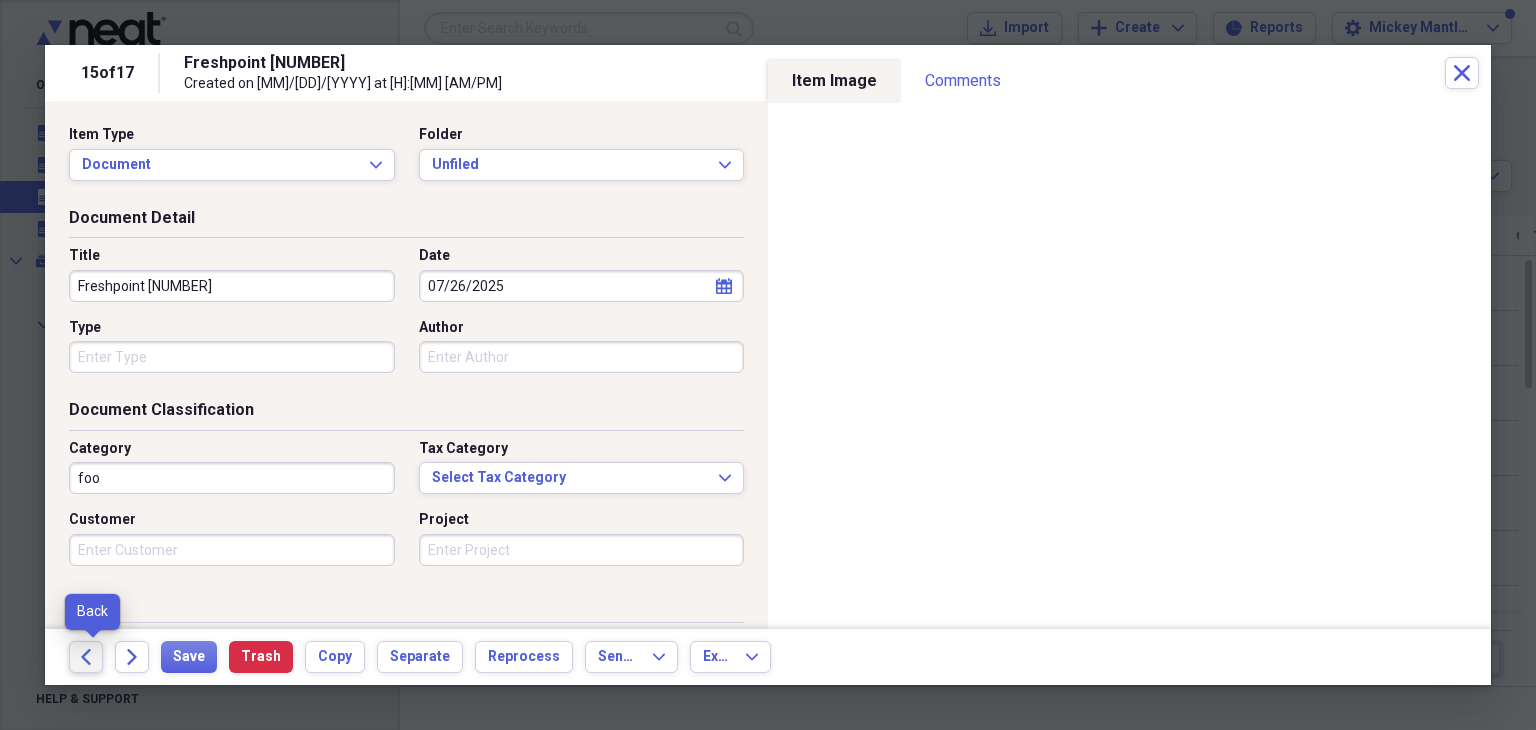 click on "Back" 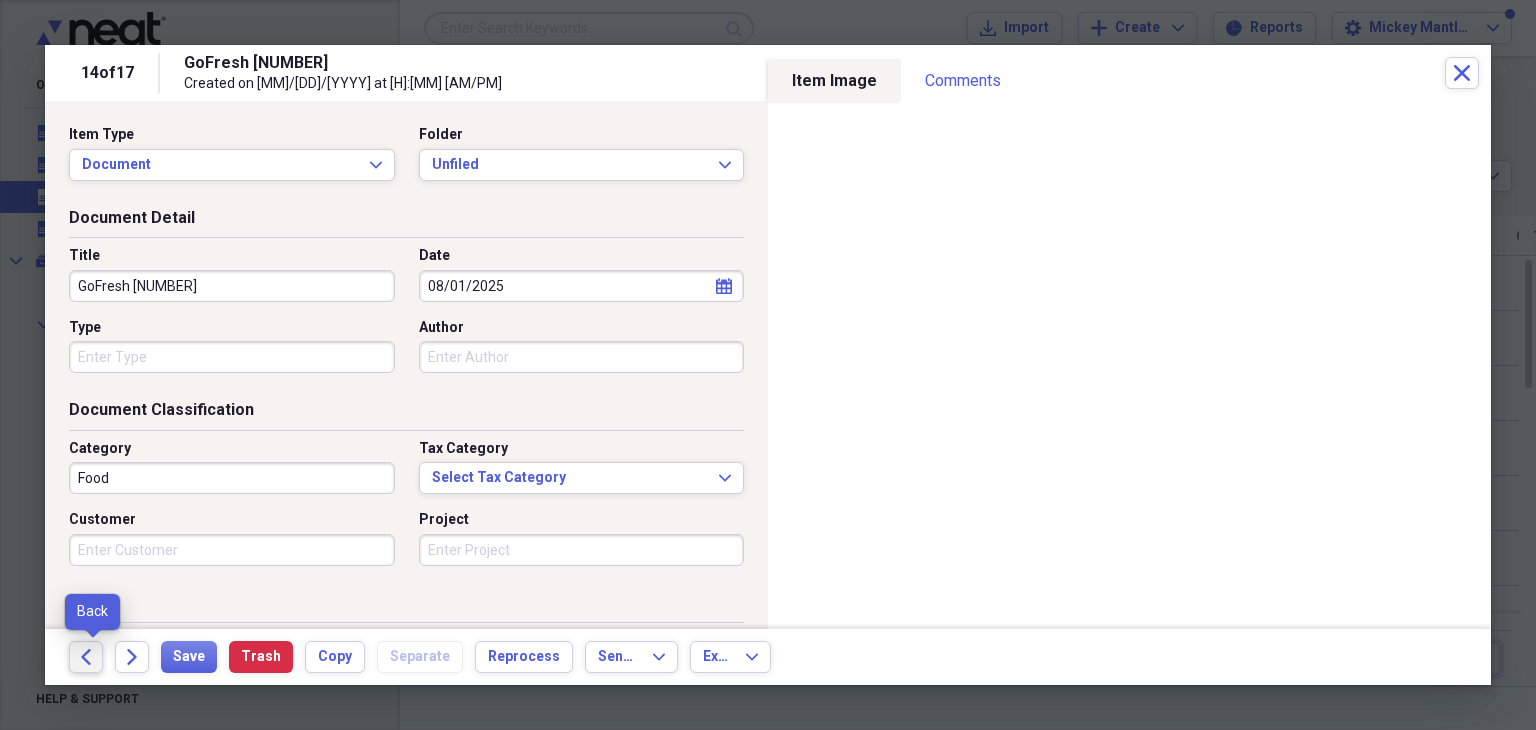 click on "Back" 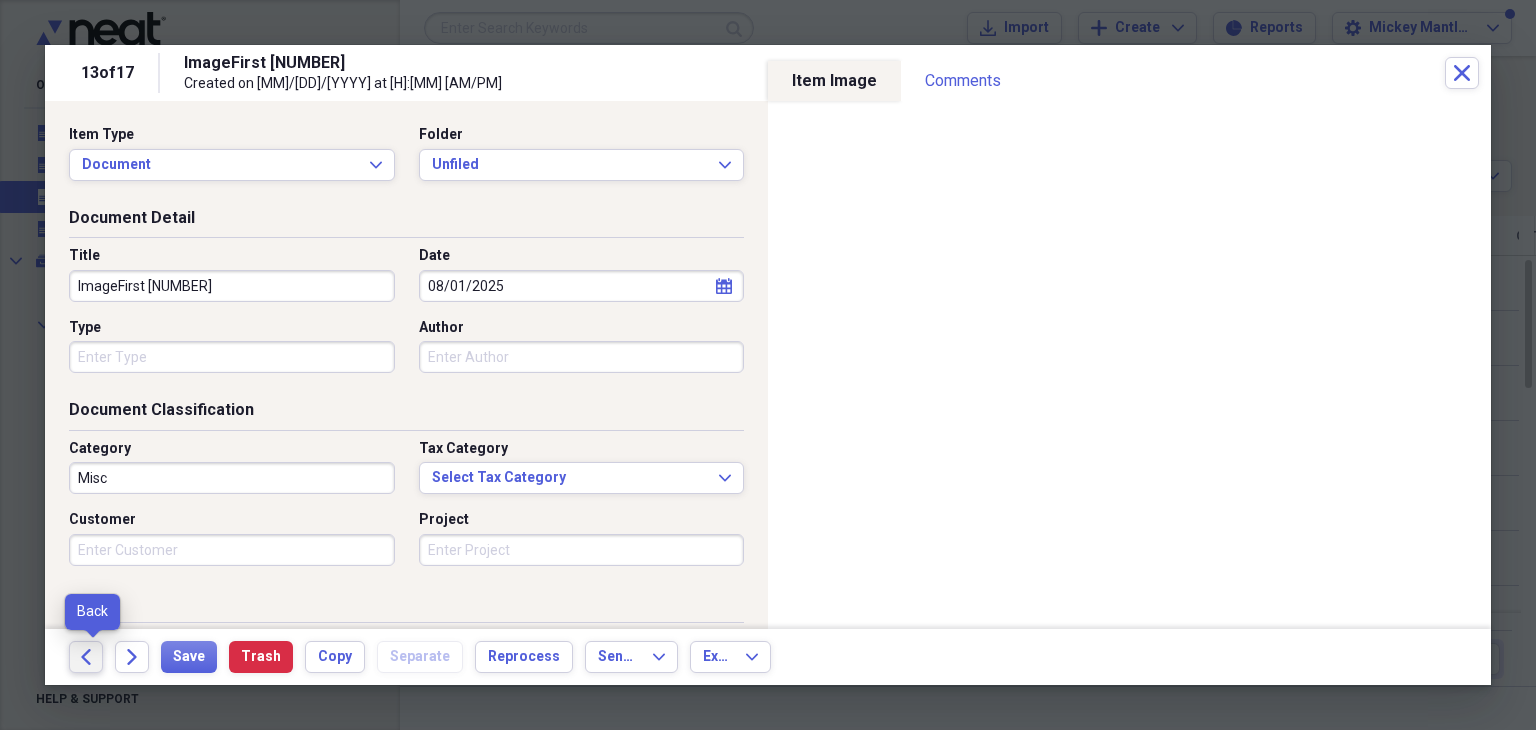 click on "Back" 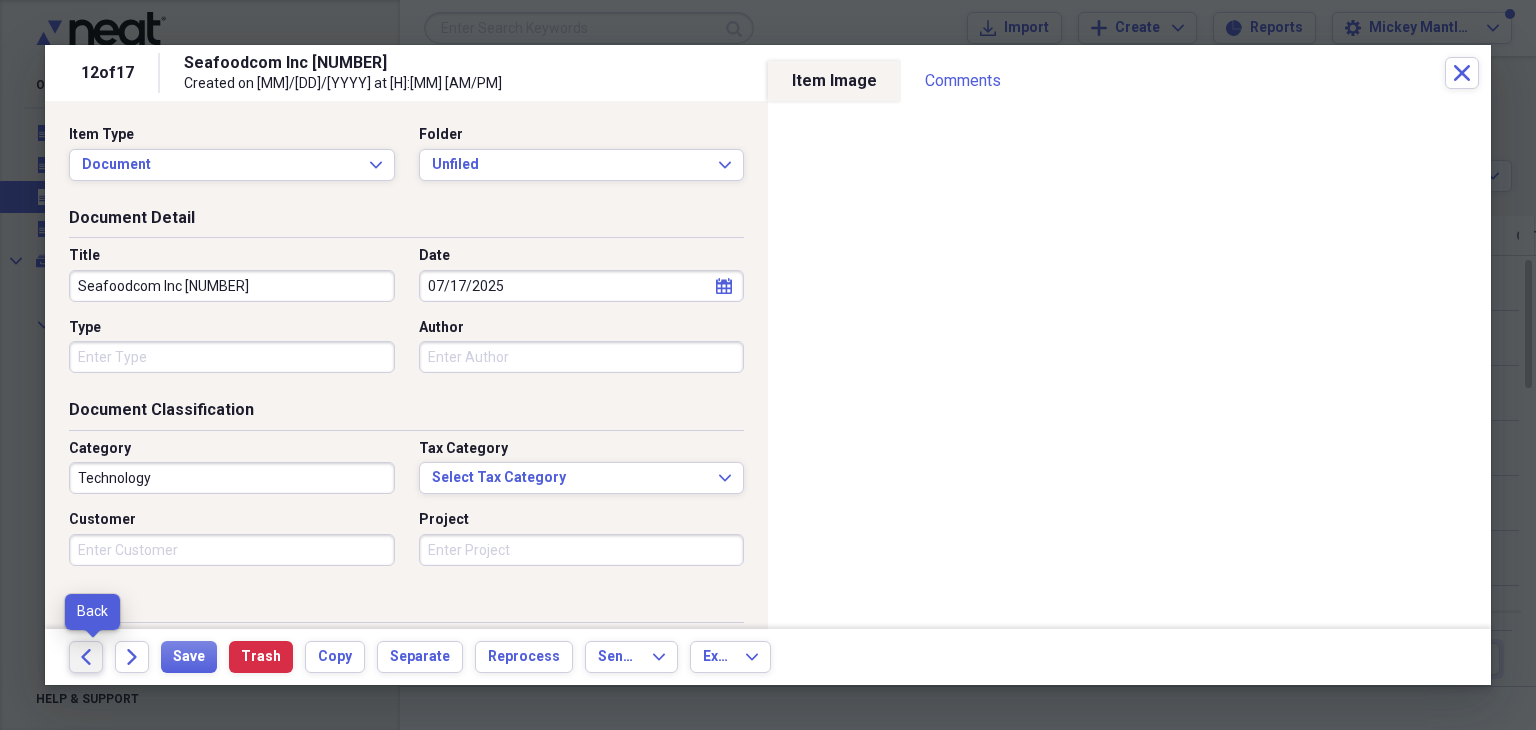 click on "Back" 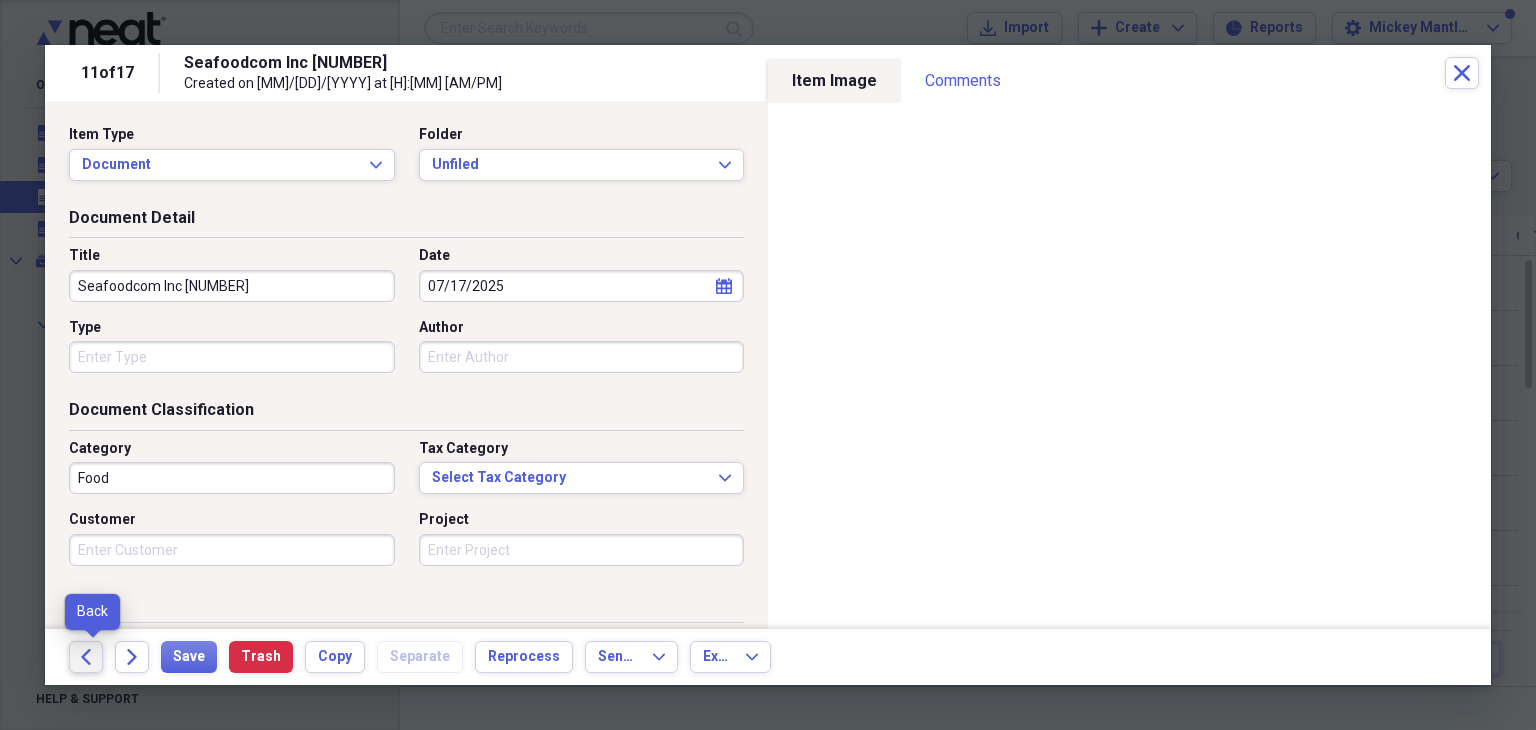 click on "Back" 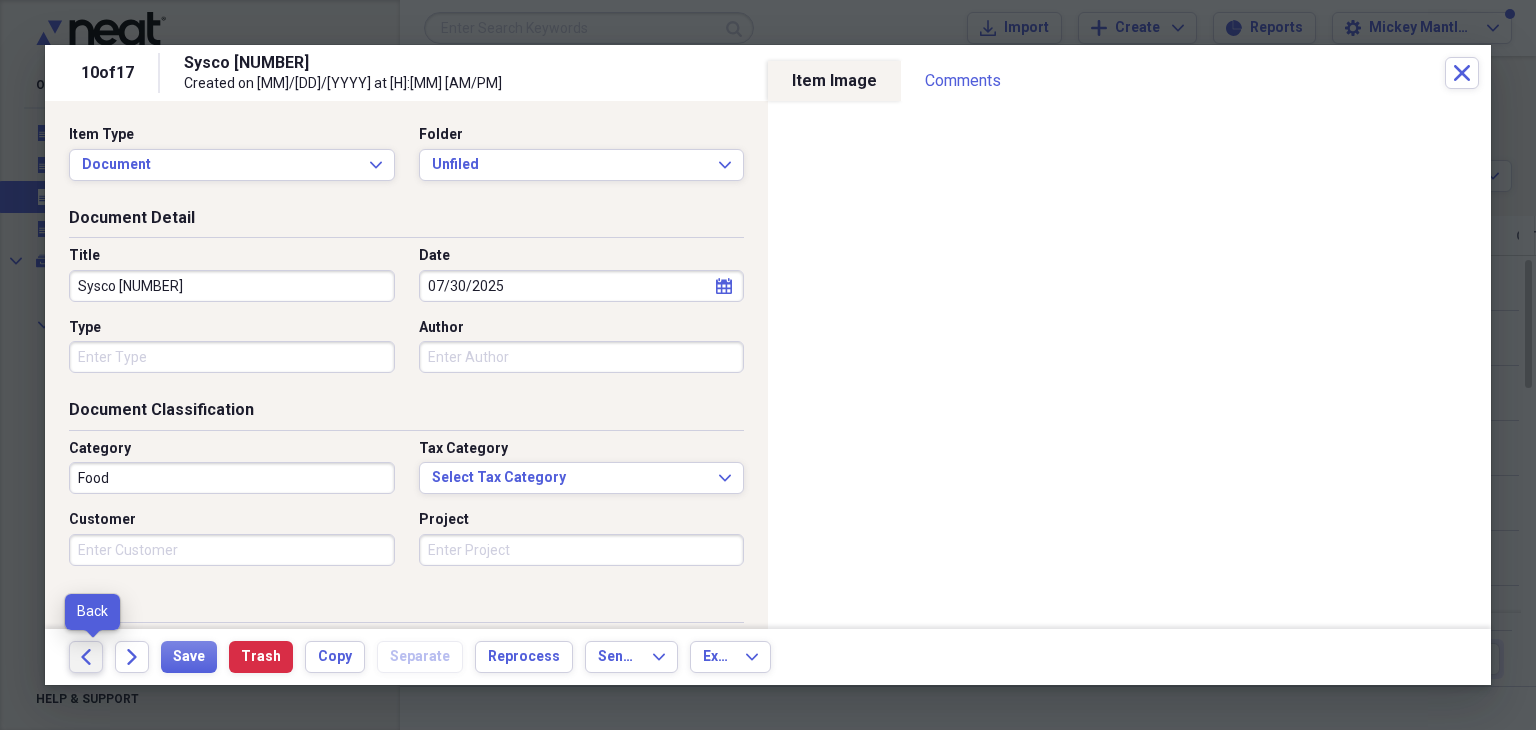 click on "Back" 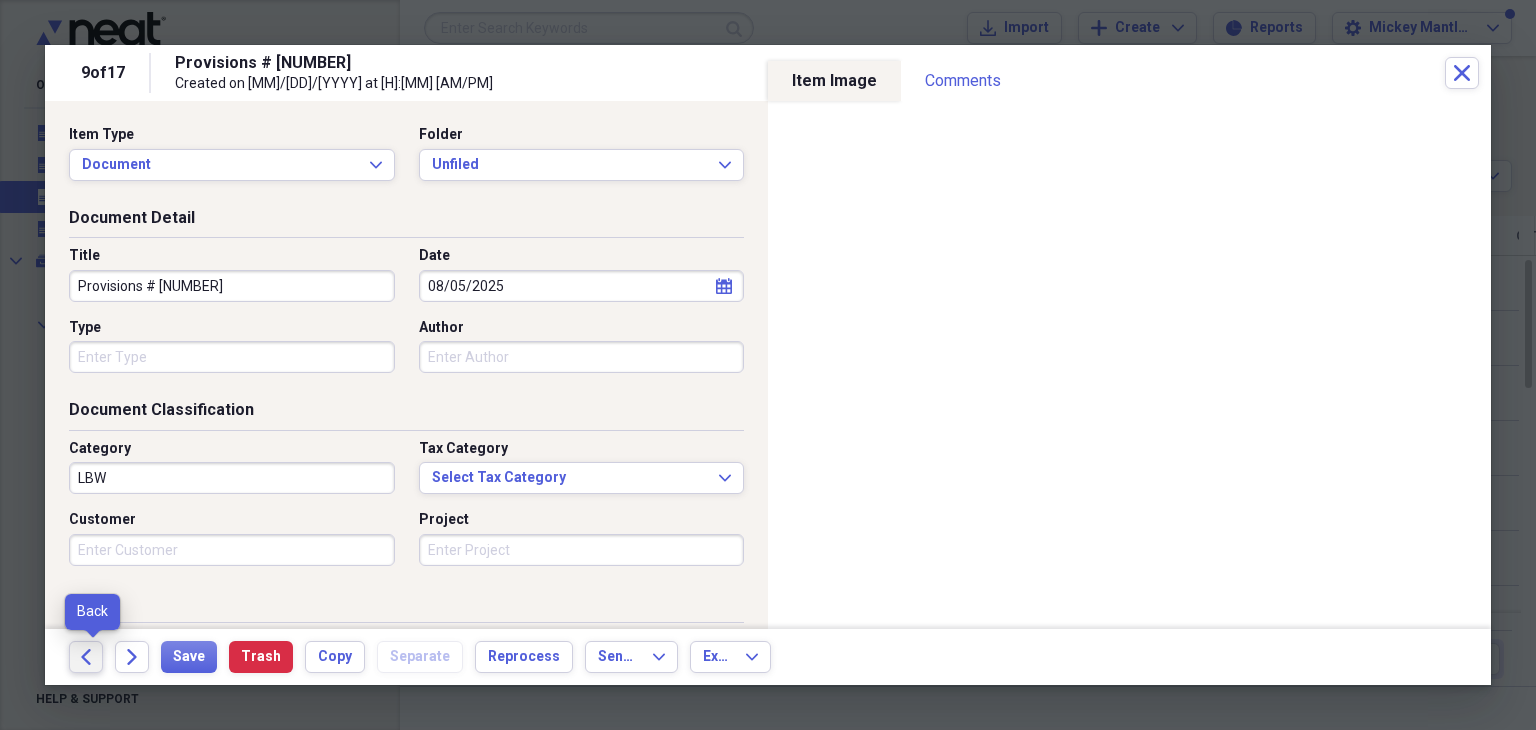 click on "Back" 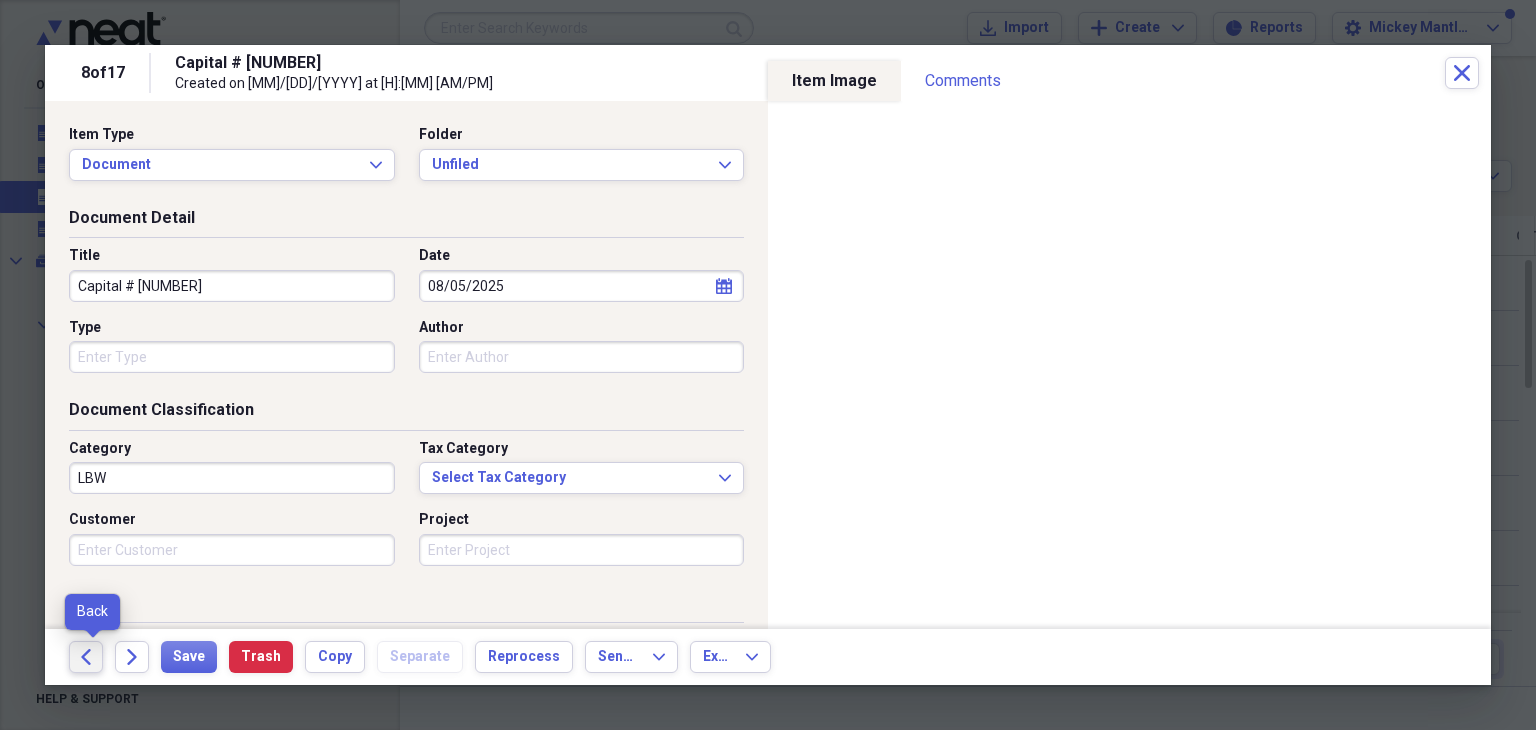 click on "Back" 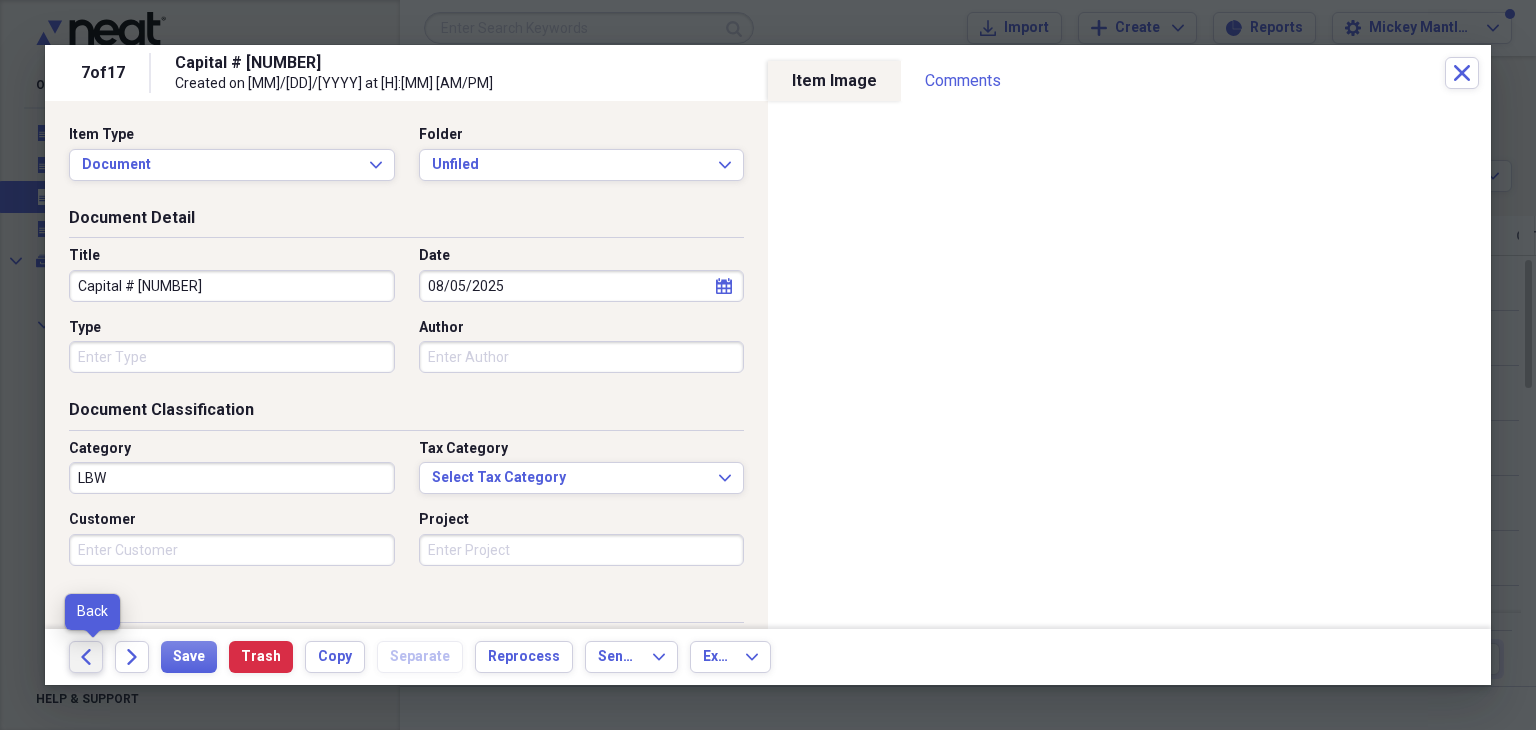 click on "Back" 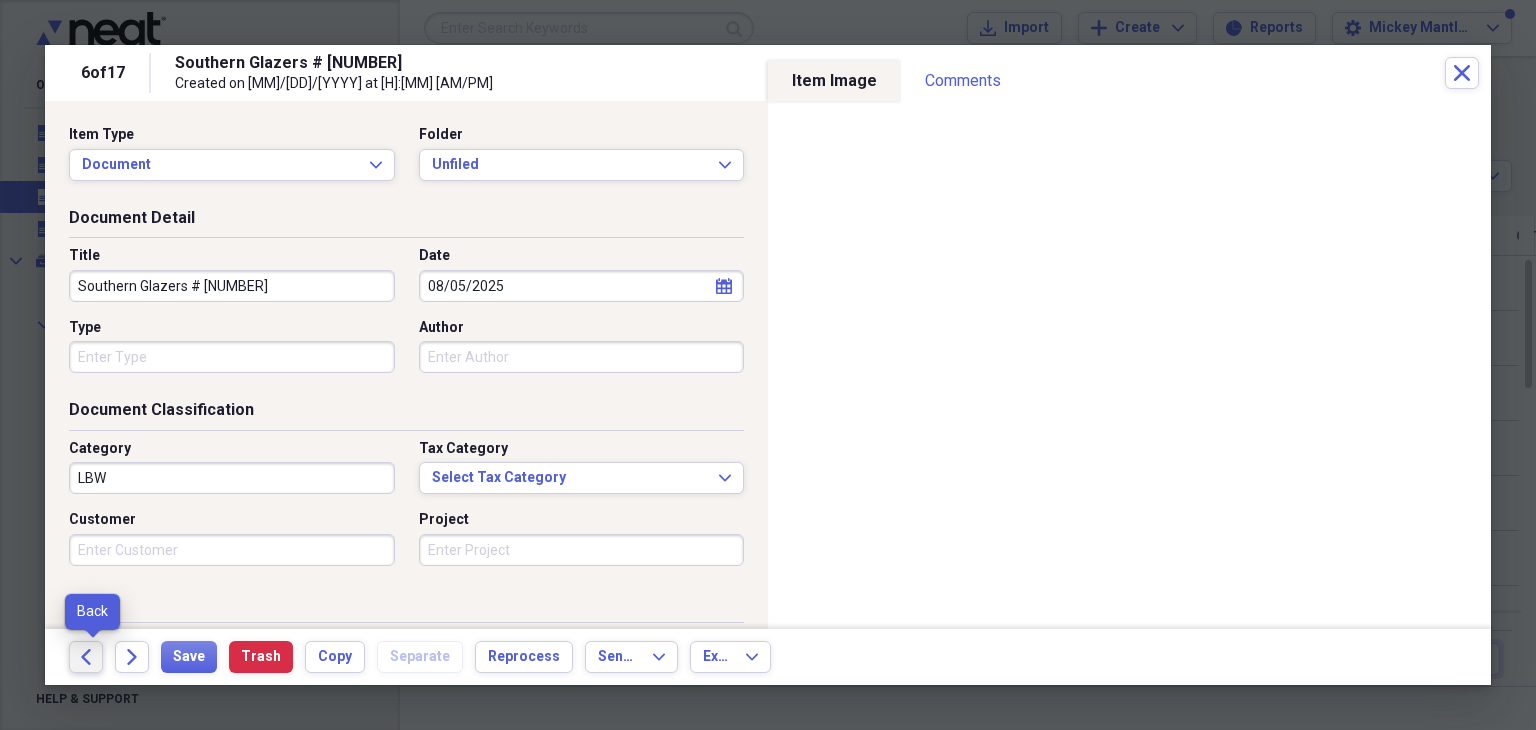 click on "Back" 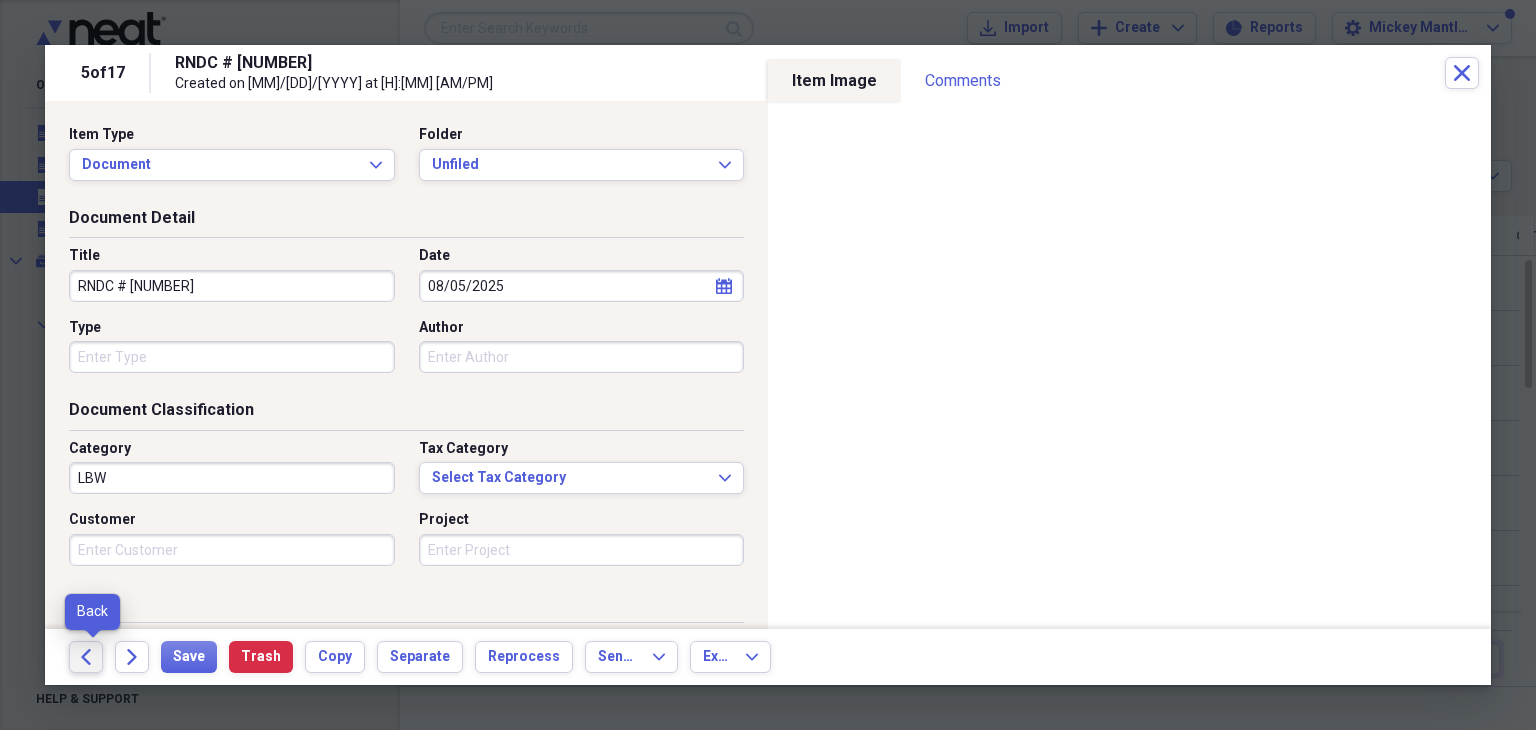 click on "Back" 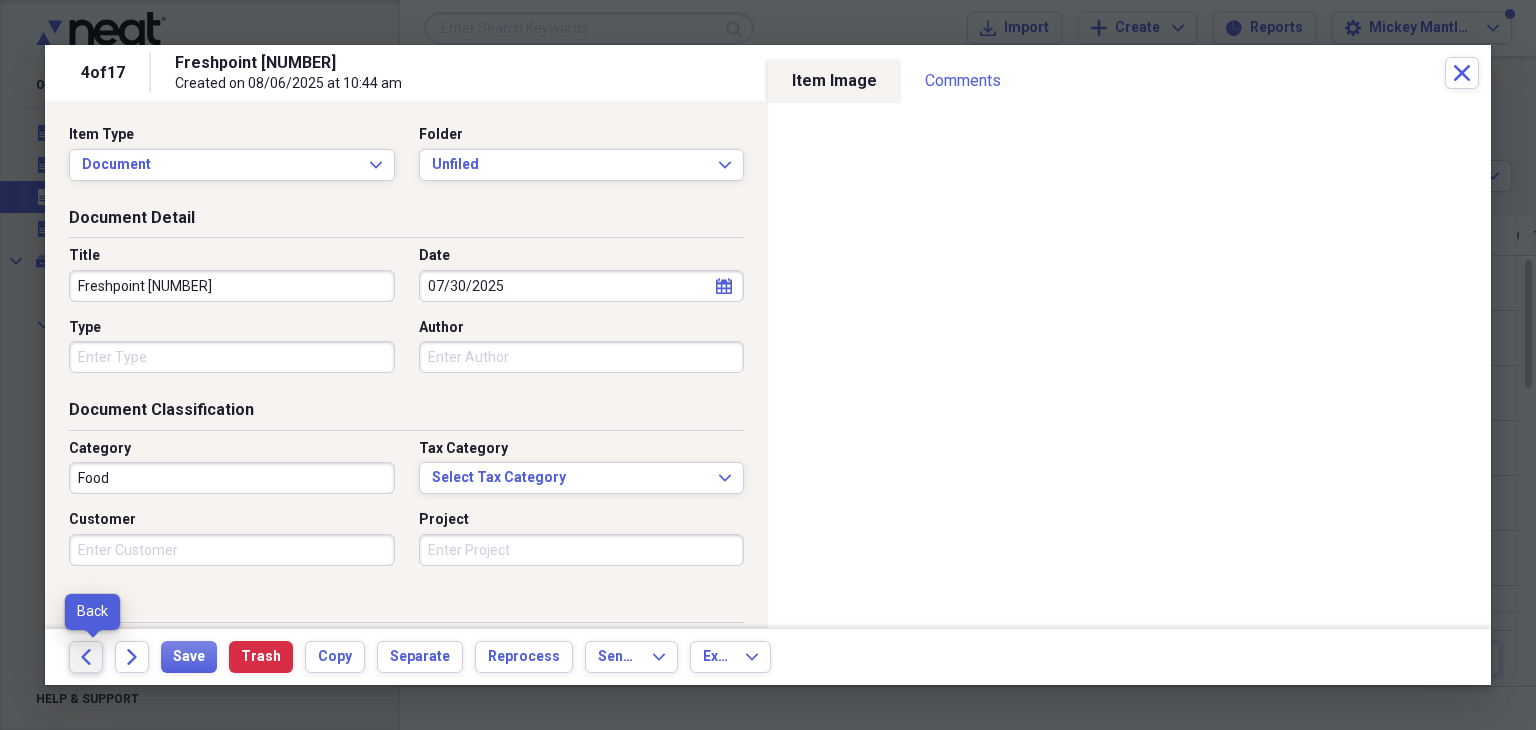 click on "Back" 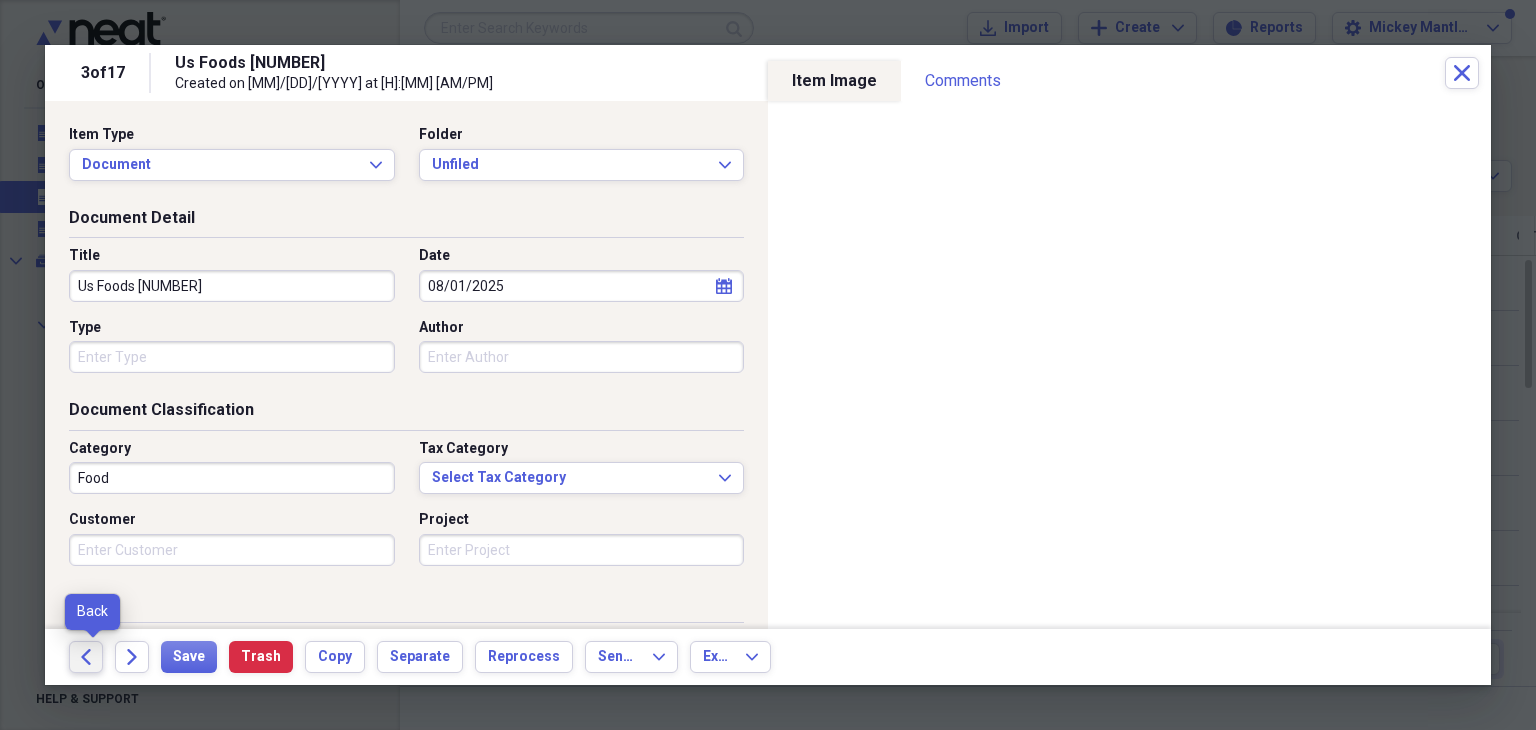 click on "Back" 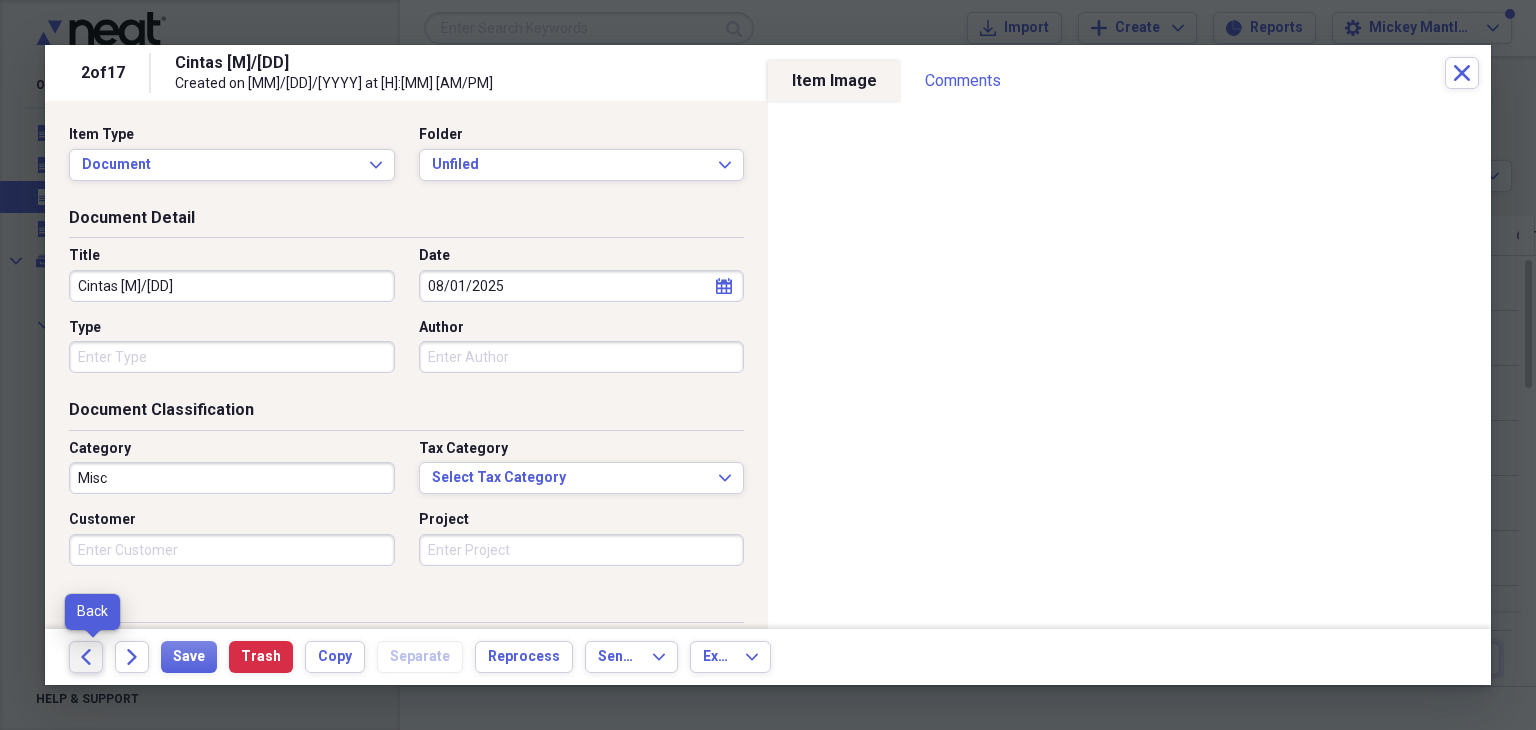 click on "Back" 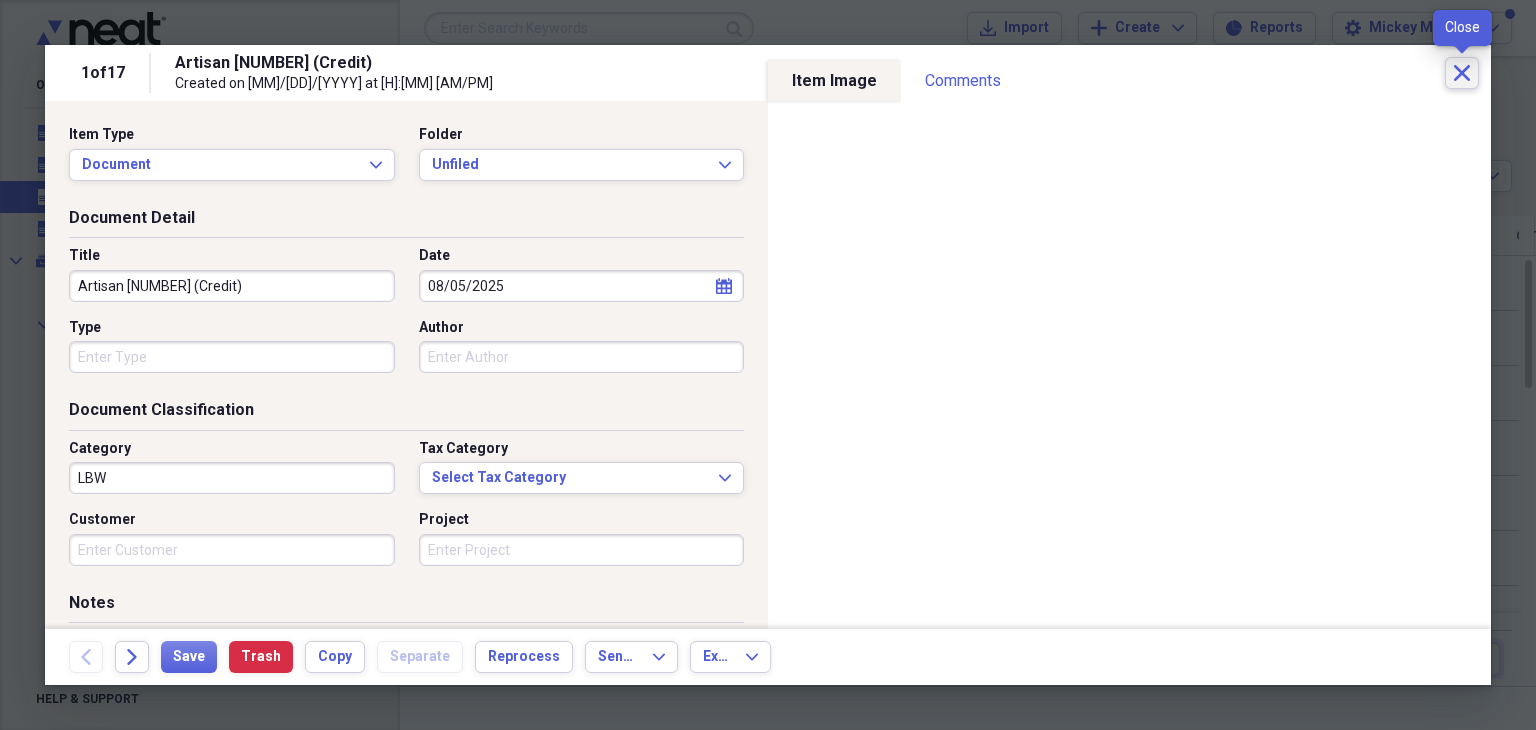 click on "Close" at bounding box center [1462, 73] 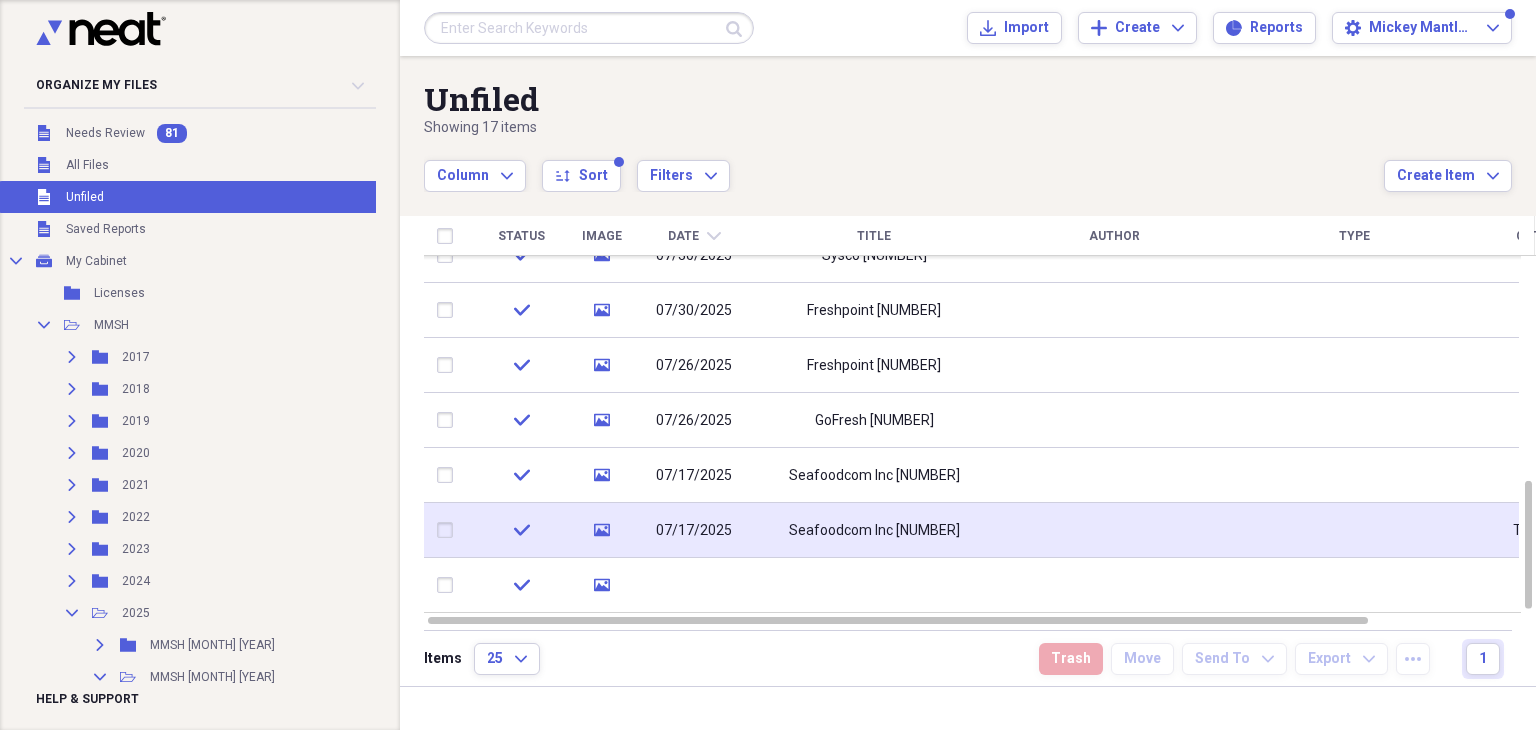 click at bounding box center (449, 530) 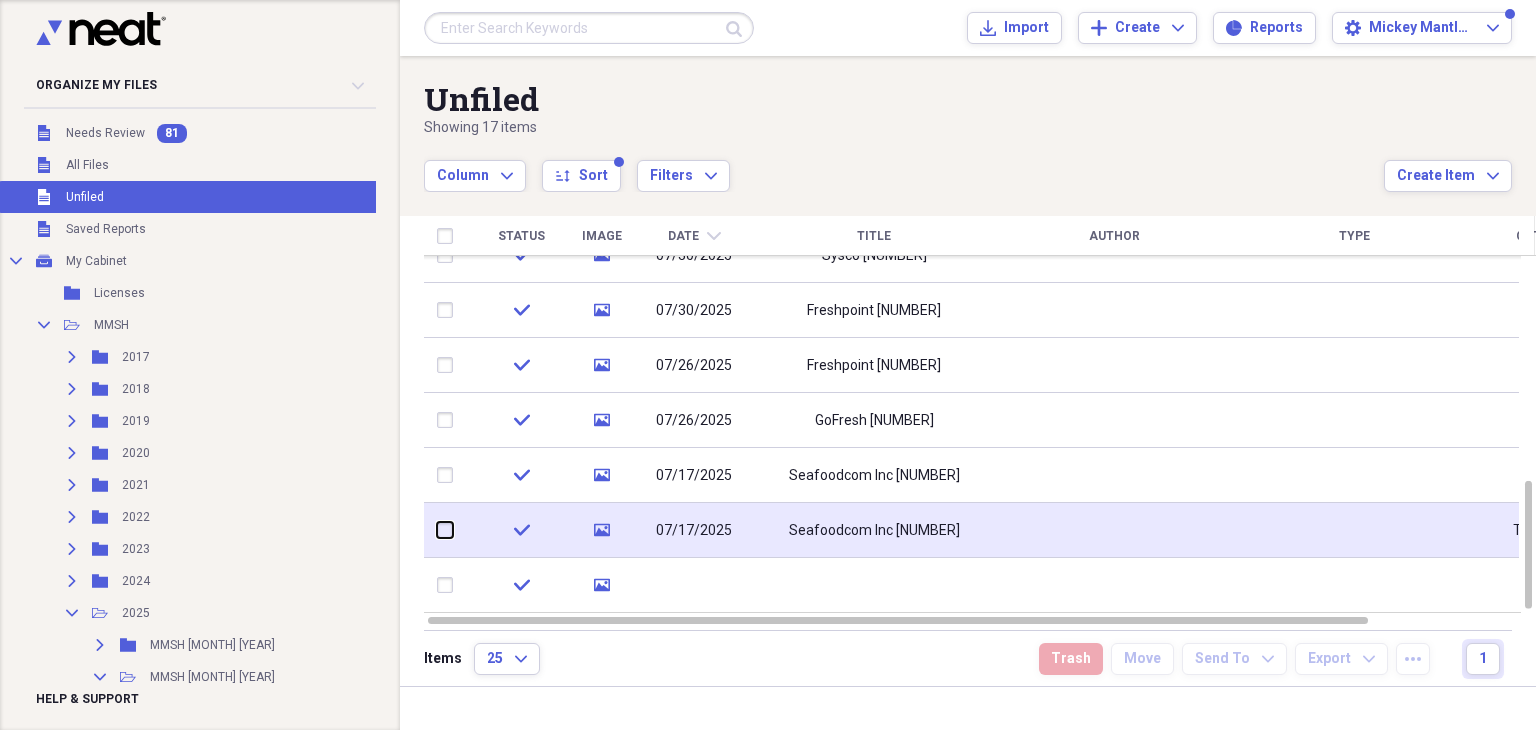 click at bounding box center (437, 530) 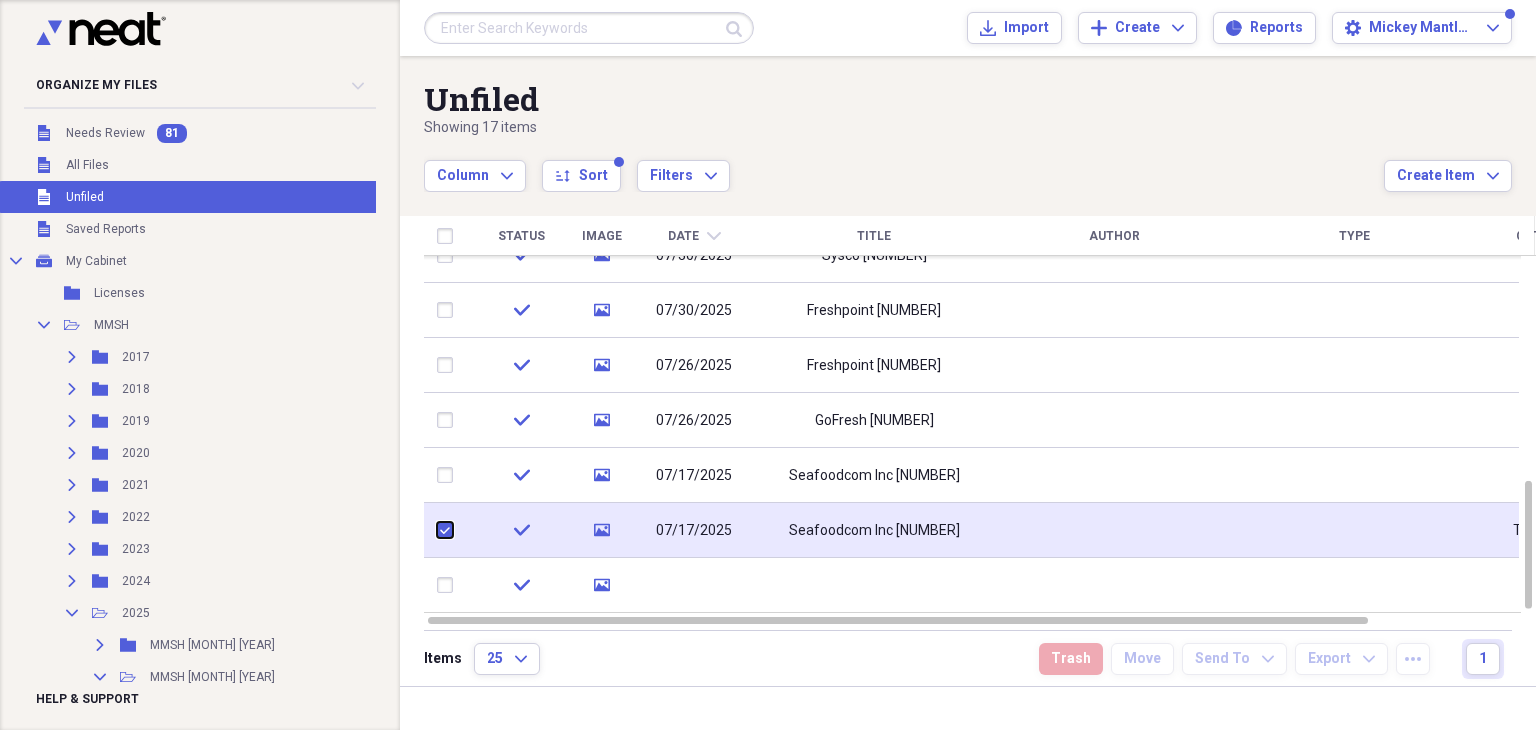 checkbox on "true" 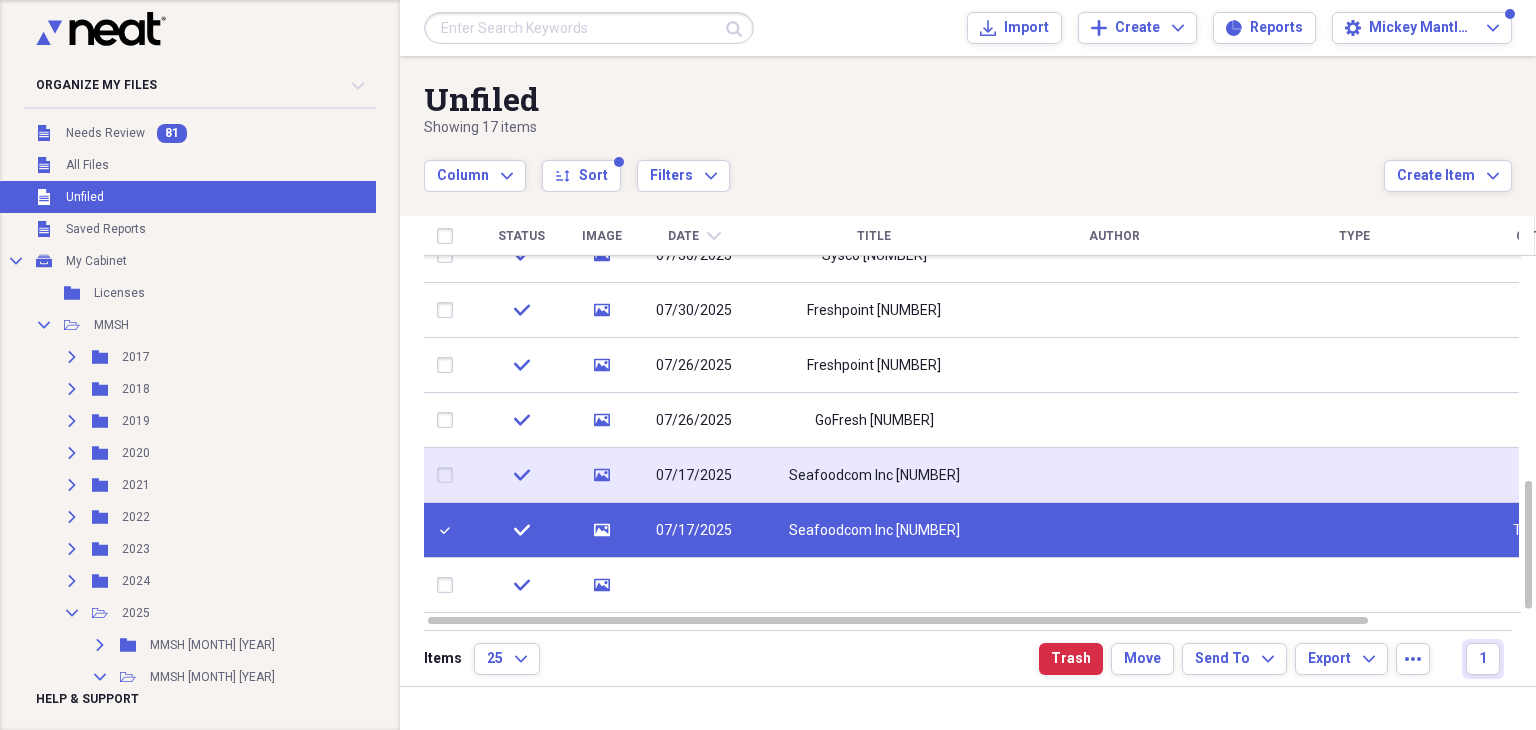 click at bounding box center [449, 475] 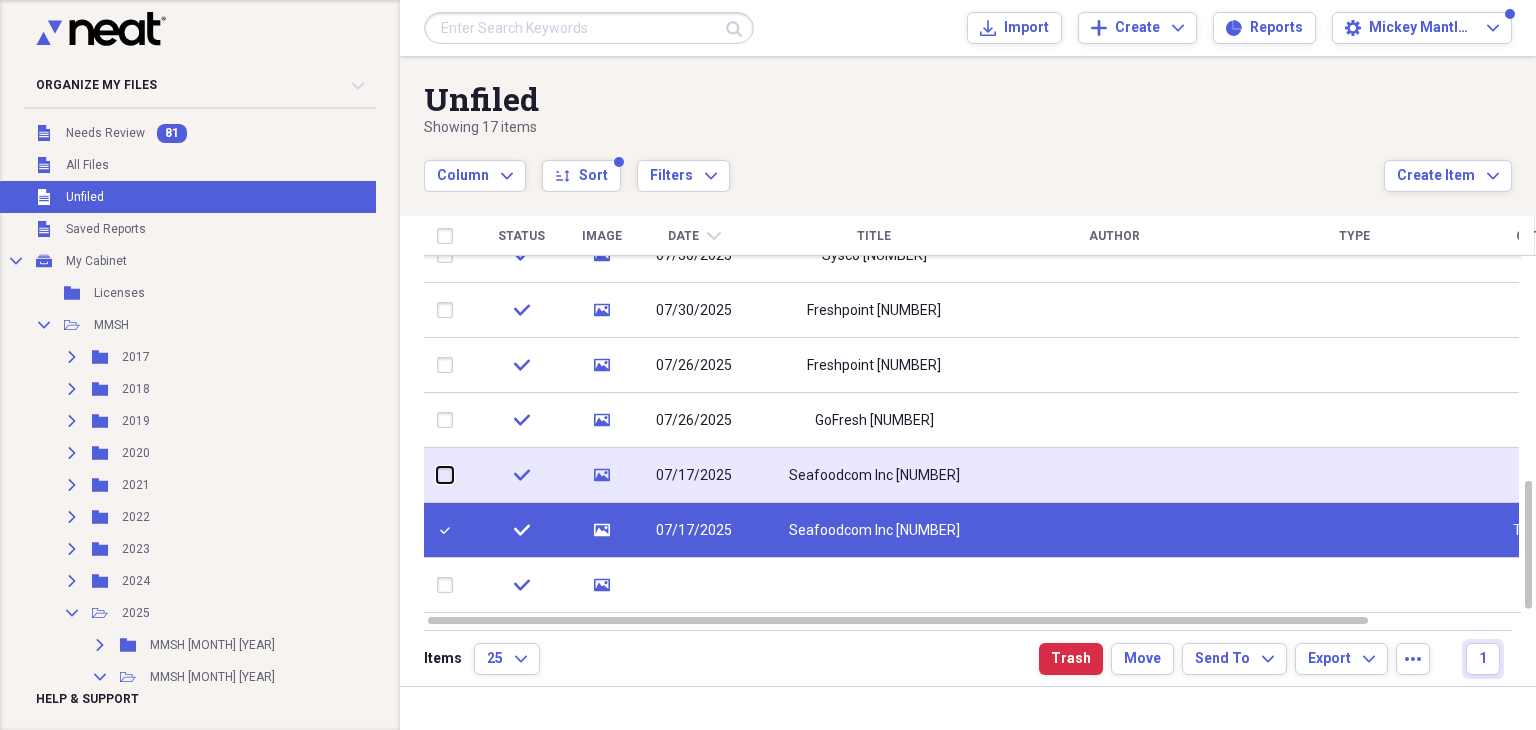click at bounding box center [437, 475] 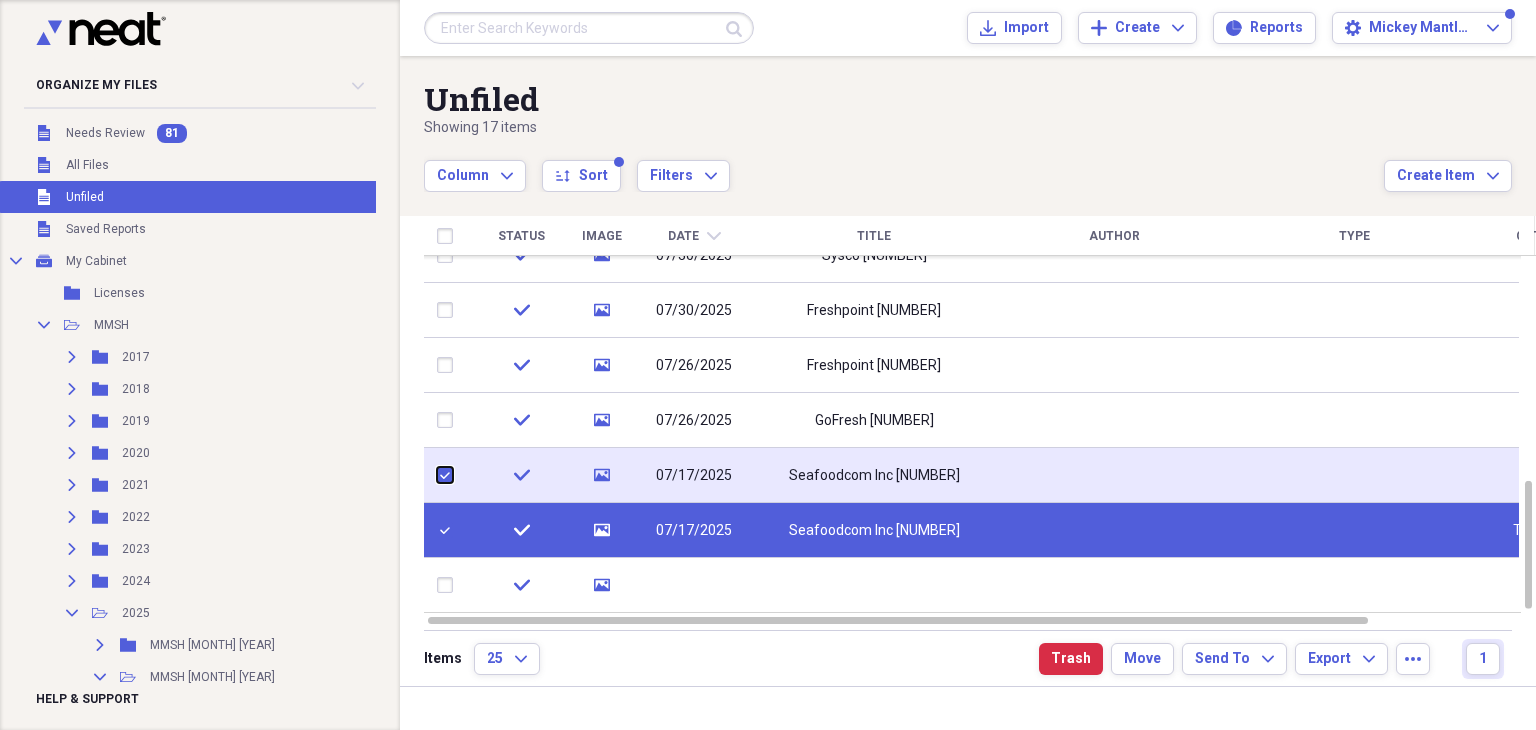 checkbox on "true" 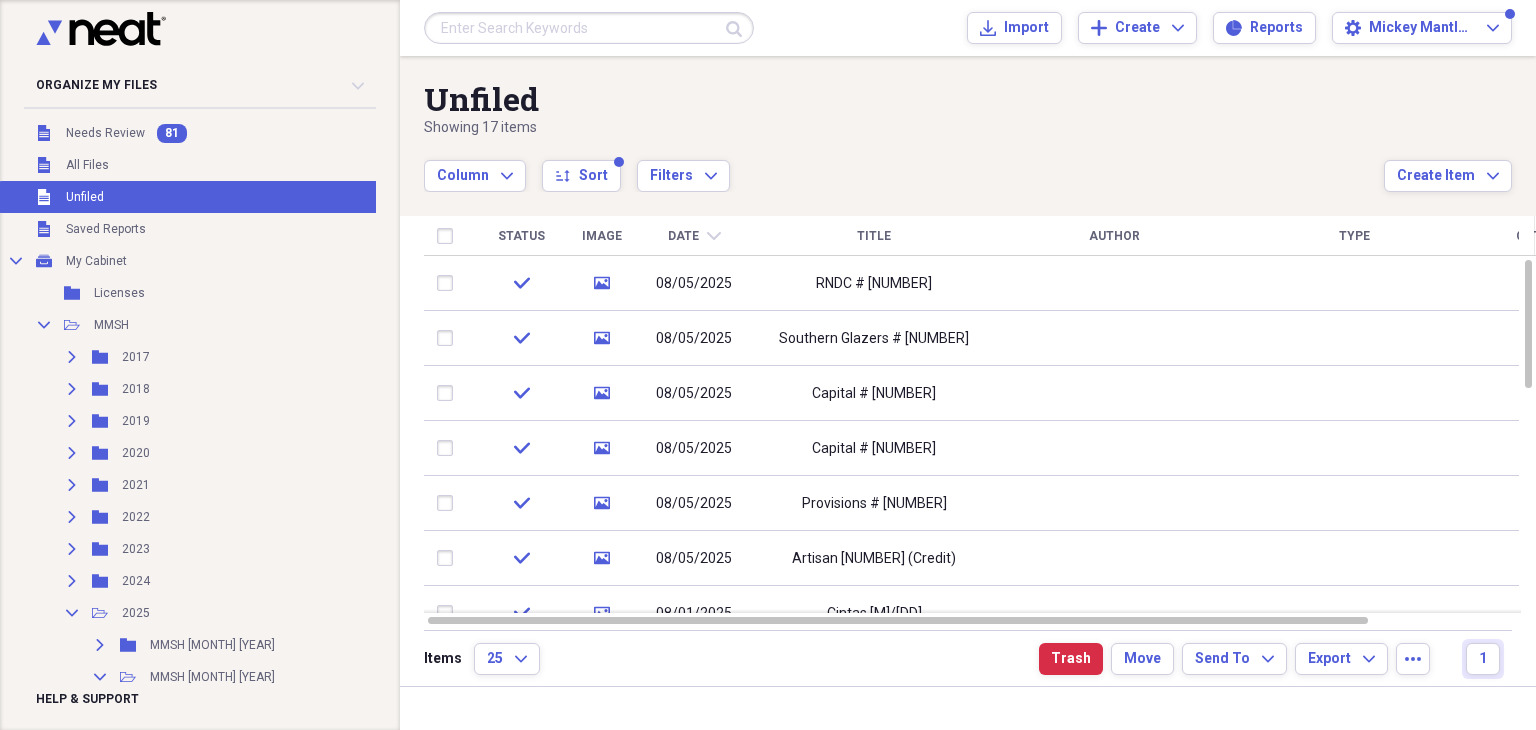 checkbox on "true" 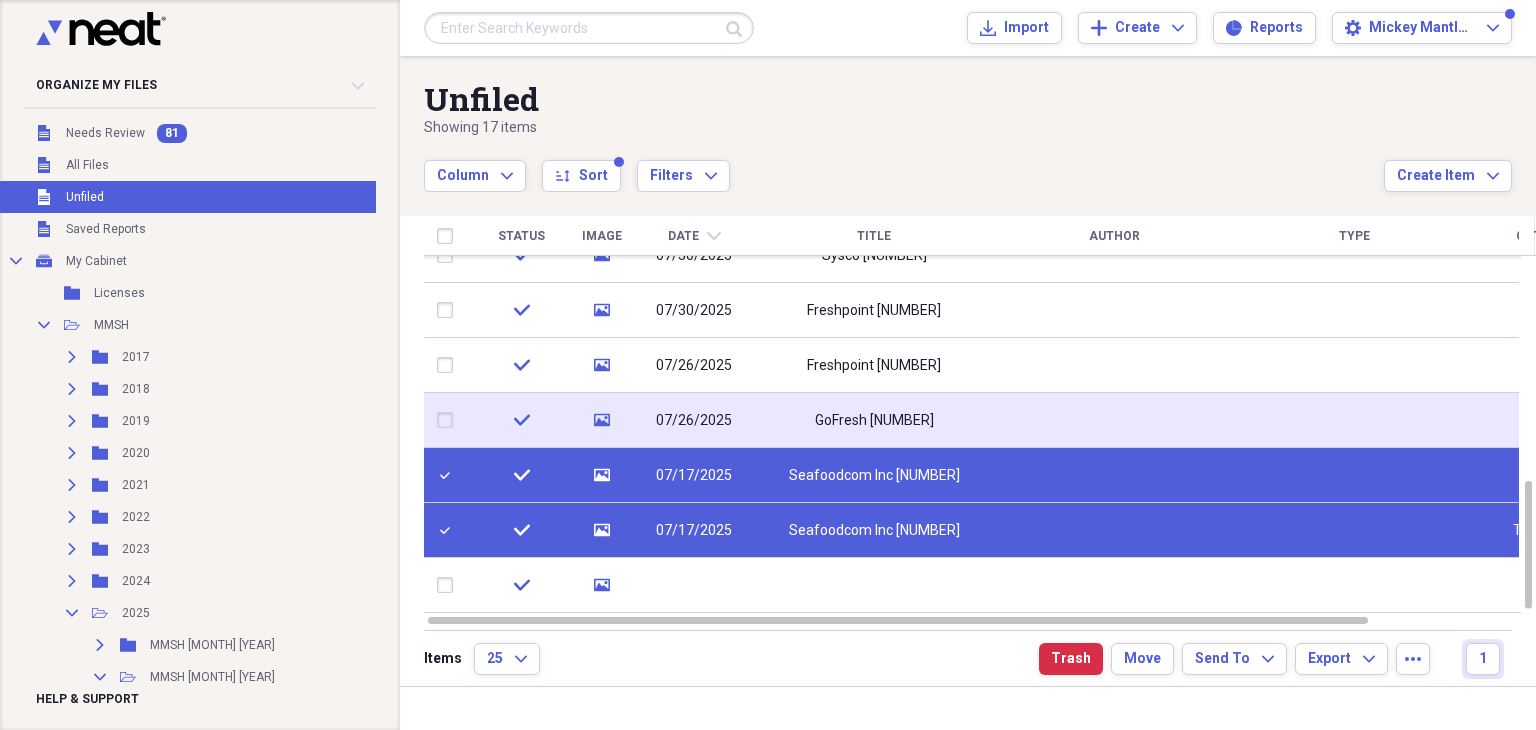 click at bounding box center [449, 420] 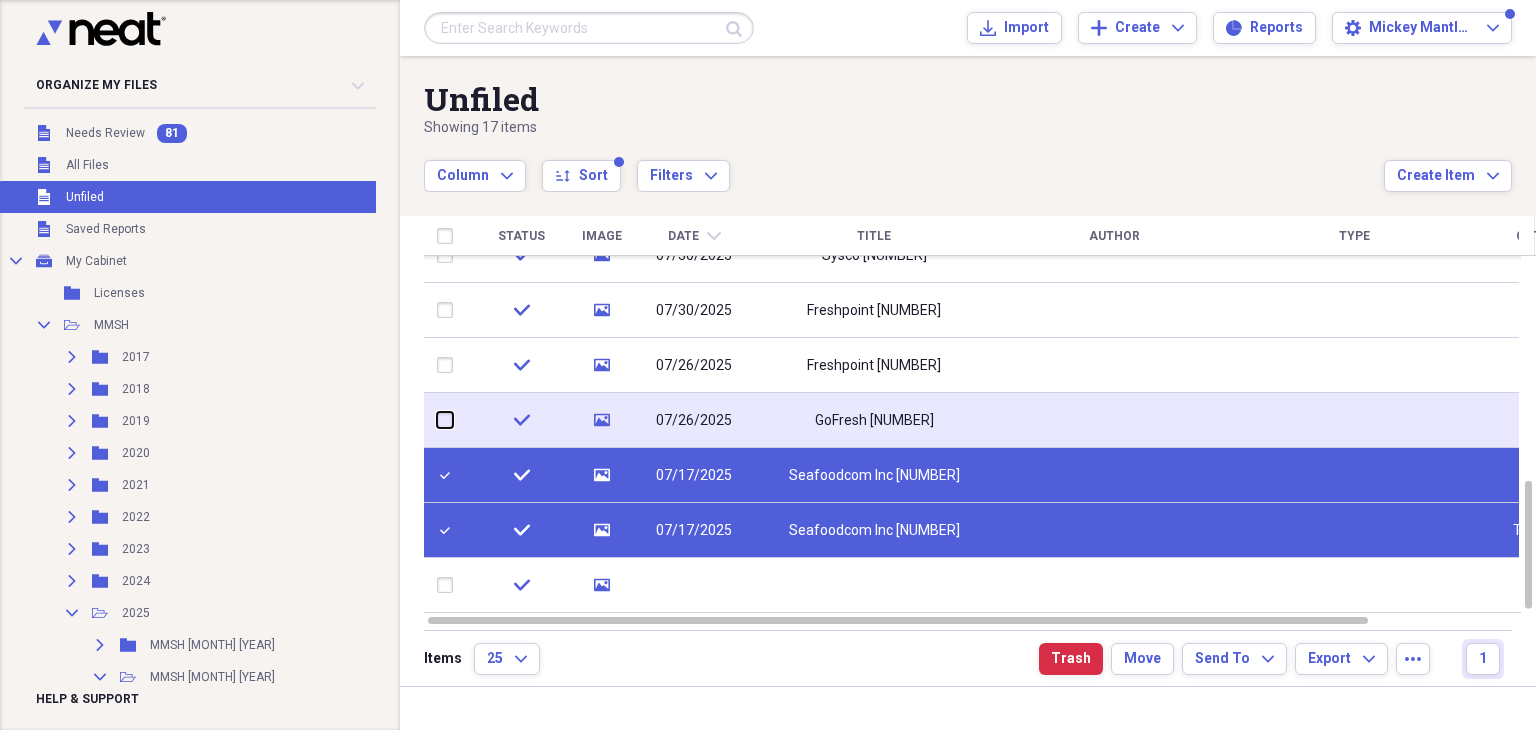 click at bounding box center (437, 420) 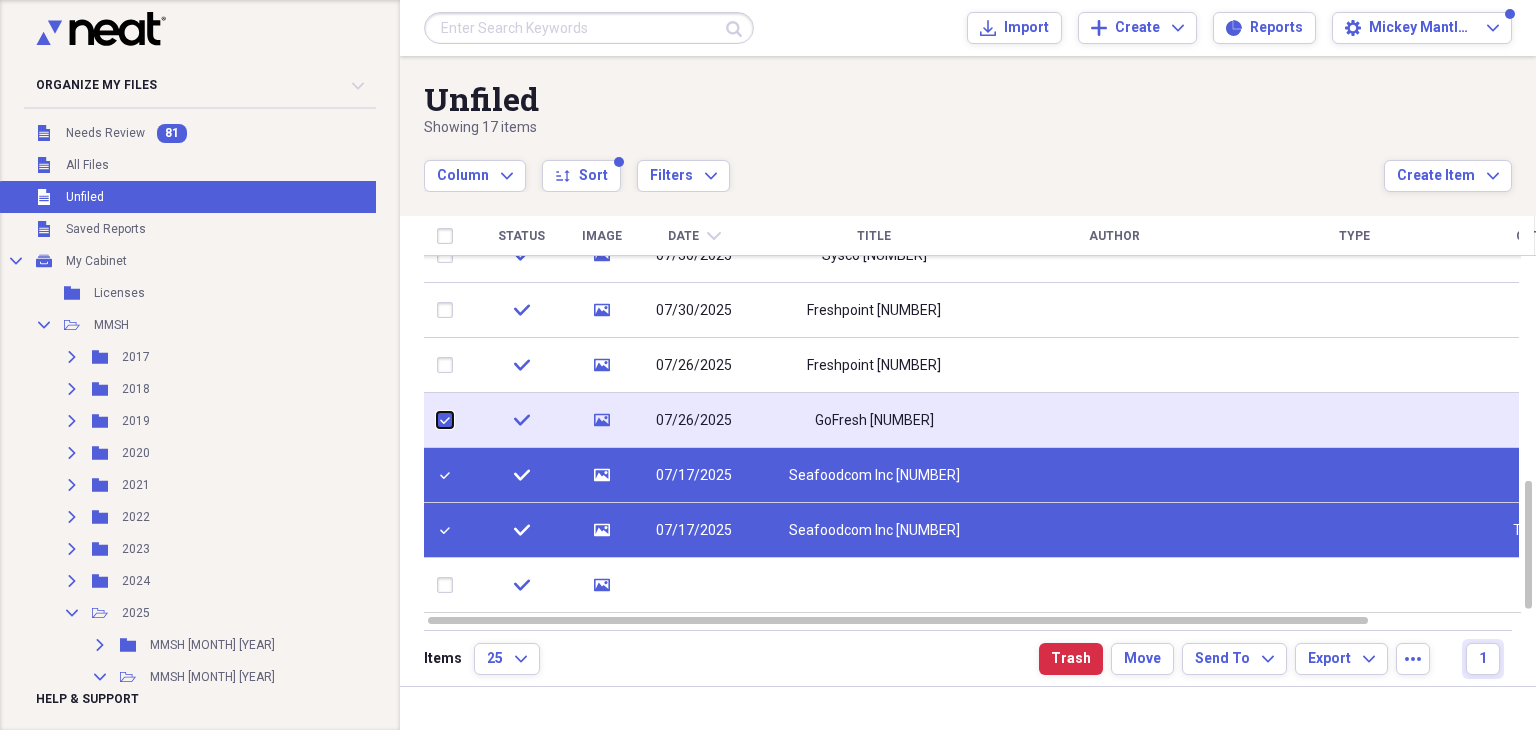 checkbox on "true" 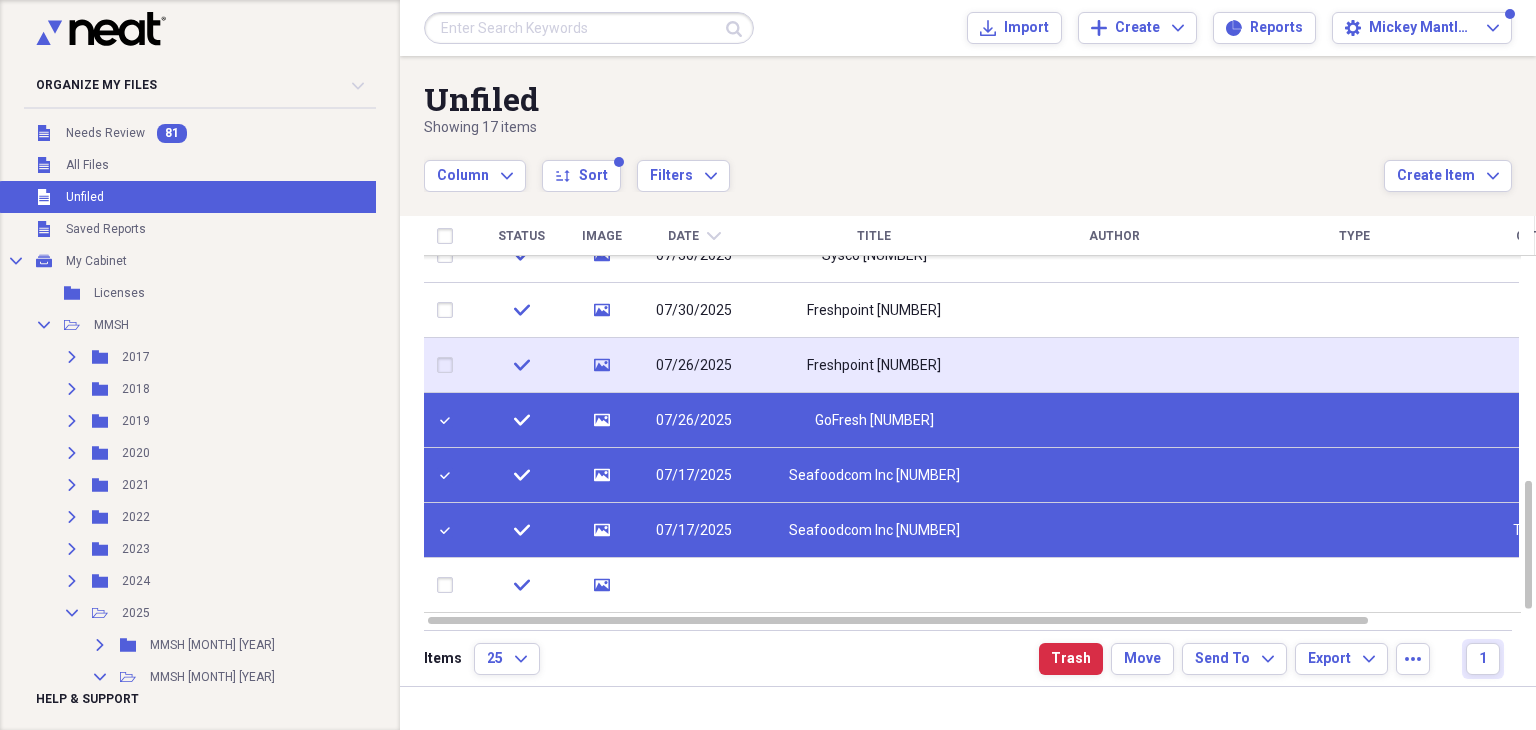 click at bounding box center [449, 365] 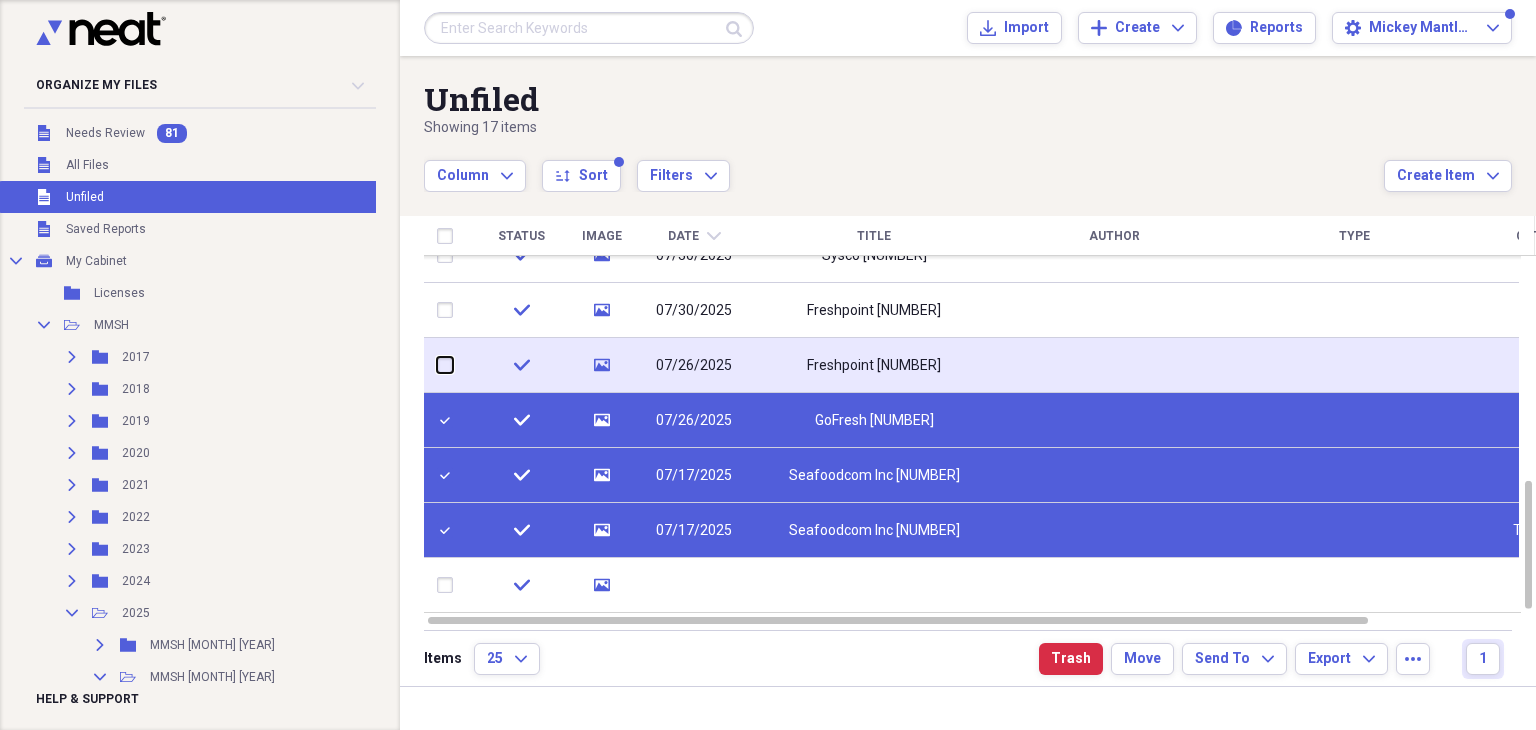 click at bounding box center [437, 365] 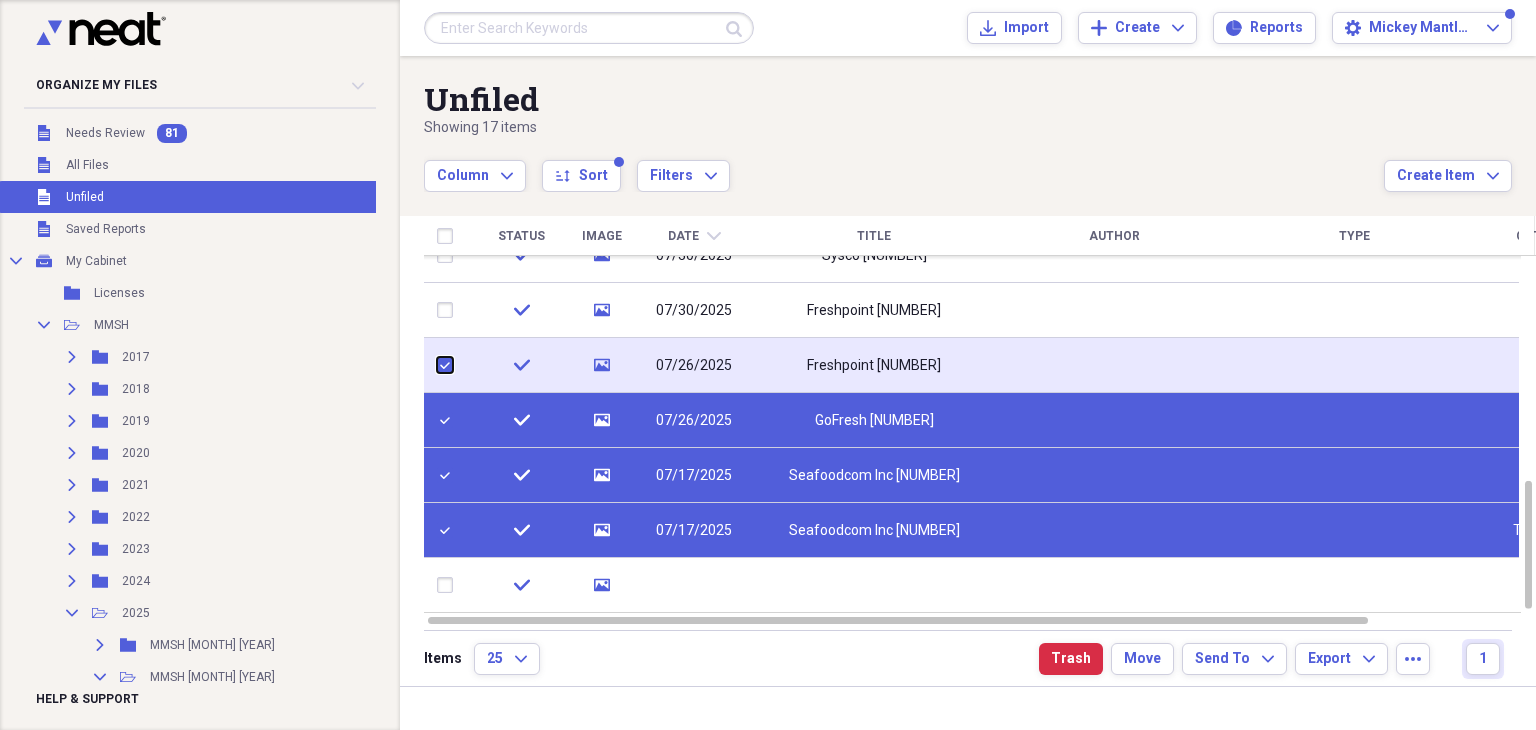checkbox on "true" 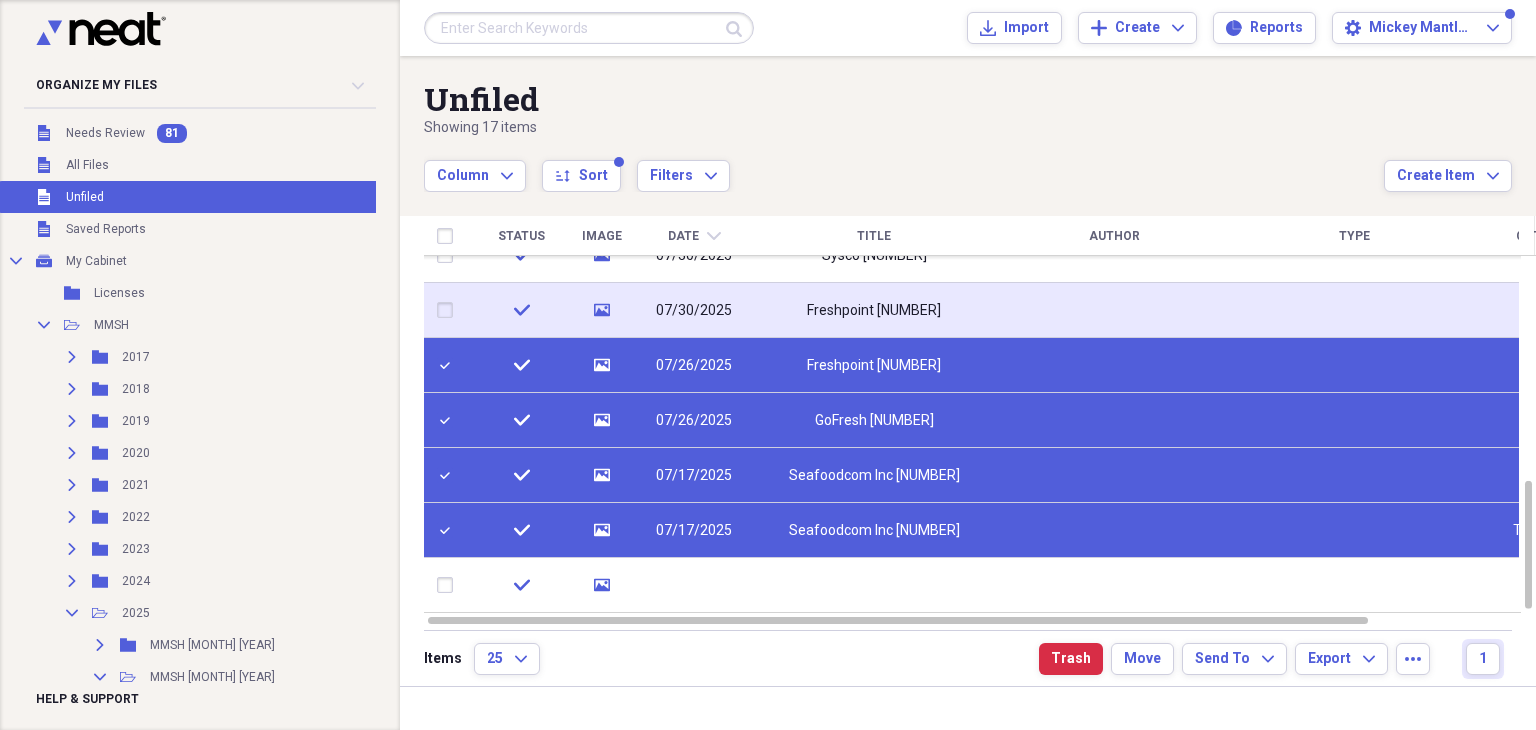 click at bounding box center (449, 310) 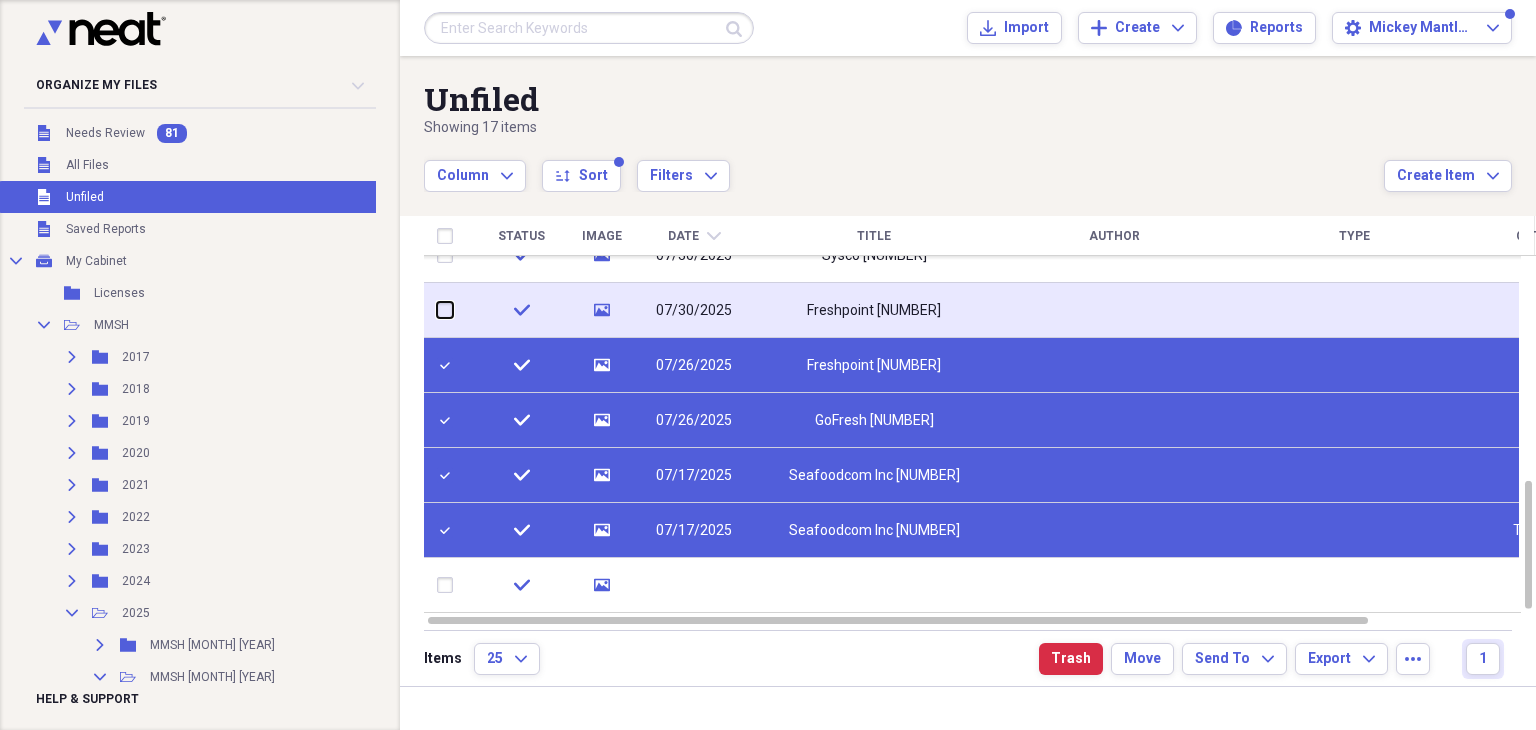 click at bounding box center [437, 310] 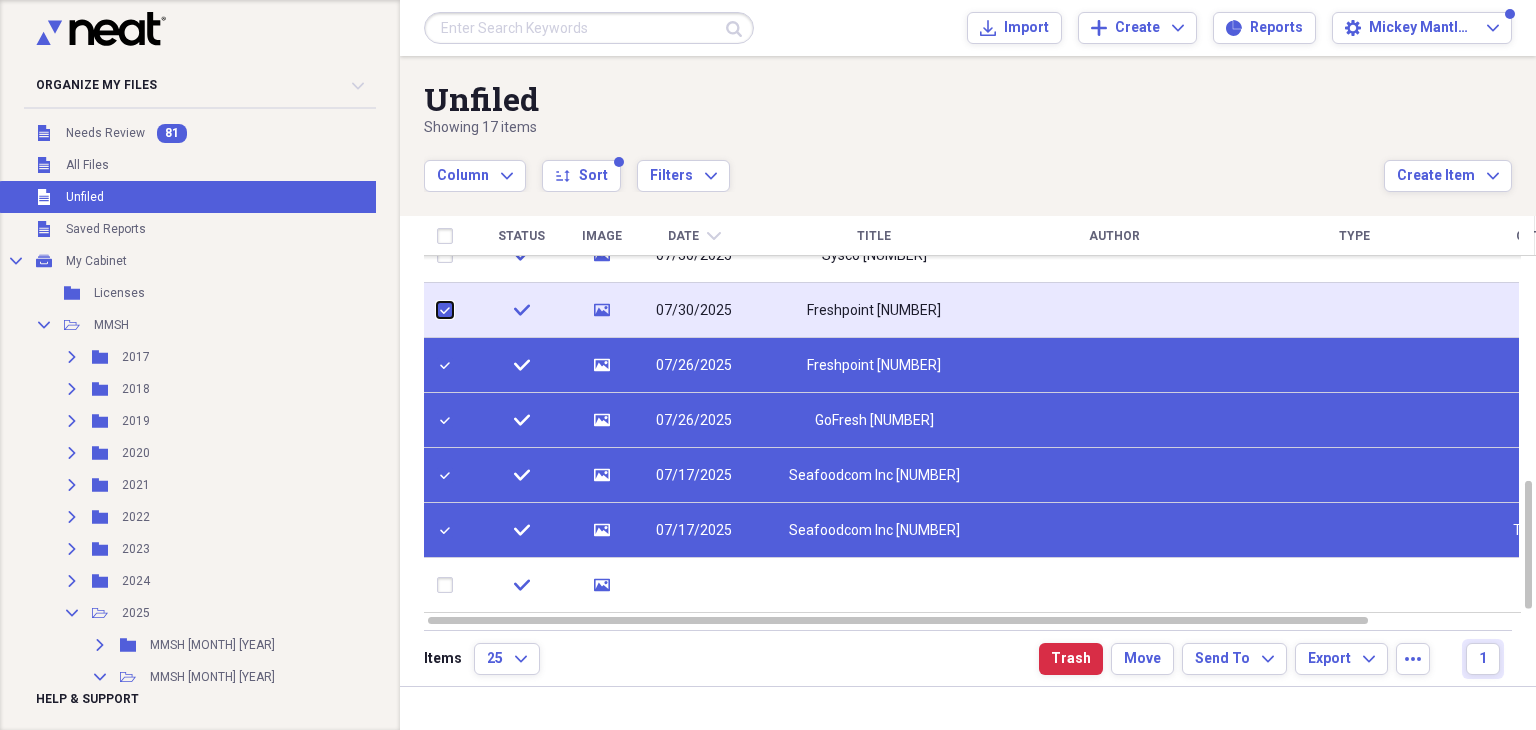 checkbox on "true" 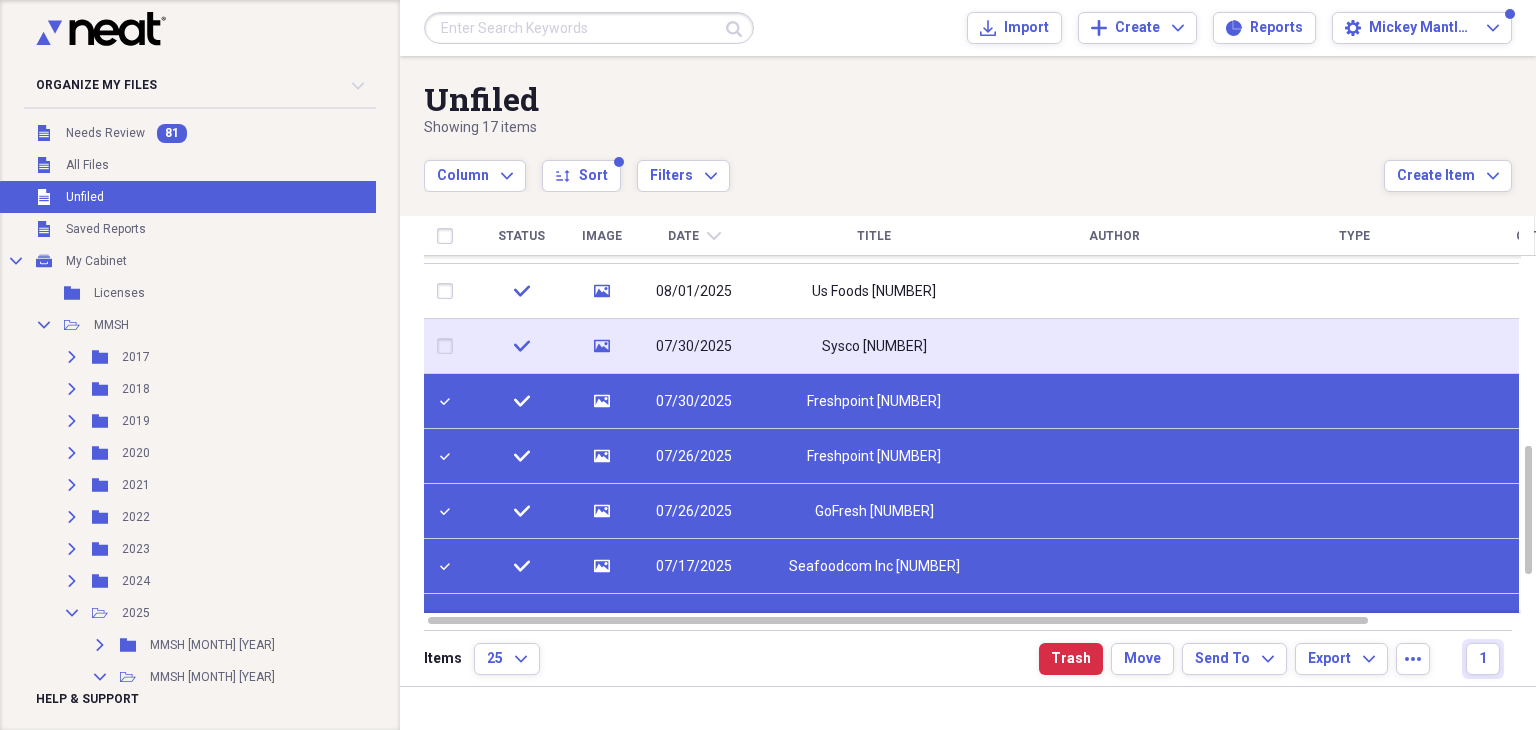 click at bounding box center [449, 346] 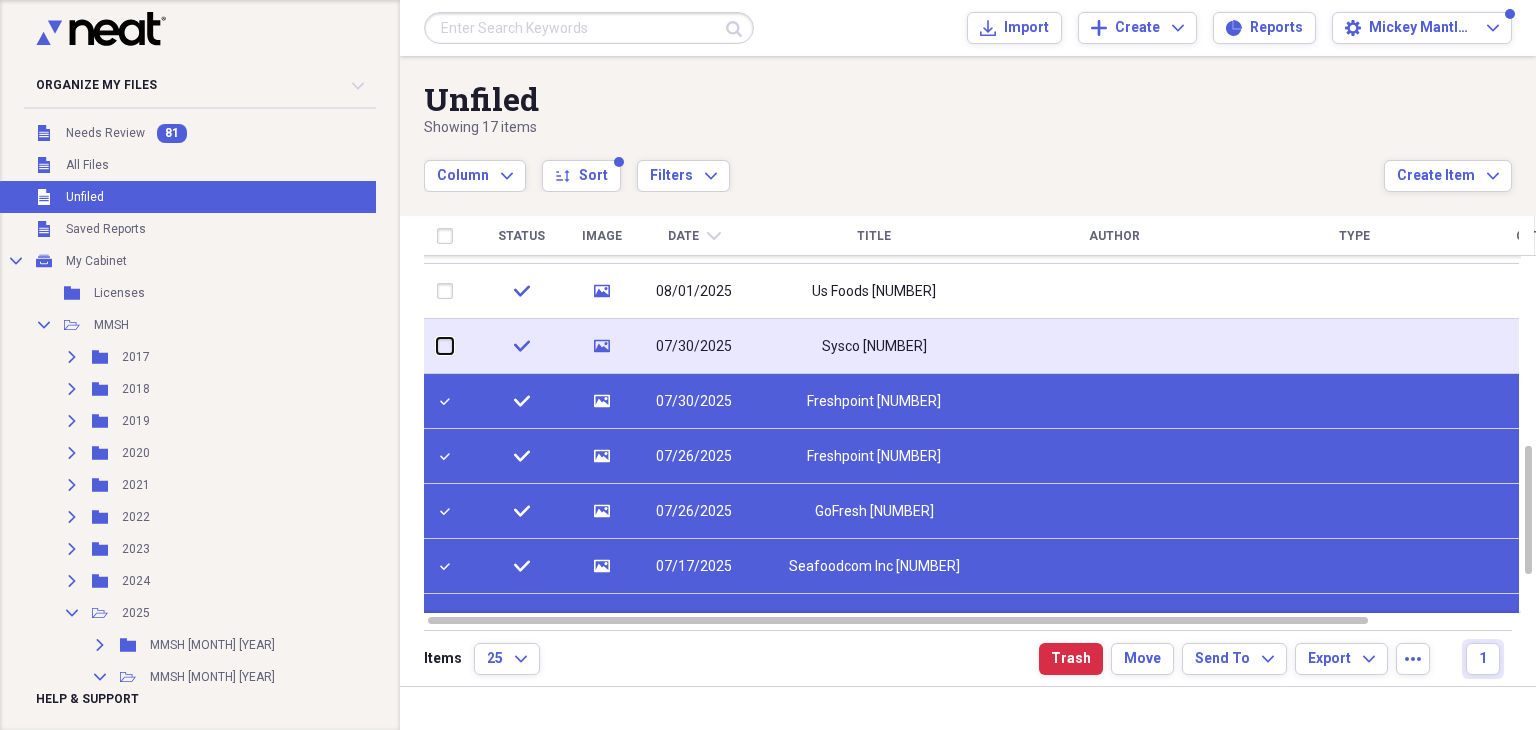 click at bounding box center (437, 346) 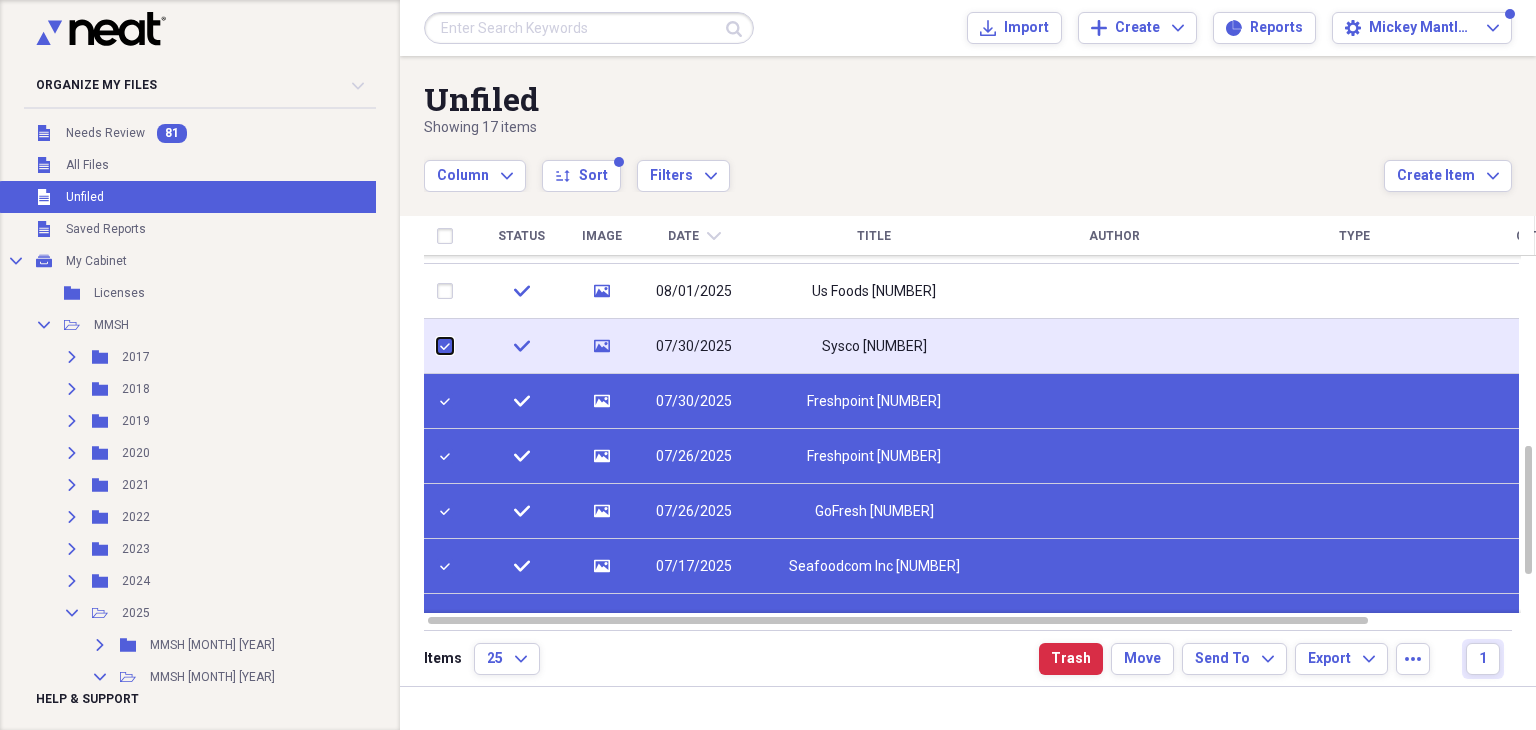 checkbox on "true" 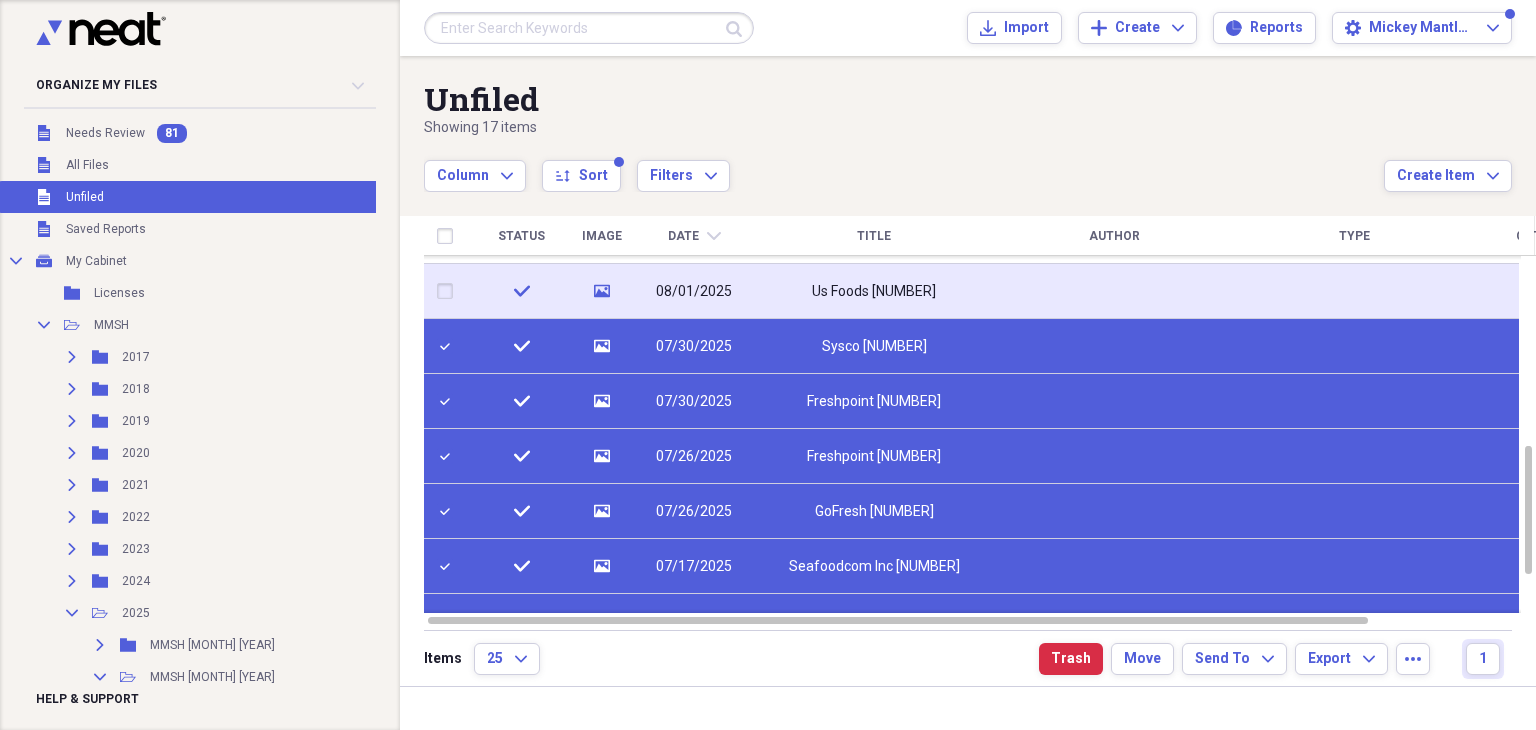click at bounding box center (449, 291) 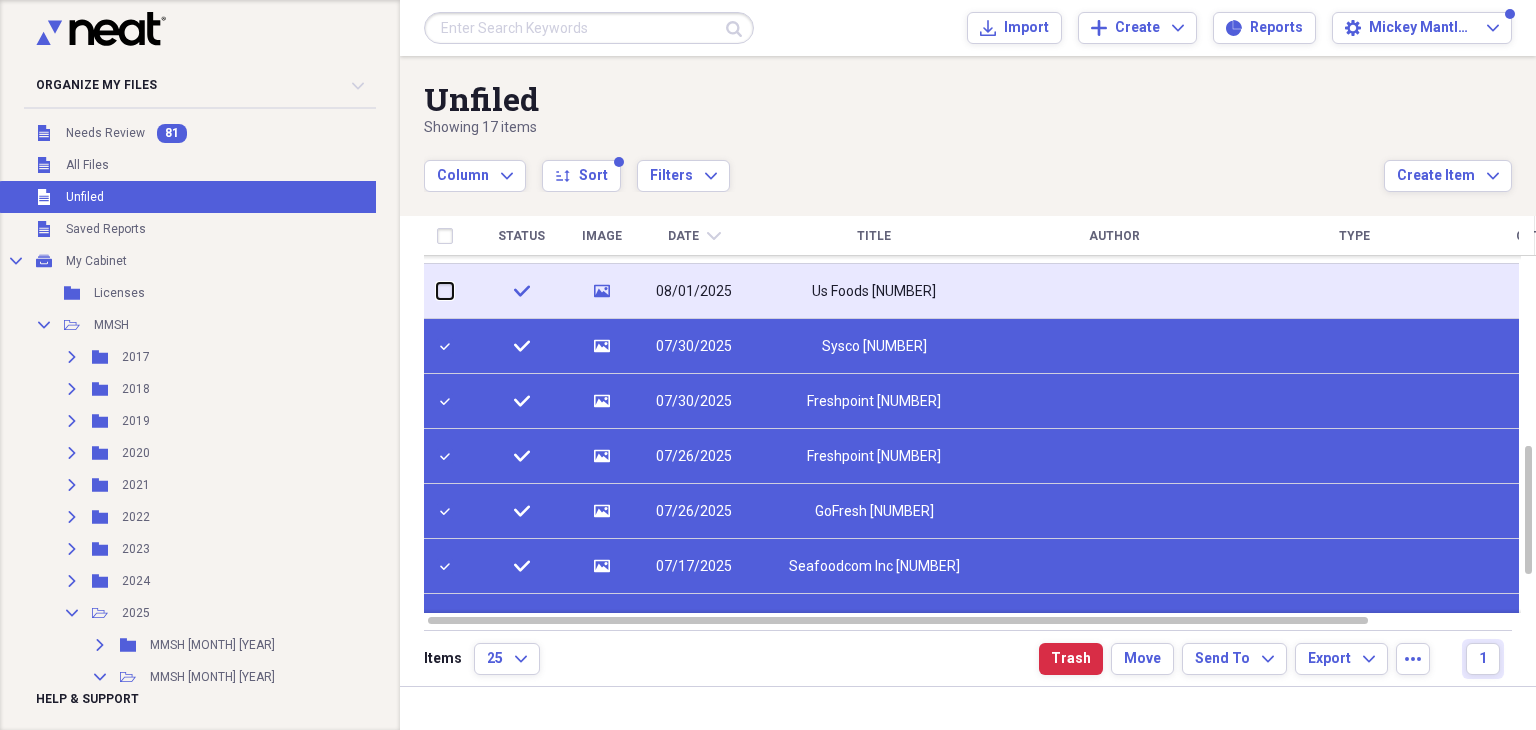 click at bounding box center (437, 291) 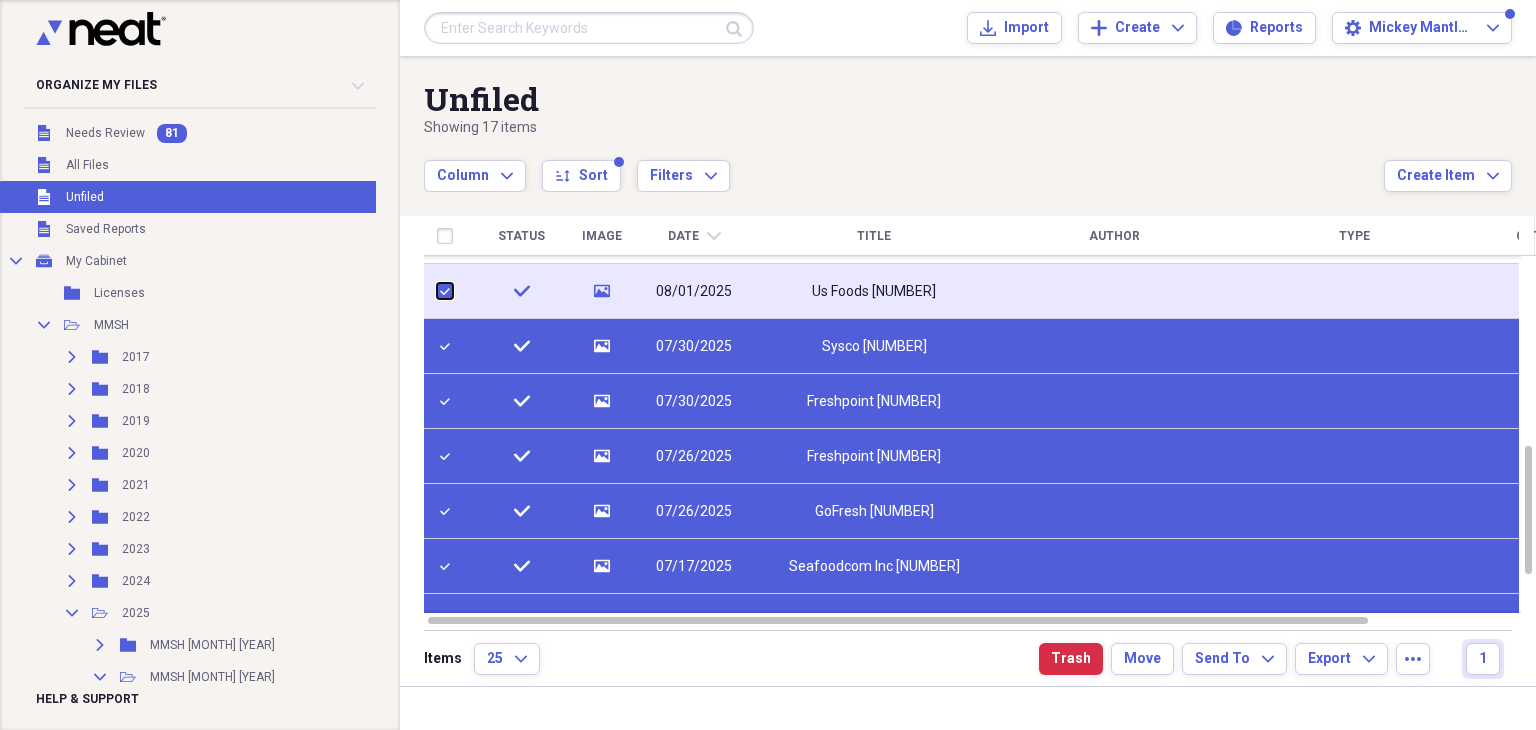 checkbox on "true" 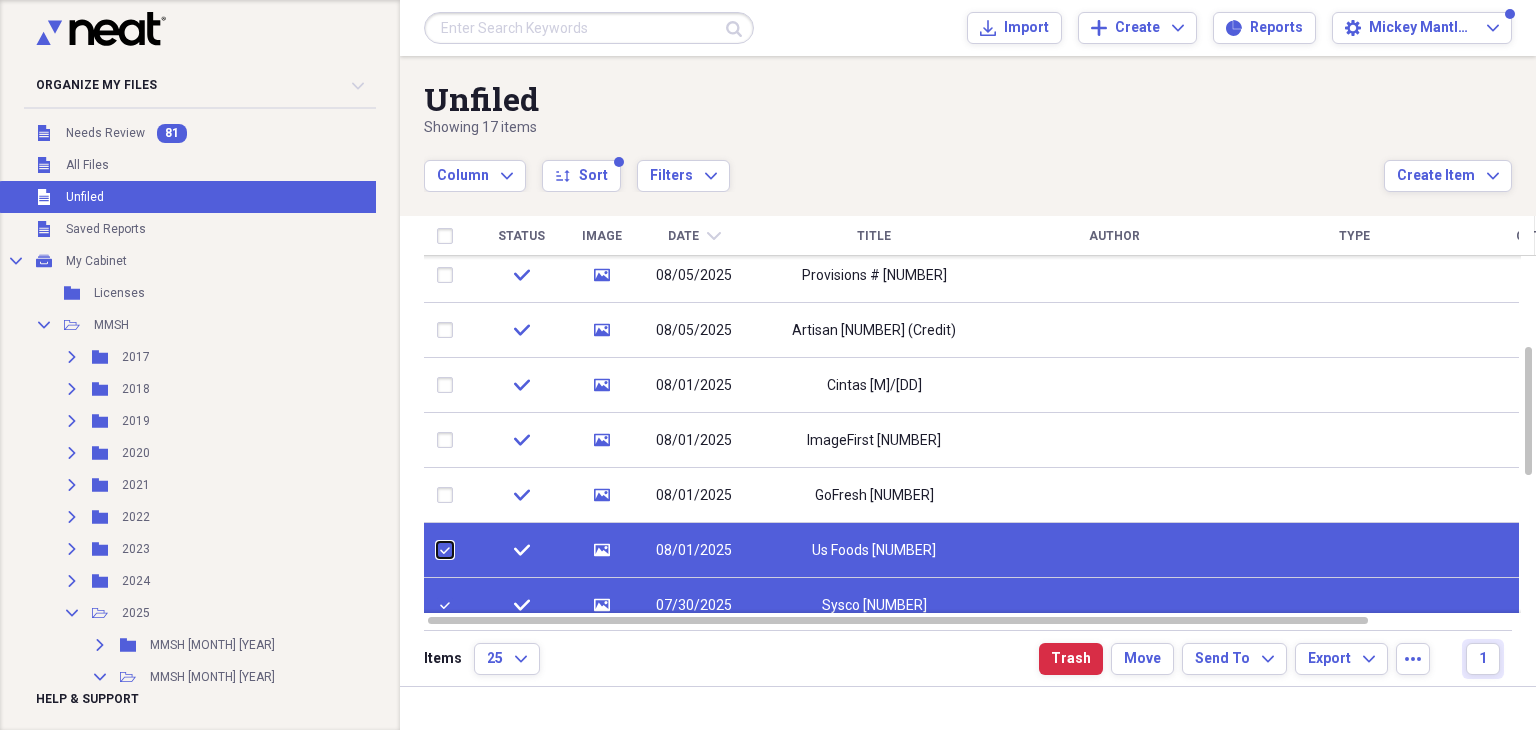checkbox on "false" 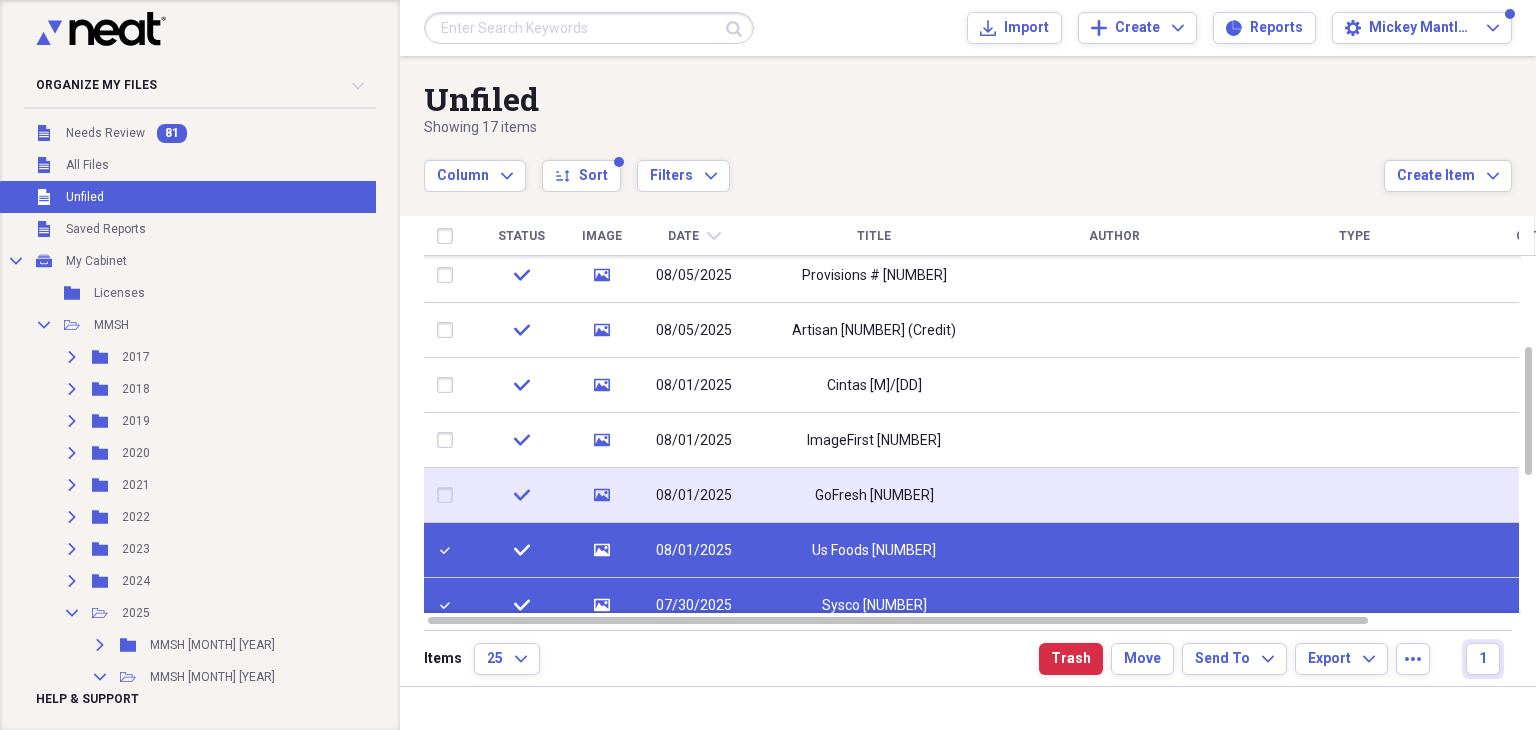 click at bounding box center (449, 495) 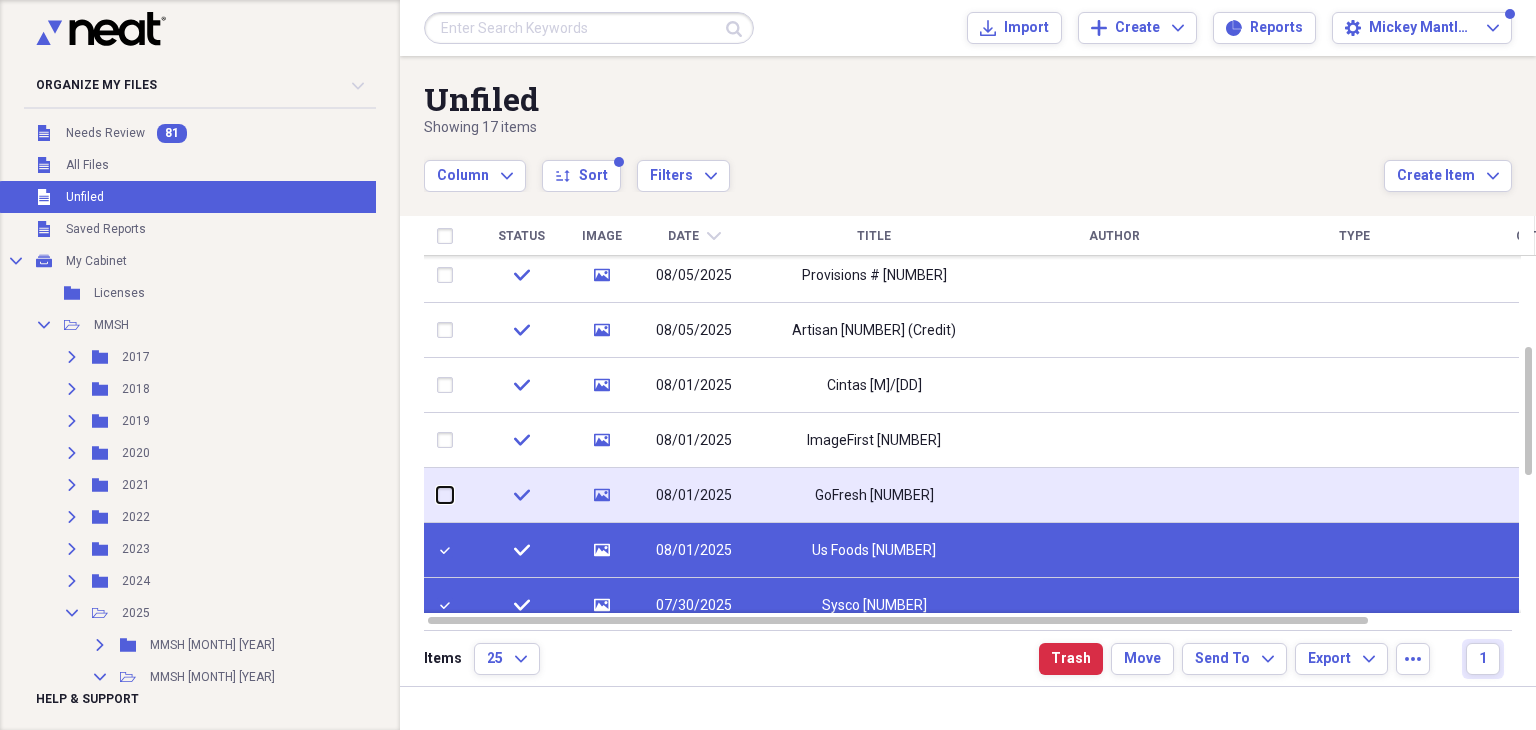 click at bounding box center (437, 495) 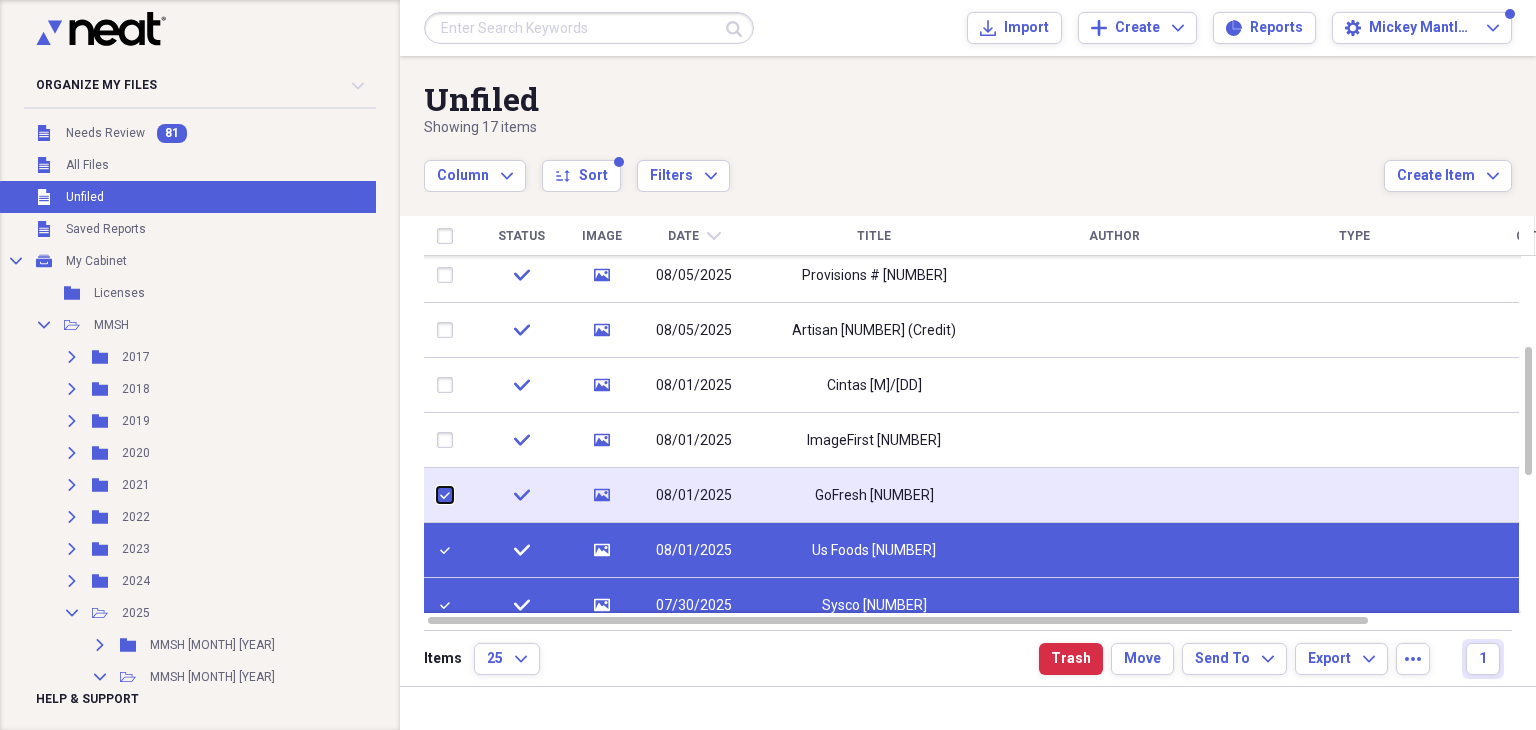 checkbox on "true" 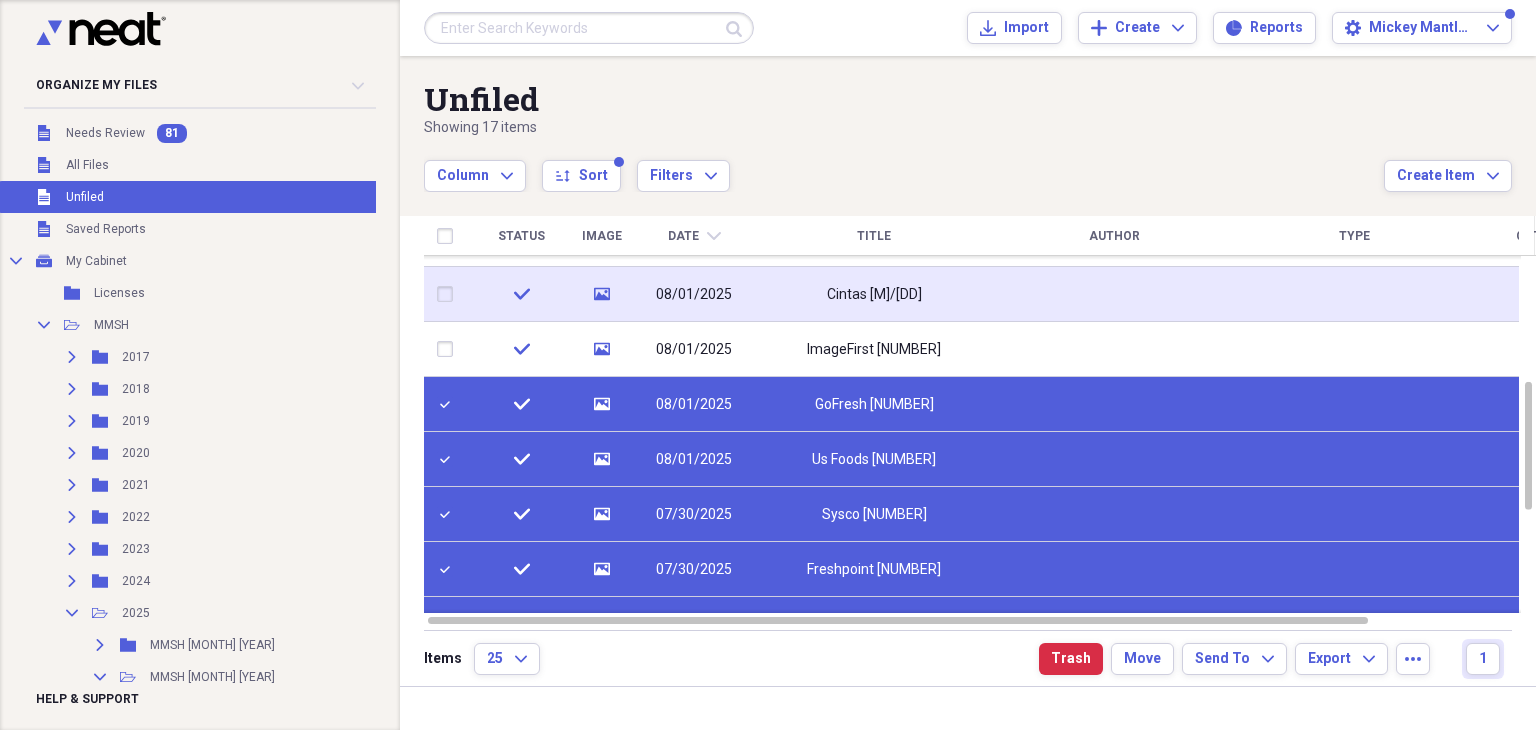 checkbox on "true" 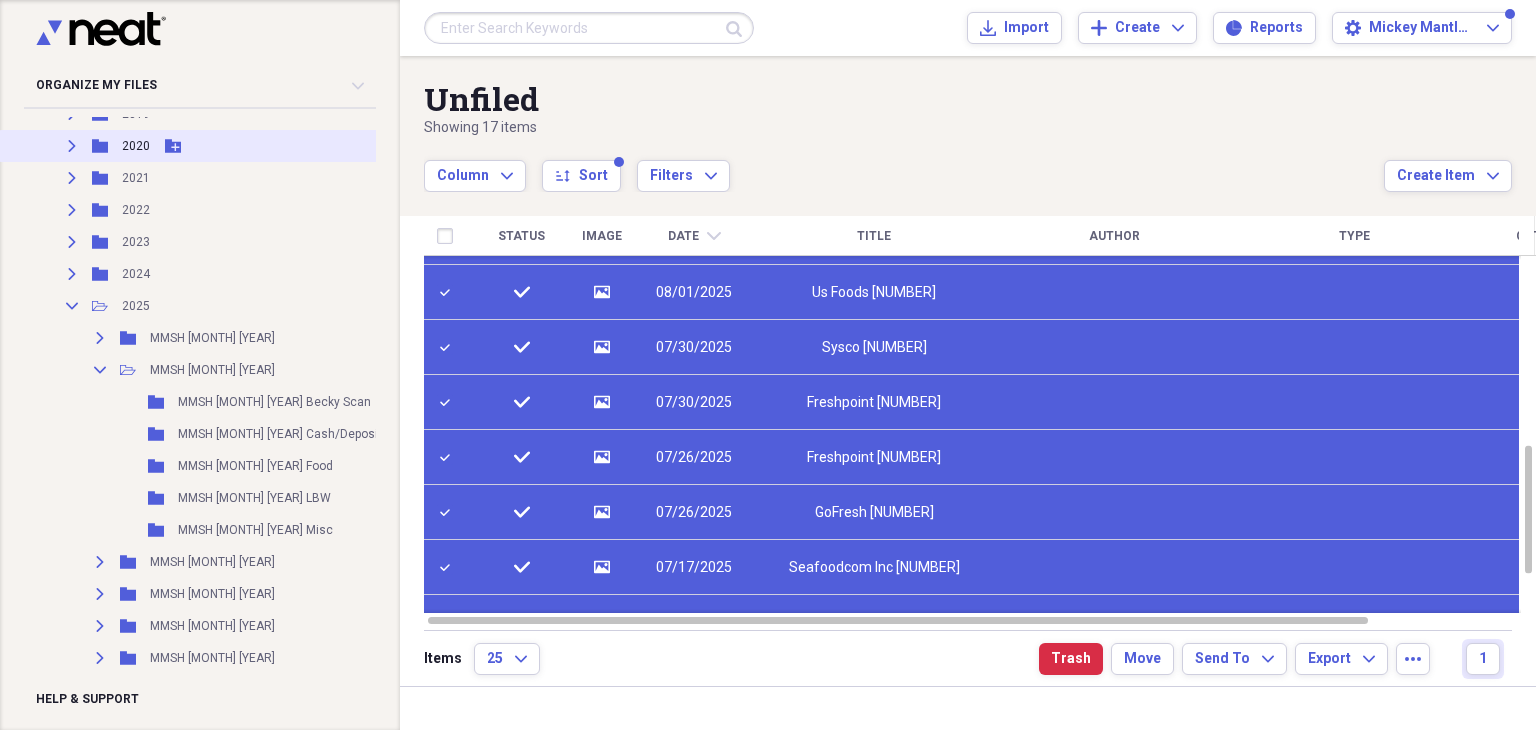 scroll, scrollTop: 323, scrollLeft: 0, axis: vertical 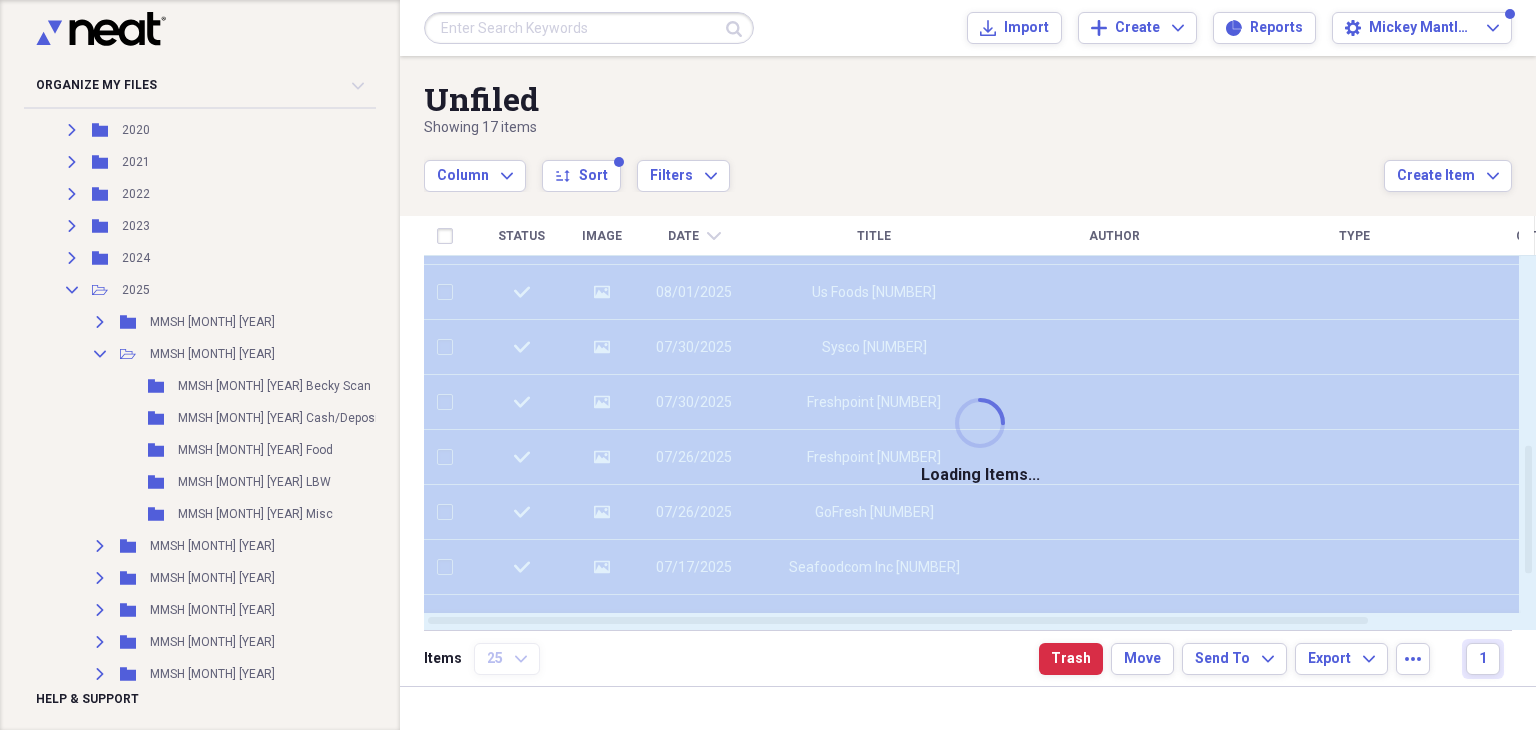 checkbox on "false" 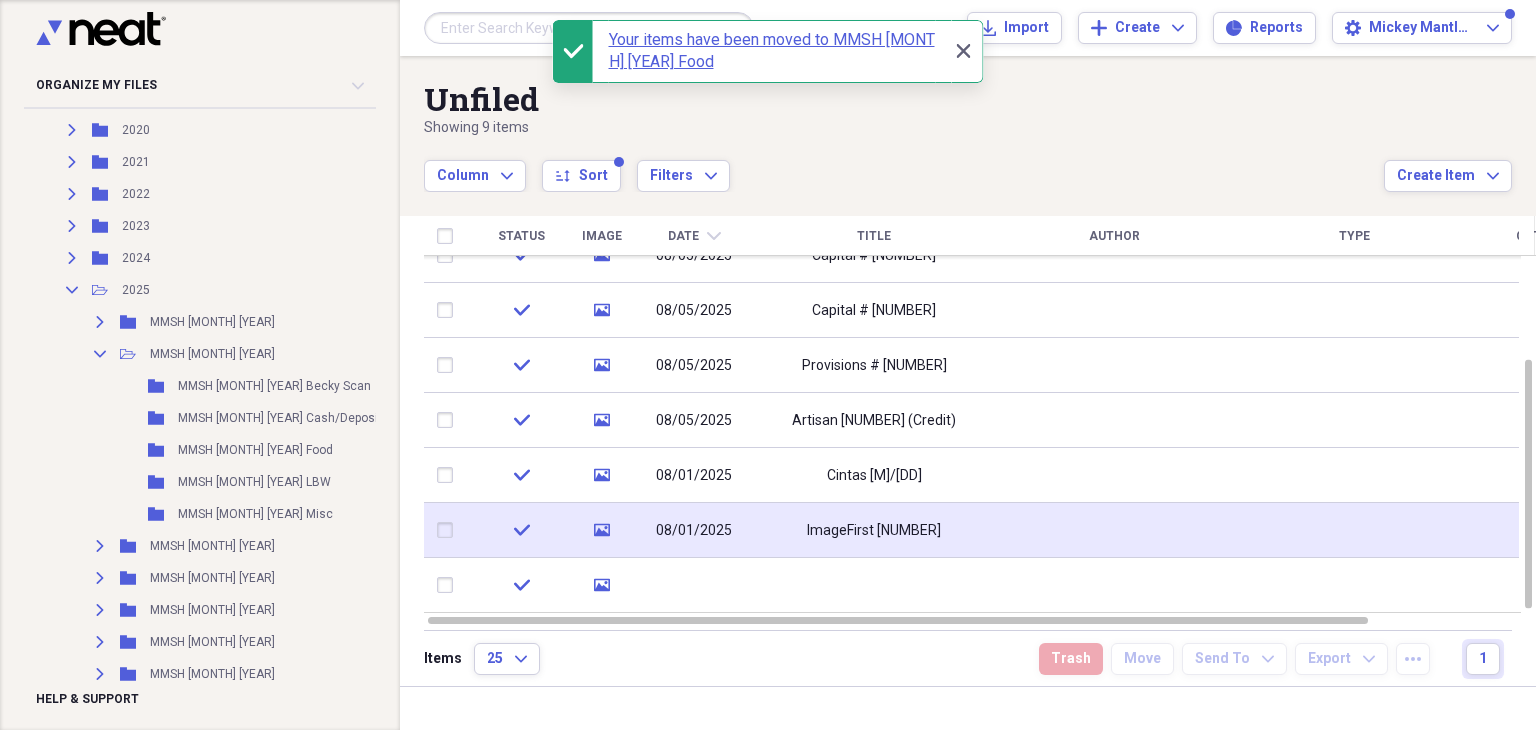 click at bounding box center [449, 530] 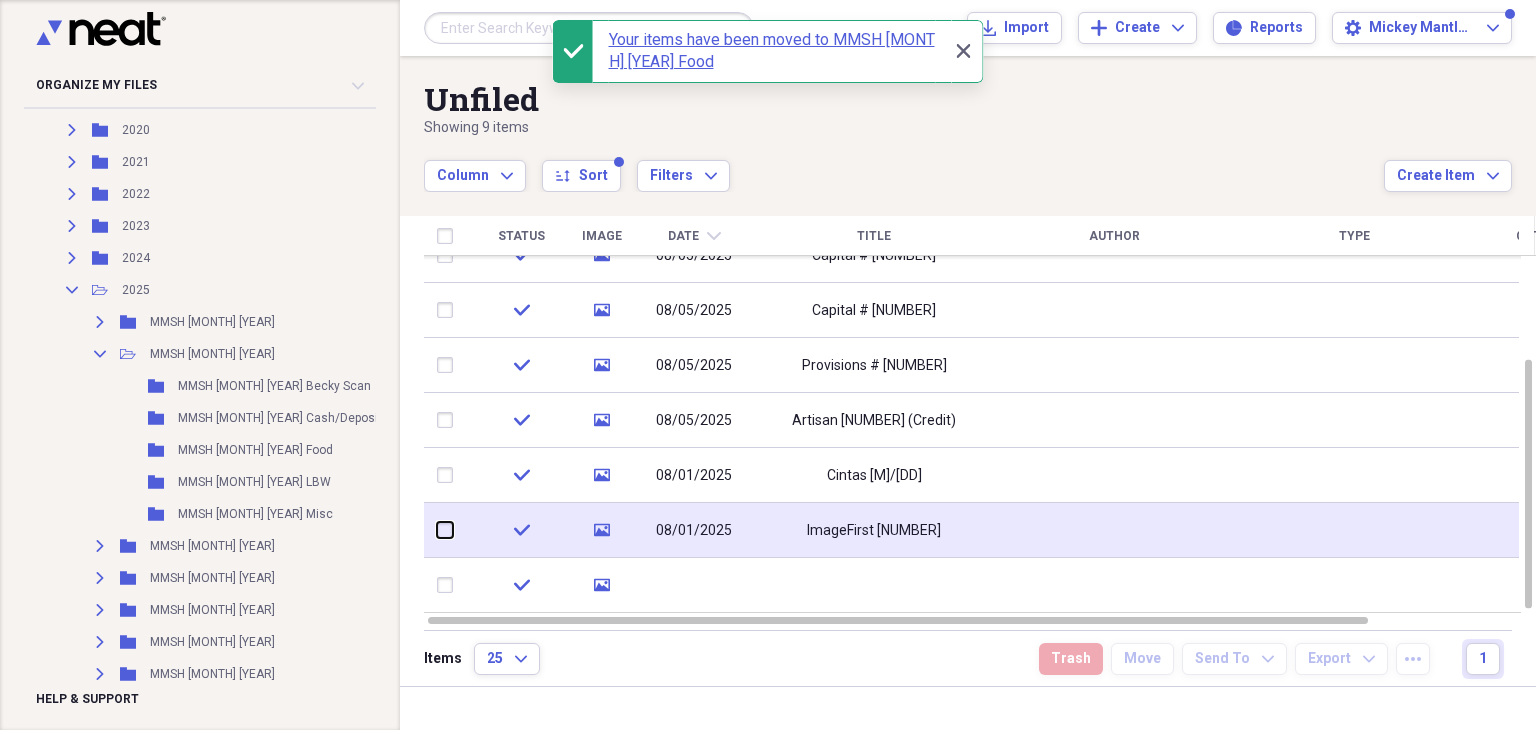 click at bounding box center (437, 530) 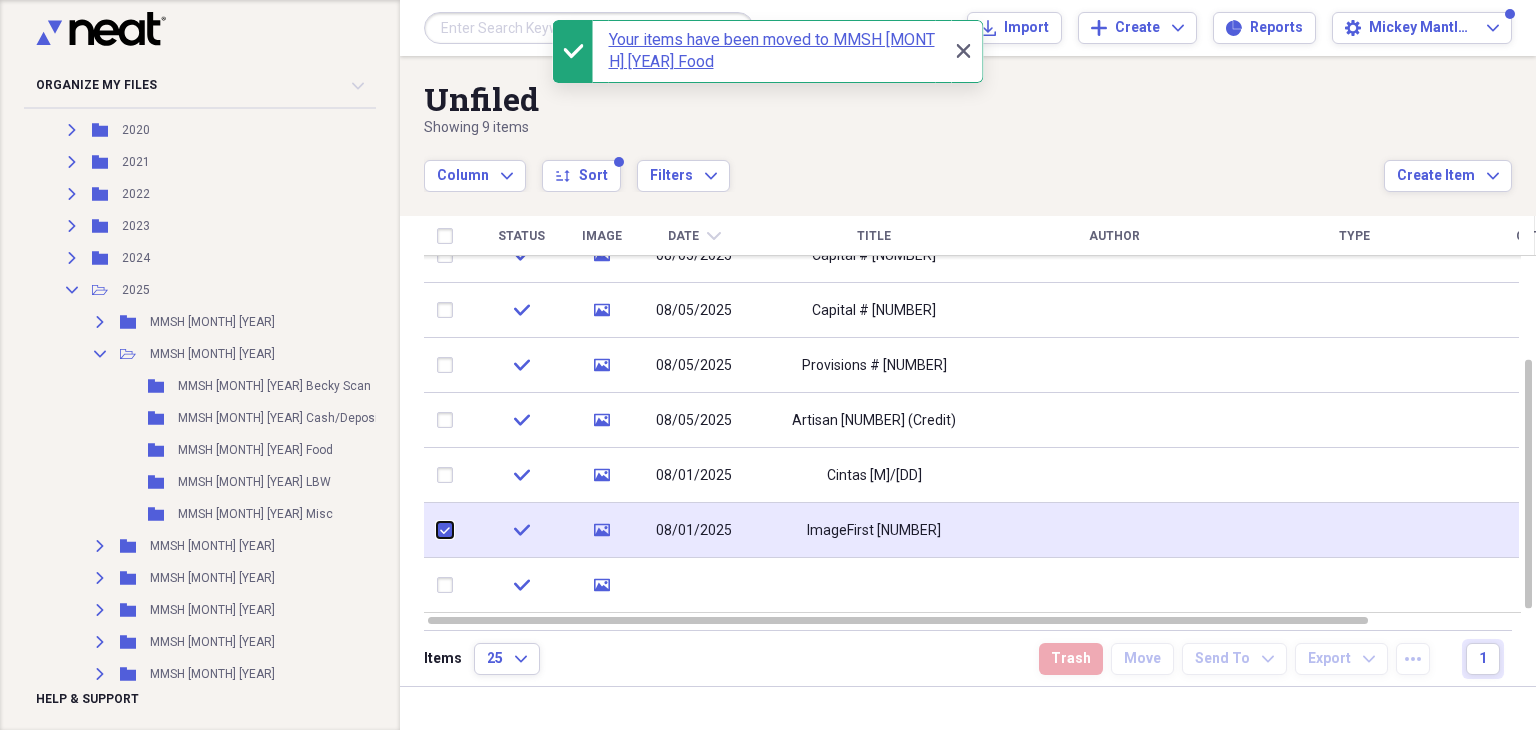checkbox on "true" 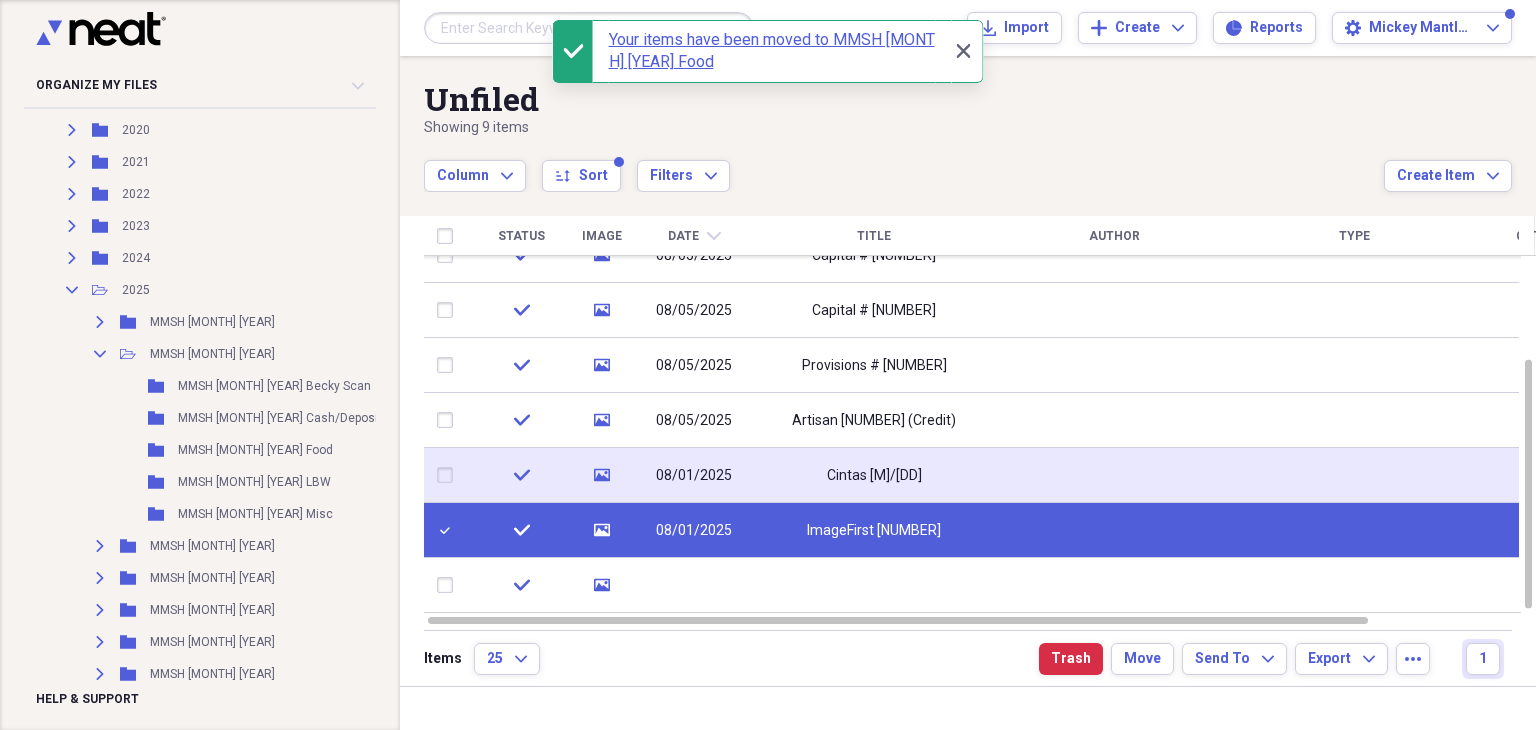click at bounding box center [449, 475] 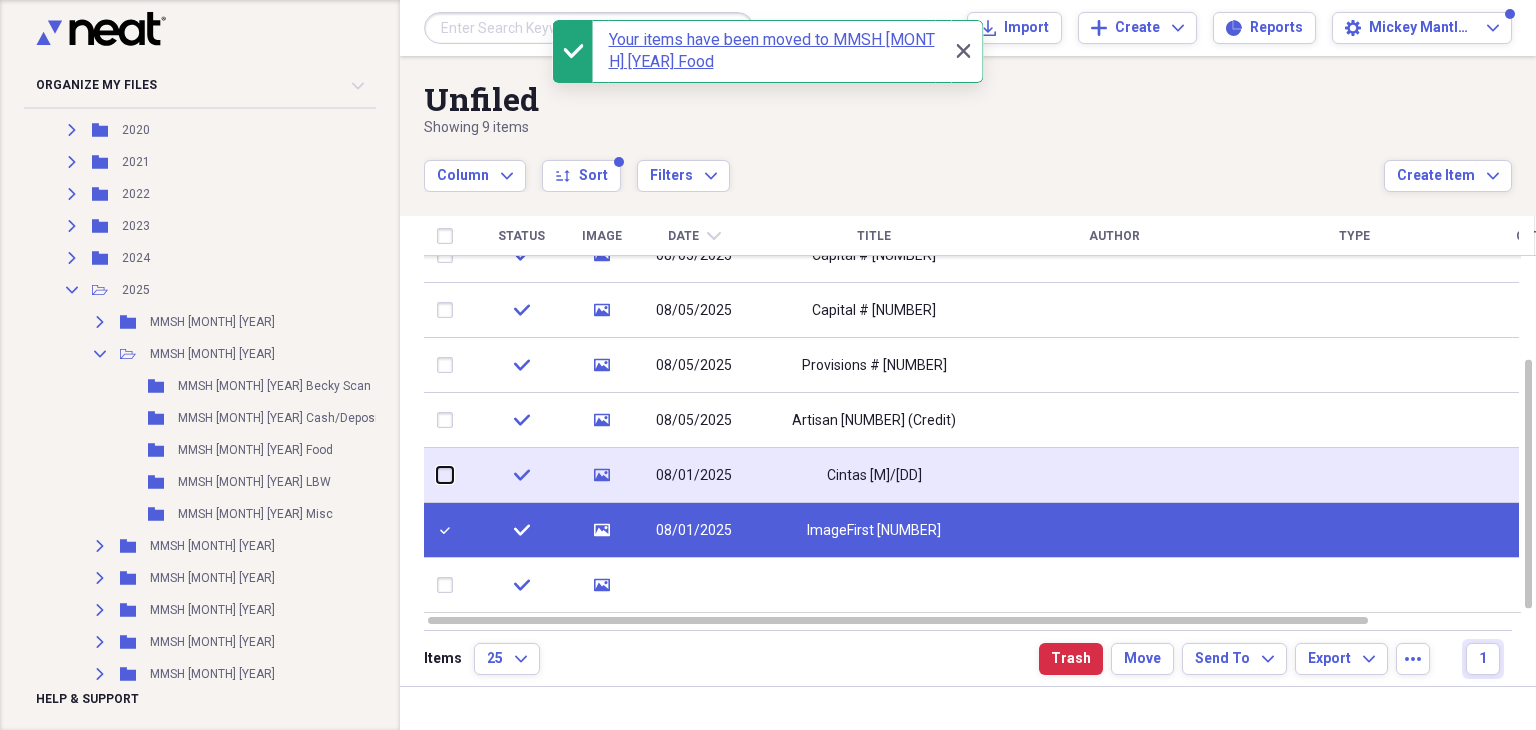 click at bounding box center (437, 475) 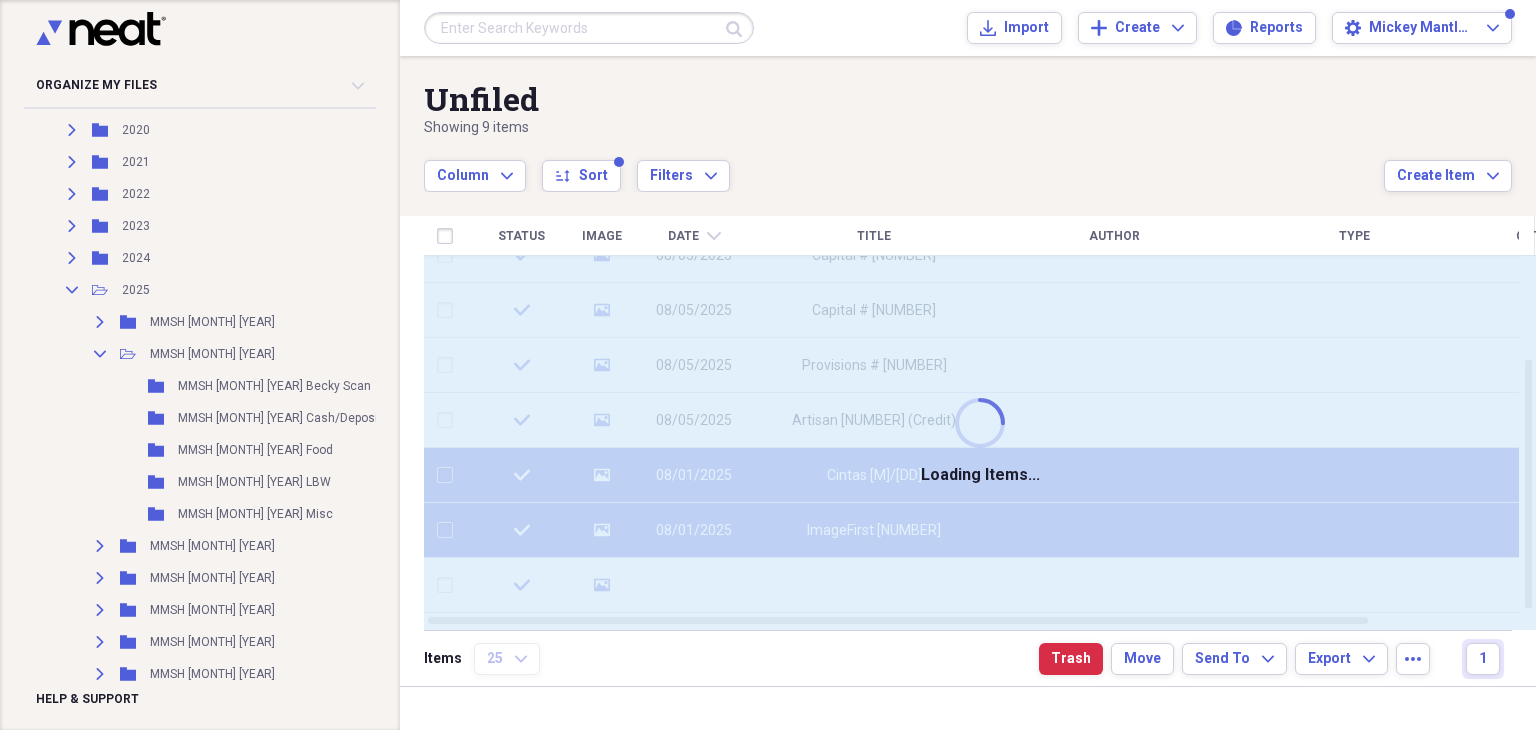 checkbox on "false" 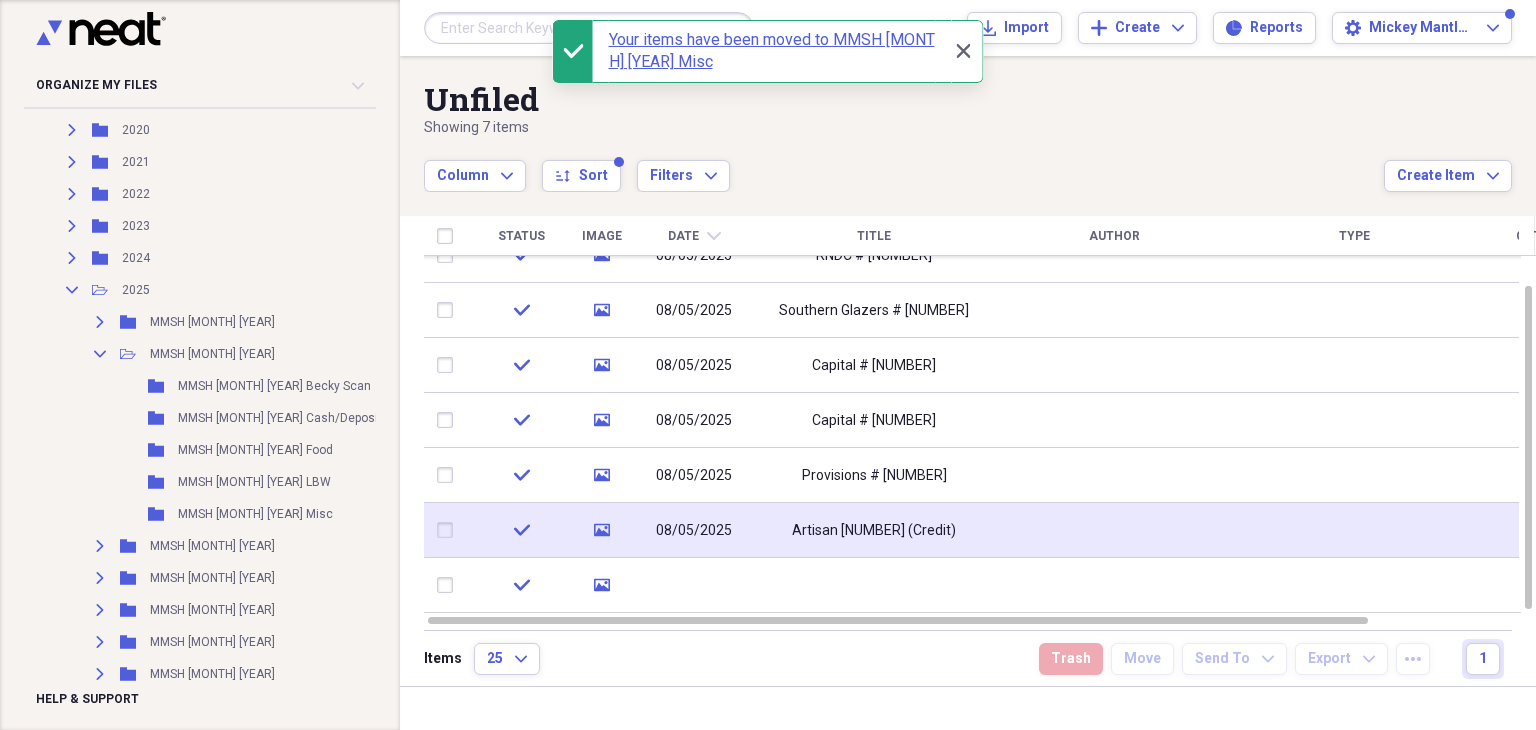 click at bounding box center [449, 530] 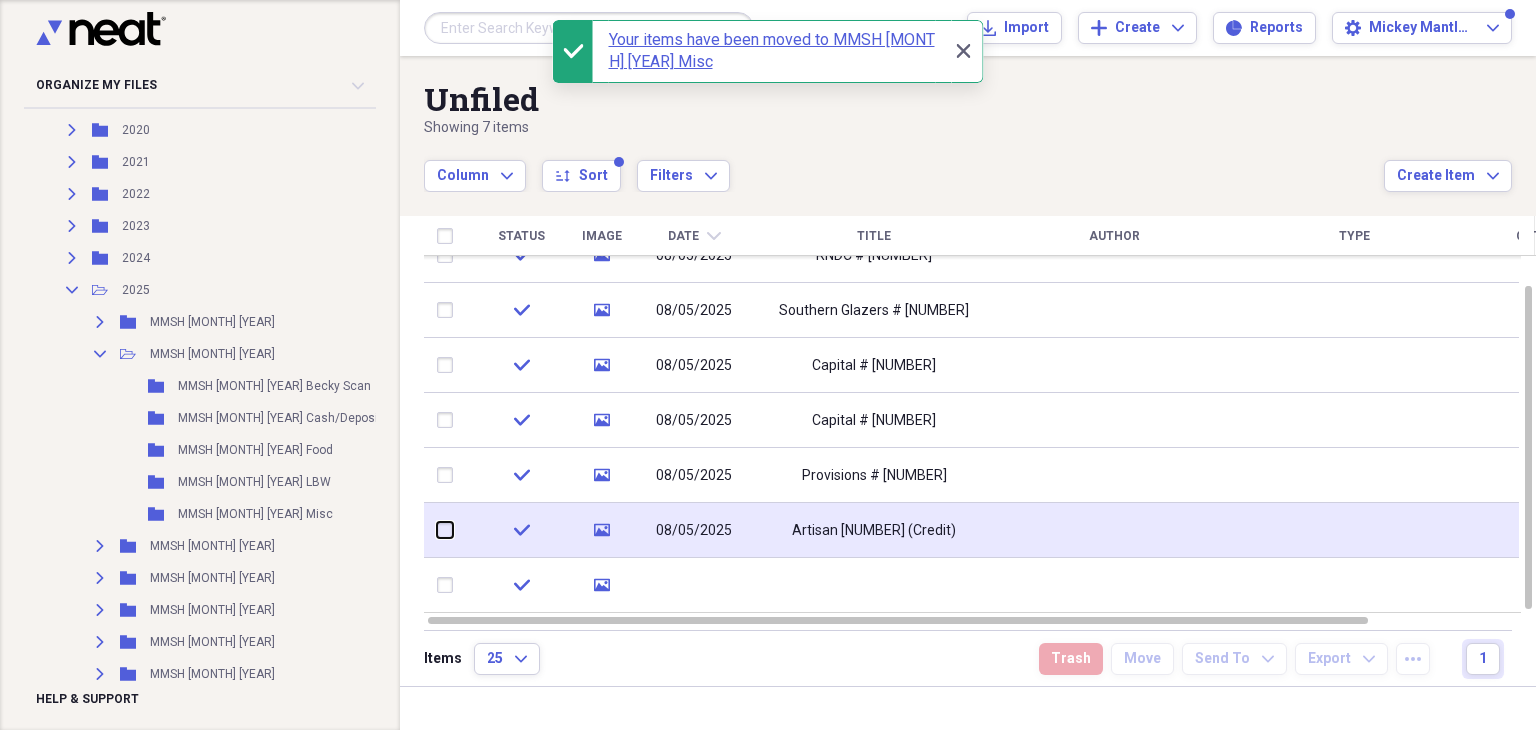 click at bounding box center (437, 530) 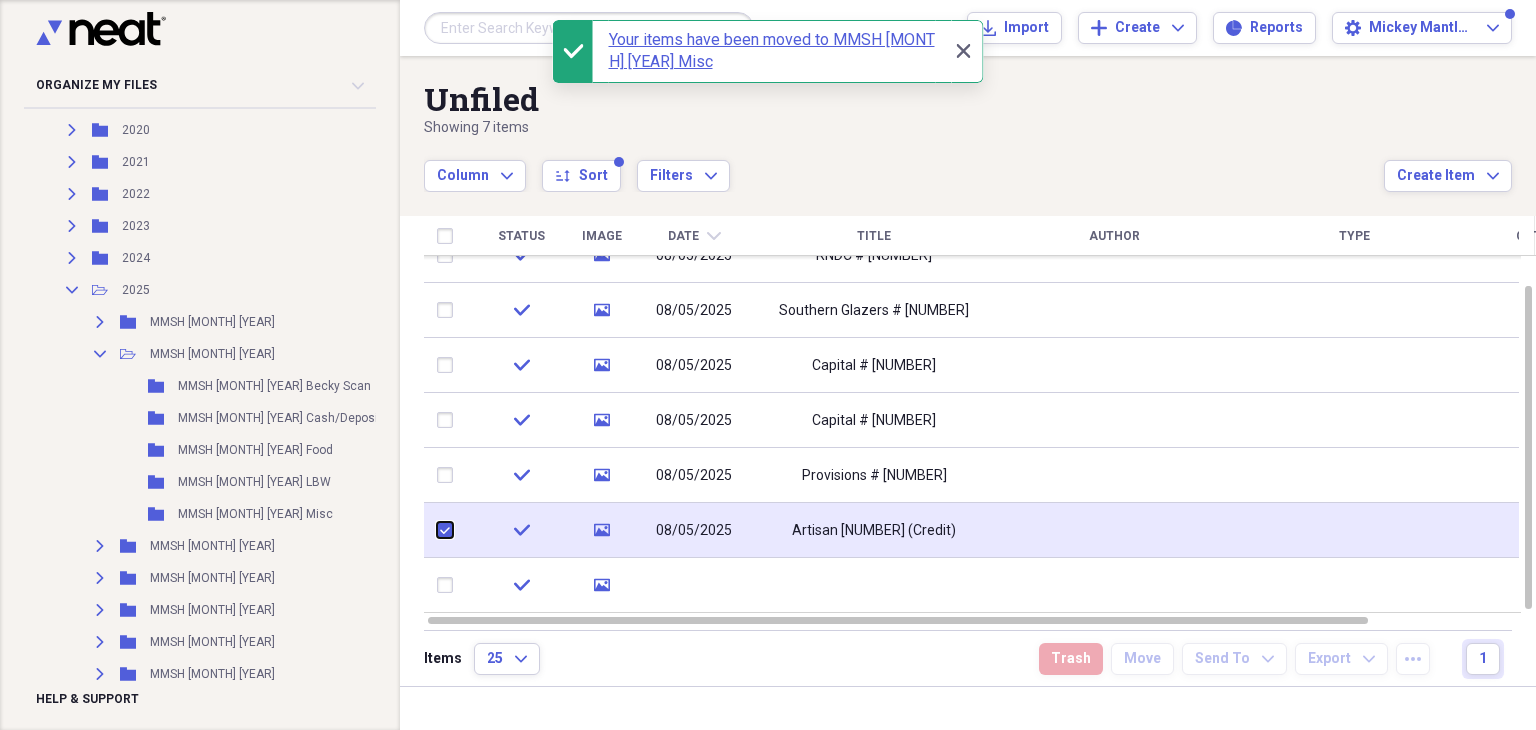 checkbox on "true" 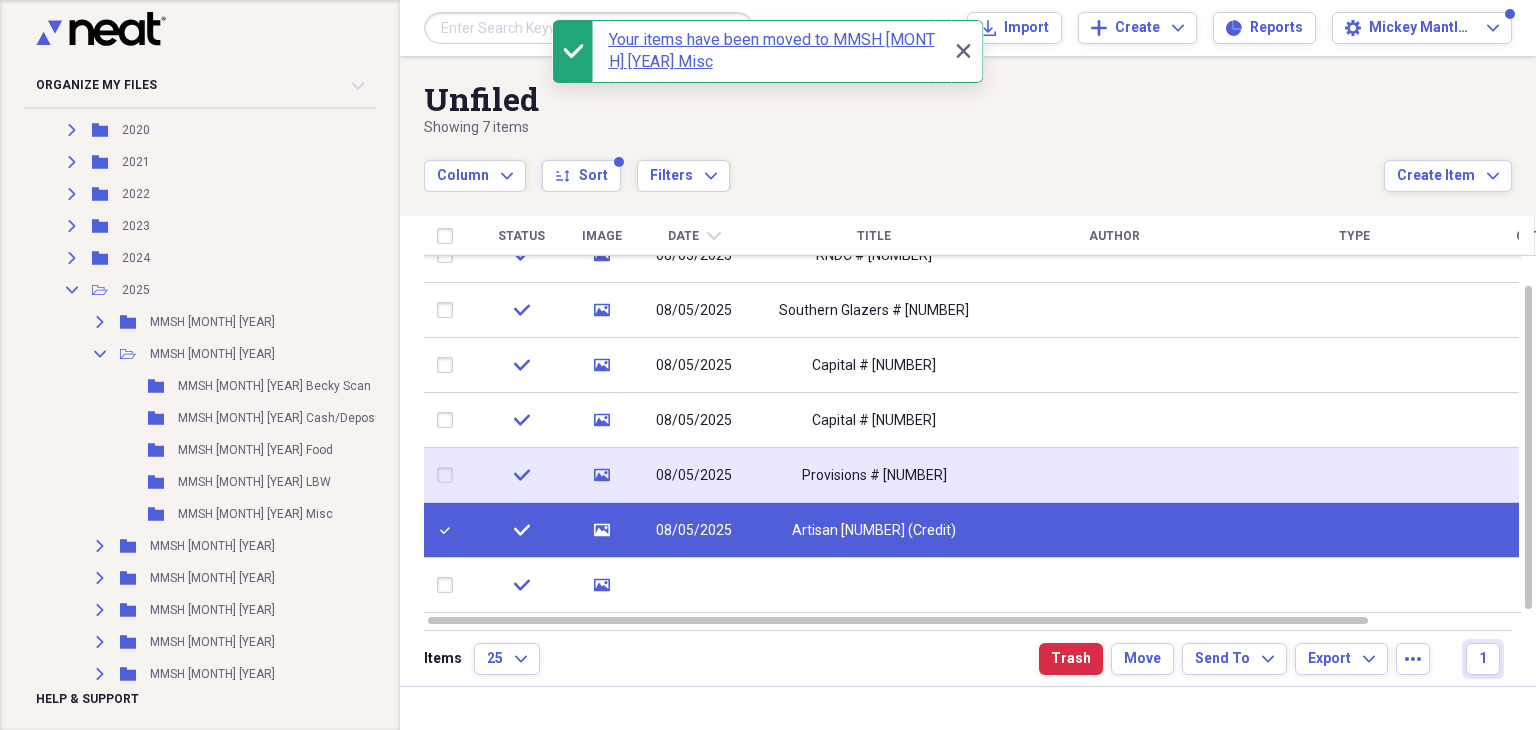 click at bounding box center [449, 475] 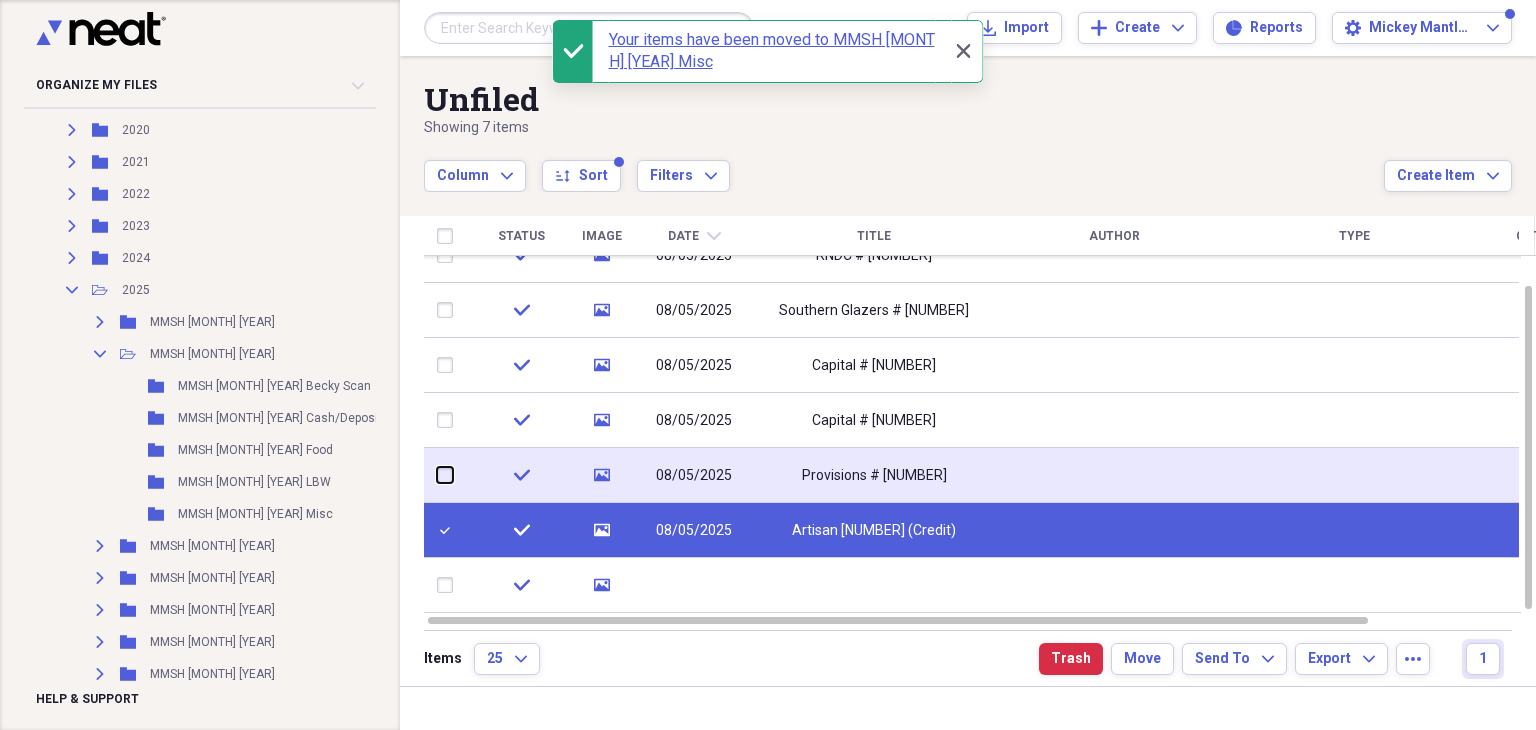 click at bounding box center [437, 475] 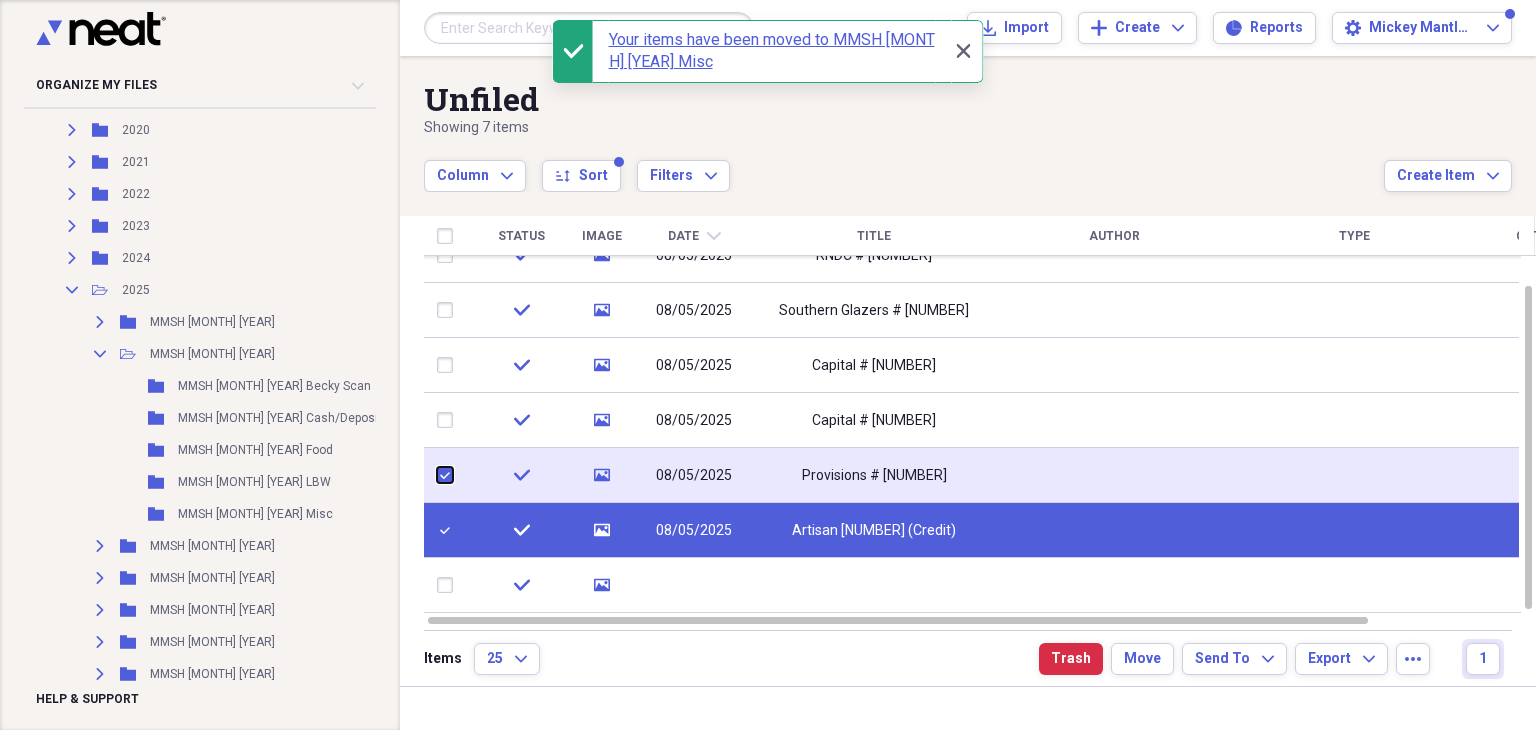 checkbox on "true" 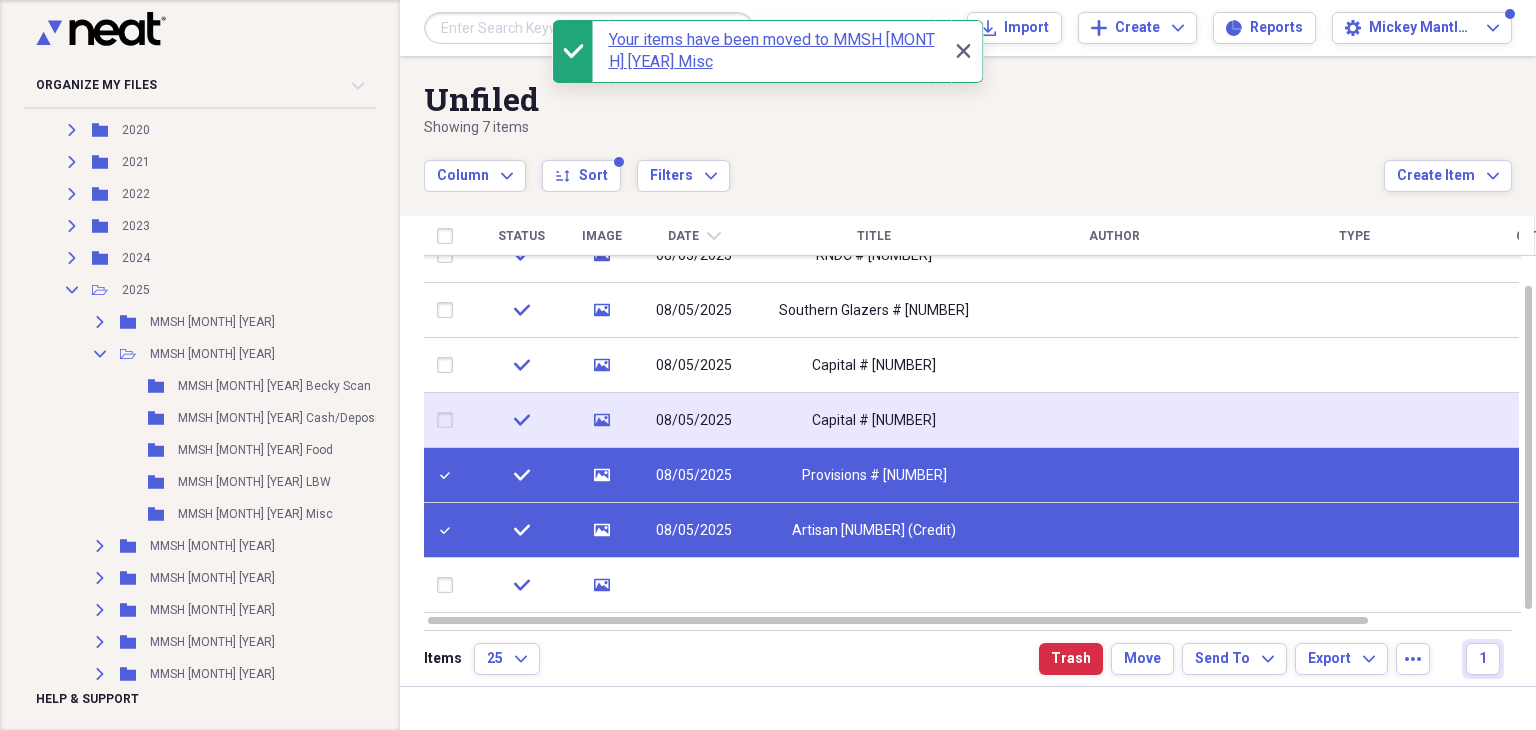 click at bounding box center [449, 420] 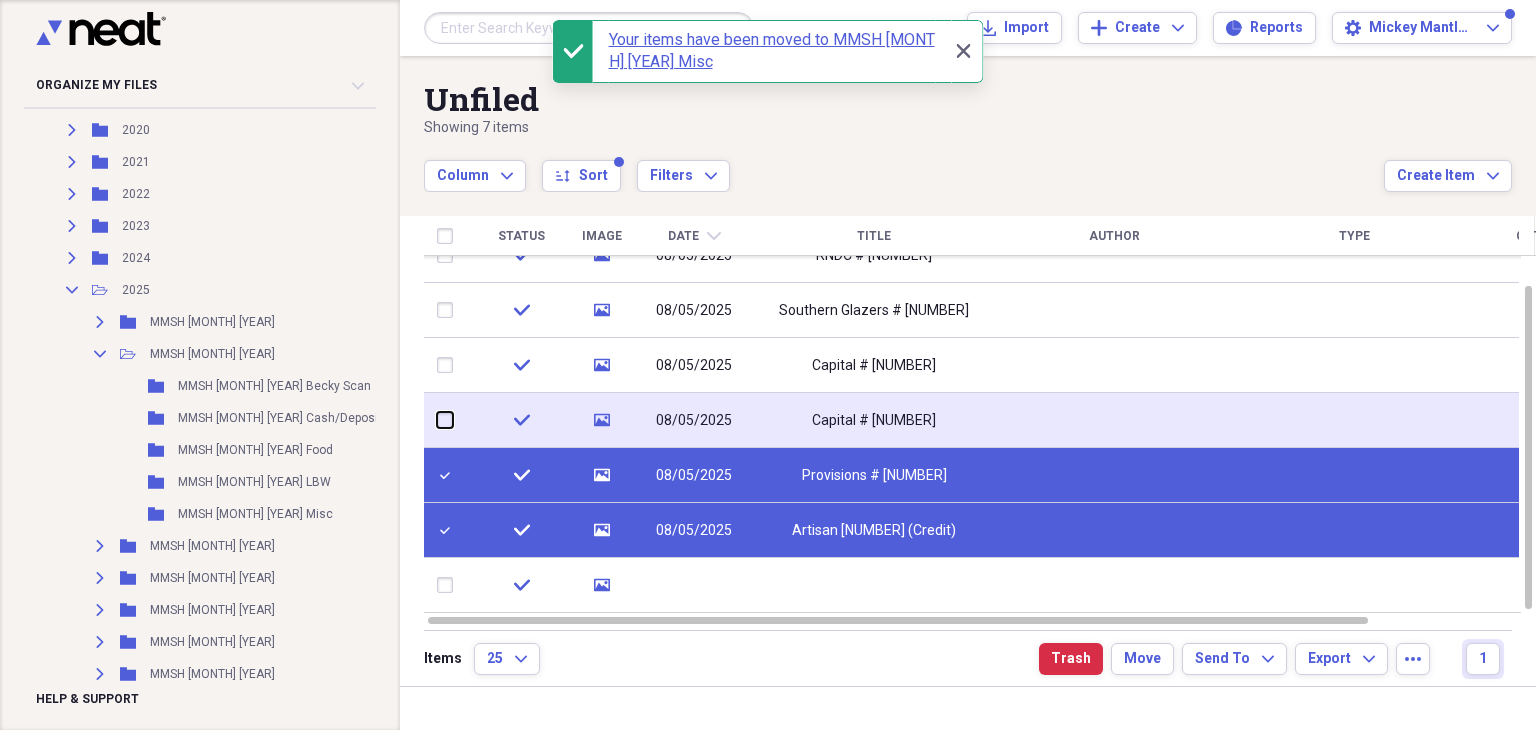 click at bounding box center [437, 420] 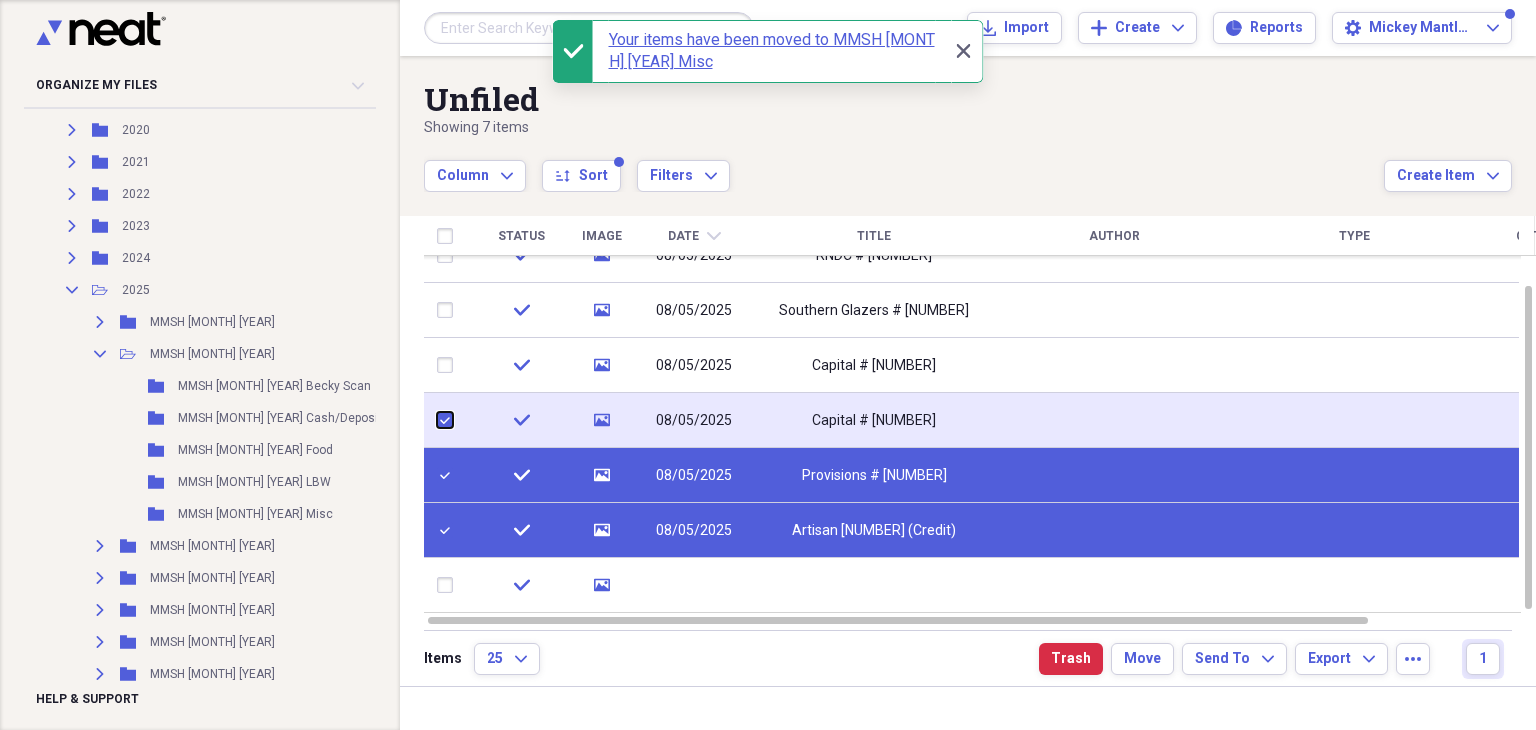 checkbox on "true" 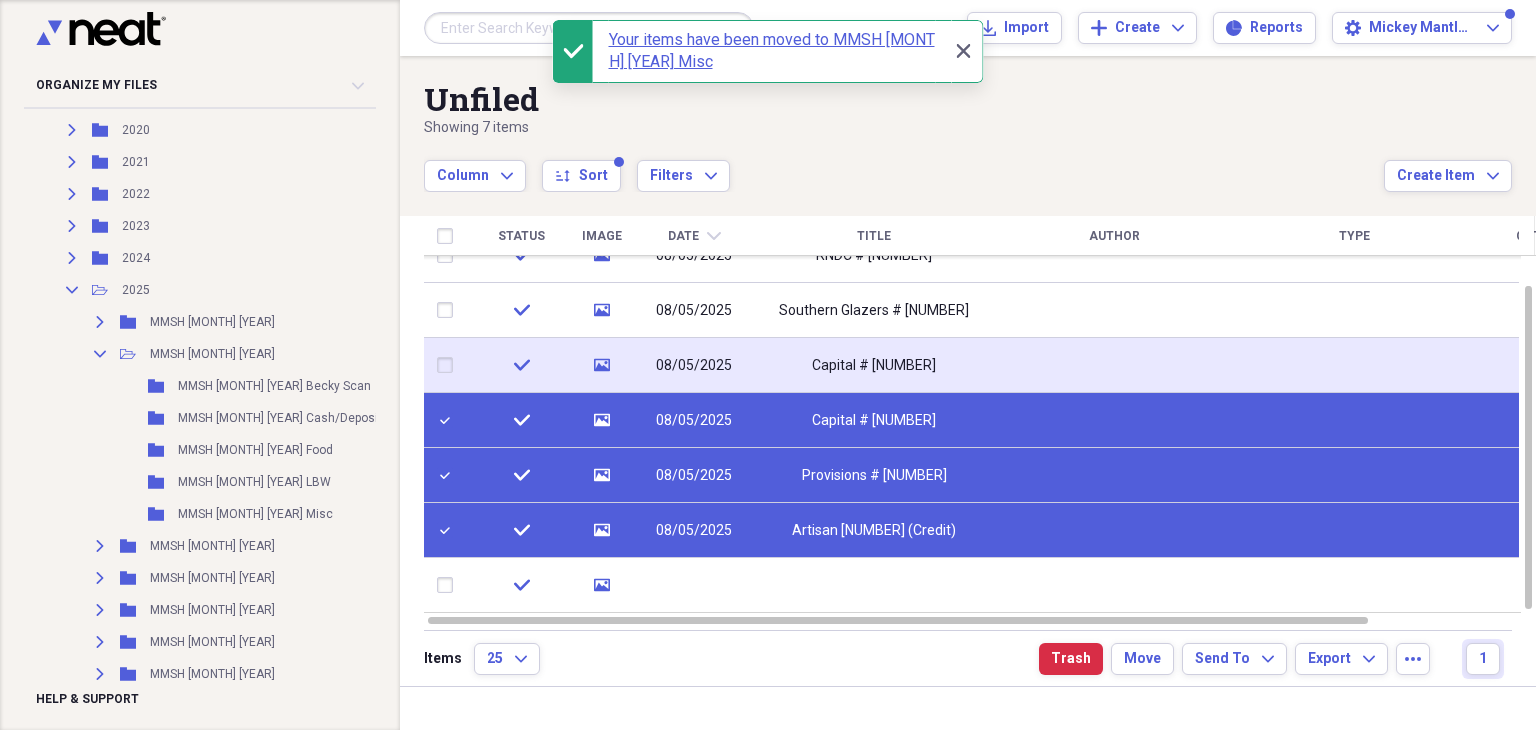 click at bounding box center (449, 365) 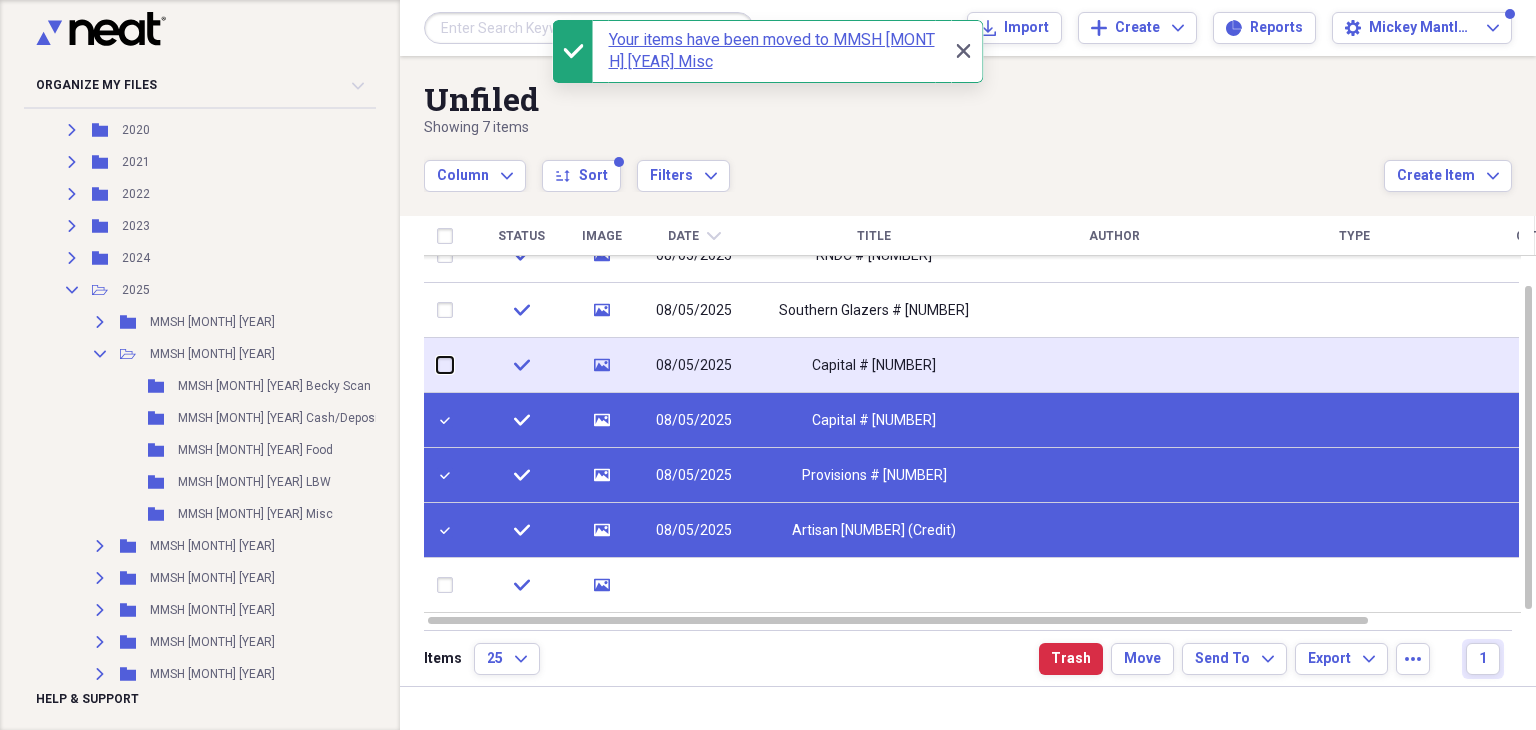 click at bounding box center (437, 365) 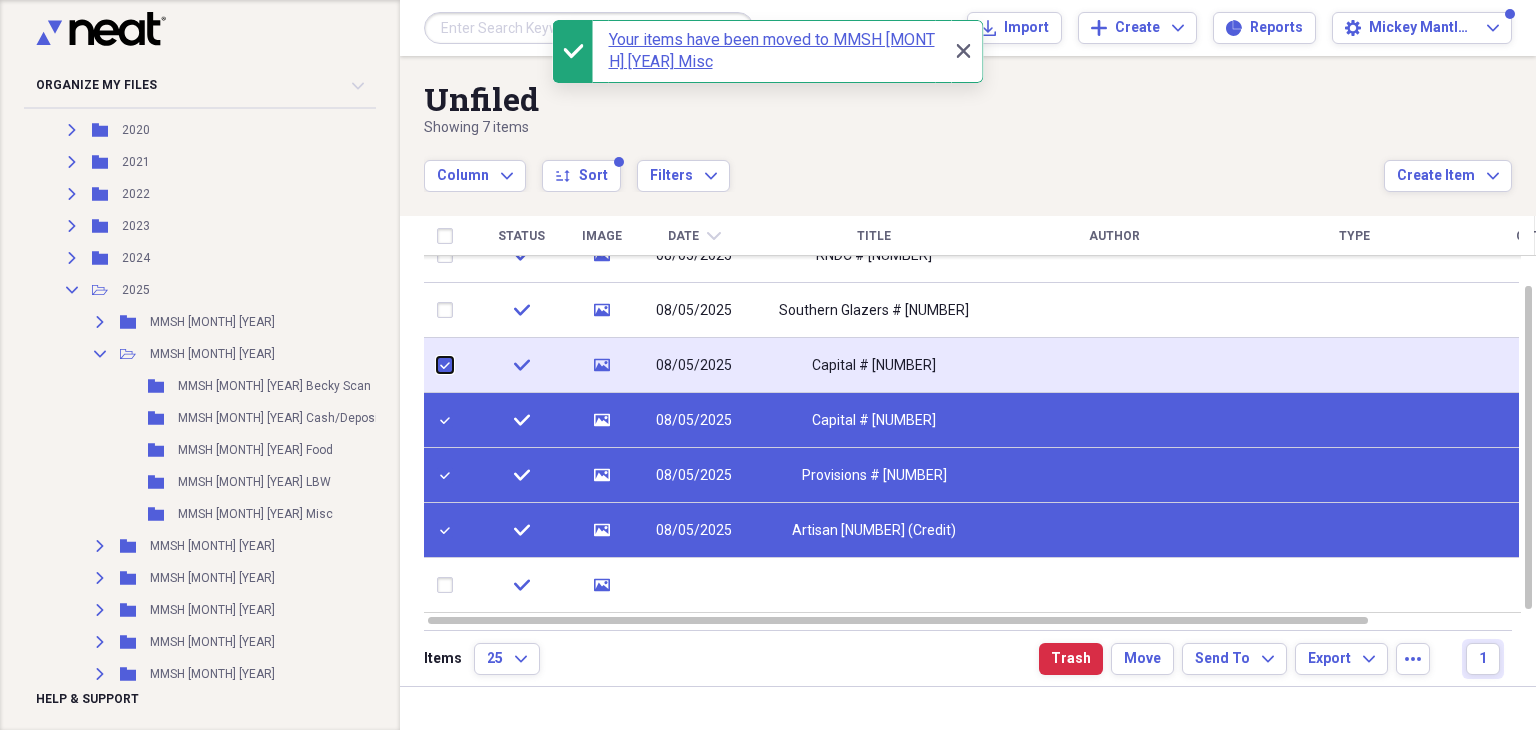 checkbox on "true" 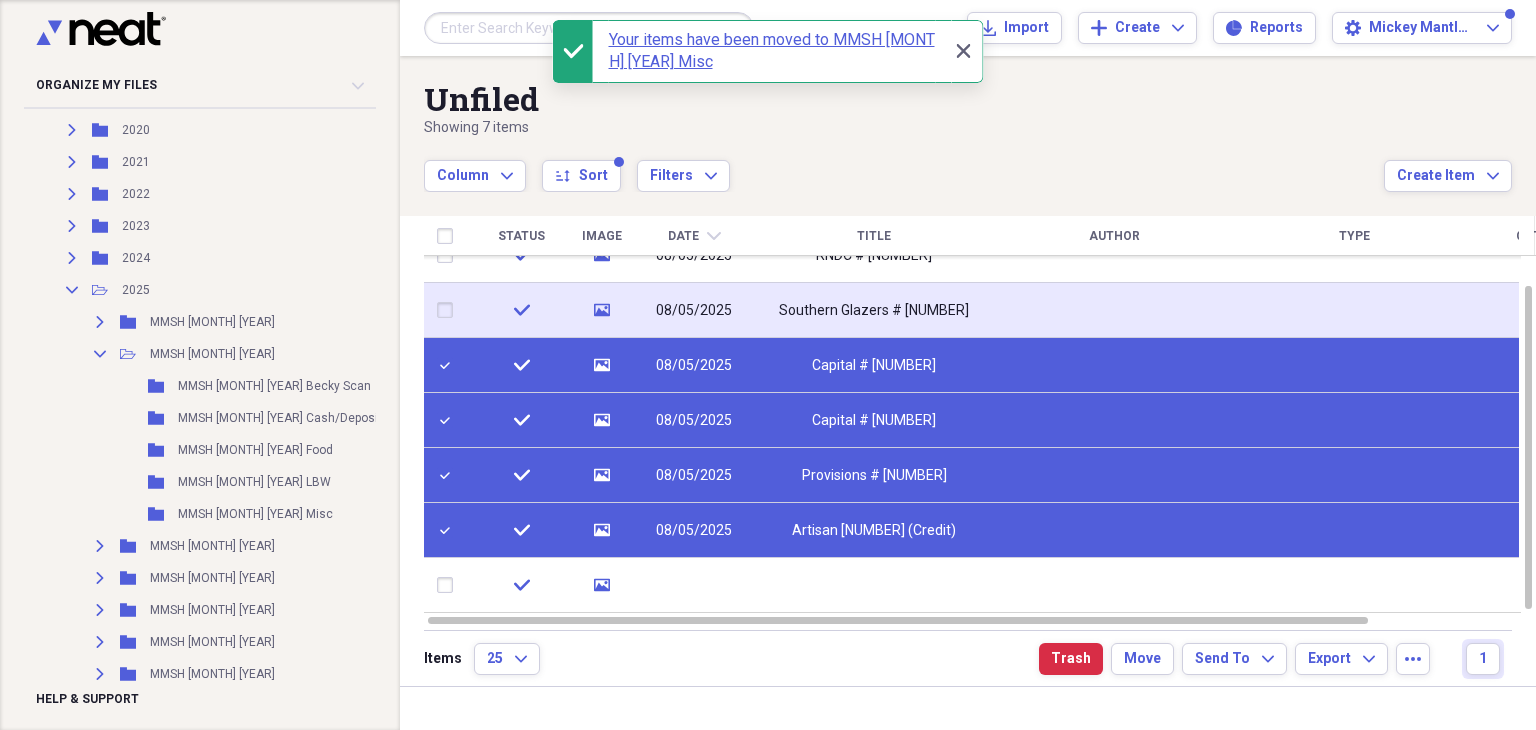 click at bounding box center (449, 310) 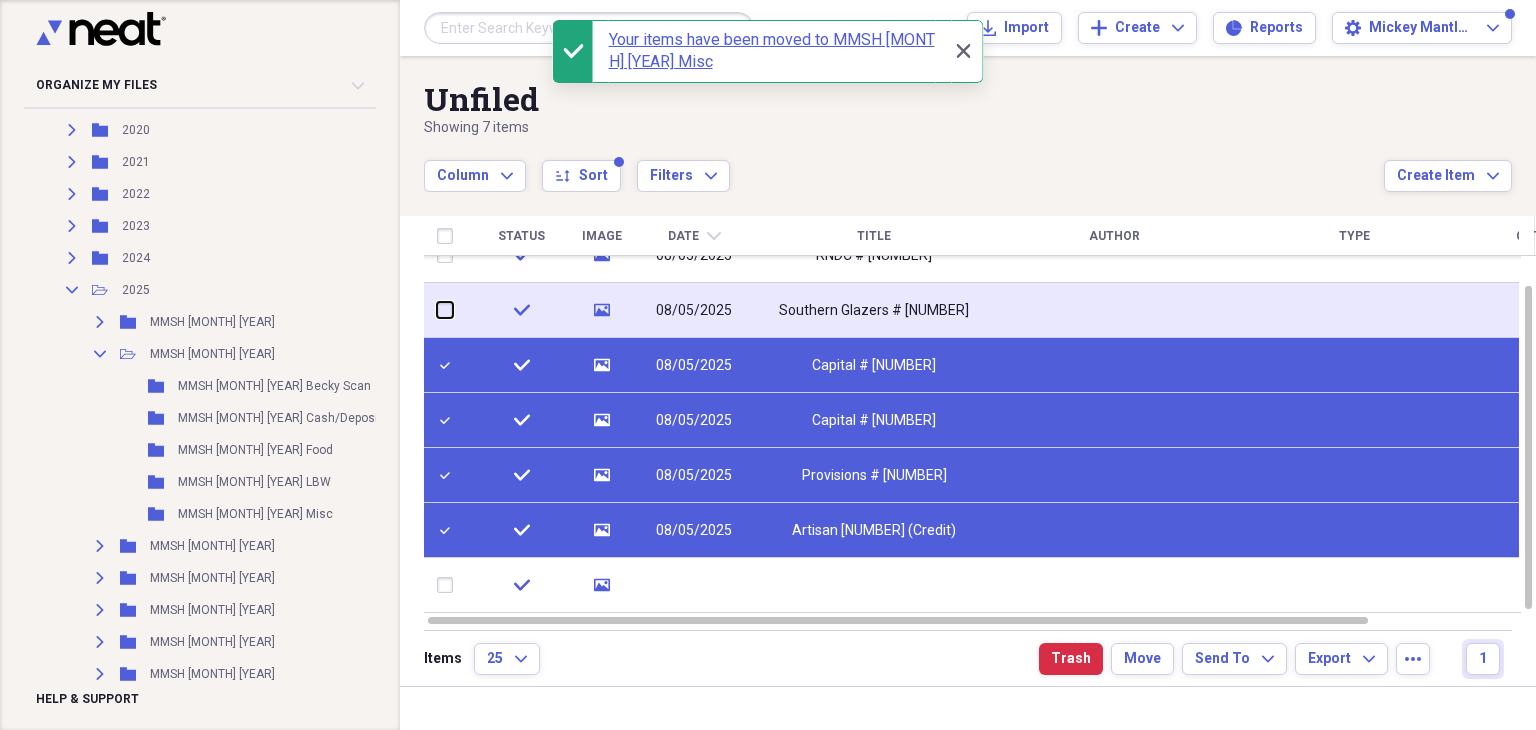 click at bounding box center [437, 310] 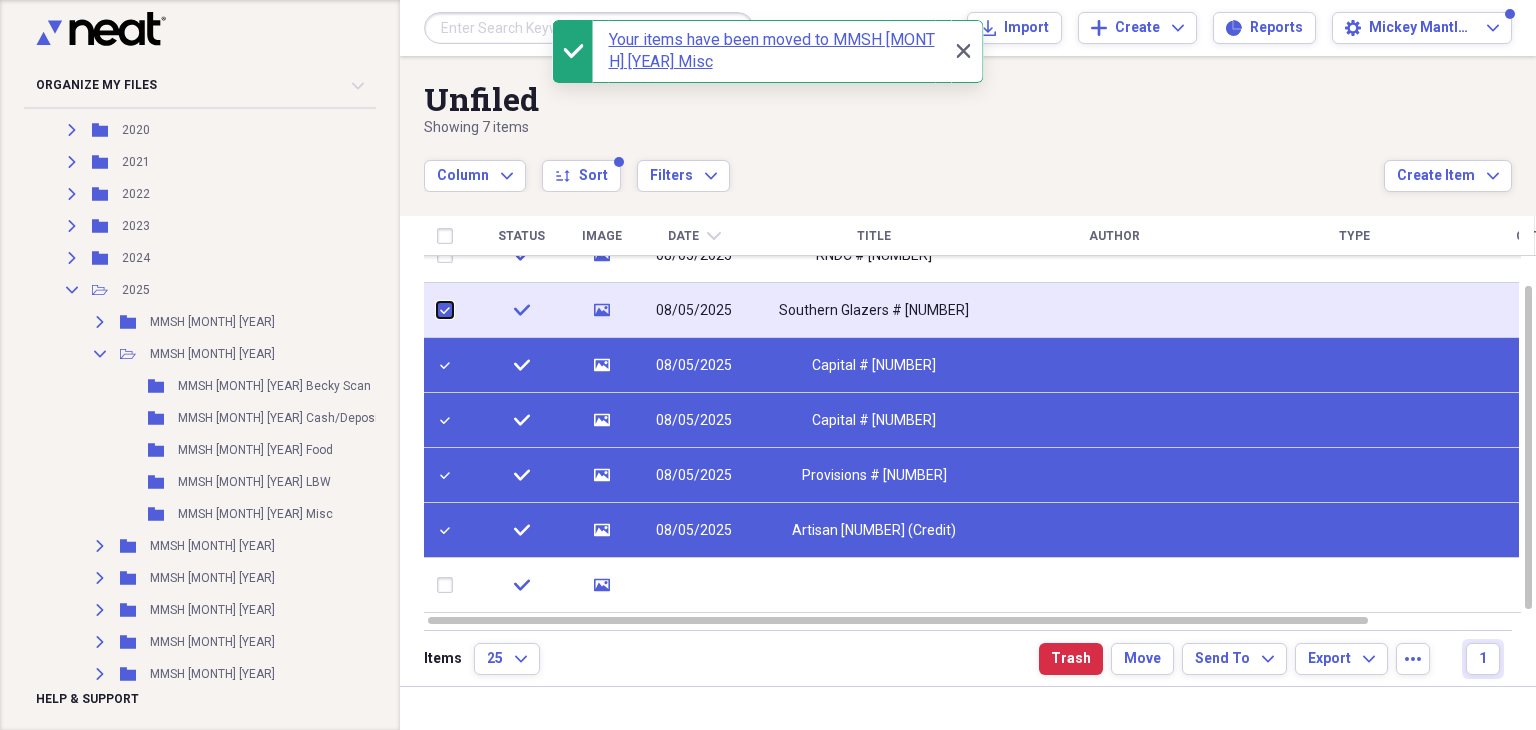 checkbox on "true" 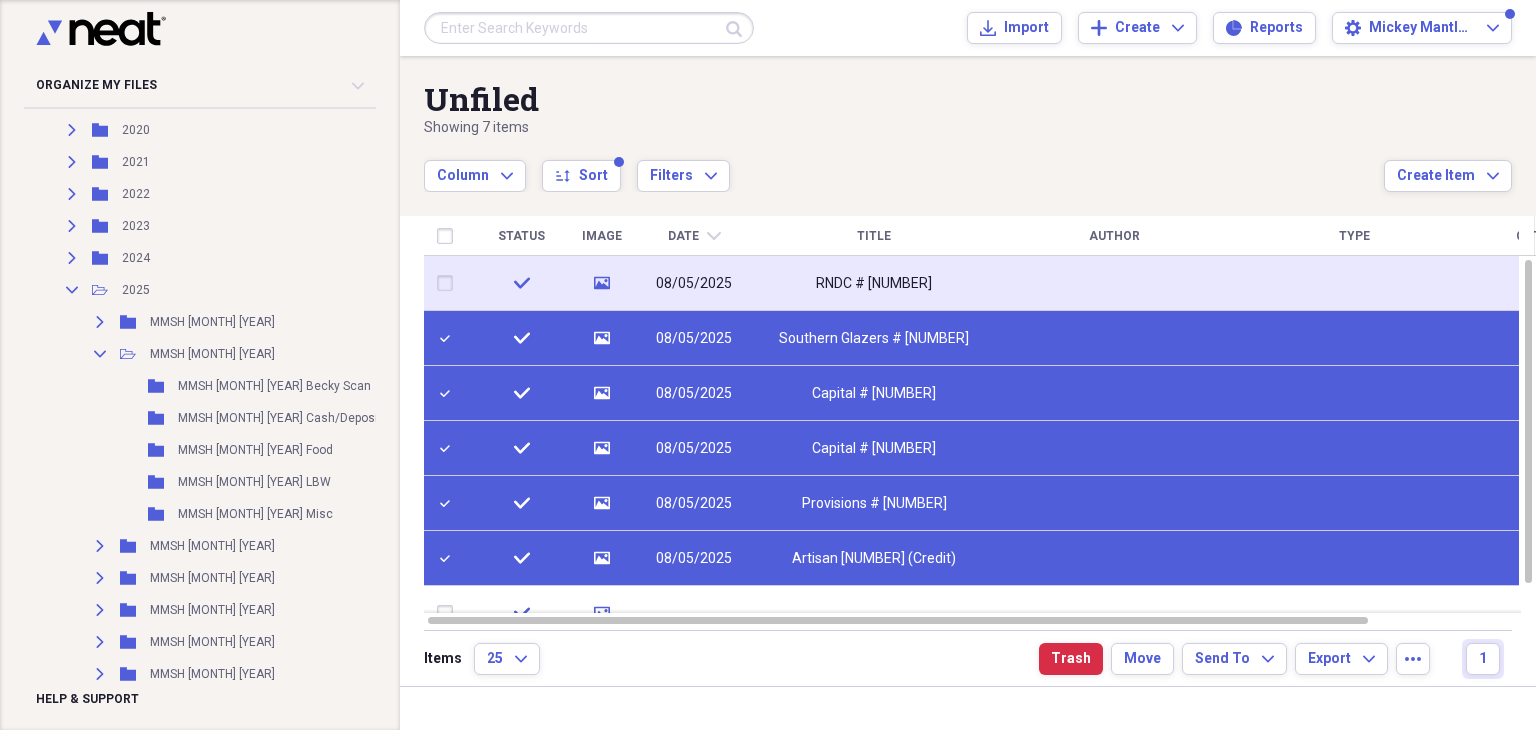 click at bounding box center (449, 283) 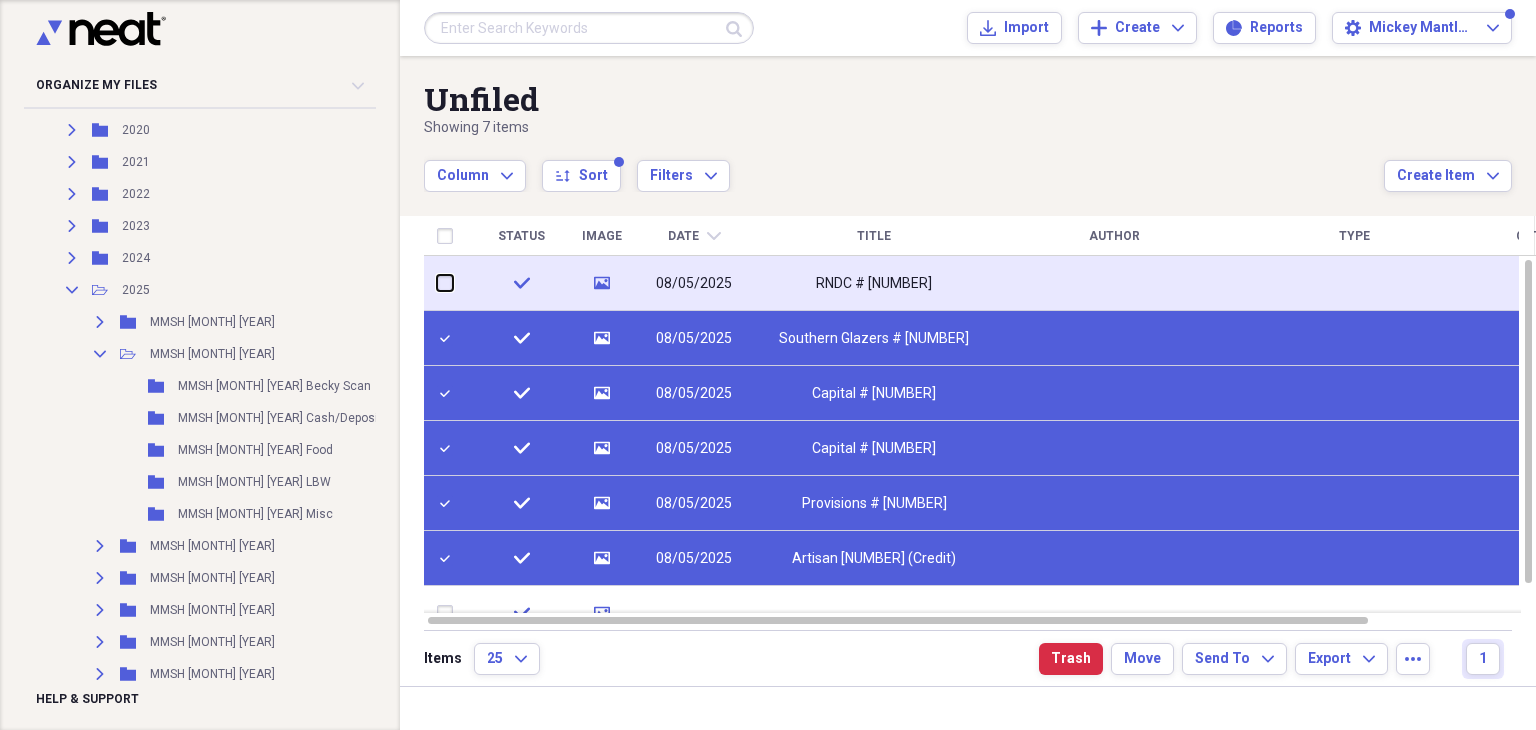 click at bounding box center (437, 283) 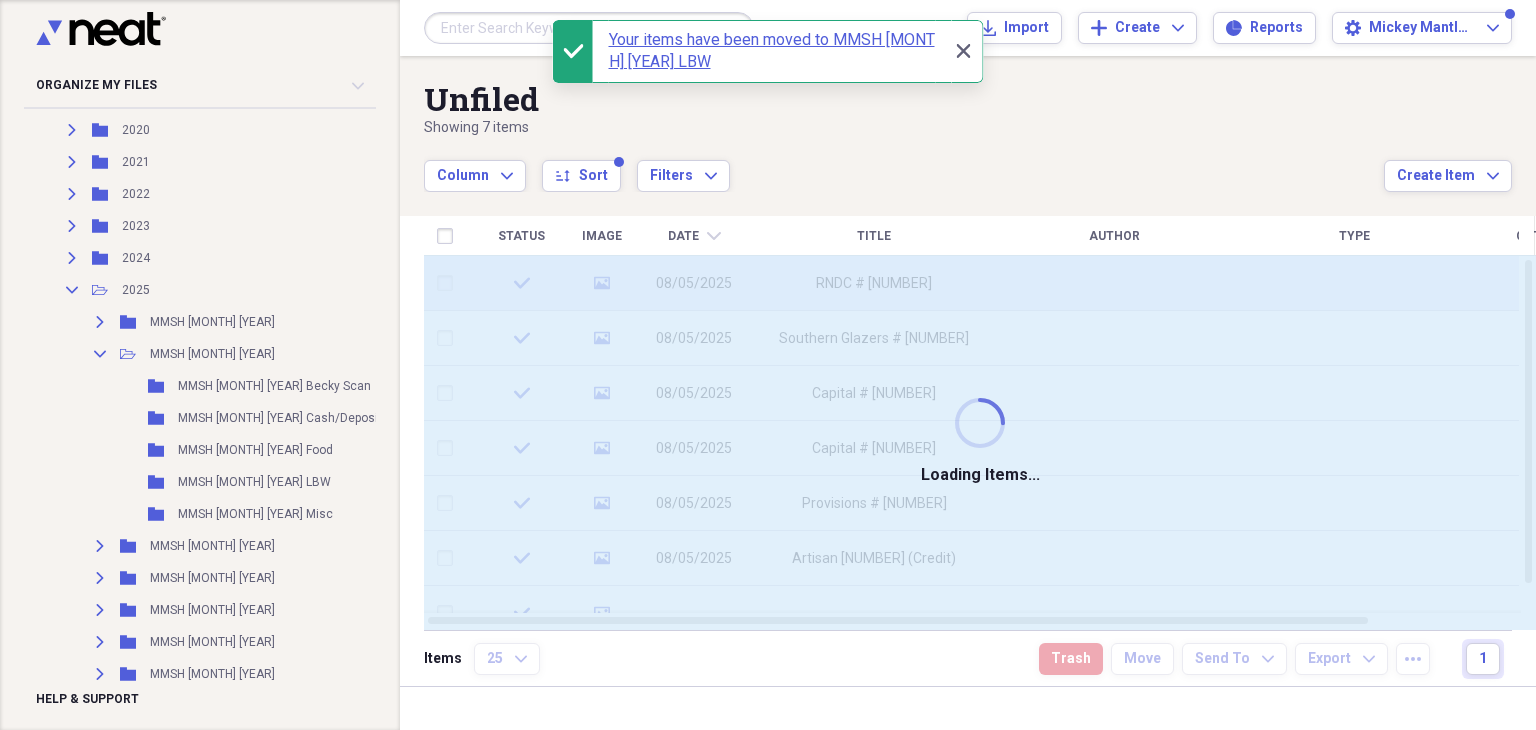 checkbox on "false" 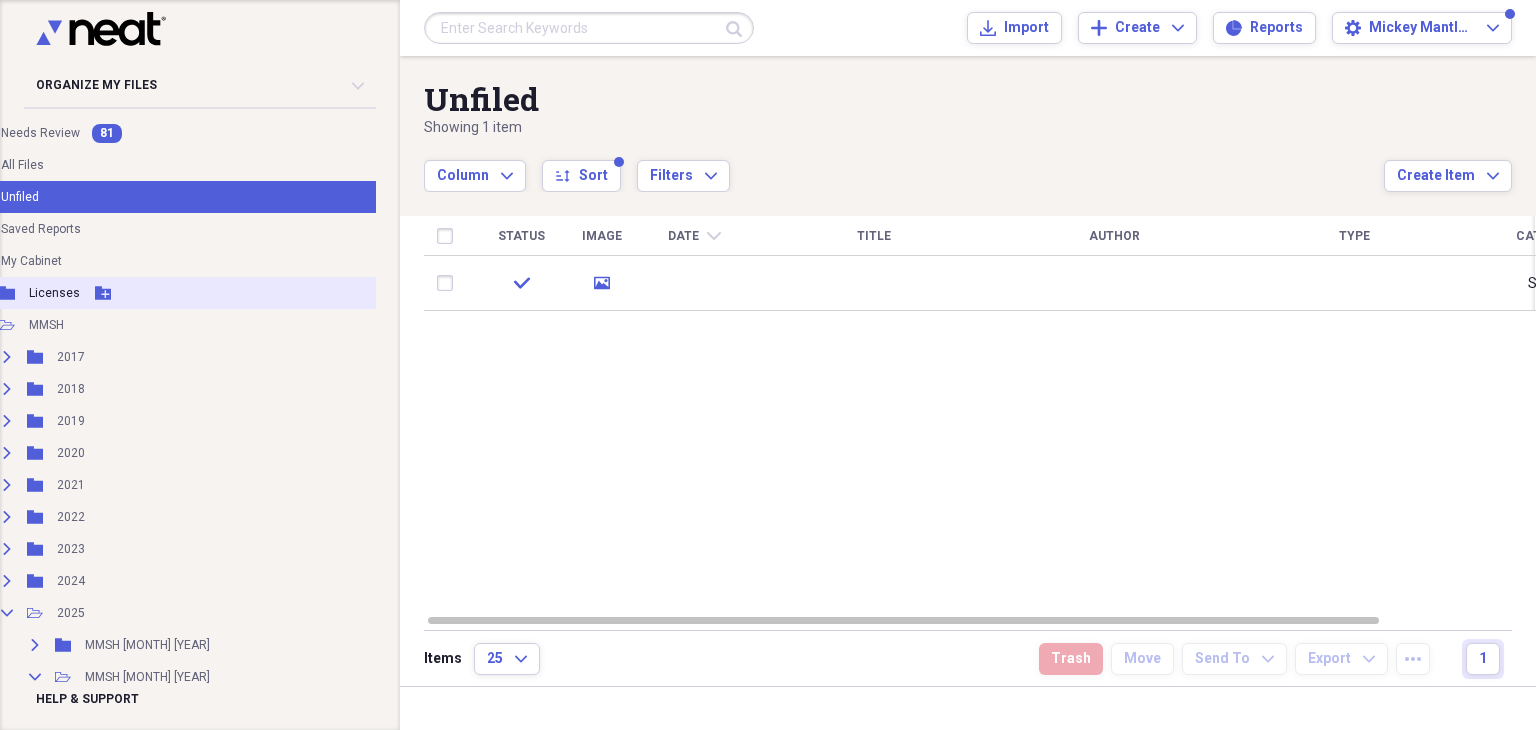 scroll, scrollTop: 0, scrollLeft: 0, axis: both 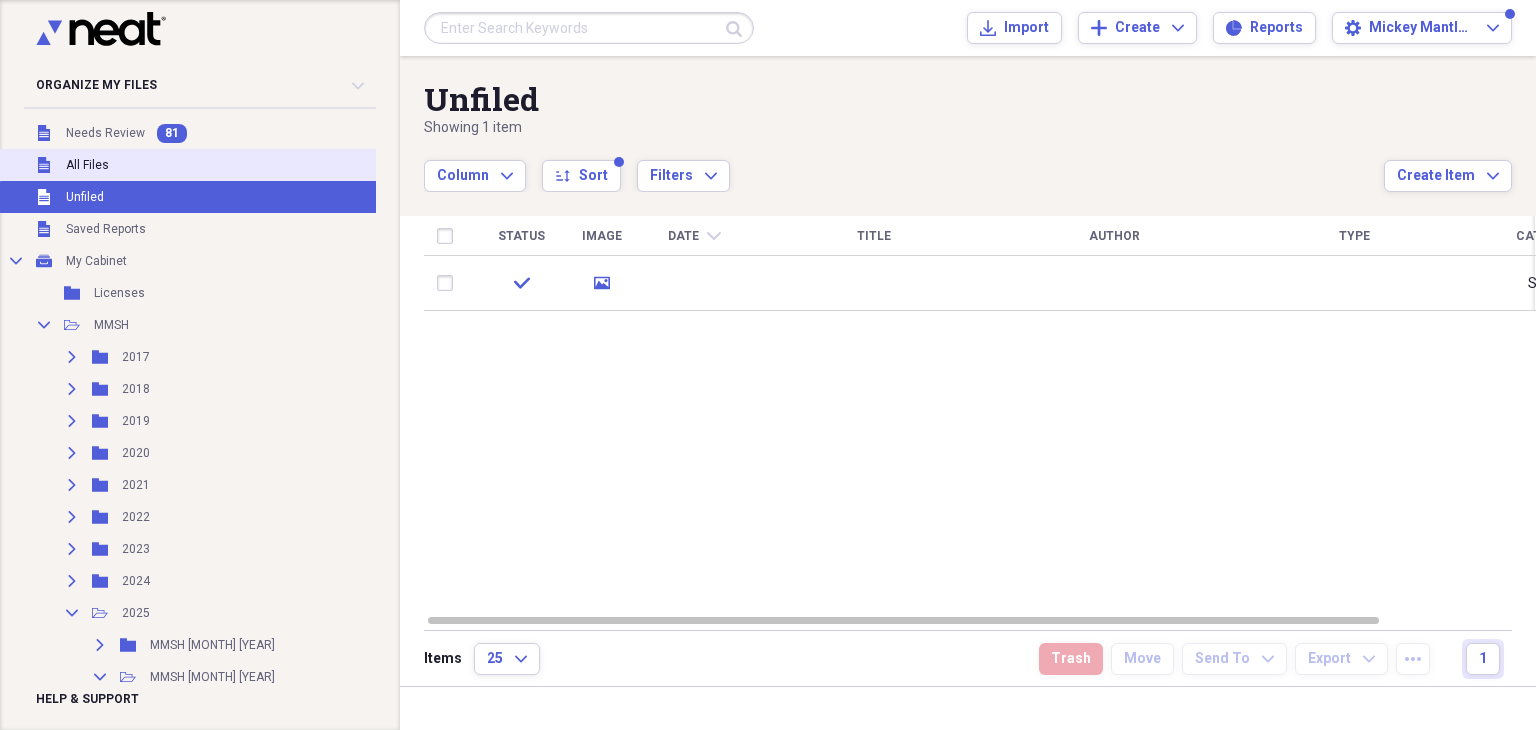click on "All Files" at bounding box center (87, 165) 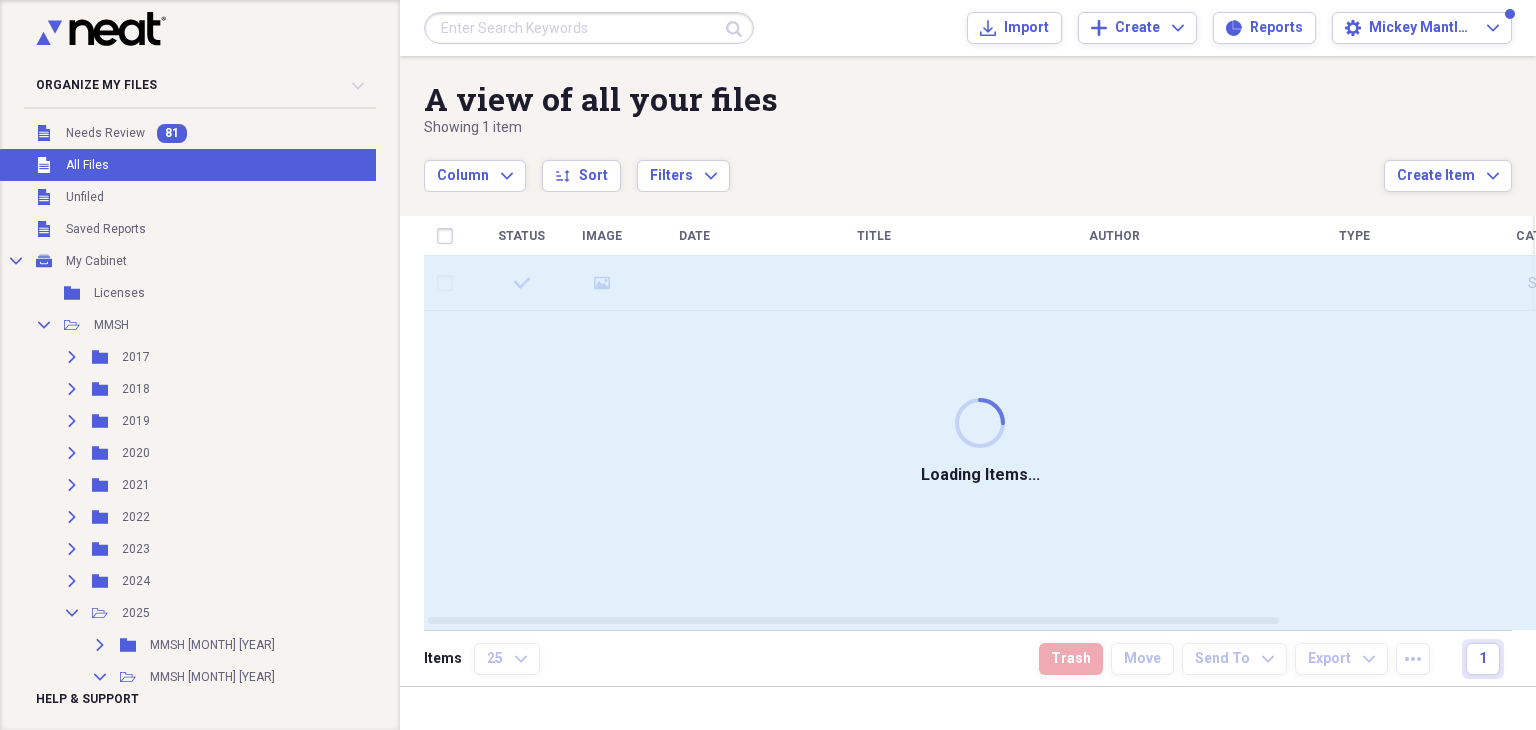 click at bounding box center (589, 28) 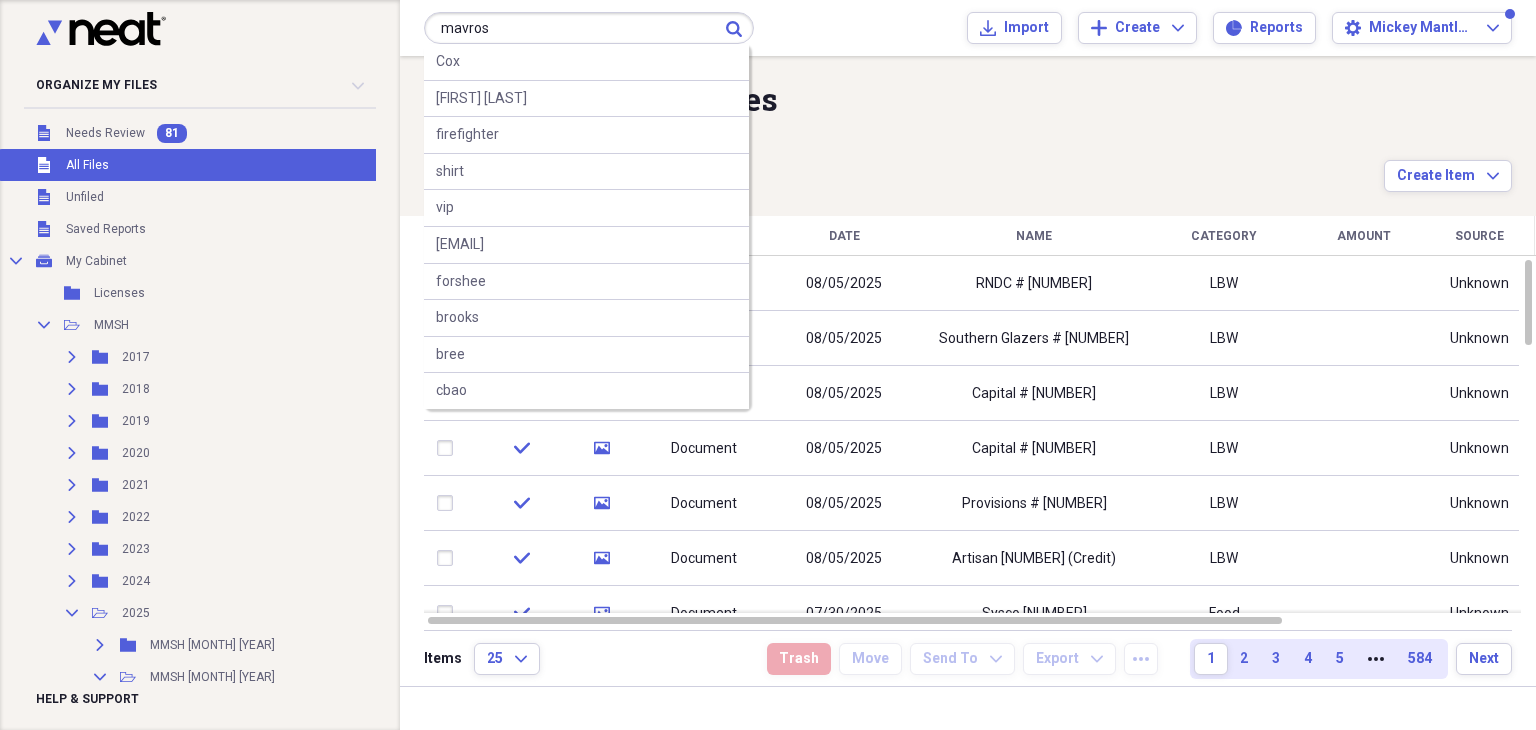 type on "mavros" 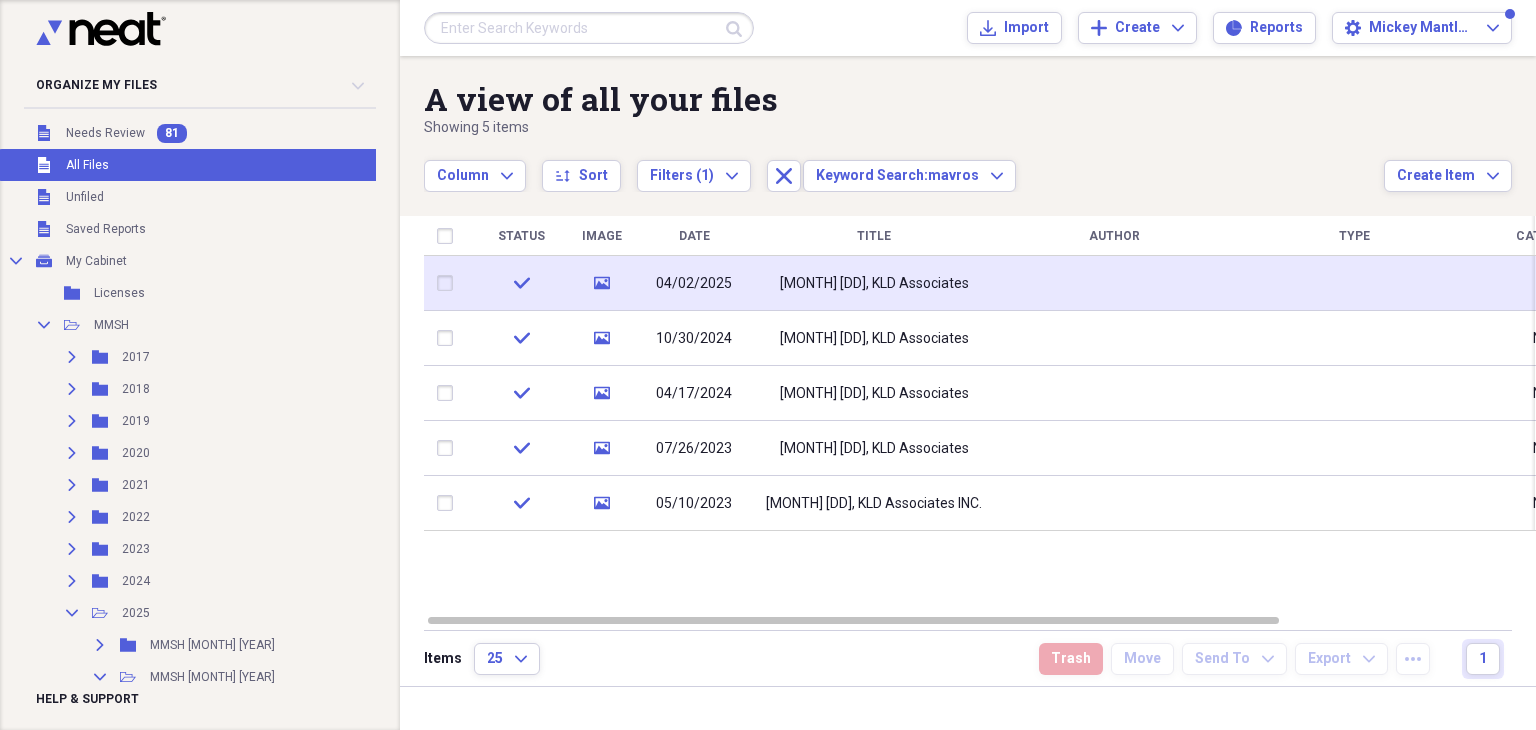 click on "[MONTH] [DD], KLD Associates" at bounding box center [874, 284] 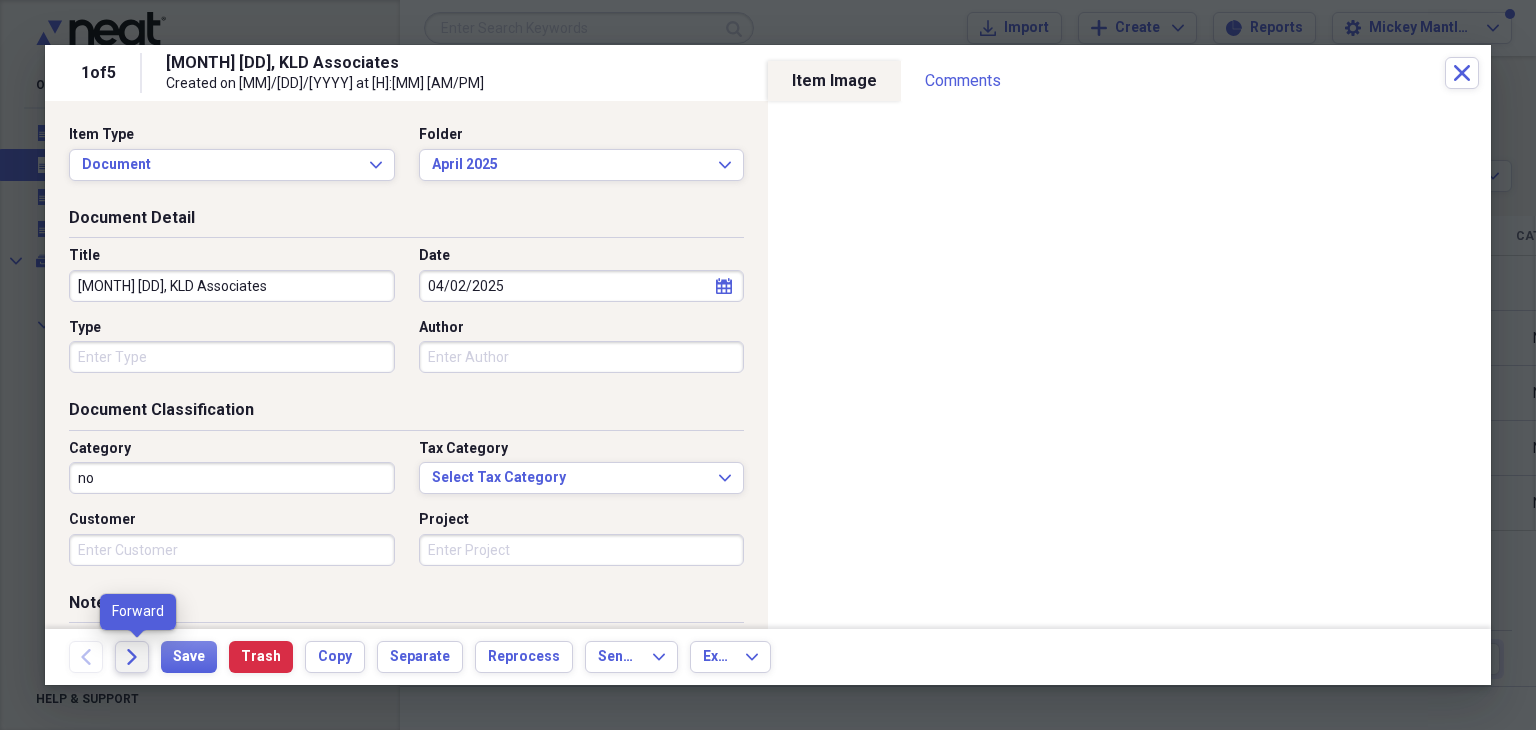 click on "Forward" 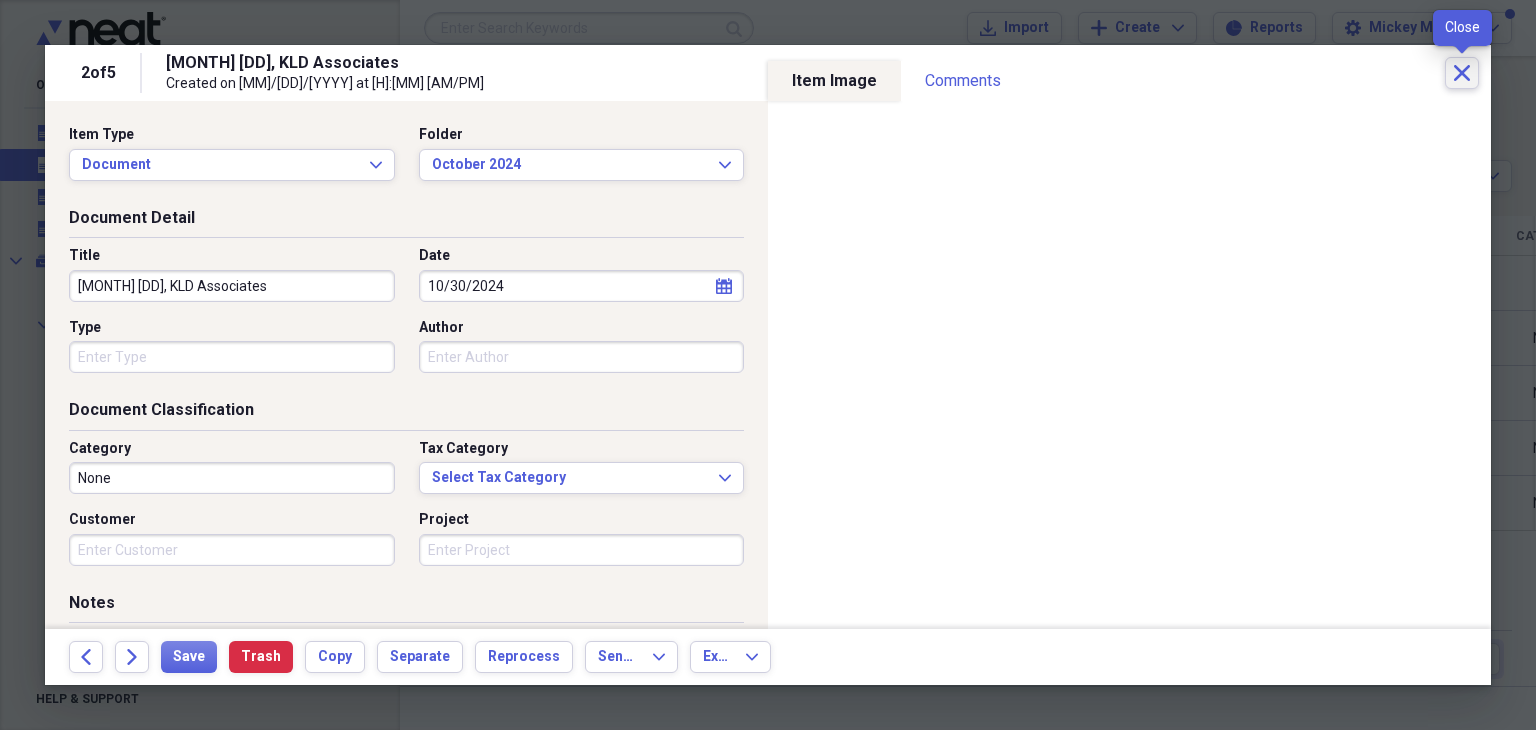 click on "Close" 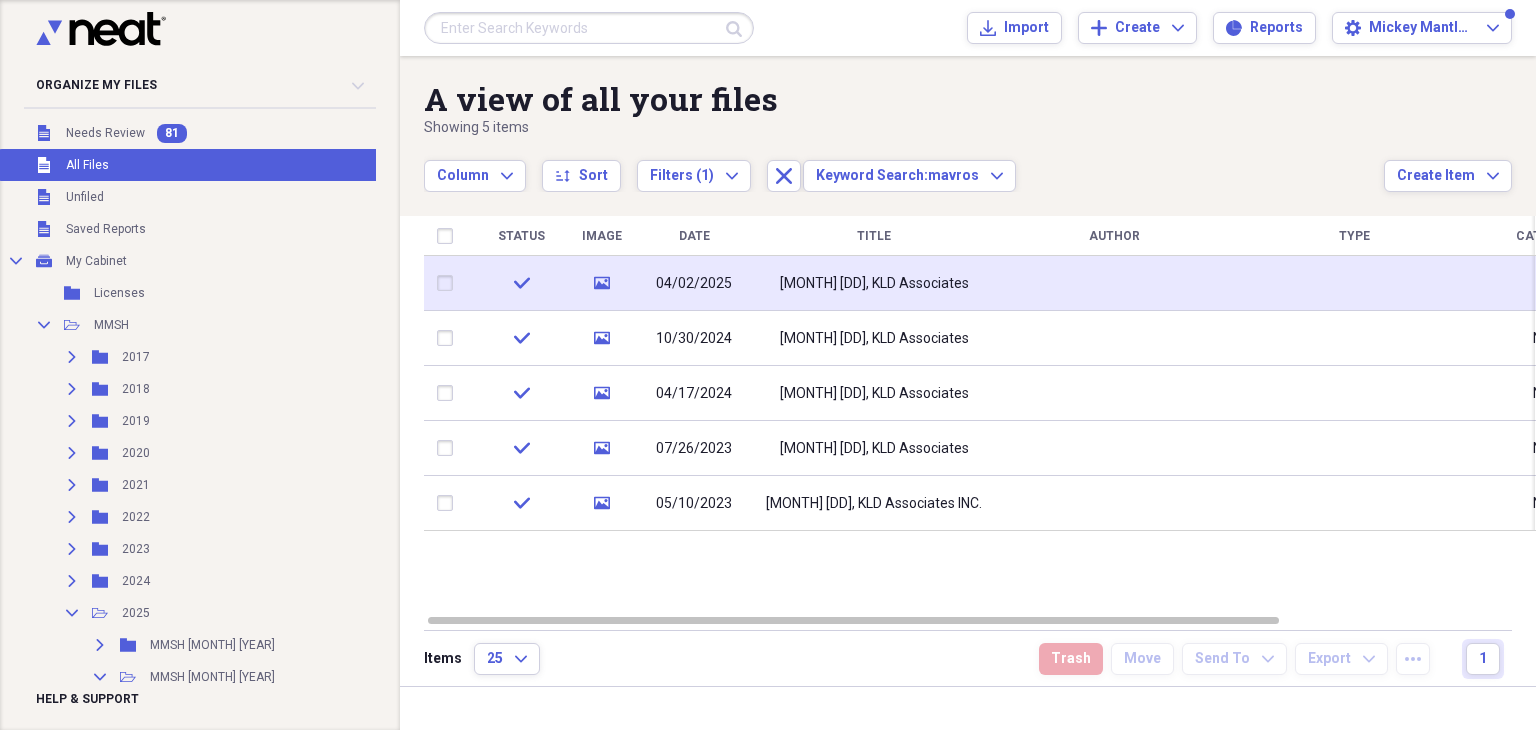 click on "[MONTH] [DD], KLD Associates" at bounding box center [874, 283] 